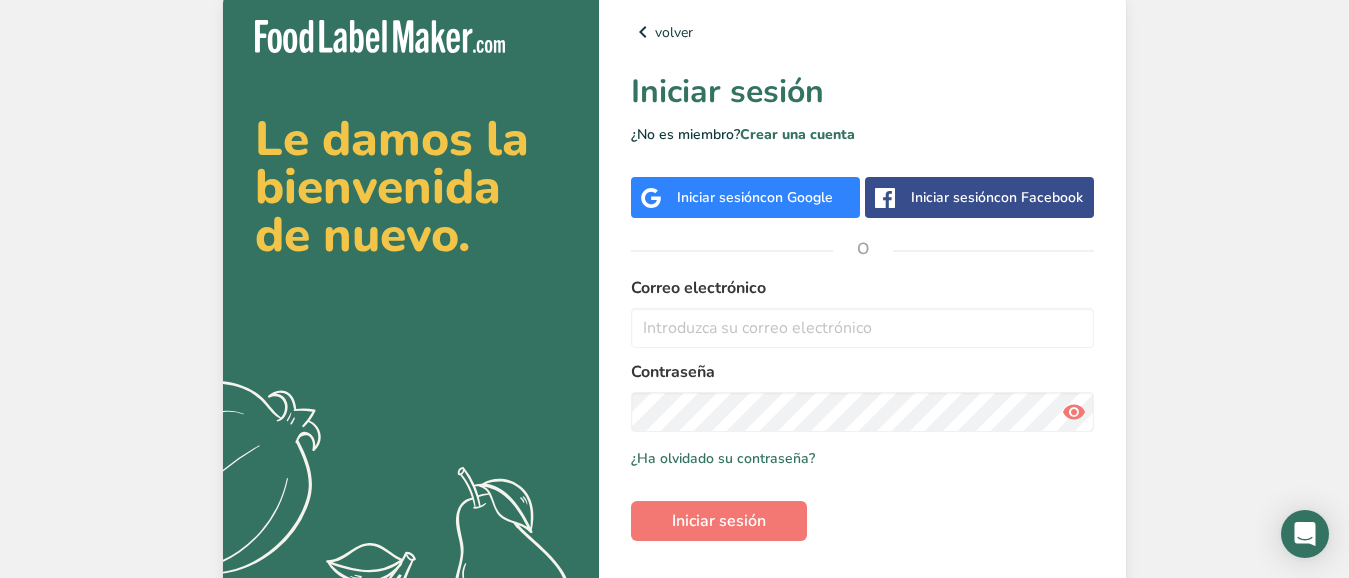 scroll, scrollTop: 0, scrollLeft: 0, axis: both 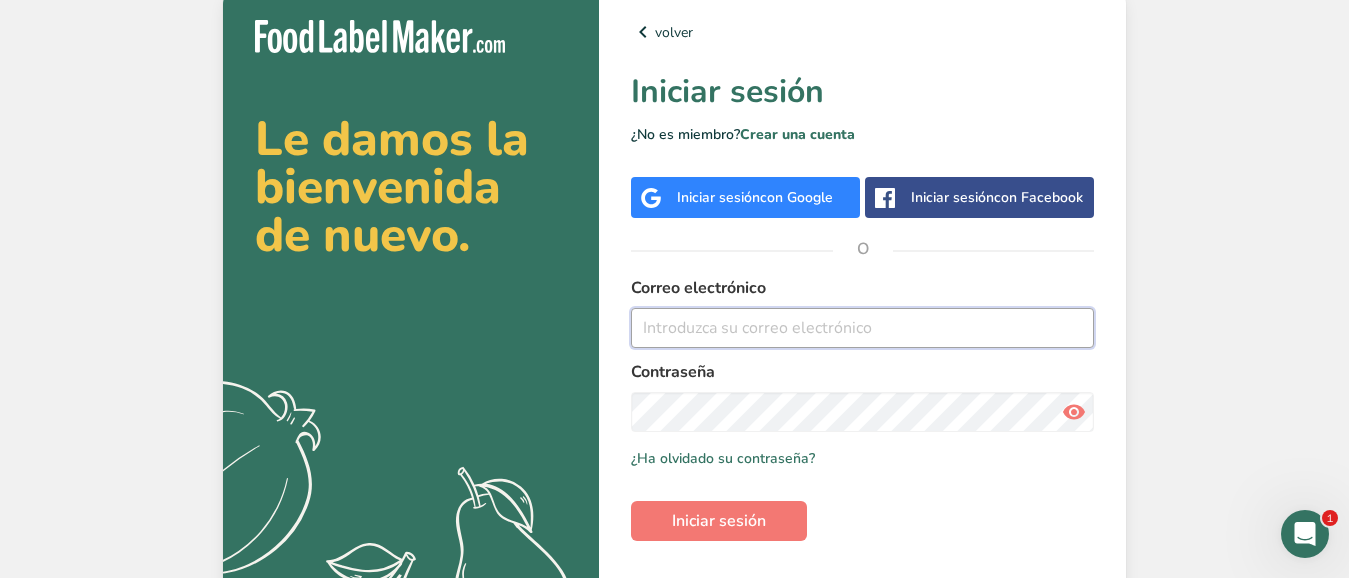 click at bounding box center (862, 328) 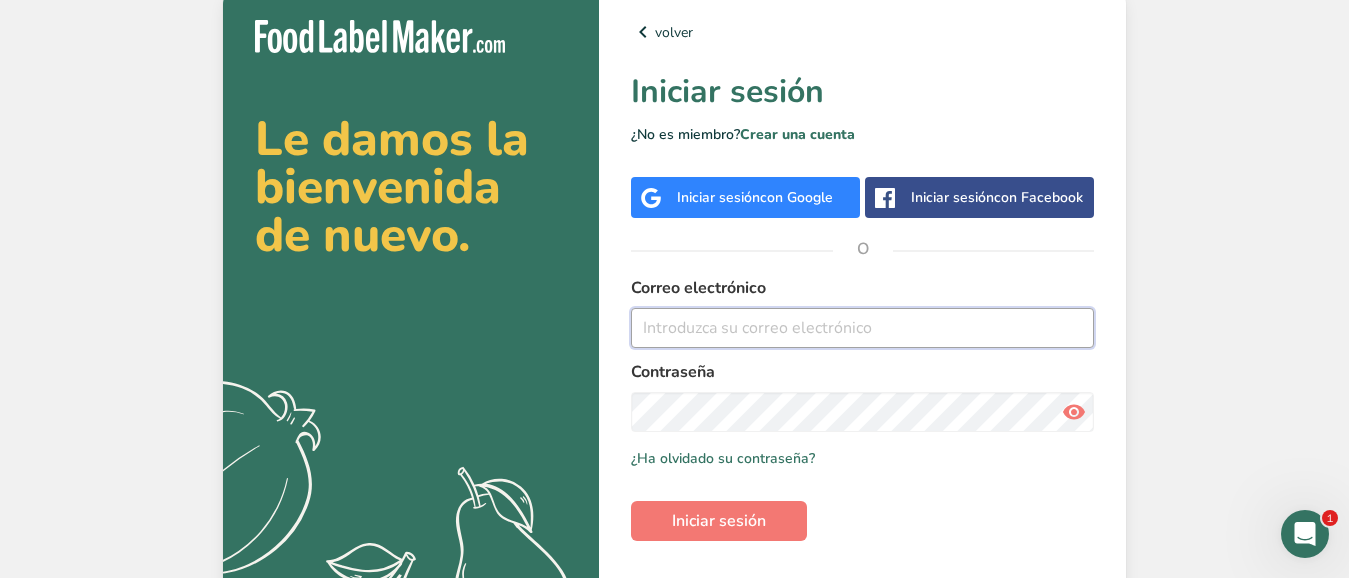 type on "[EMAIL_ADDRESS][DOMAIN_NAME]" 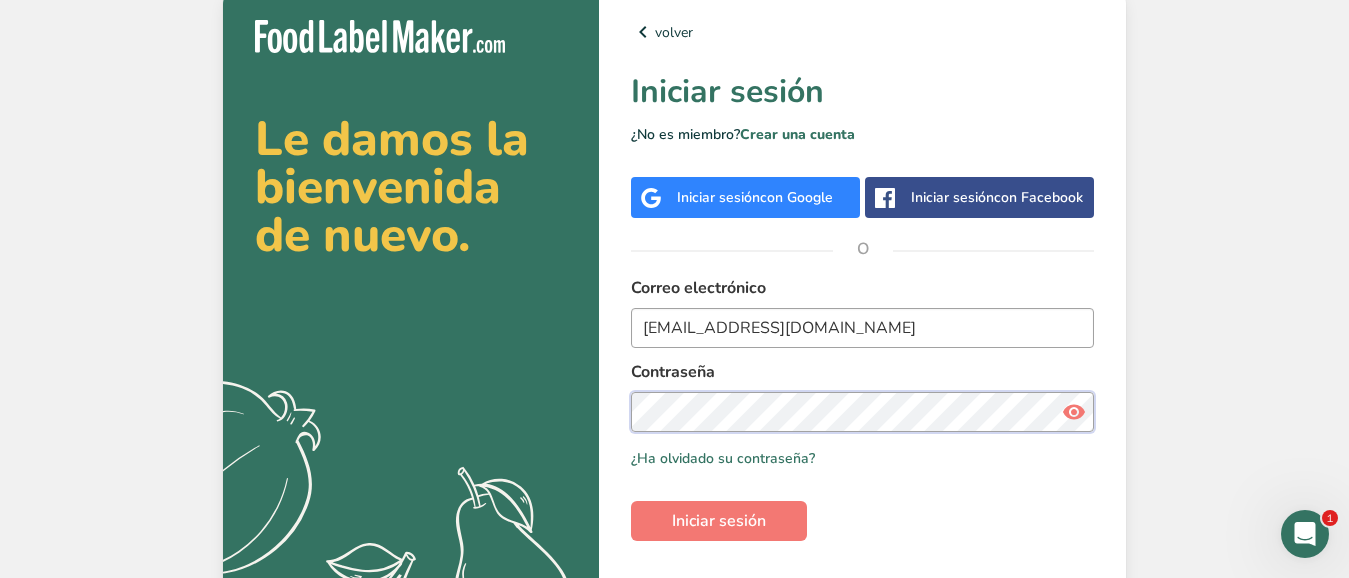 click on "Iniciar sesión" at bounding box center [719, 521] 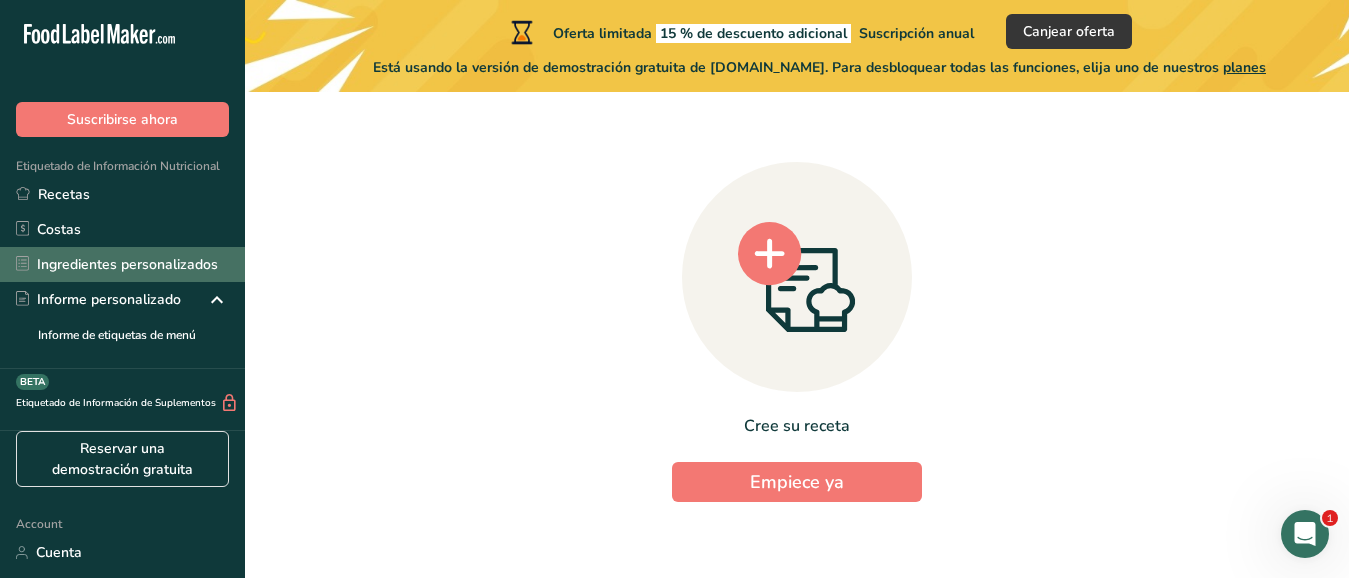 click on "Ingredientes personalizados" at bounding box center (122, 264) 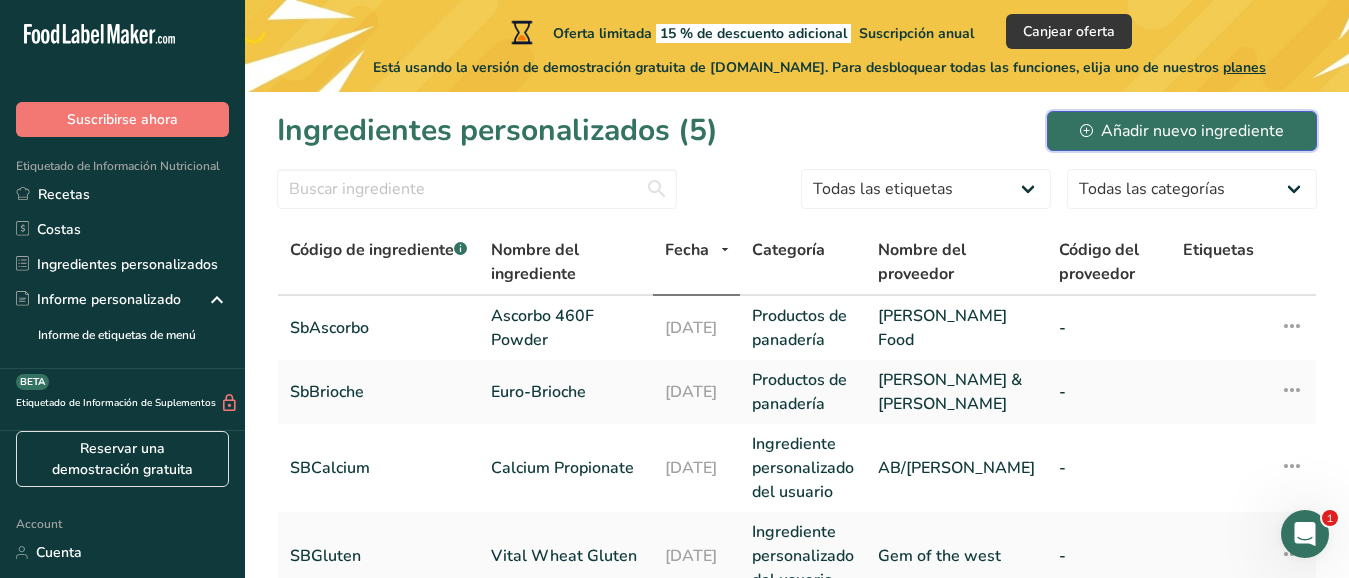 click on "Añadir nuevo ingrediente" at bounding box center [1182, 131] 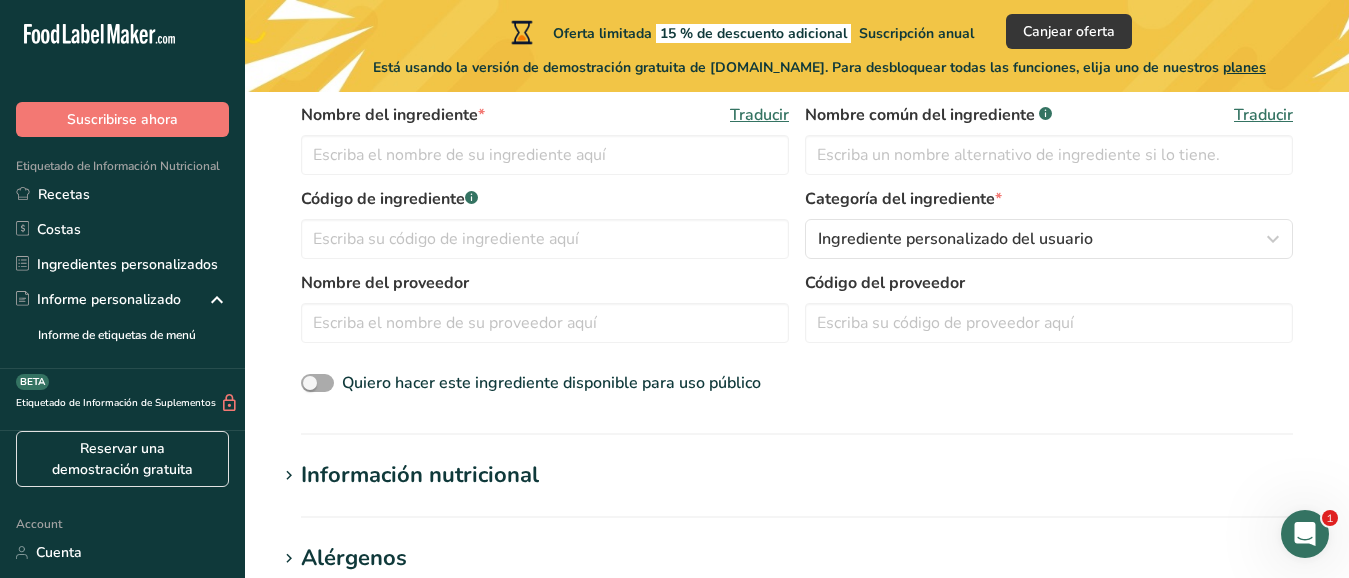 scroll, scrollTop: 346, scrollLeft: 0, axis: vertical 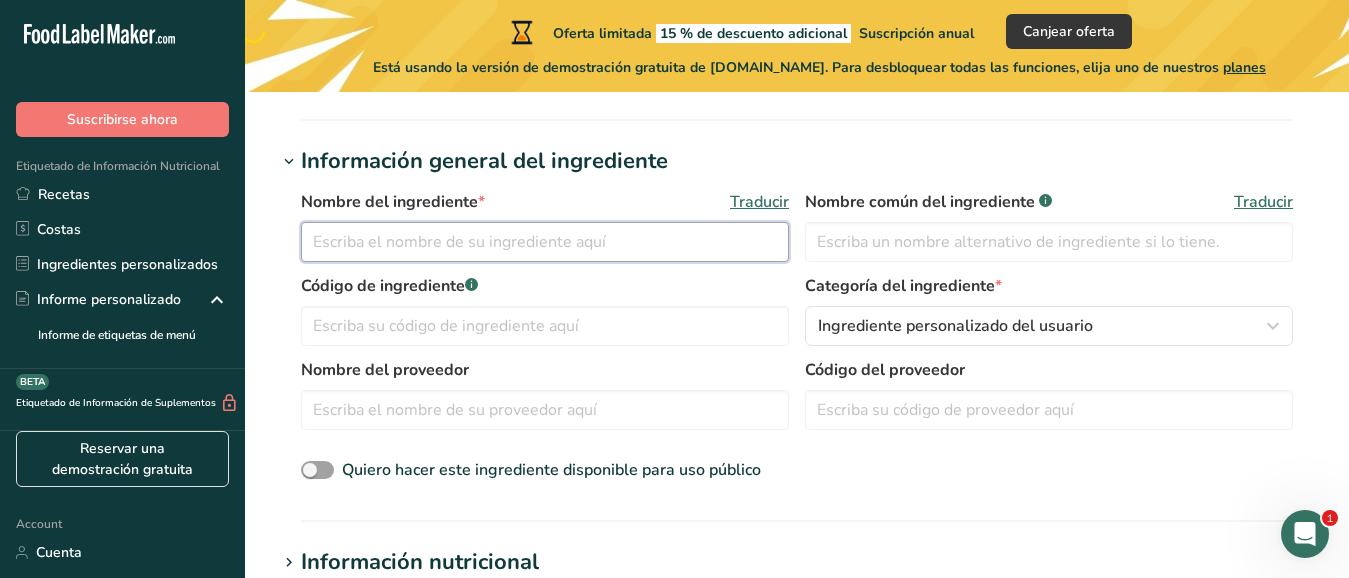 click at bounding box center (545, 242) 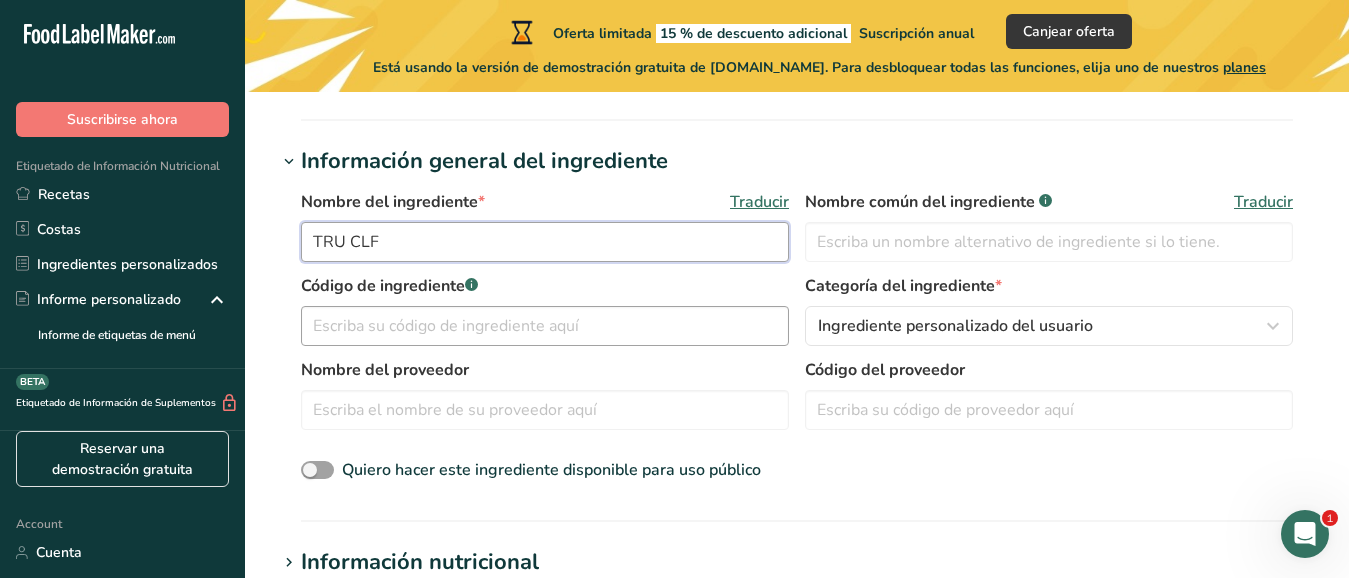 type on "TRU CLF" 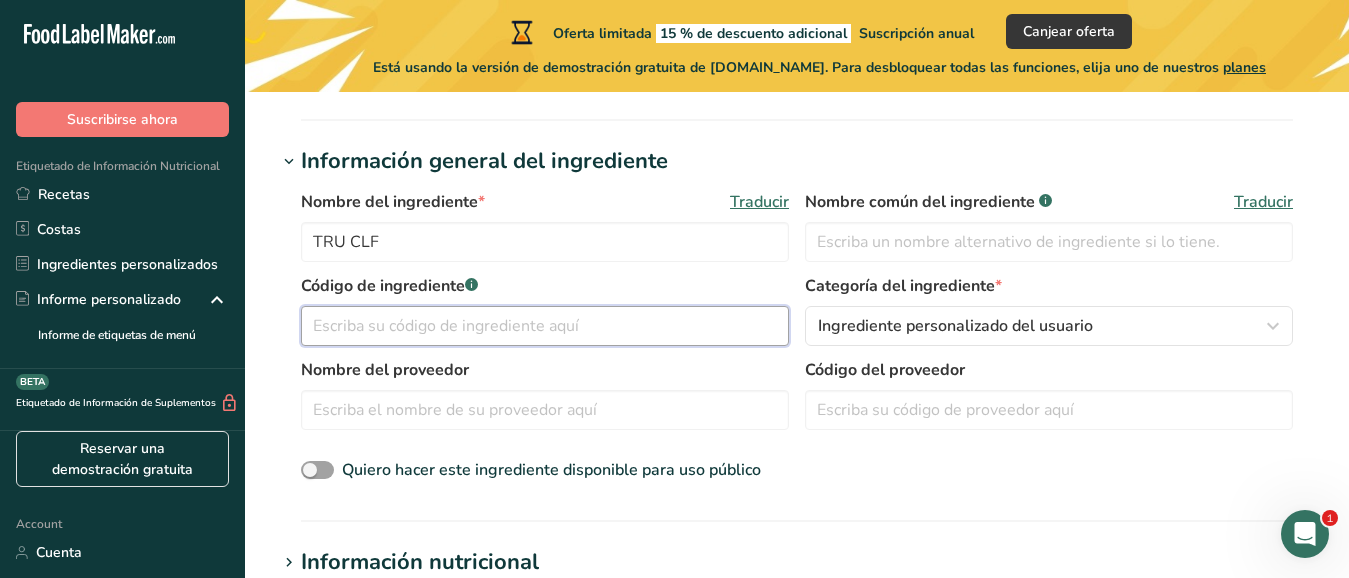 click at bounding box center [545, 326] 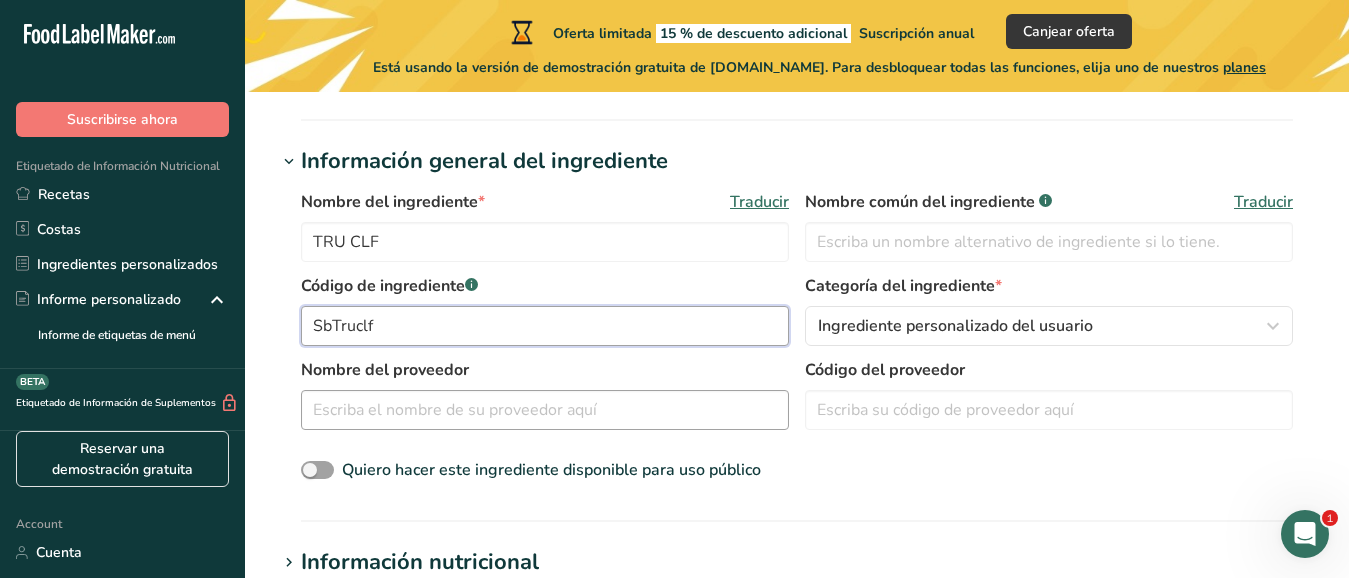 type on "SbTruclf" 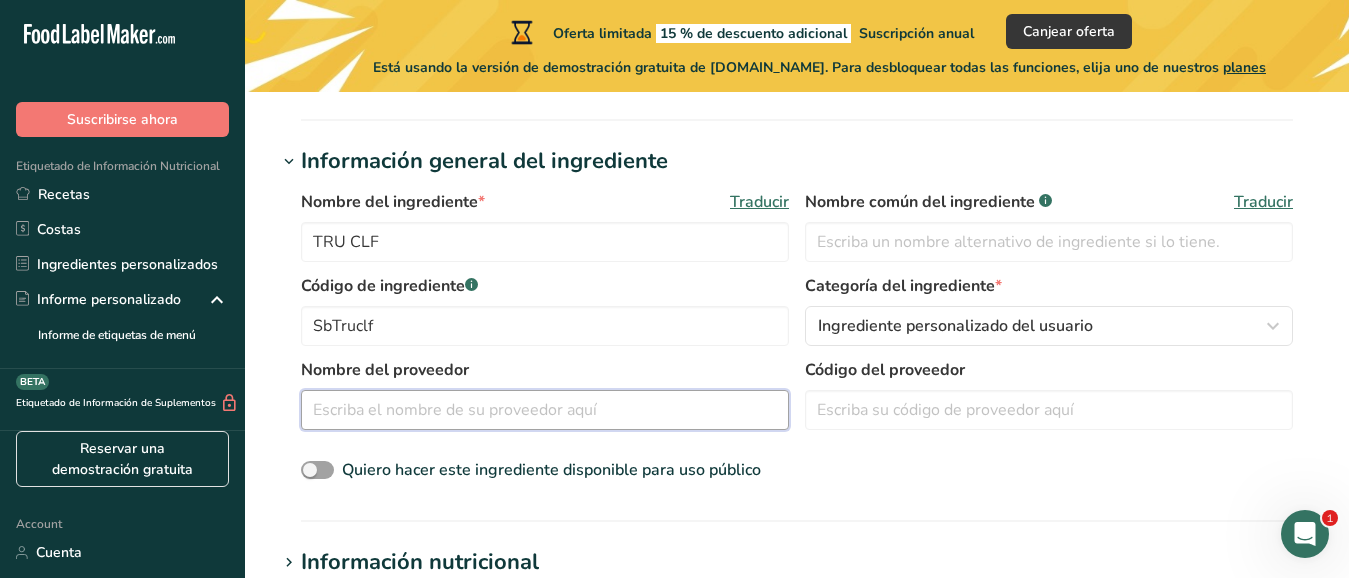click at bounding box center (545, 410) 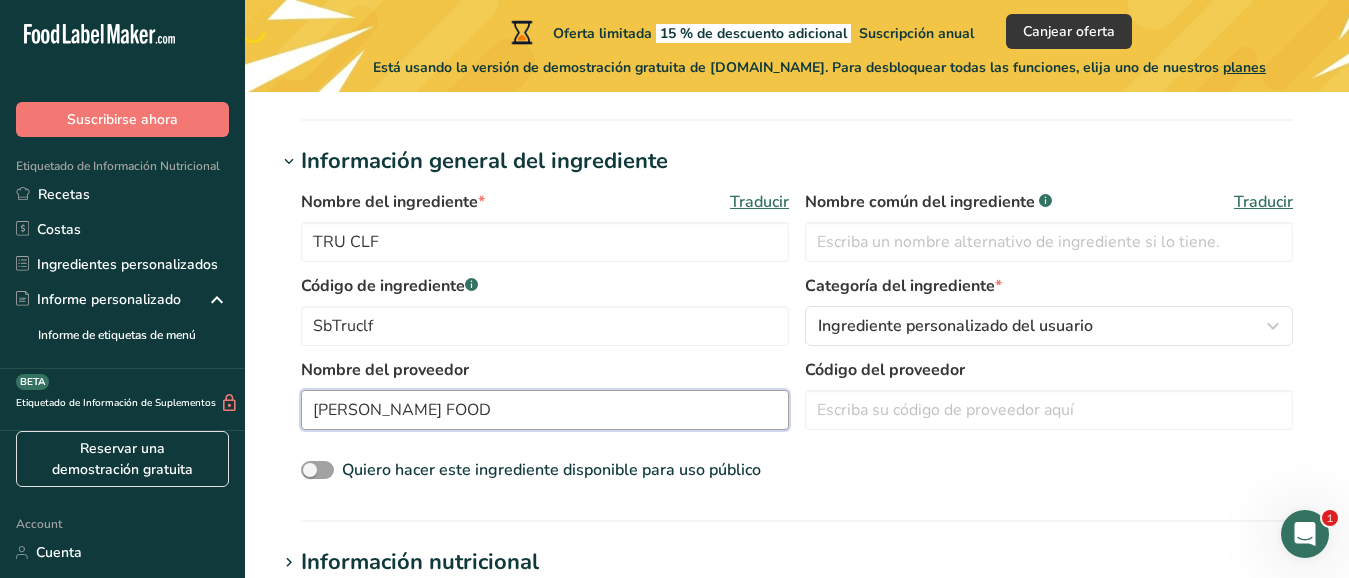 type on "[PERSON_NAME] FOOD" 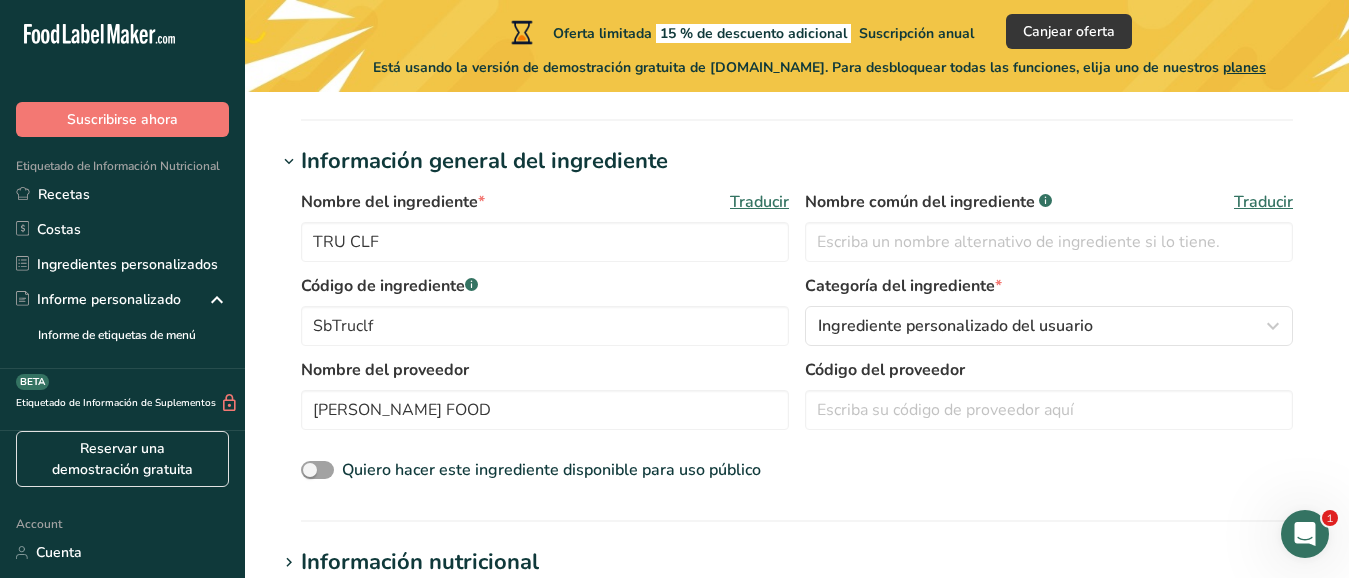 click on "Categoría del ingrediente *" at bounding box center (1049, 286) 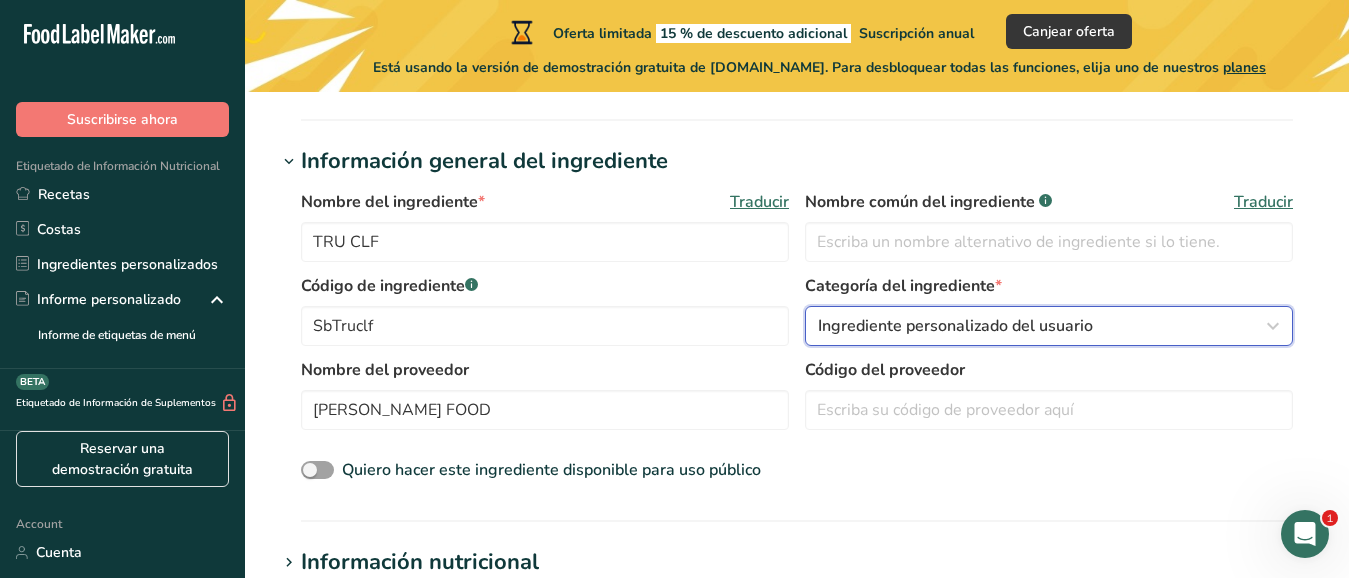 click on "Ingrediente personalizado del usuario" at bounding box center [1043, 326] 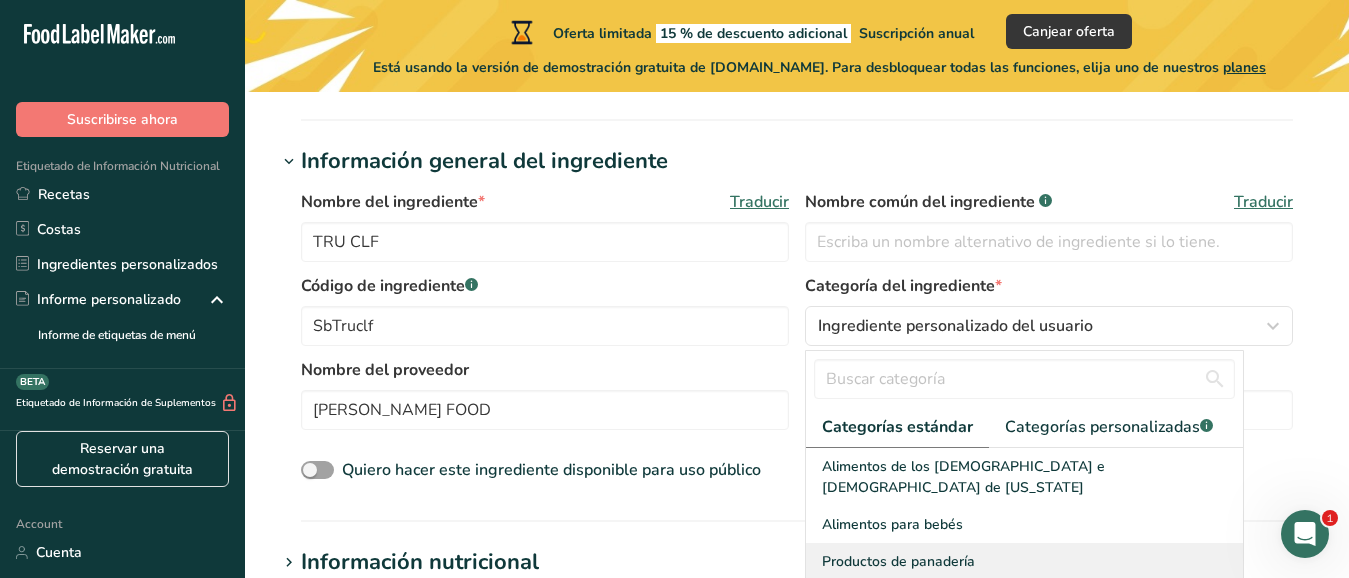 click on "Productos de panadería" at bounding box center (898, 561) 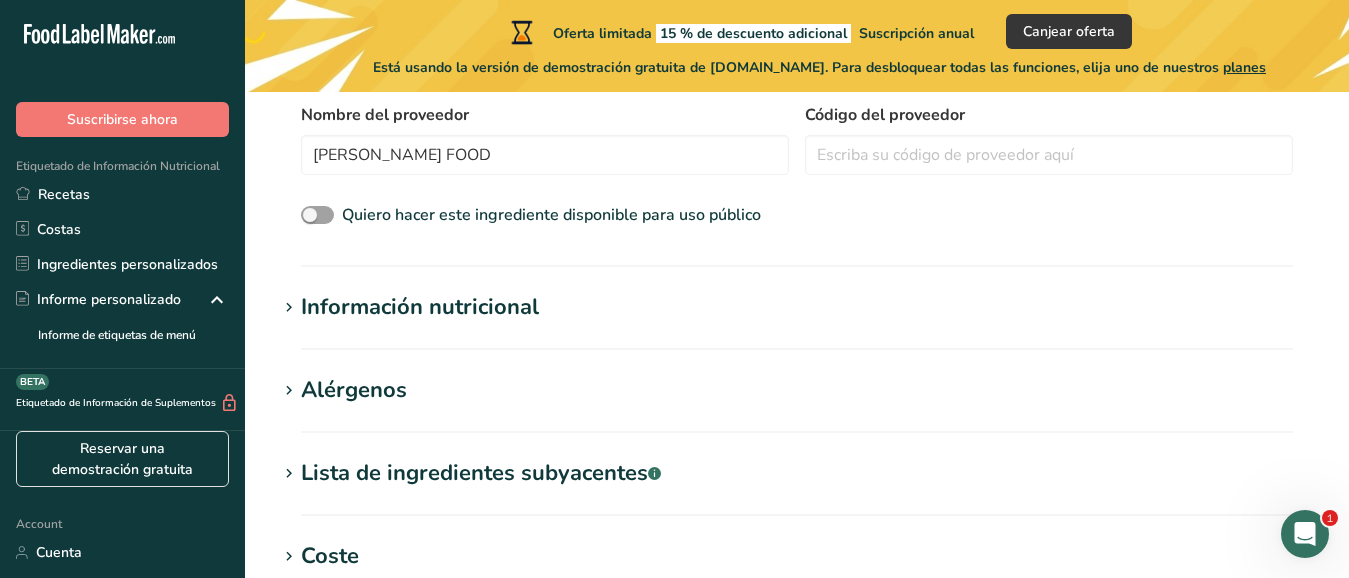 scroll, scrollTop: 606, scrollLeft: 0, axis: vertical 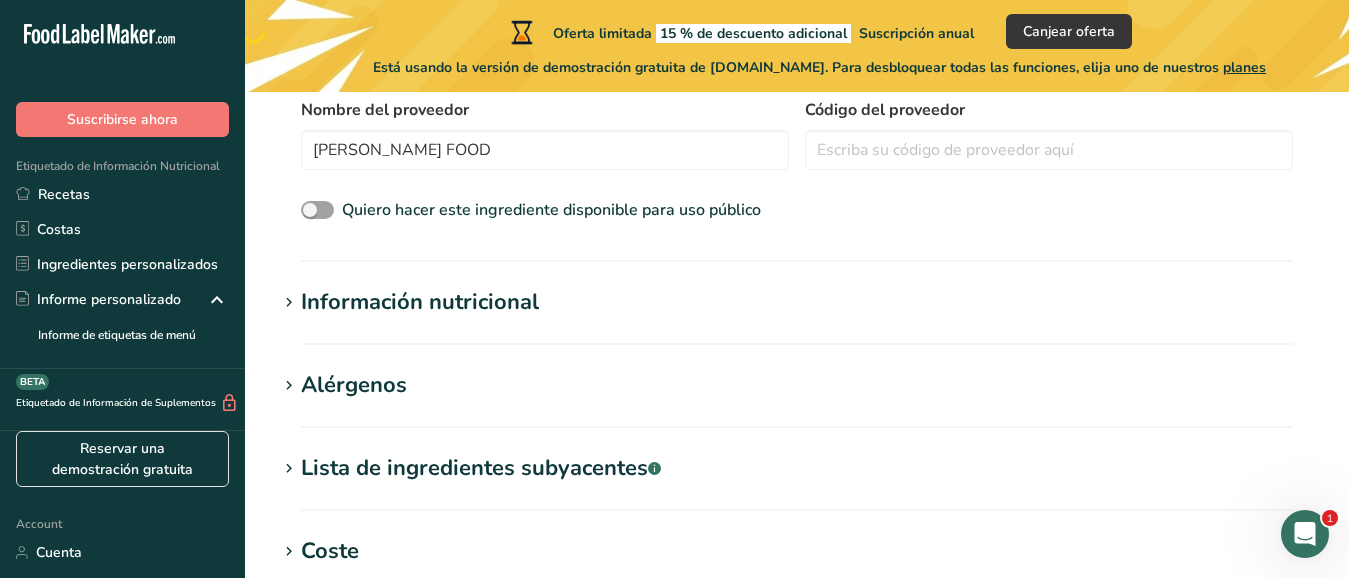 click on "Información nutricional" at bounding box center [420, 302] 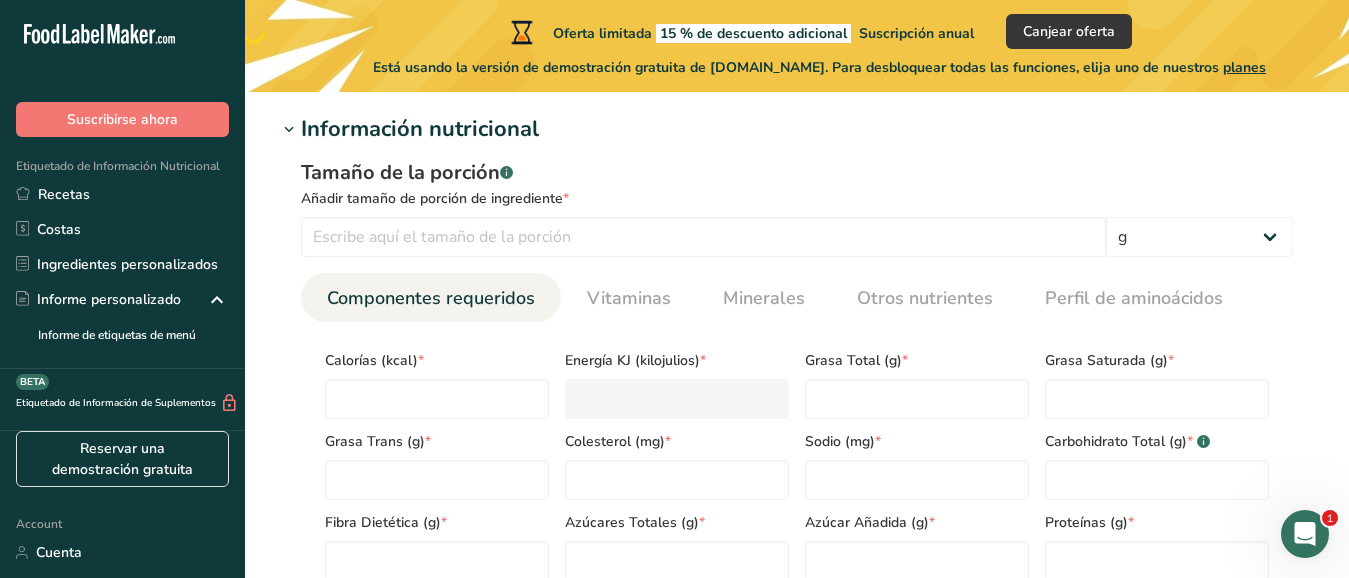 scroll, scrollTop: 780, scrollLeft: 0, axis: vertical 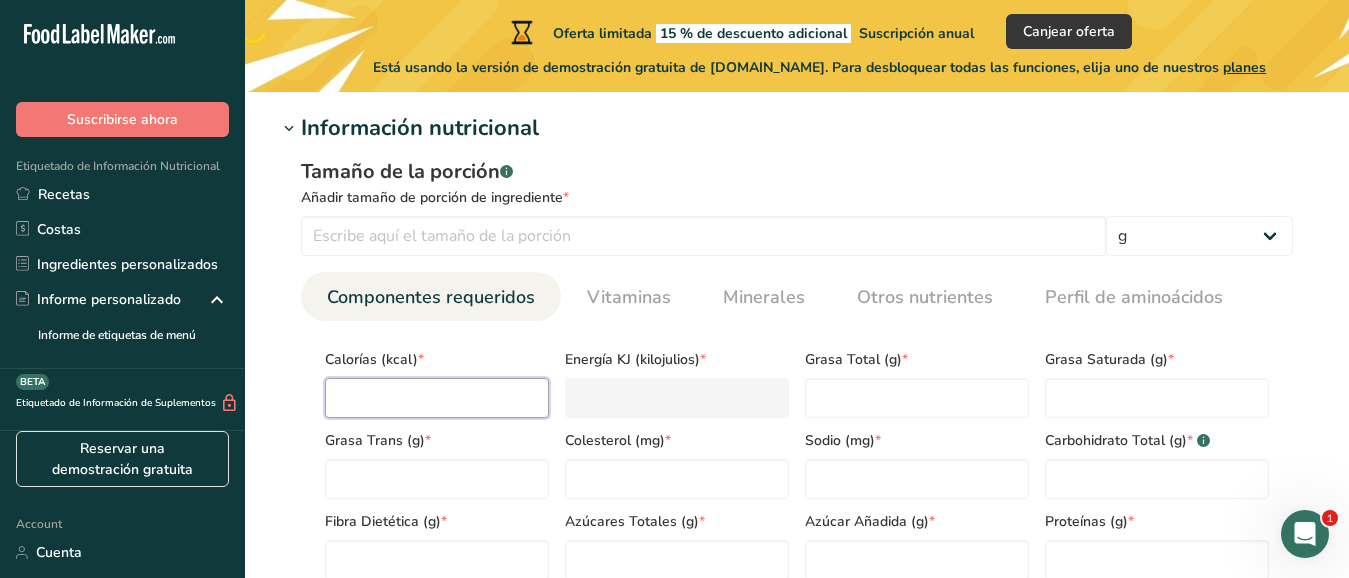 click at bounding box center (437, 398) 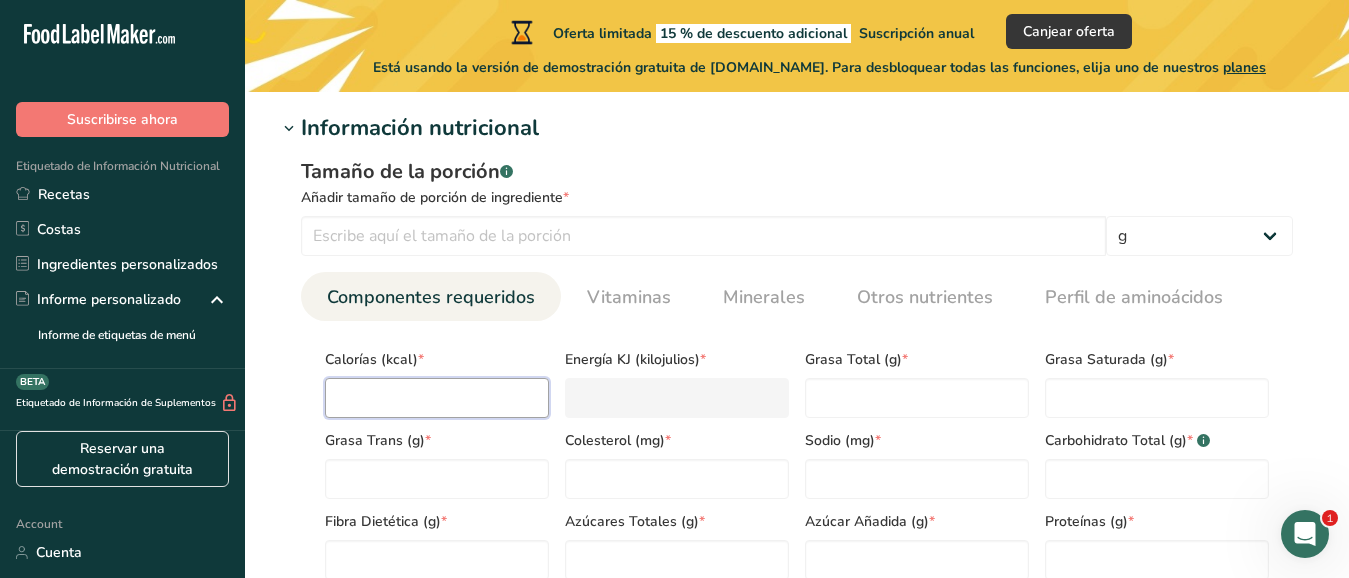 type on "3" 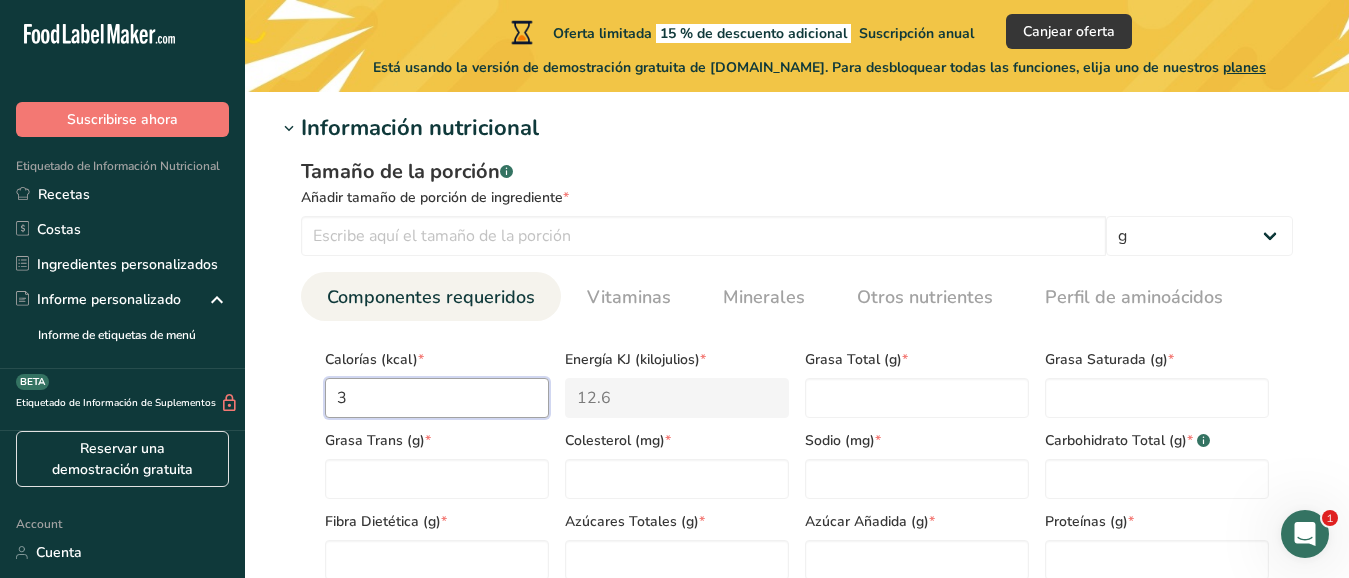 type on "36" 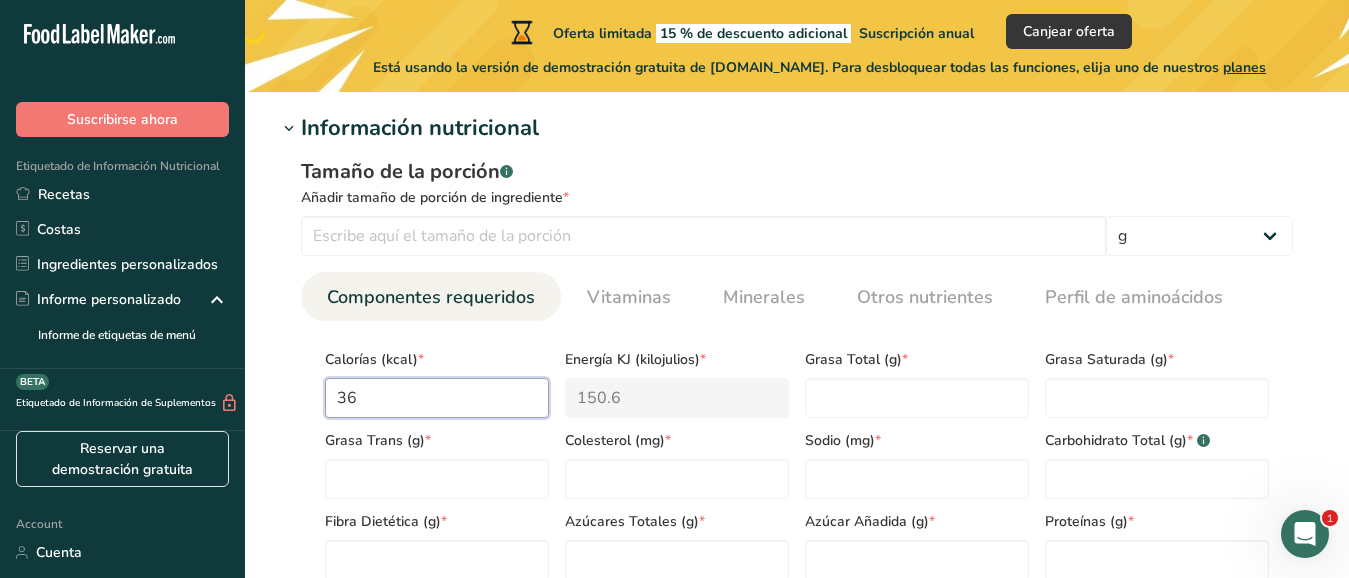 type on "364" 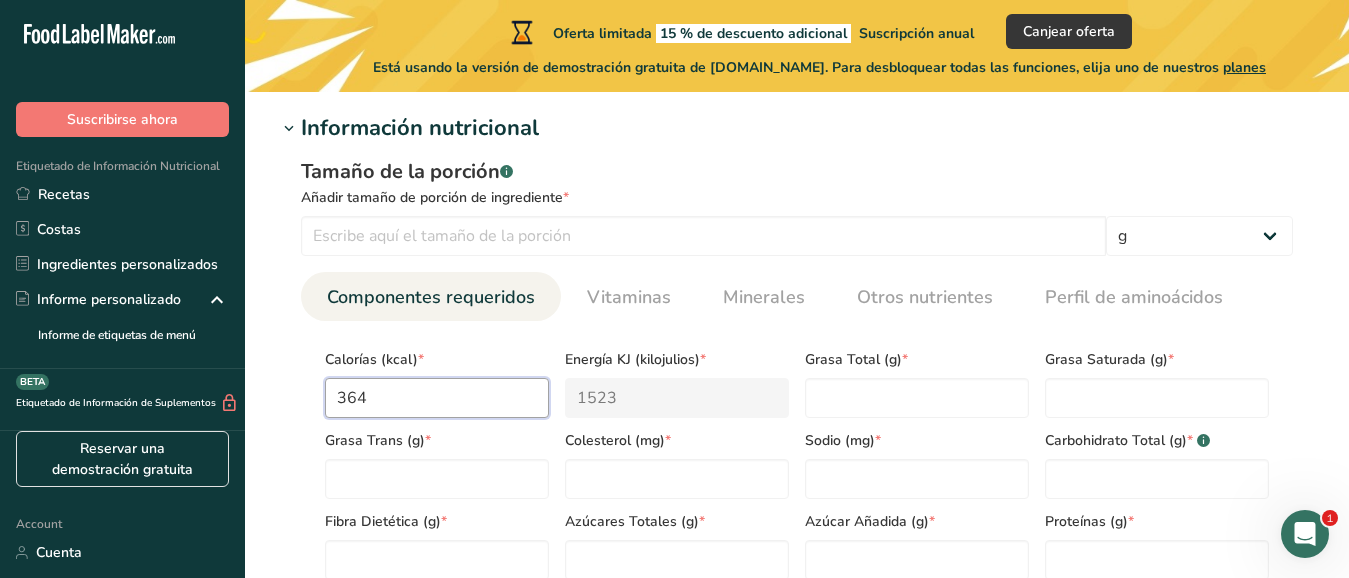 type on "364.6" 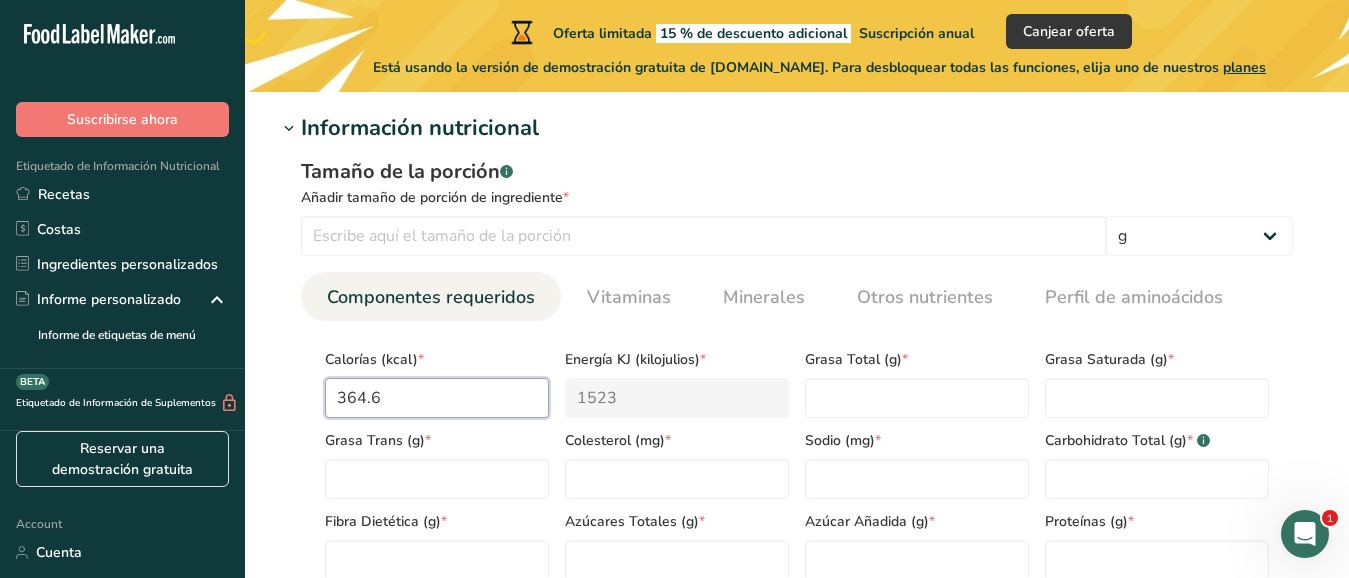 type on "1525.5" 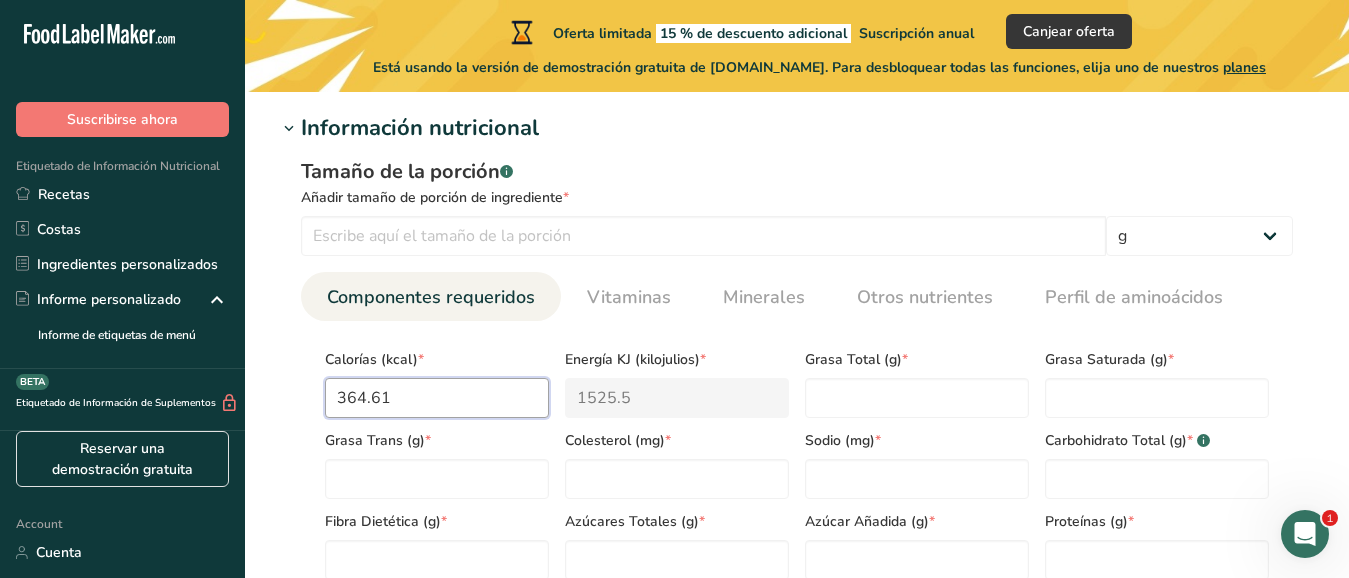 type on "364.61" 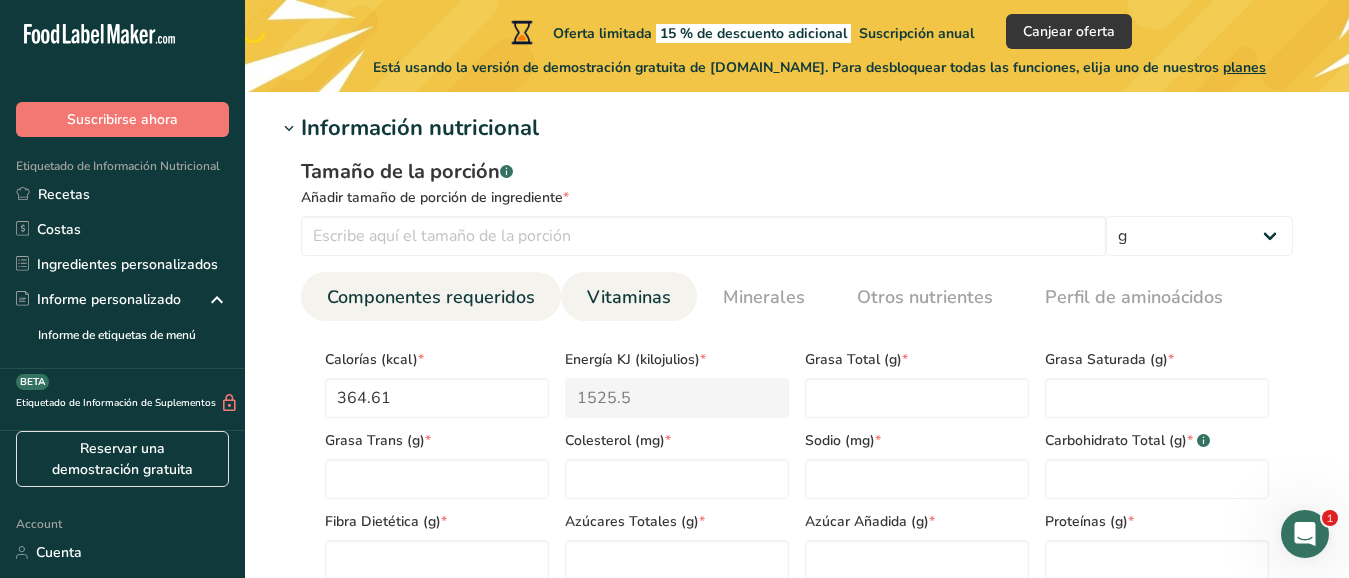 click on "Vitaminas" at bounding box center (629, 297) 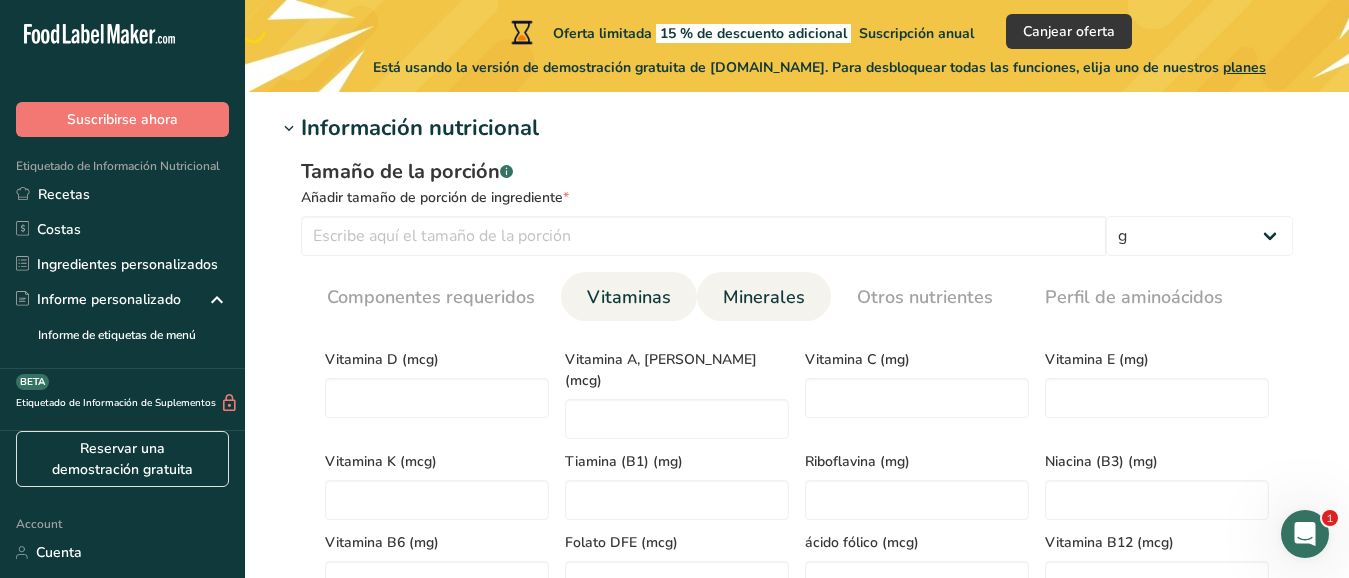 click on "Minerales" at bounding box center (764, 297) 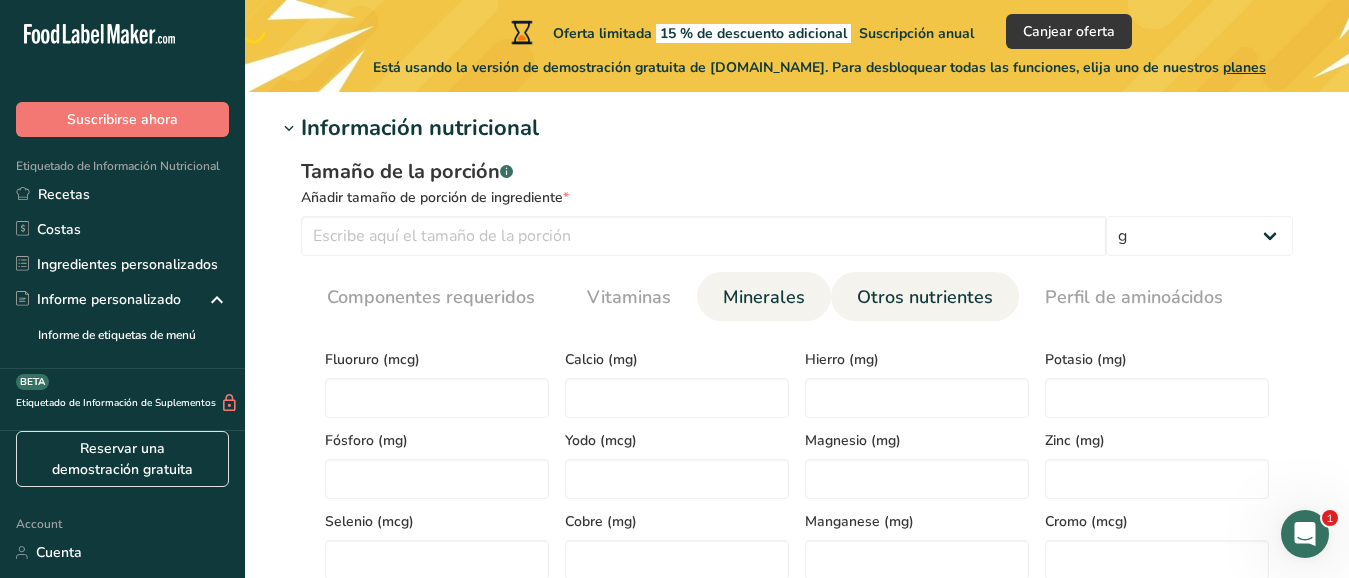 click on "Otros nutrientes" at bounding box center [925, 297] 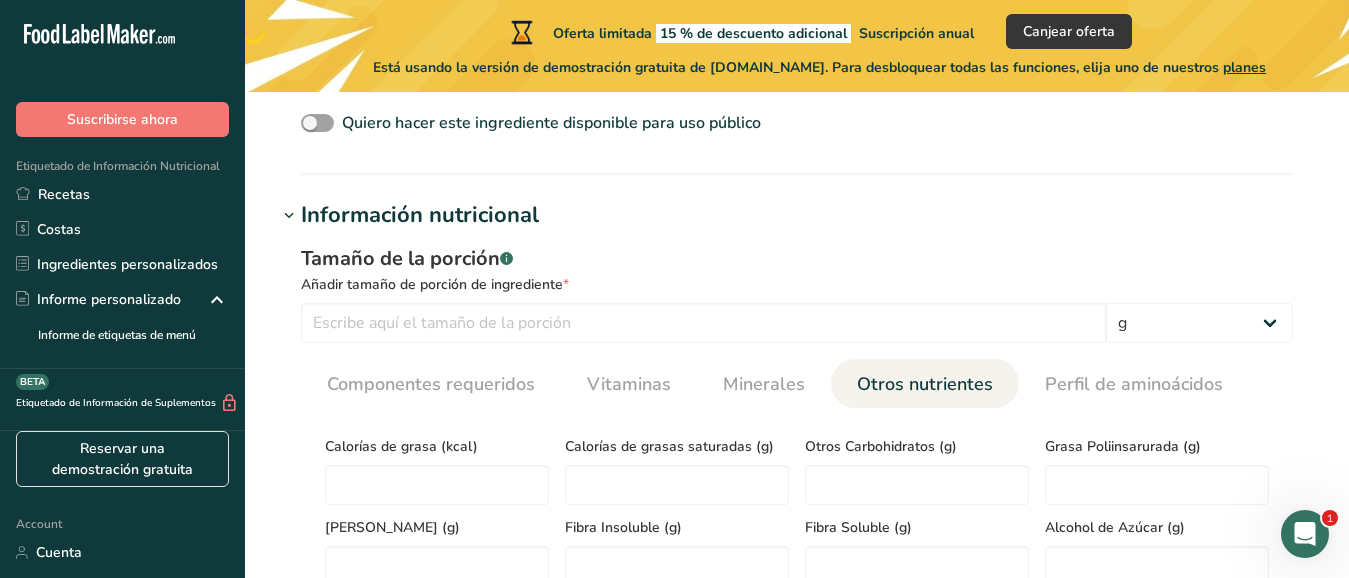 scroll, scrollTop: 693, scrollLeft: 0, axis: vertical 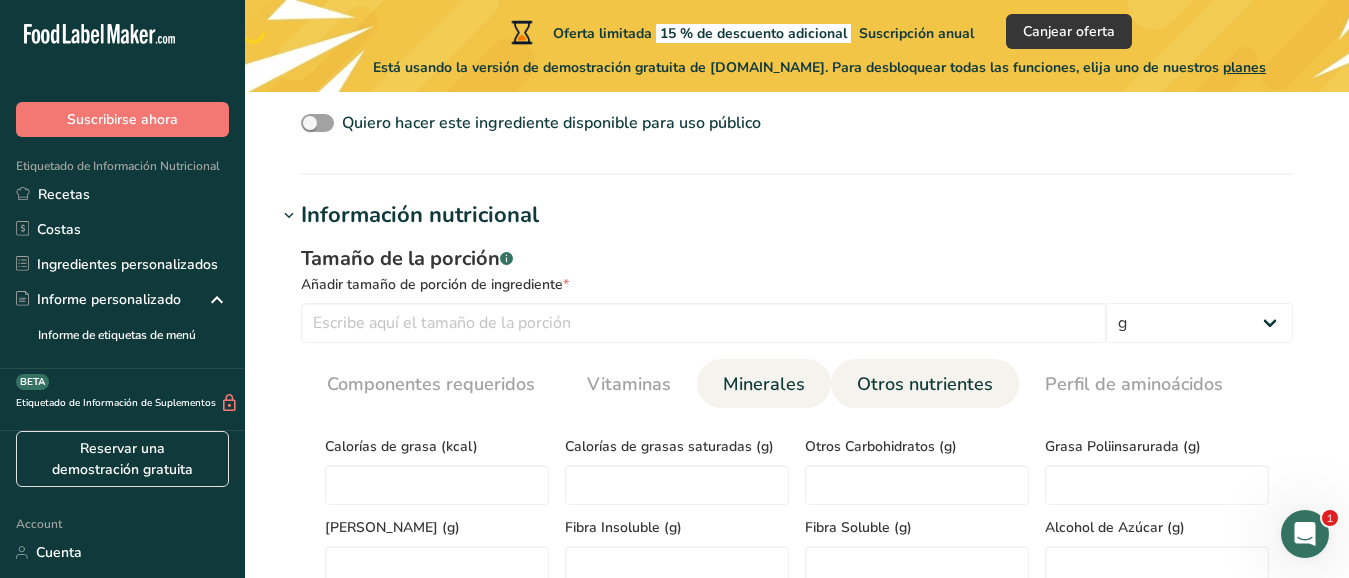 click on "Minerales" at bounding box center [764, 384] 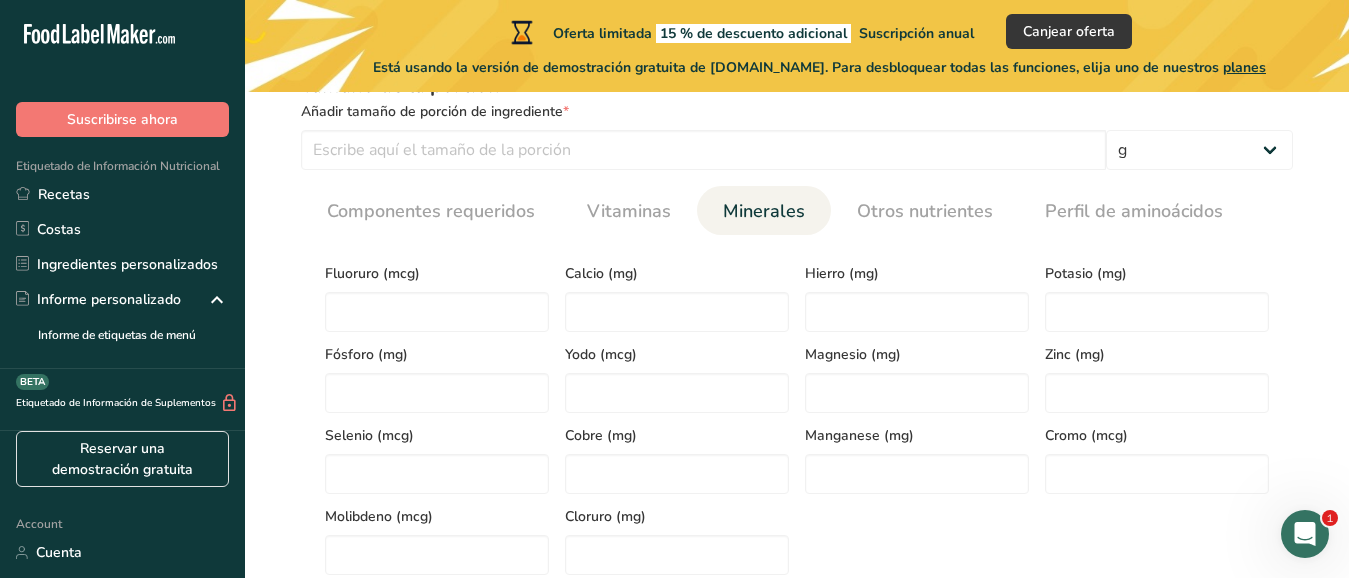 scroll, scrollTop: 867, scrollLeft: 0, axis: vertical 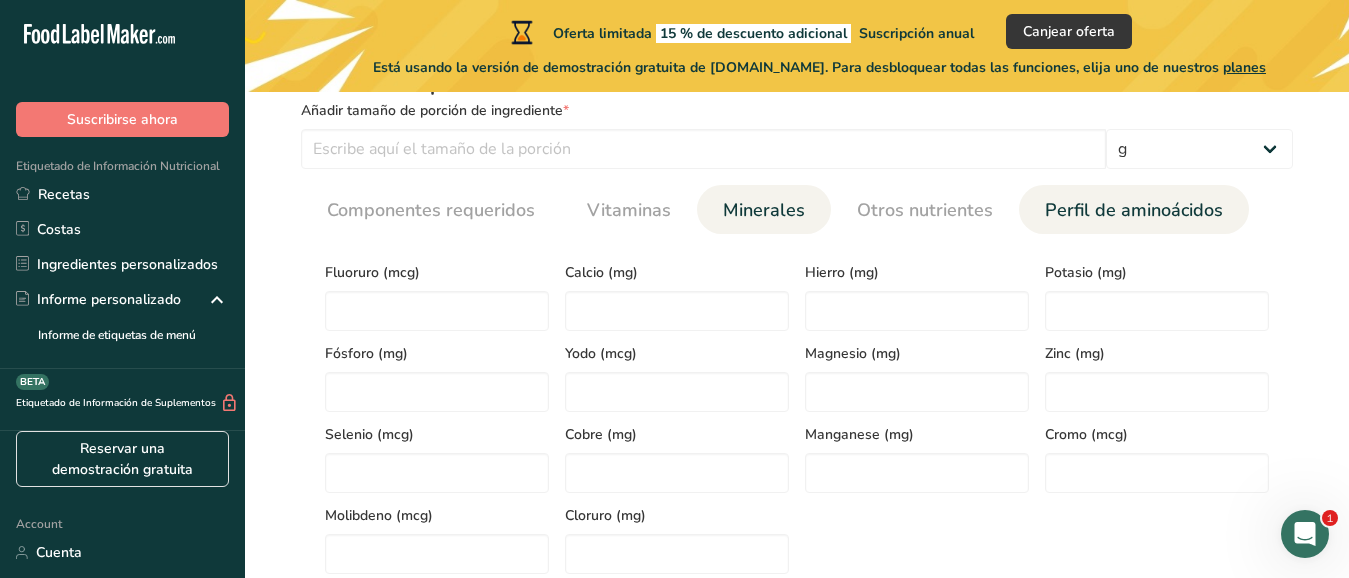 click on "Perfil de aminoácidos" at bounding box center (1134, 210) 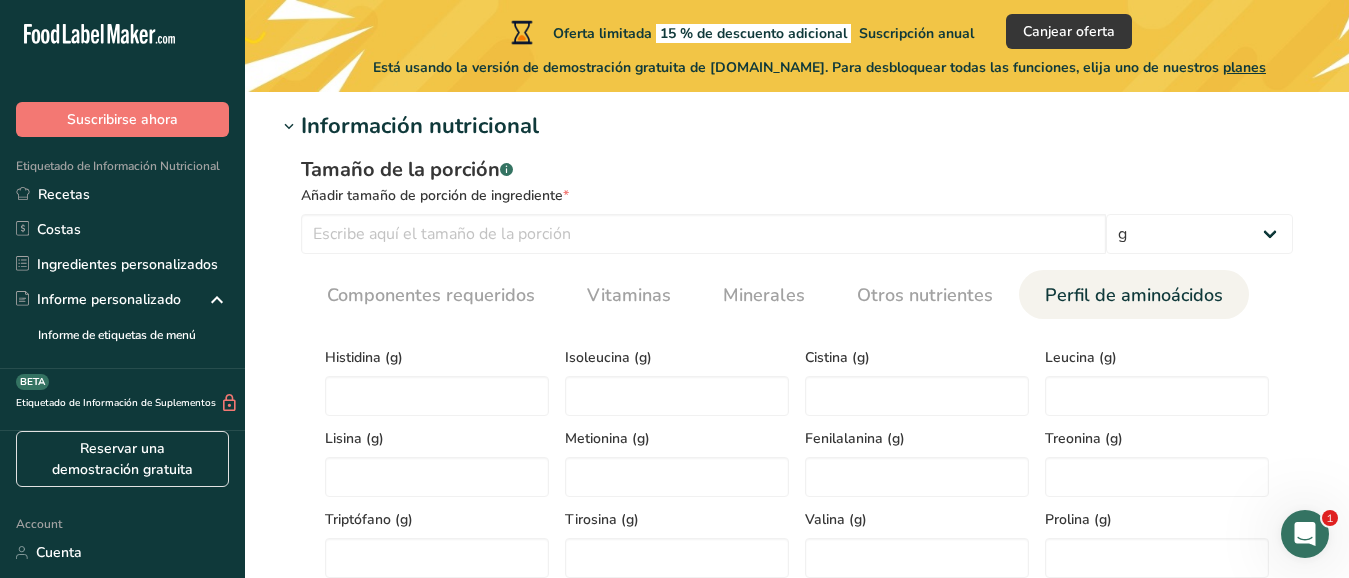 scroll, scrollTop: 780, scrollLeft: 0, axis: vertical 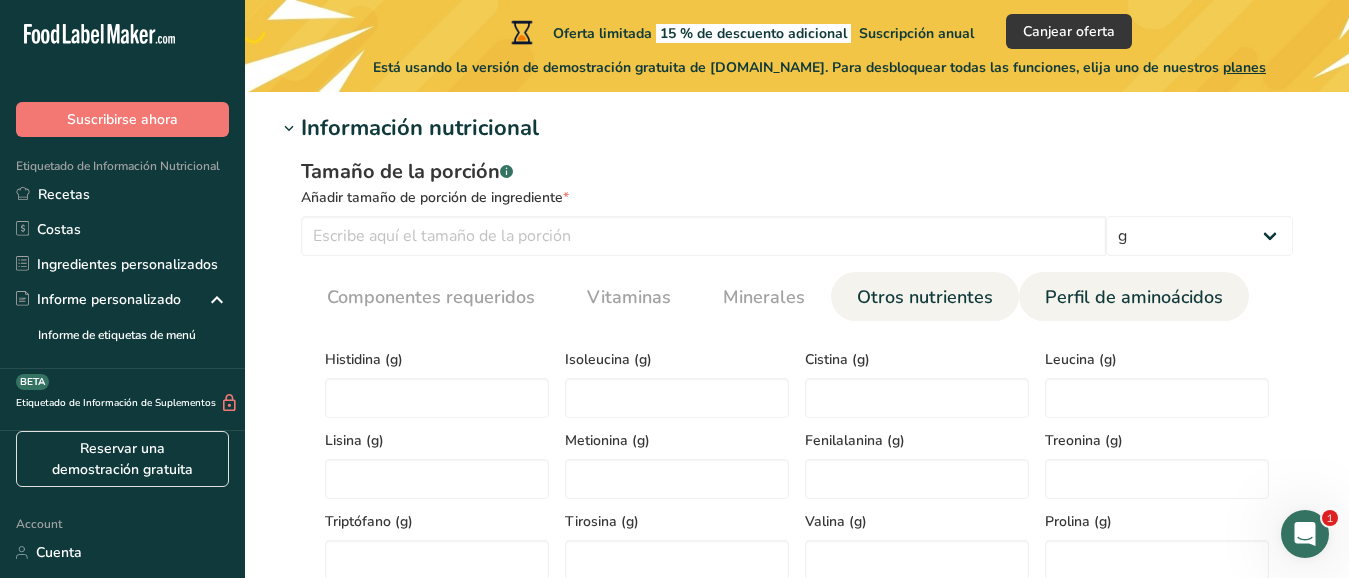 click on "Otros nutrientes" at bounding box center (925, 297) 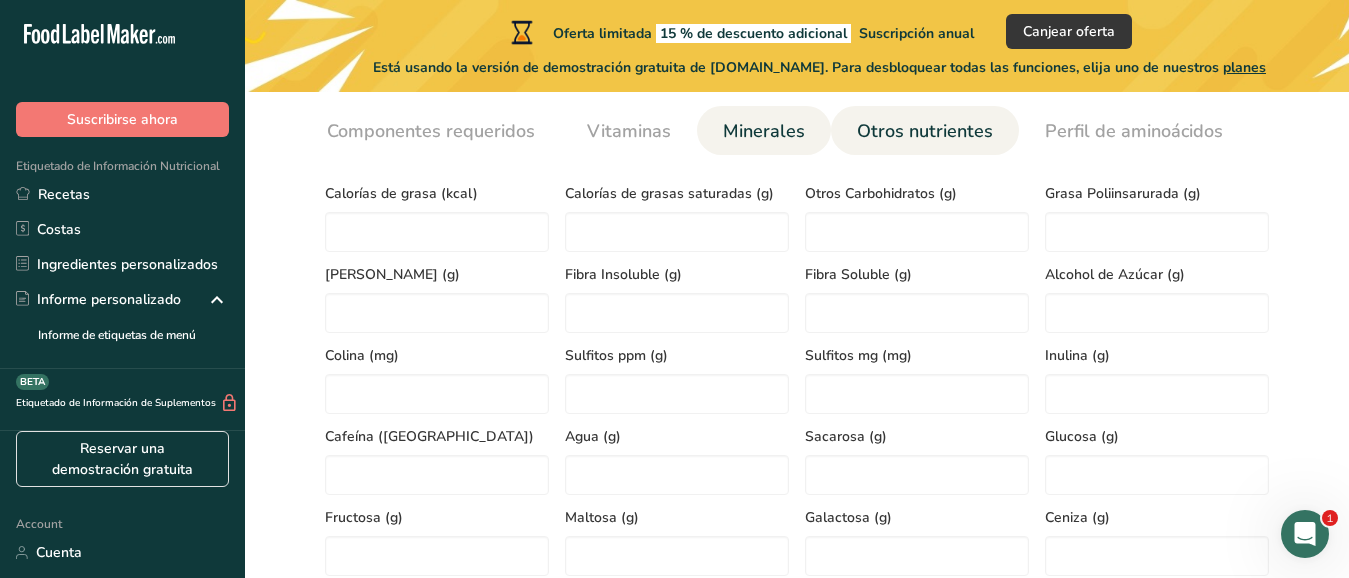 scroll, scrollTop: 953, scrollLeft: 0, axis: vertical 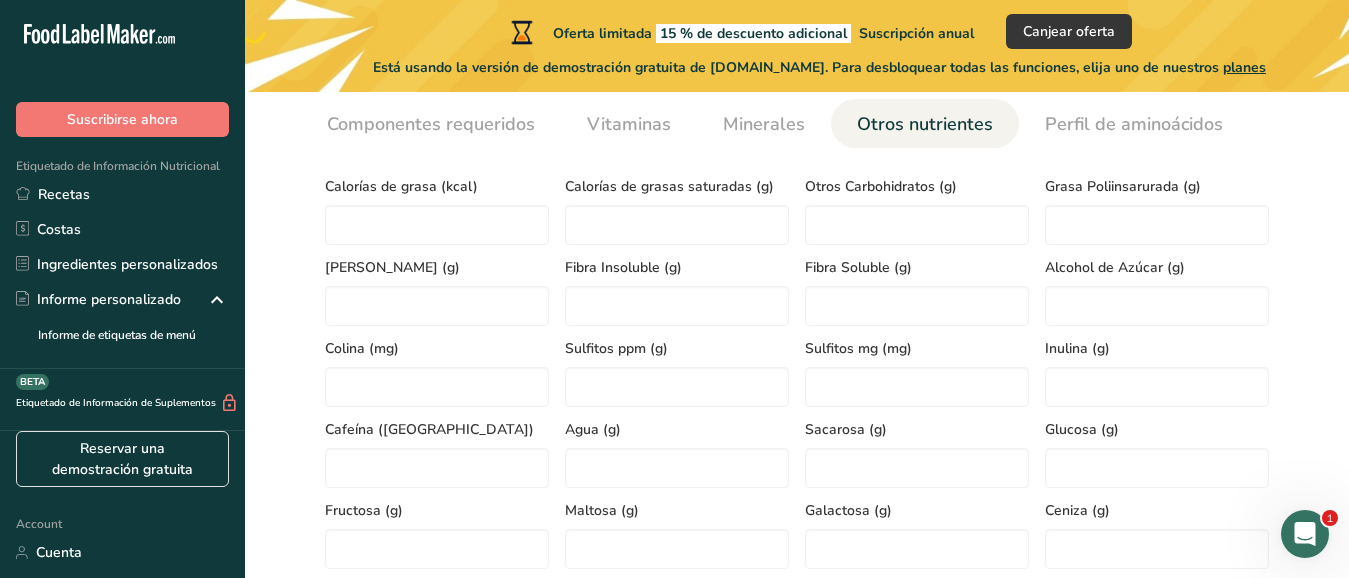 click on "Calorías de grasas saturadas
(g)" at bounding box center (677, 186) 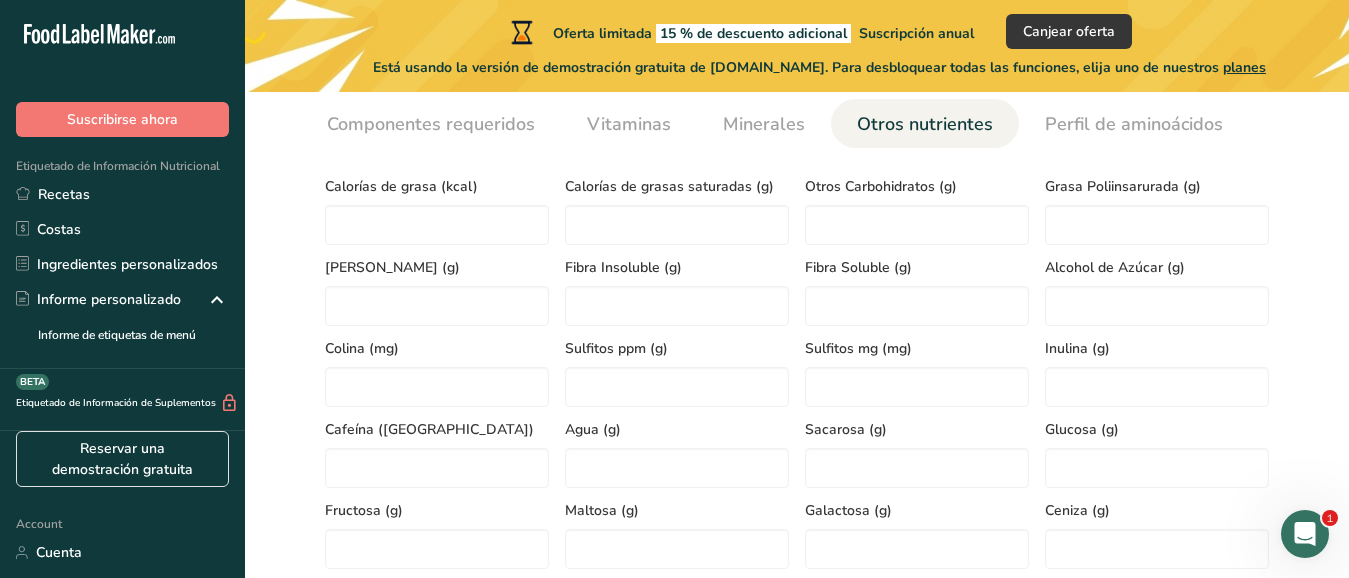 scroll, scrollTop: 867, scrollLeft: 0, axis: vertical 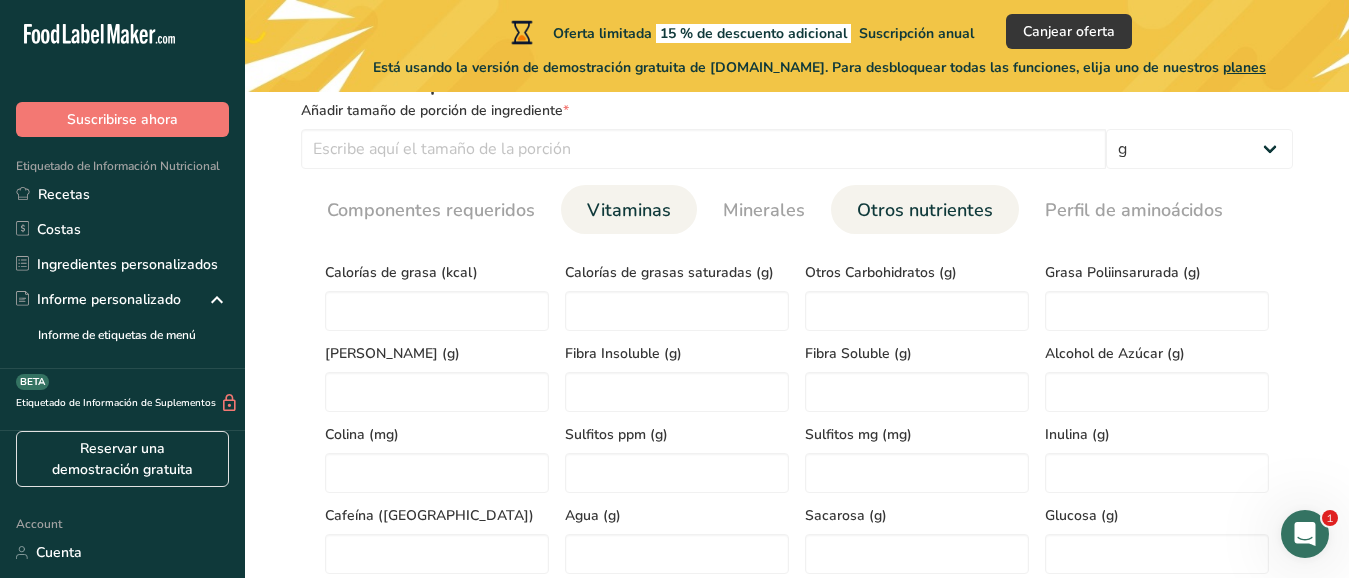 click on "Vitaminas" at bounding box center [629, 210] 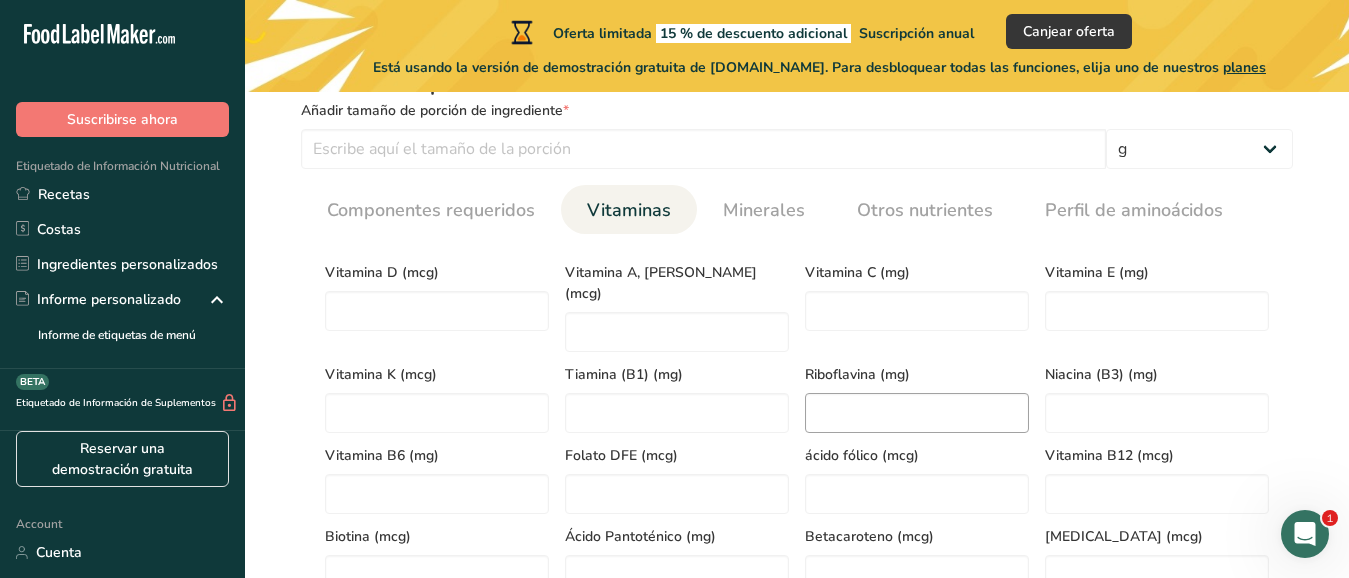 scroll, scrollTop: 953, scrollLeft: 0, axis: vertical 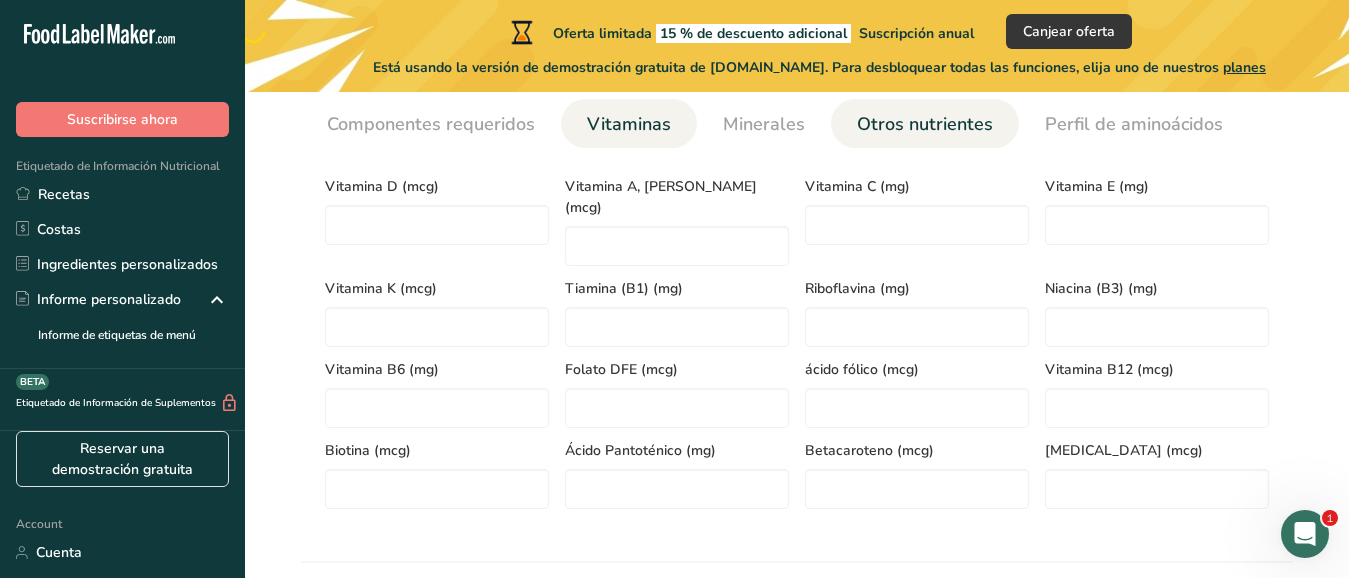 click on "Otros nutrientes" at bounding box center [925, 124] 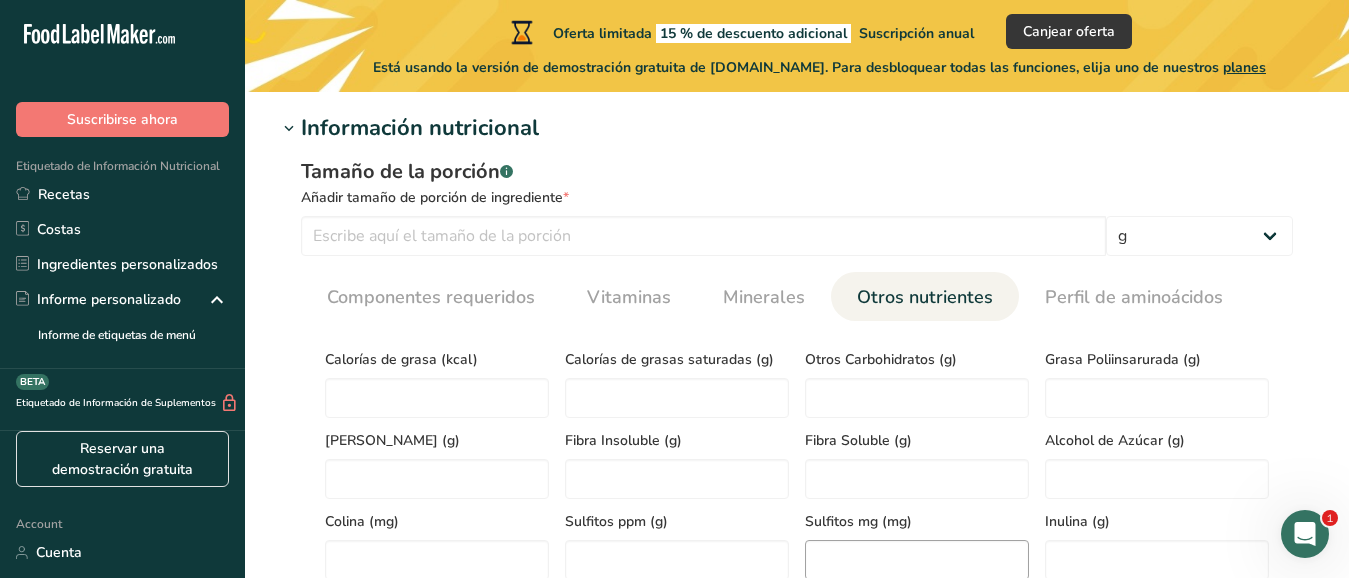 scroll, scrollTop: 693, scrollLeft: 0, axis: vertical 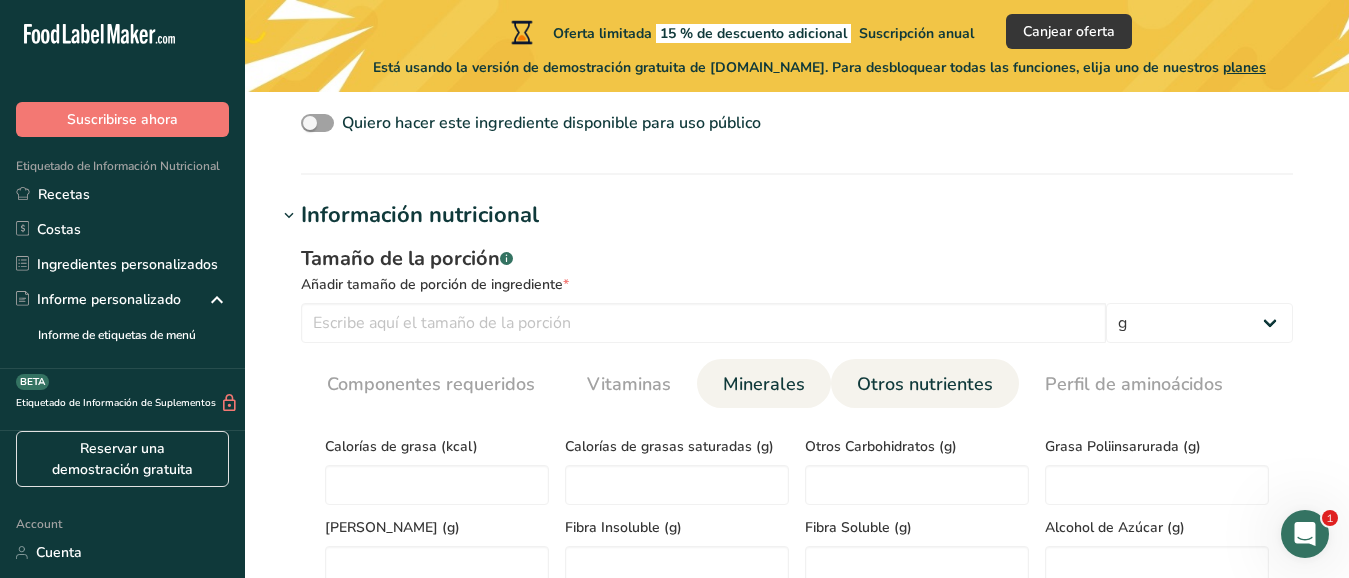 click on "Minerales" at bounding box center (764, 384) 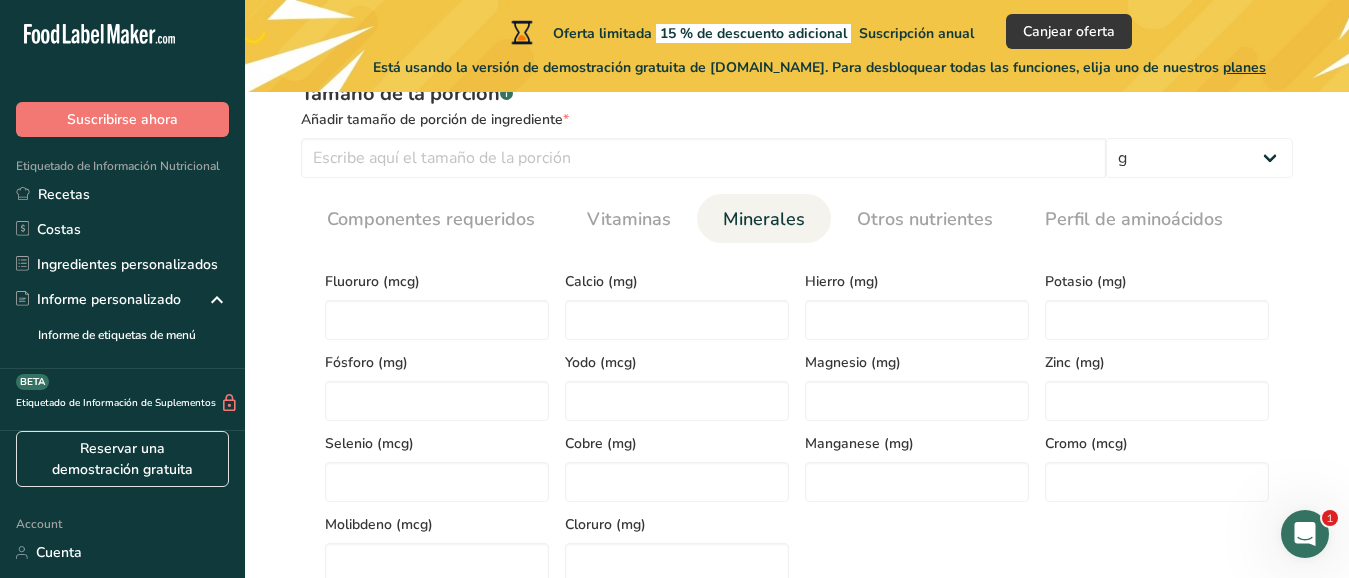 scroll, scrollTop: 780, scrollLeft: 0, axis: vertical 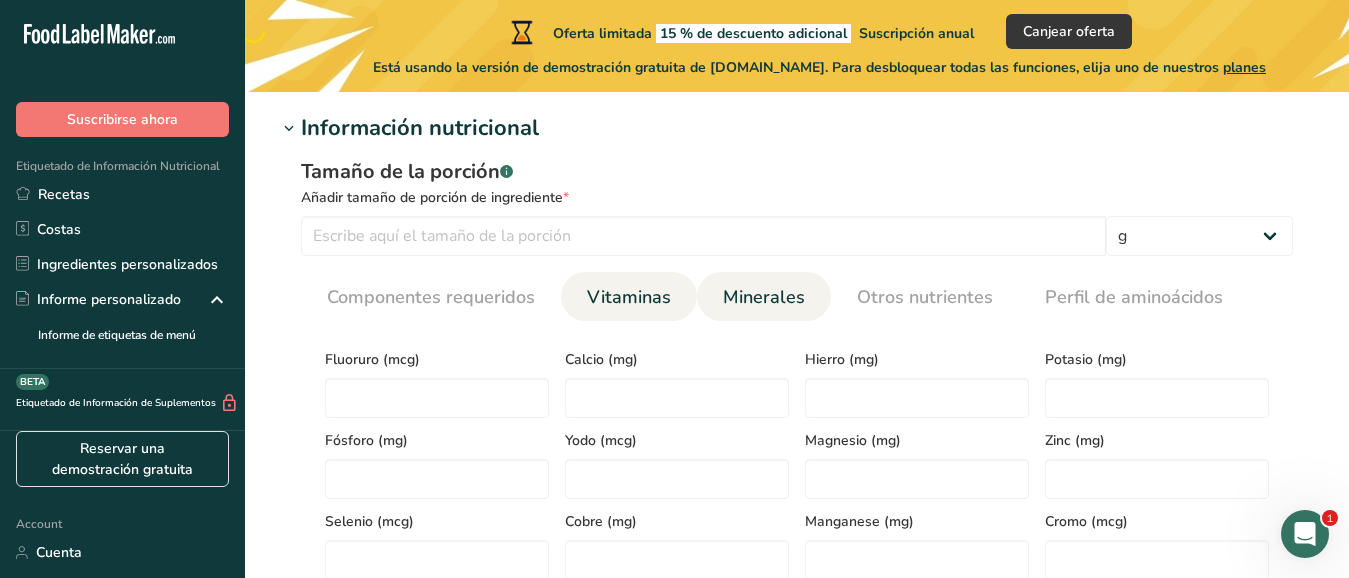click on "Vitaminas" at bounding box center [629, 297] 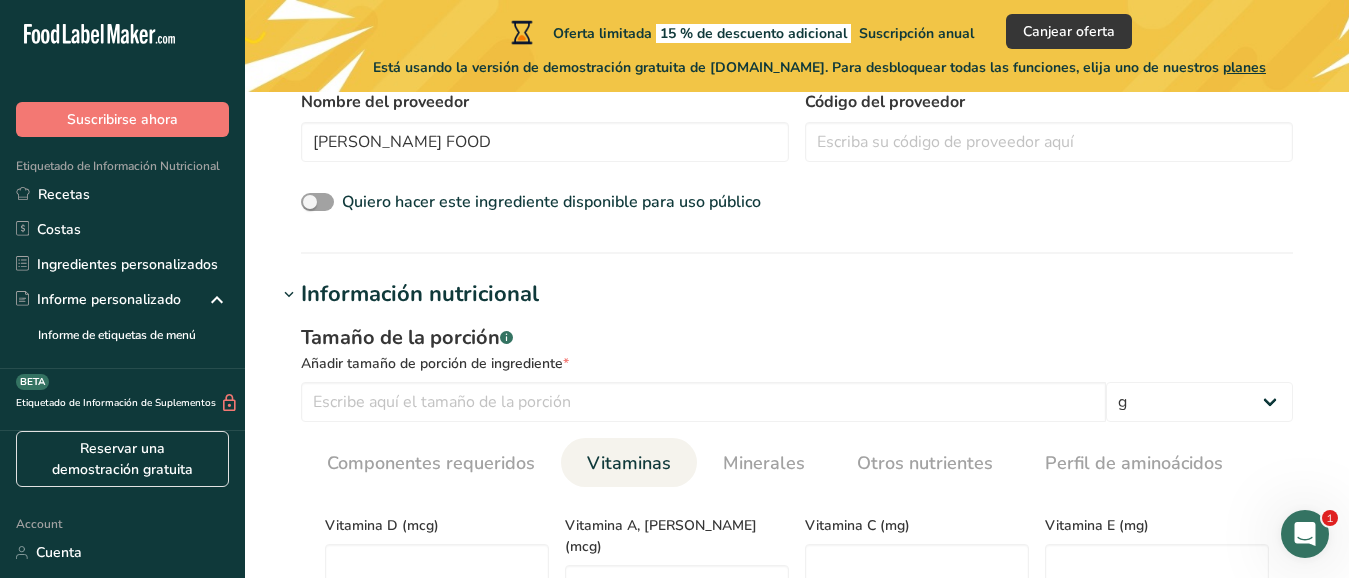 scroll, scrollTop: 606, scrollLeft: 0, axis: vertical 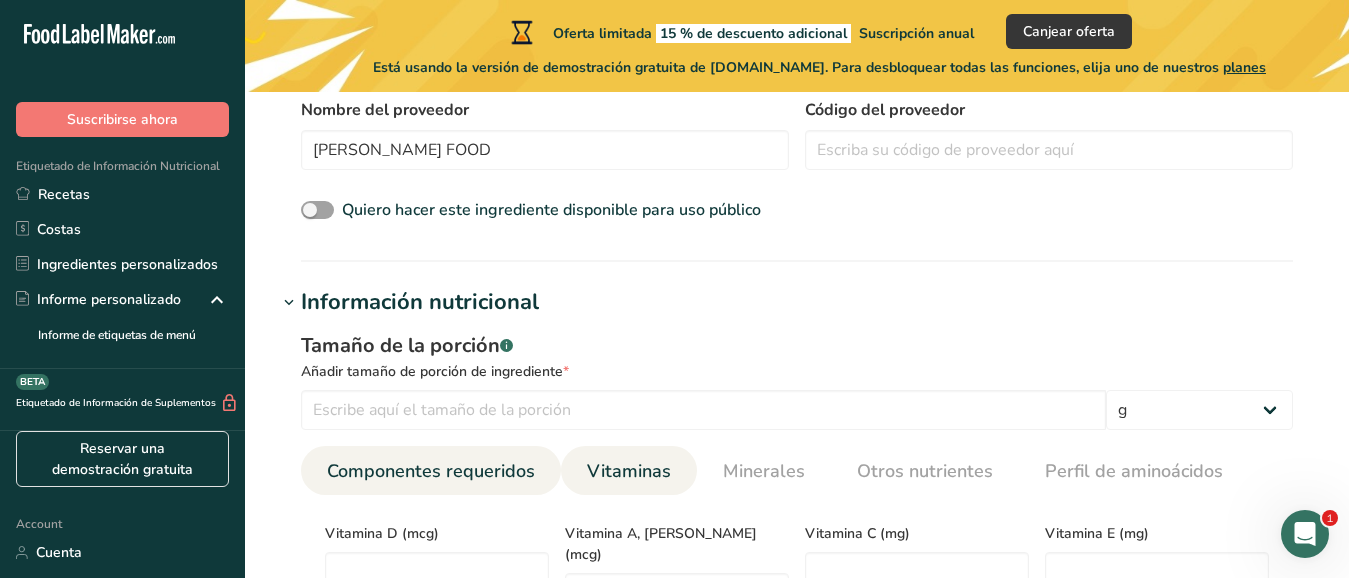 click on "Componentes requeridos" at bounding box center (431, 471) 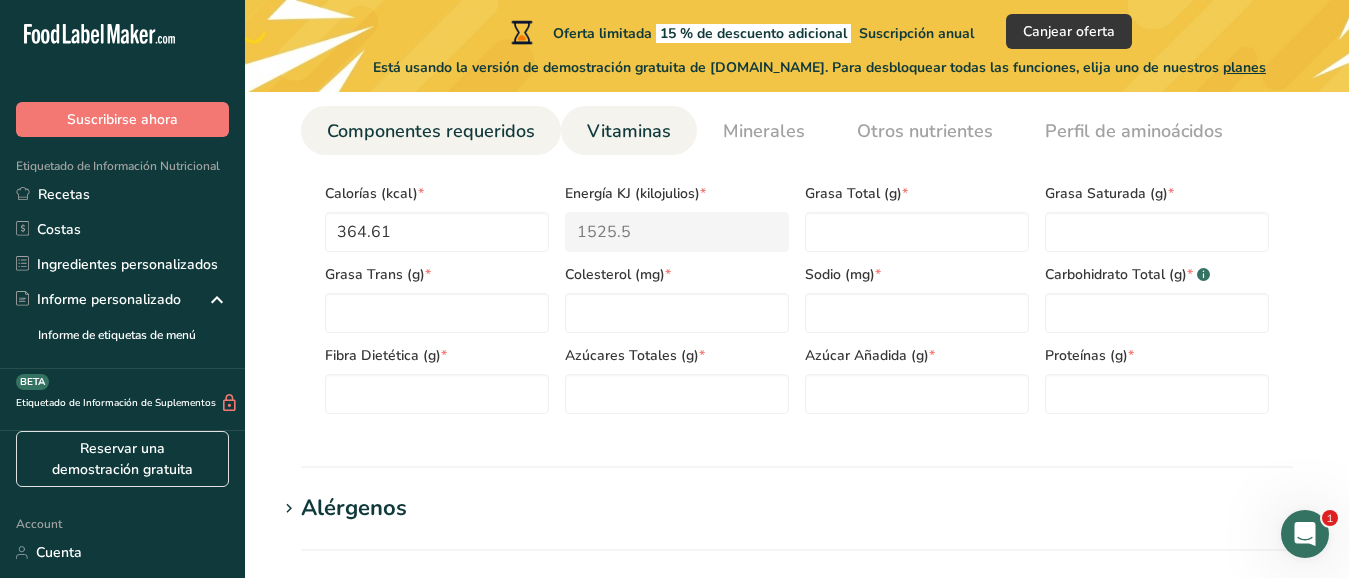 scroll, scrollTop: 953, scrollLeft: 0, axis: vertical 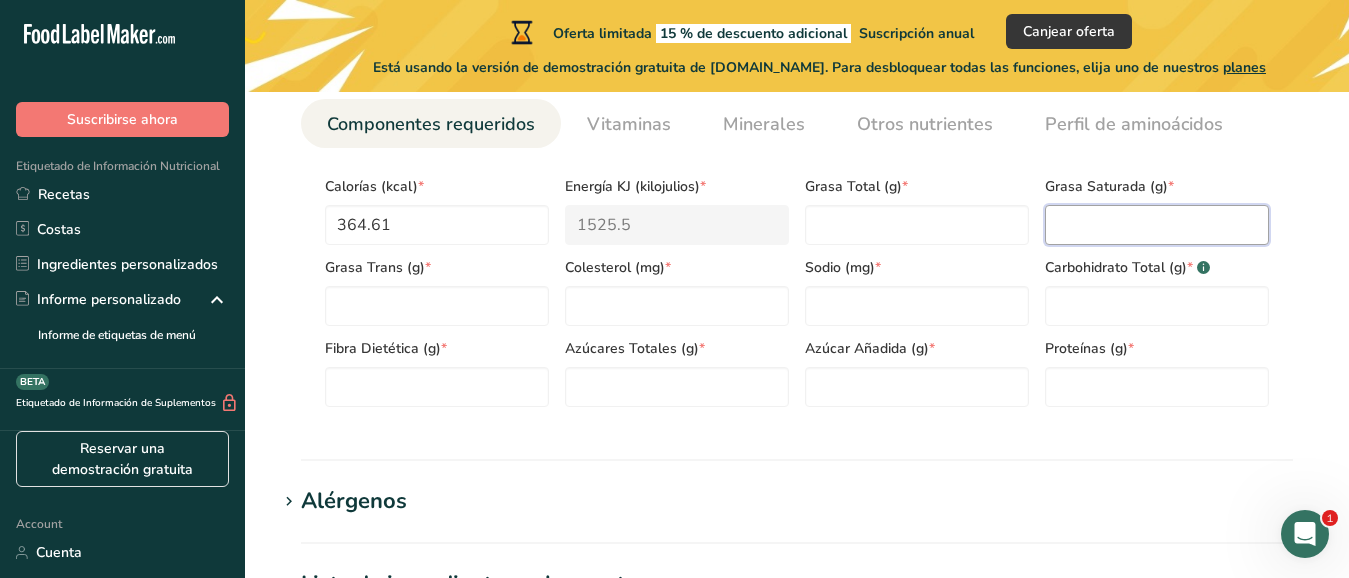 click at bounding box center [1157, 225] 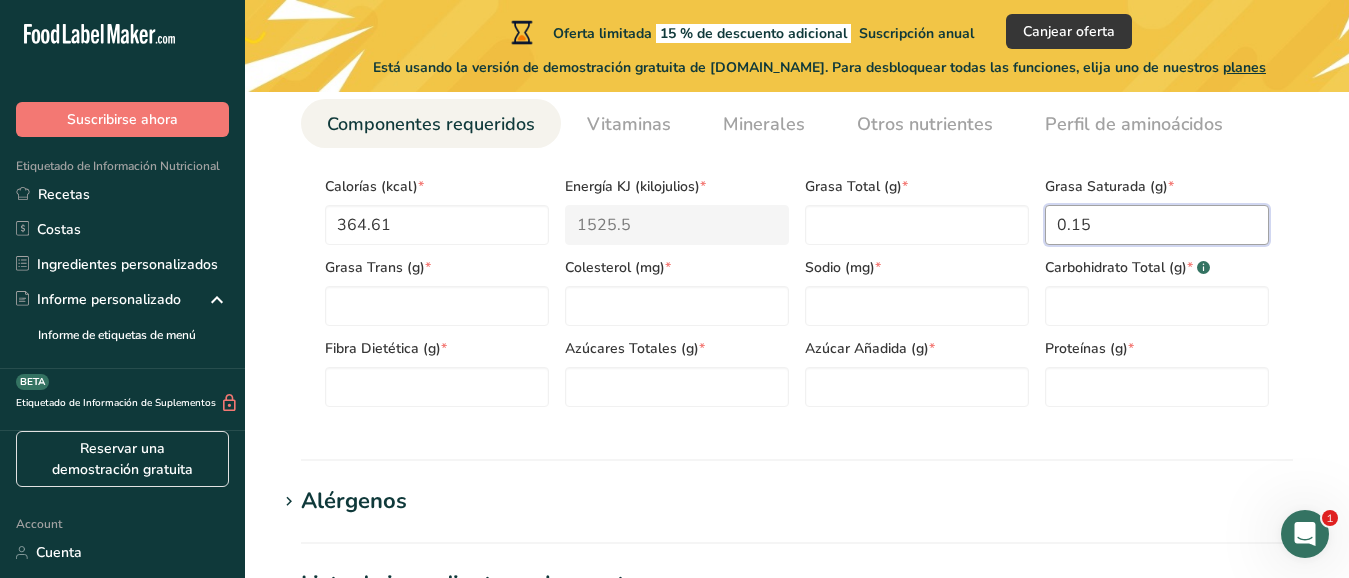 type on "0.15" 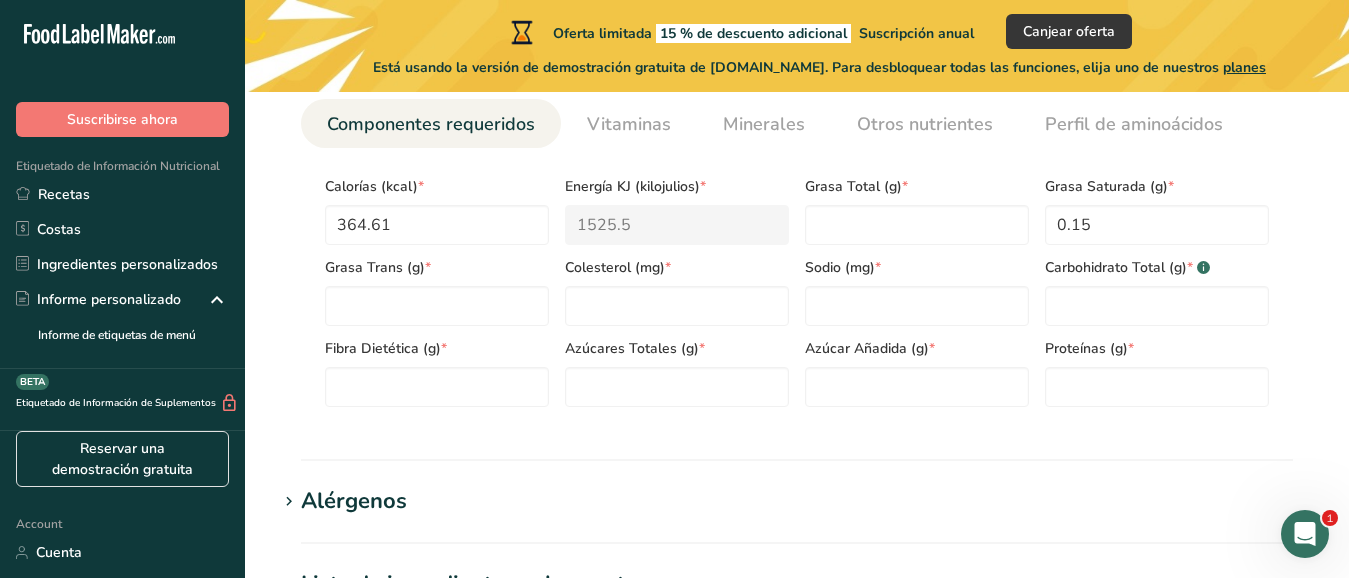 click on "Tamaño de la porción
.a-a{fill:#347362;}.b-a{fill:#fff;}
Añadir tamaño de porción de ingrediente *
g
kg
mg
mcg
libras
onza
[GEOGRAPHIC_DATA]
mL
onza líquida
[GEOGRAPHIC_DATA]
cucharadita
[GEOGRAPHIC_DATA]
Cuarto de [GEOGRAPHIC_DATA][PERSON_NAME]
Componentes requeridos Vitaminas Minerales Otros nutrientes Perfil de aminoácidos
Calorías
(kcal) *     364.61
Energía KJ
(kilojulios) *     1525.5 *     *     0.15 *     *" at bounding box center [797, 203] 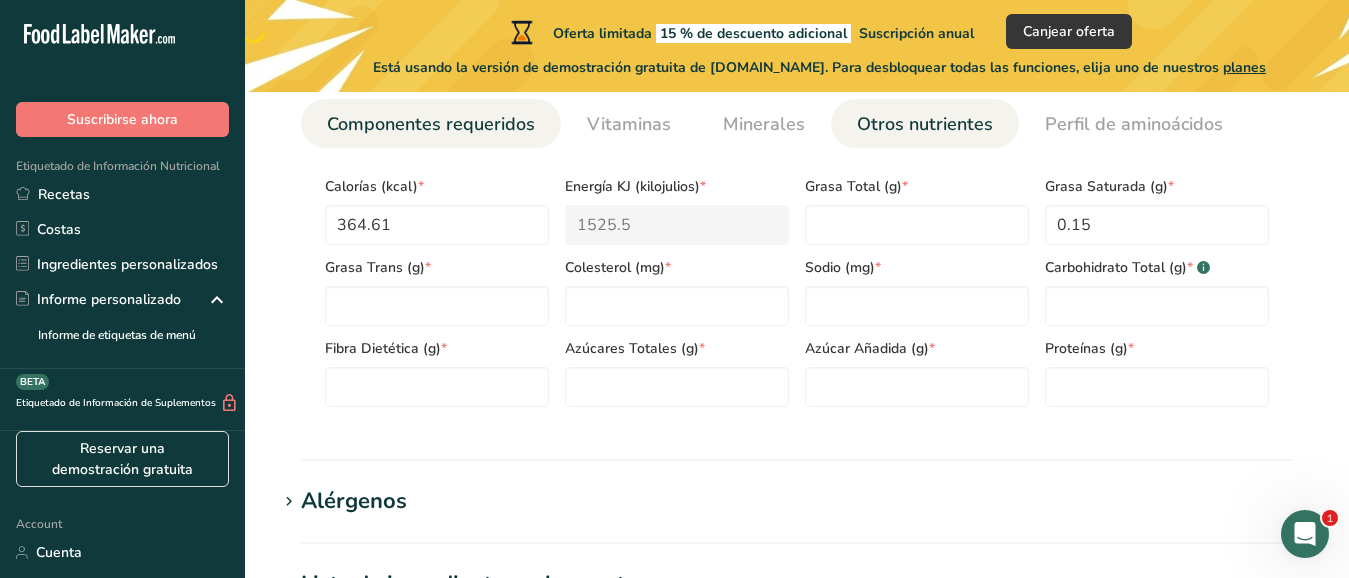 click on "Otros nutrientes" at bounding box center [925, 124] 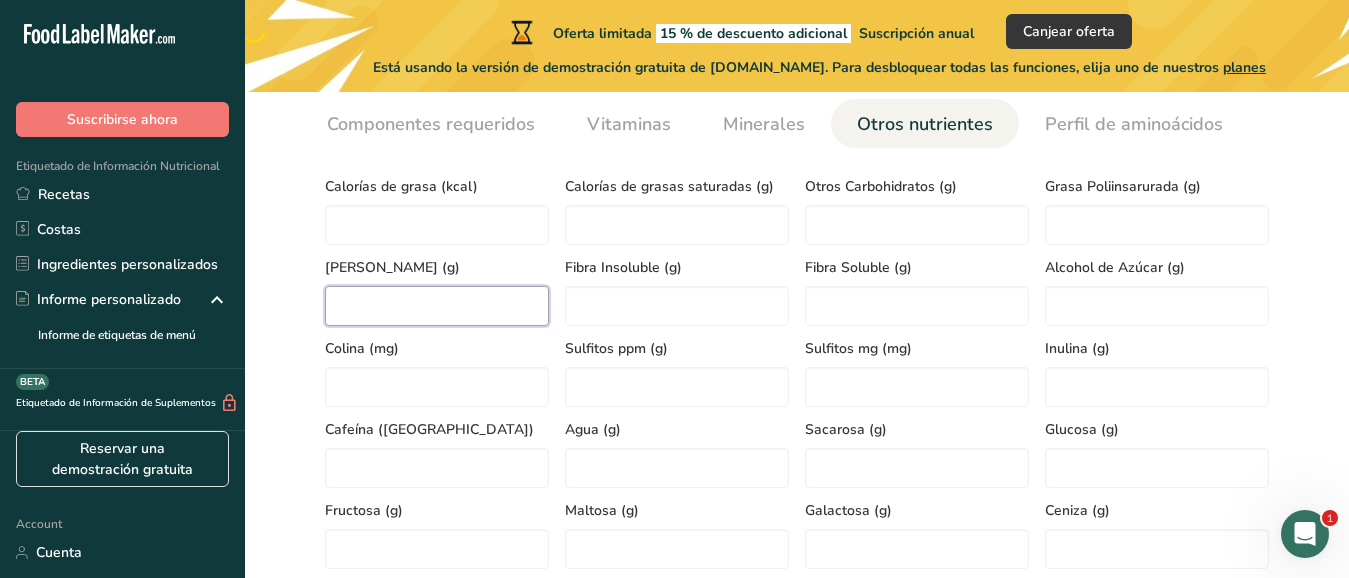 click at bounding box center (437, 306) 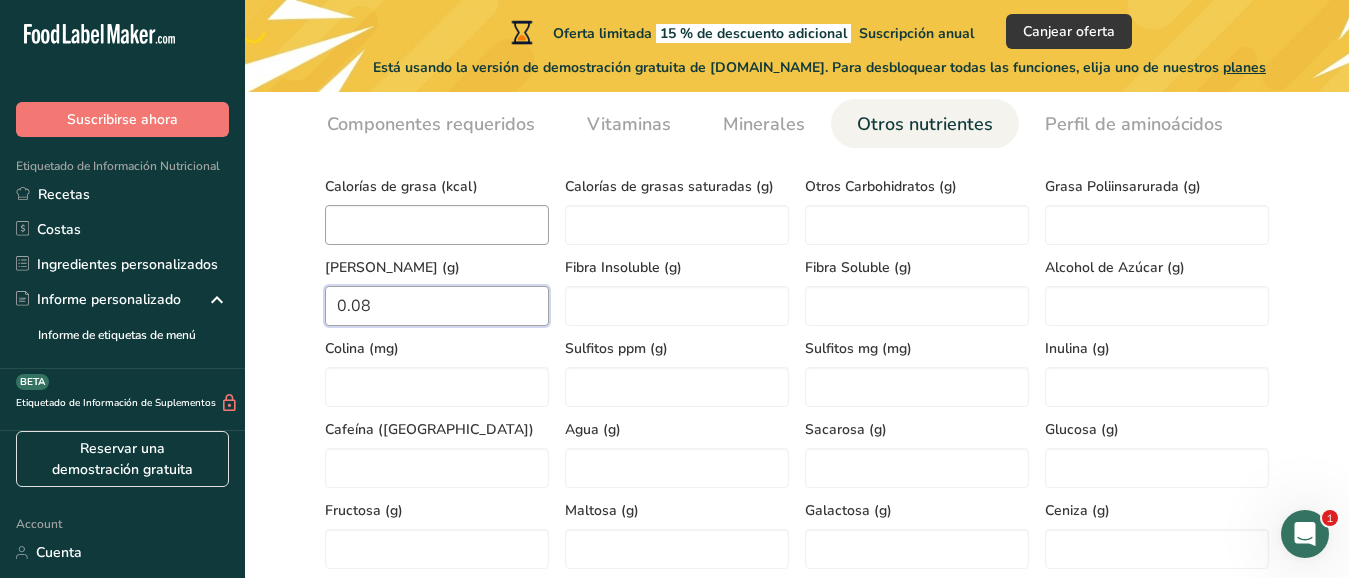 type on "0.08" 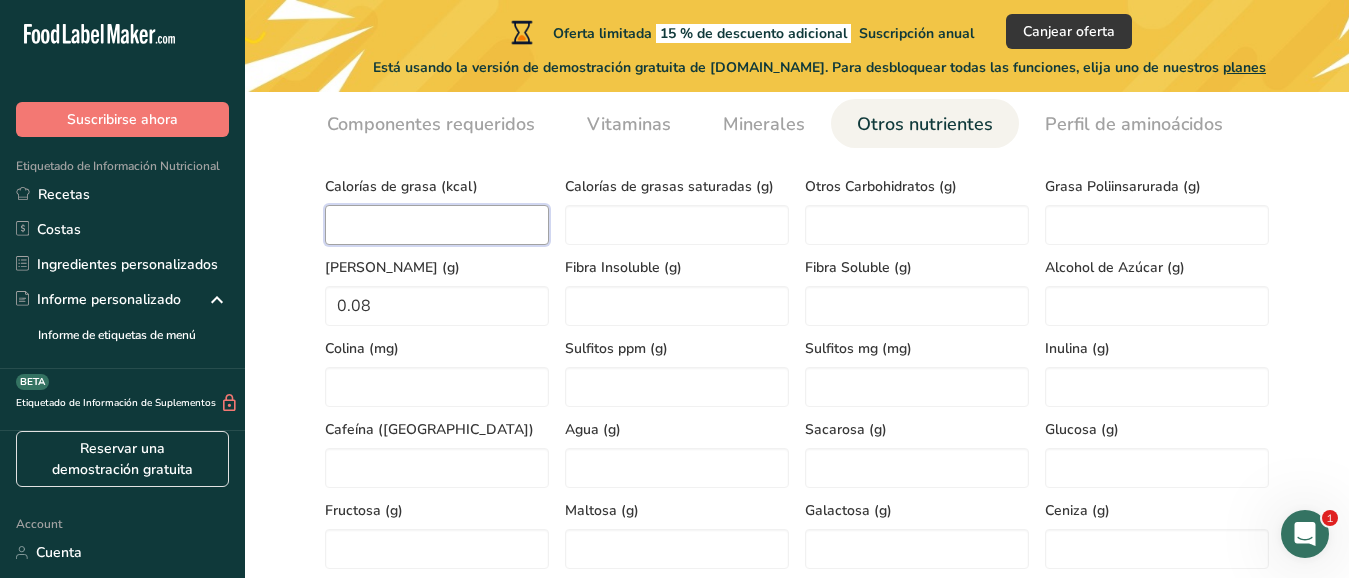 click at bounding box center [437, 225] 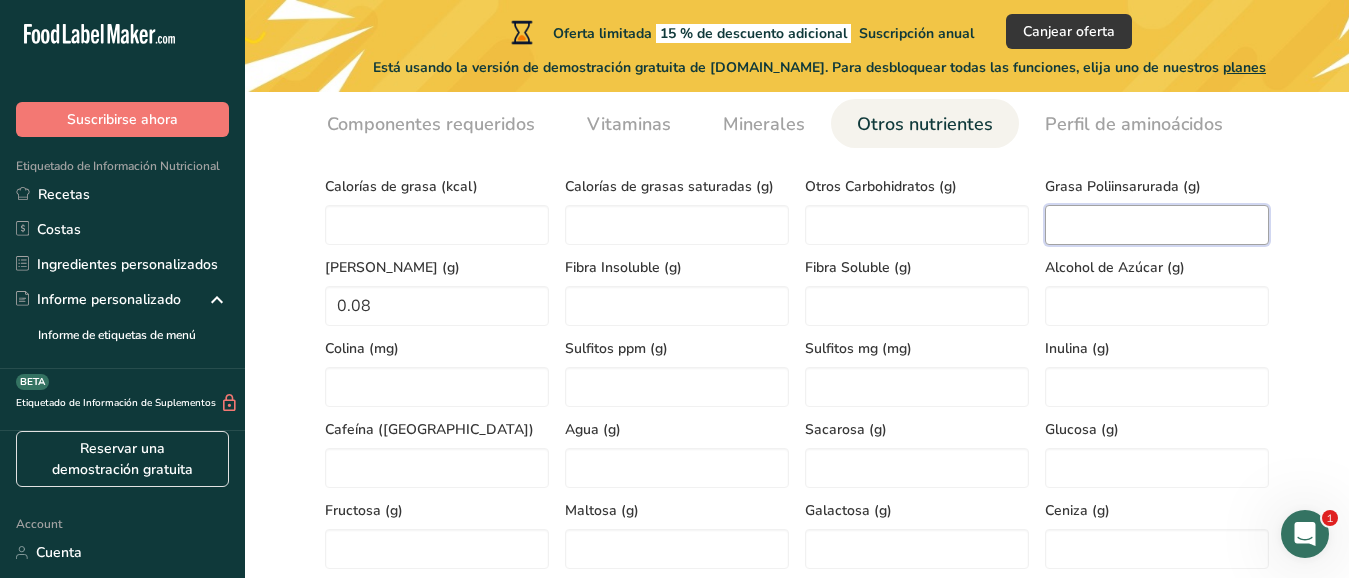 click at bounding box center [1157, 225] 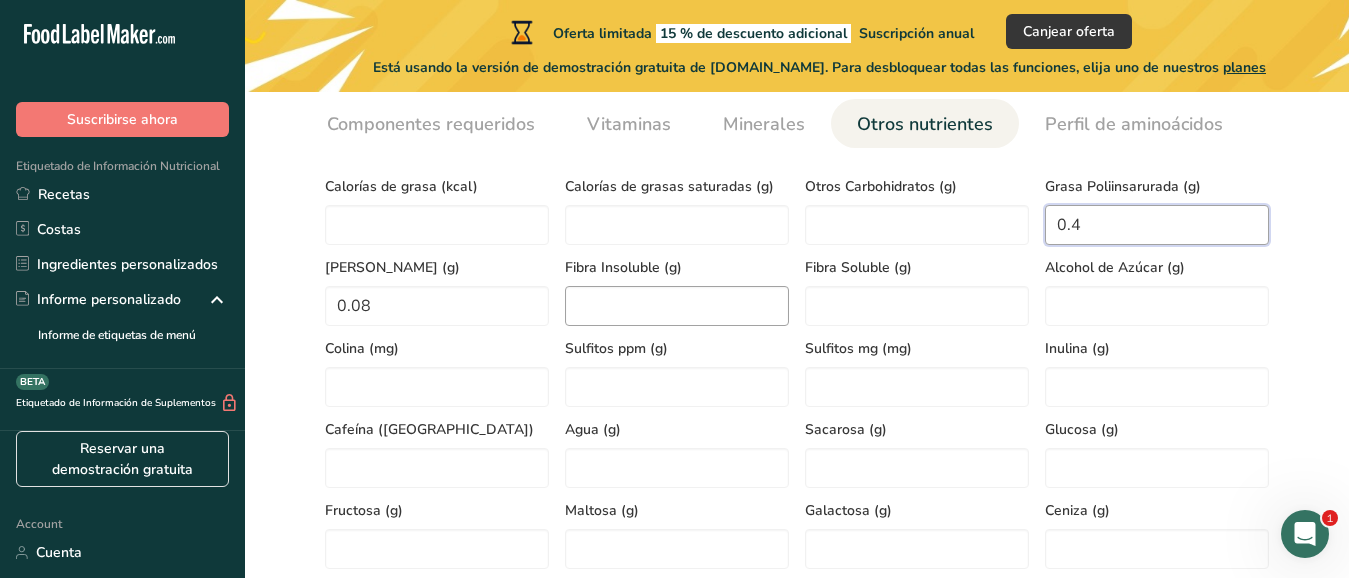 type on "0.4" 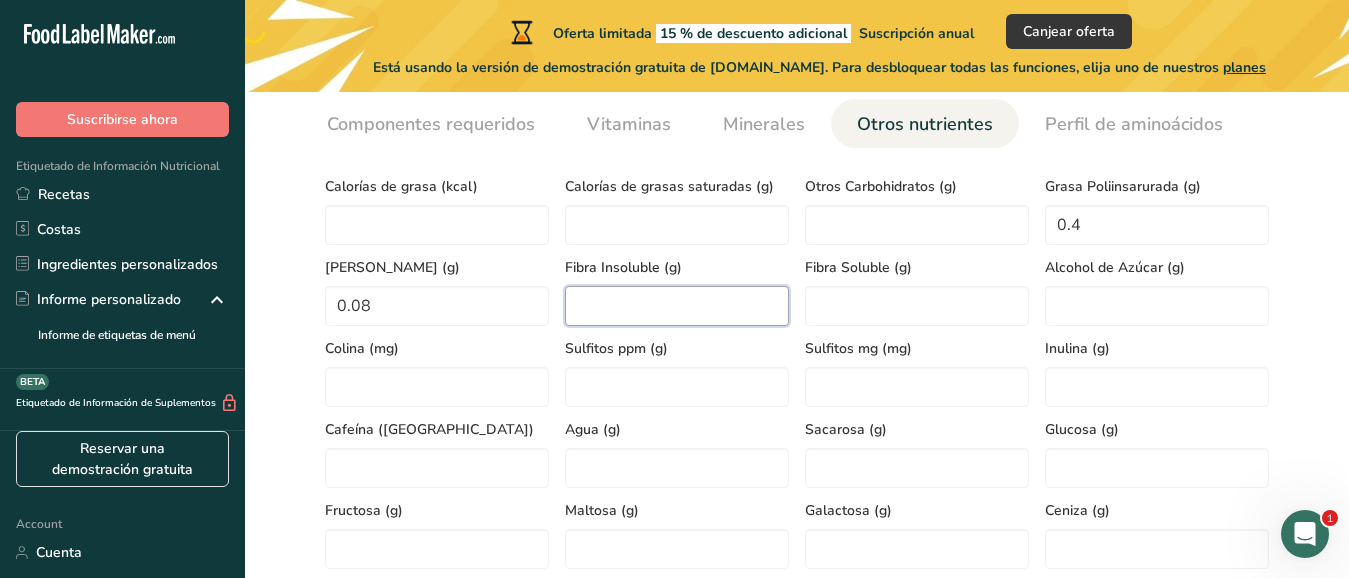 click at bounding box center (677, 306) 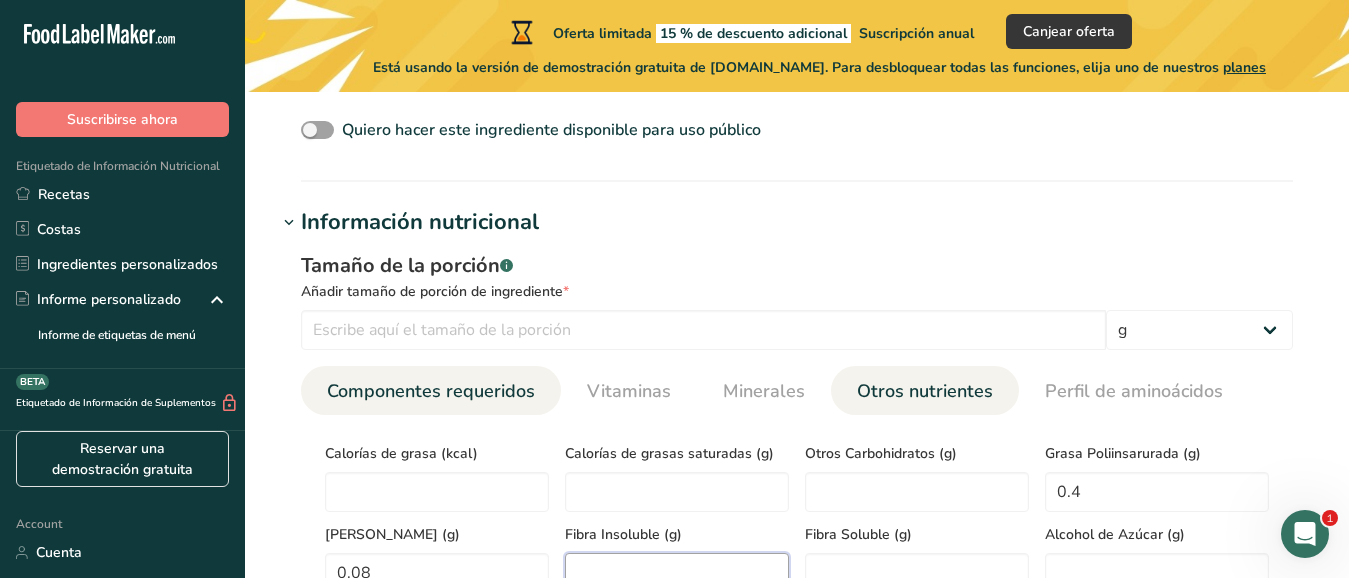 scroll, scrollTop: 693, scrollLeft: 0, axis: vertical 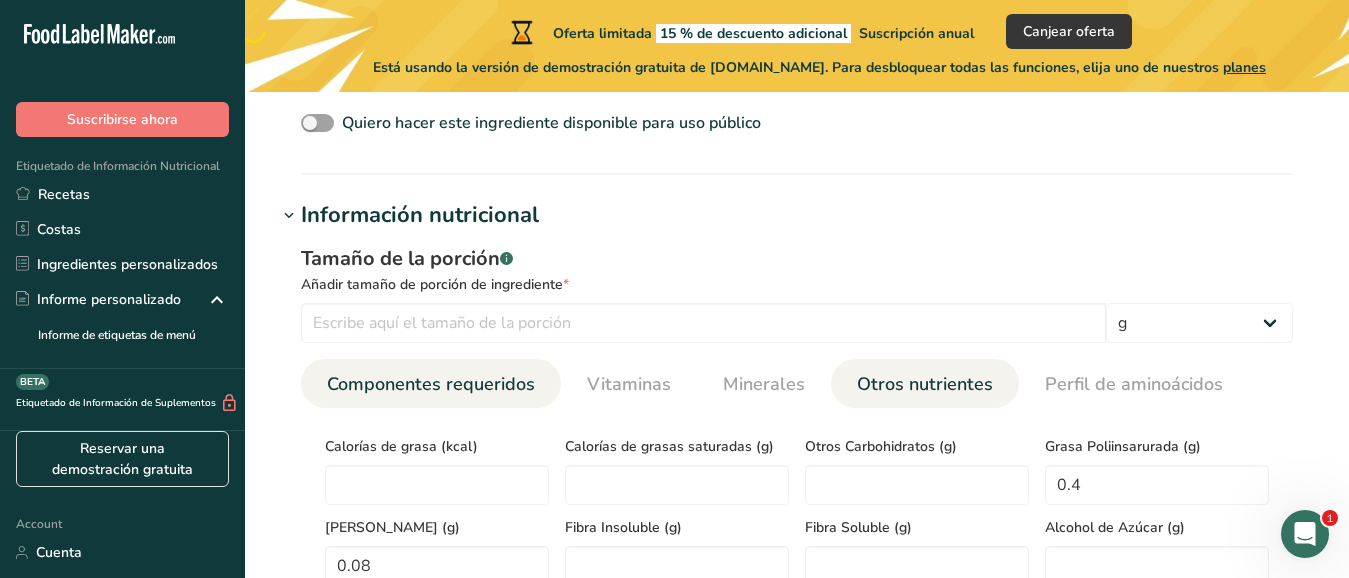 click on "Componentes requeridos" at bounding box center [431, 384] 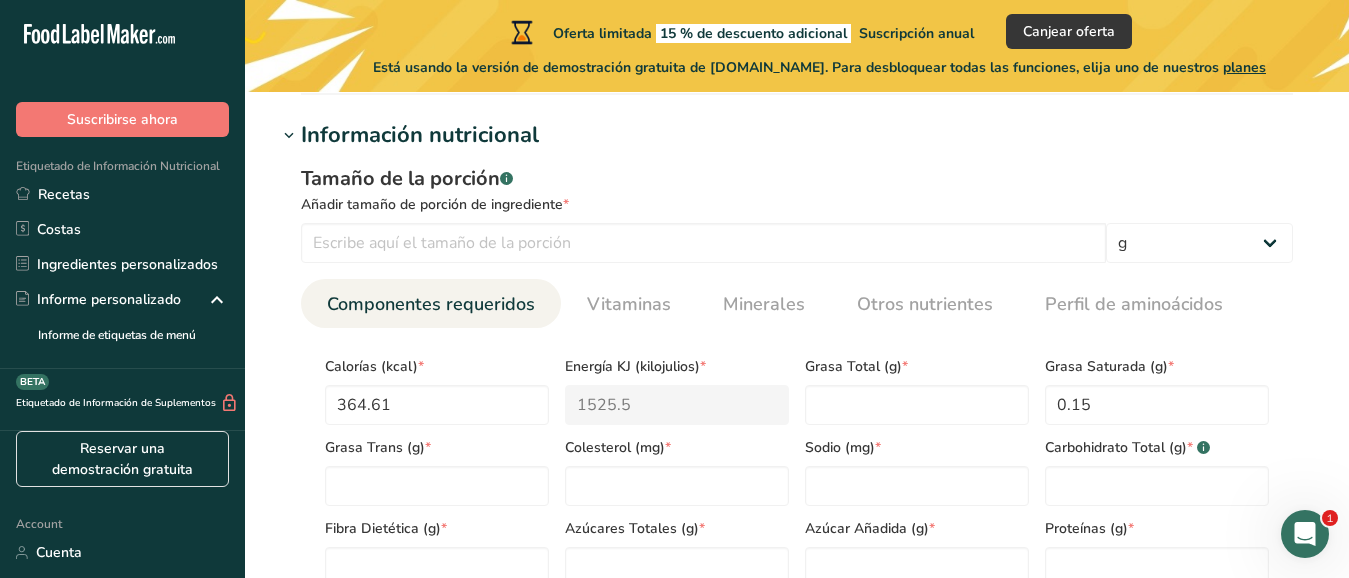 scroll, scrollTop: 780, scrollLeft: 0, axis: vertical 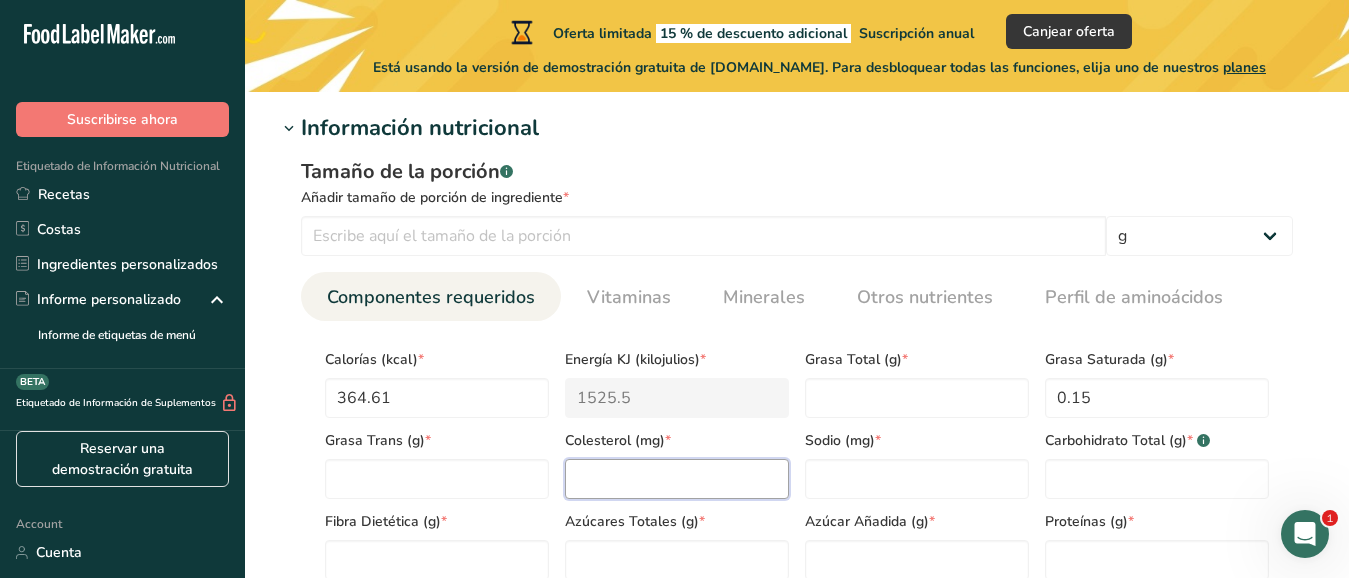 click at bounding box center [677, 479] 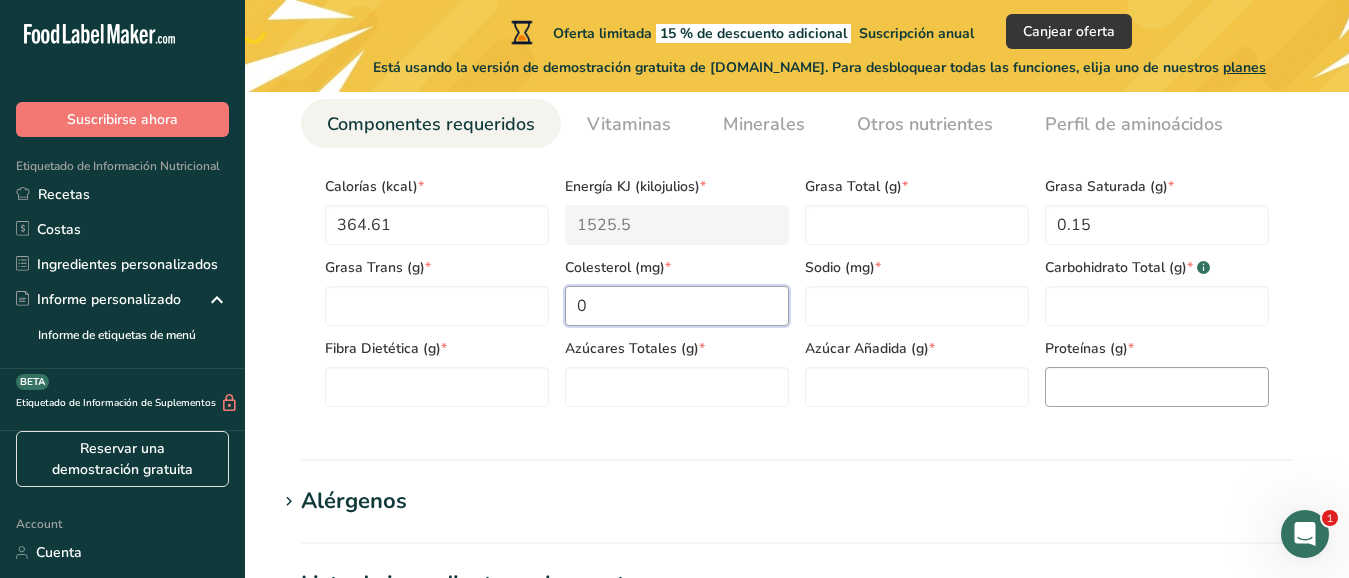 scroll, scrollTop: 953, scrollLeft: 0, axis: vertical 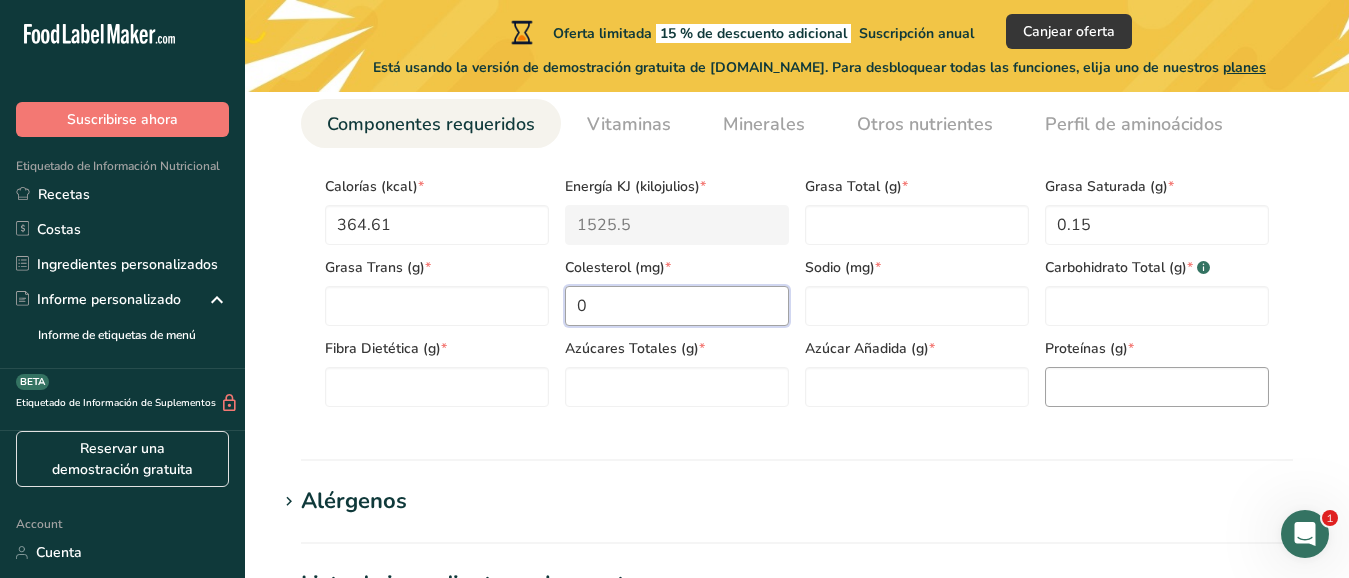 type on "0" 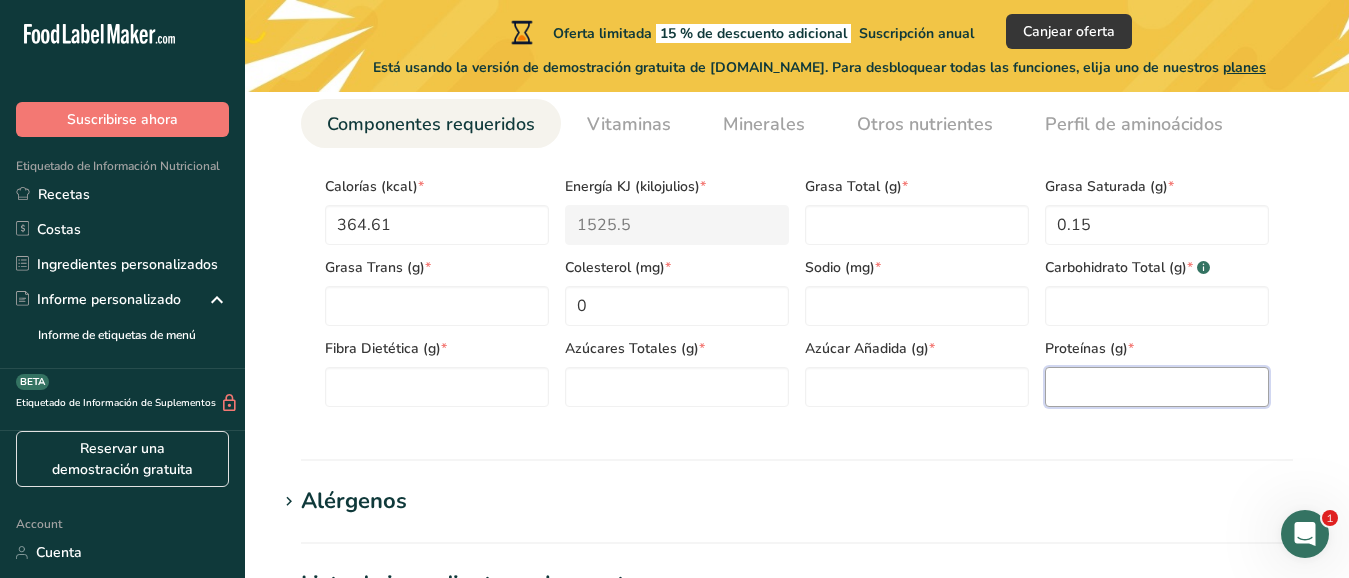 click at bounding box center [1157, 387] 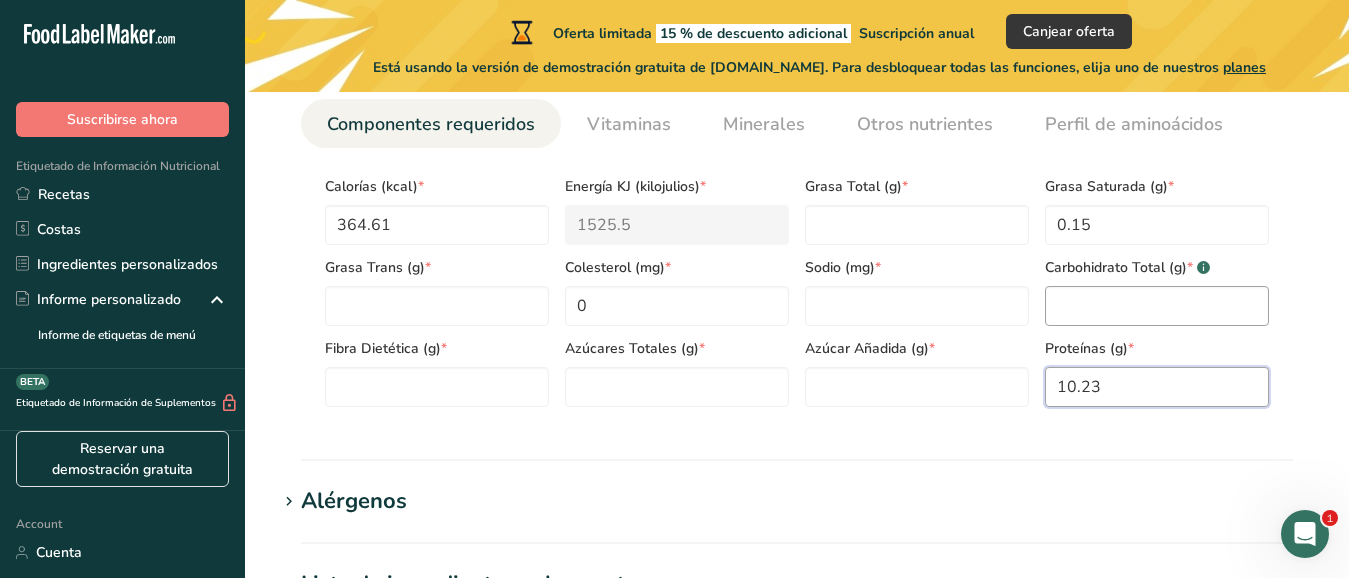 type on "10.23" 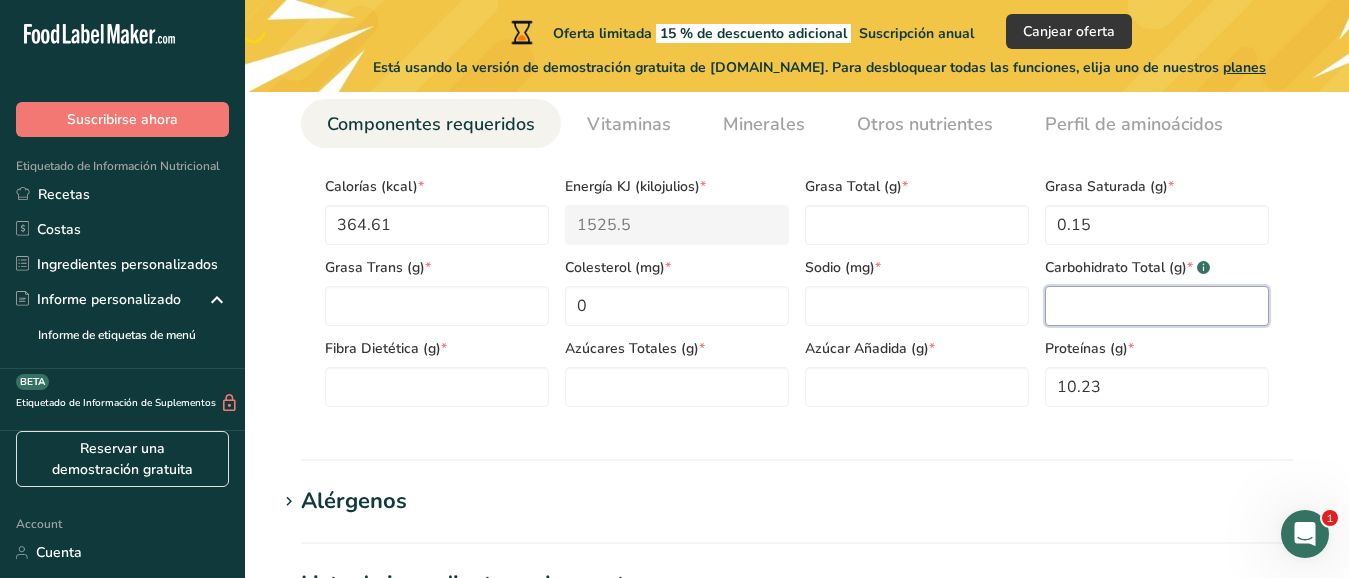 click at bounding box center [1157, 306] 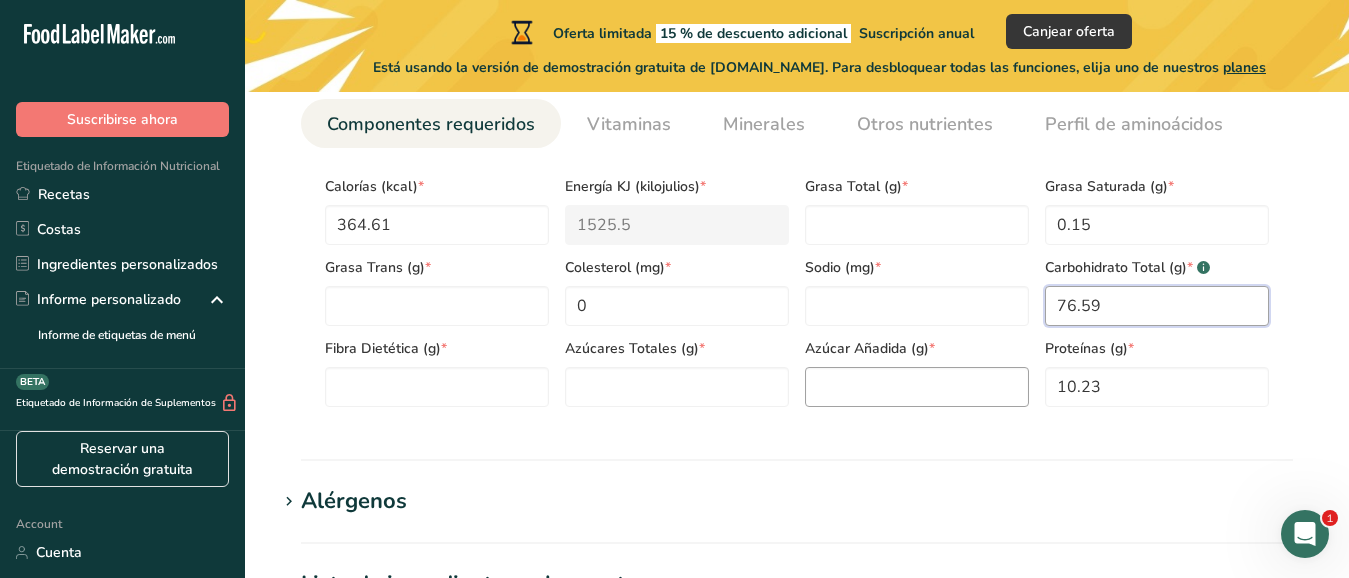 type on "76.59" 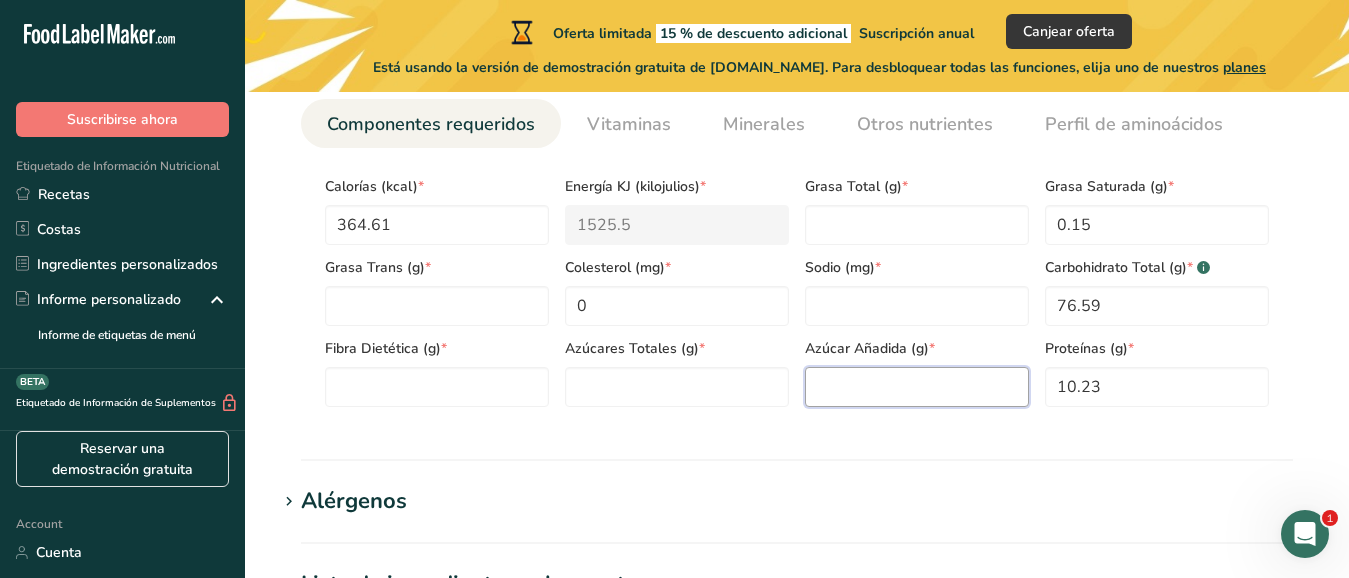 click at bounding box center (917, 387) 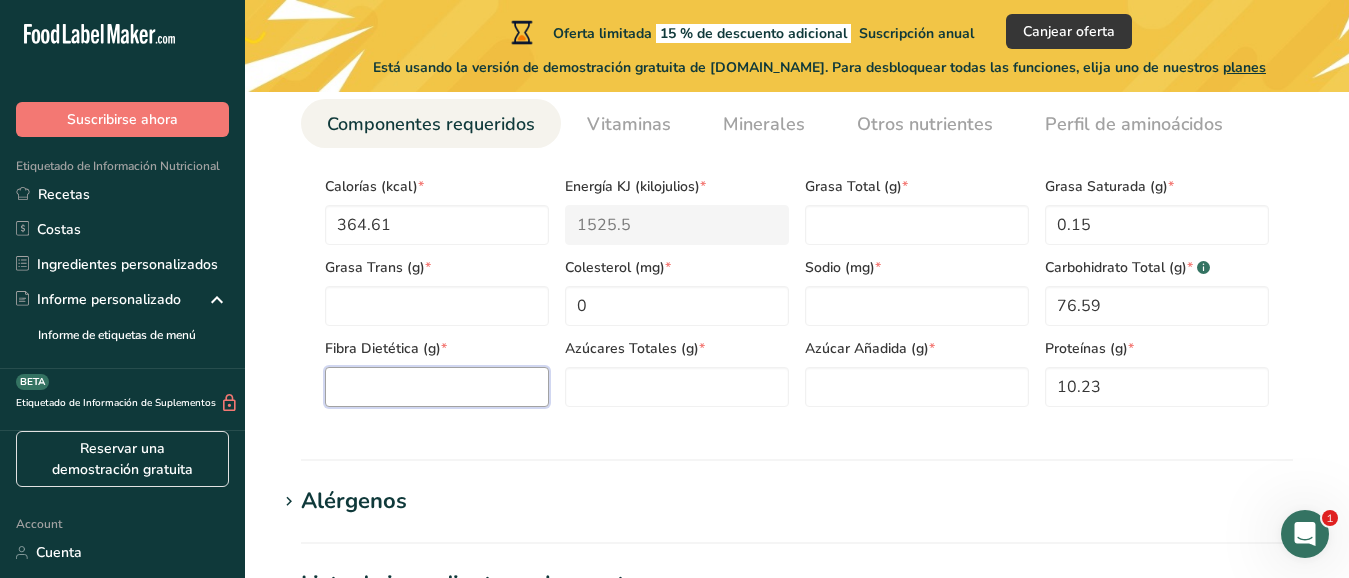 click at bounding box center [437, 387] 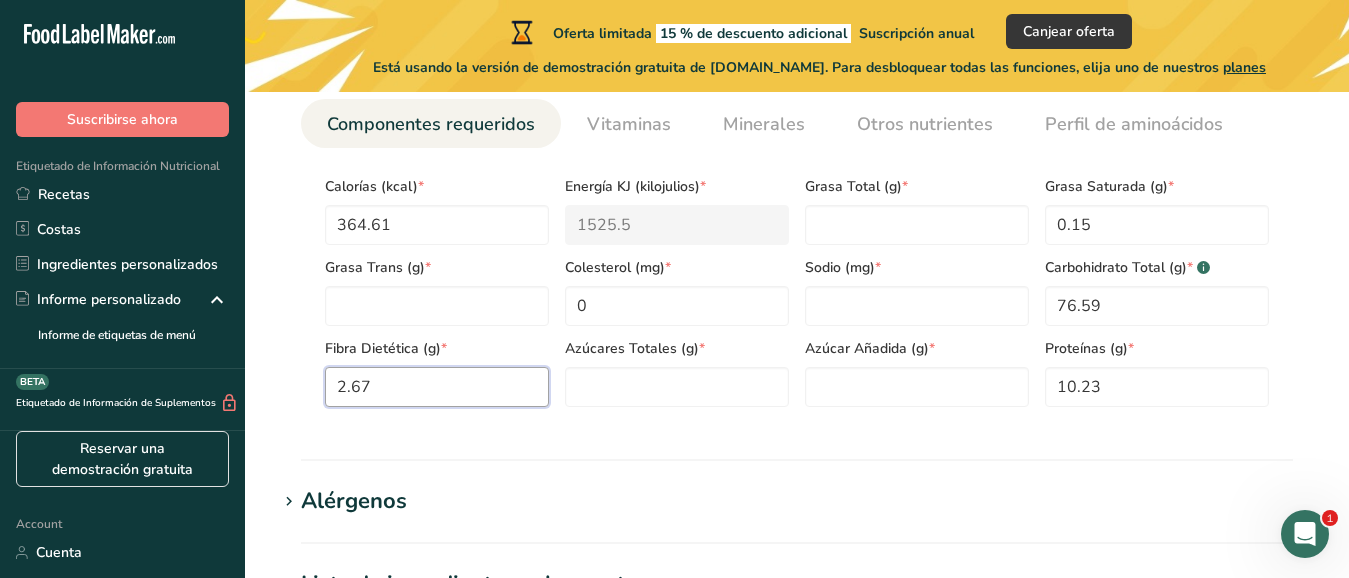 type on "2.67" 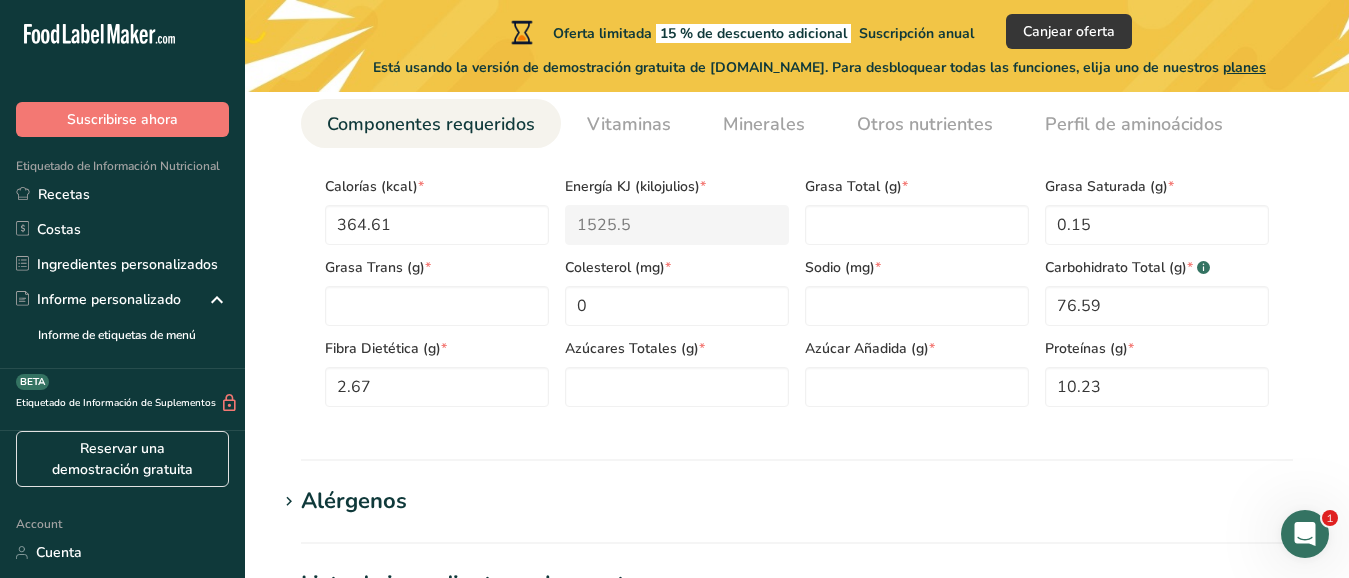 click on "Información nutricional
Tamaño de la porción
.a-a{fill:#347362;}.b-a{fill:#fff;}
Añadir tamaño de porción de ingrediente *
g
kg
mg
mcg
libras
onza
[GEOGRAPHIC_DATA]
mL
onza líquida
[GEOGRAPHIC_DATA]
cucharadita
[GEOGRAPHIC_DATA]
Cuarto de [GEOGRAPHIC_DATA][PERSON_NAME]
Componentes requeridos Vitaminas Minerales Otros nutrientes Perfil de aminoácidos
Calorías
(kcal) *     364.61 *     1525.5 *     *     0.15 *     *     0 *     *" at bounding box center (797, 200) 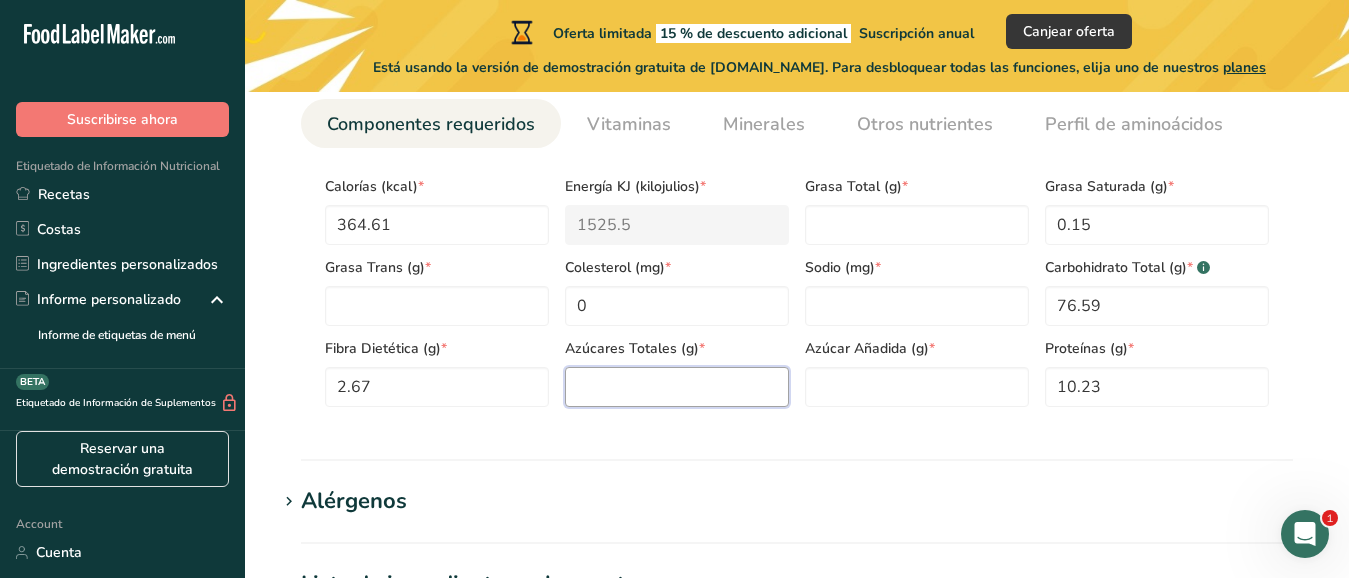 click at bounding box center [677, 387] 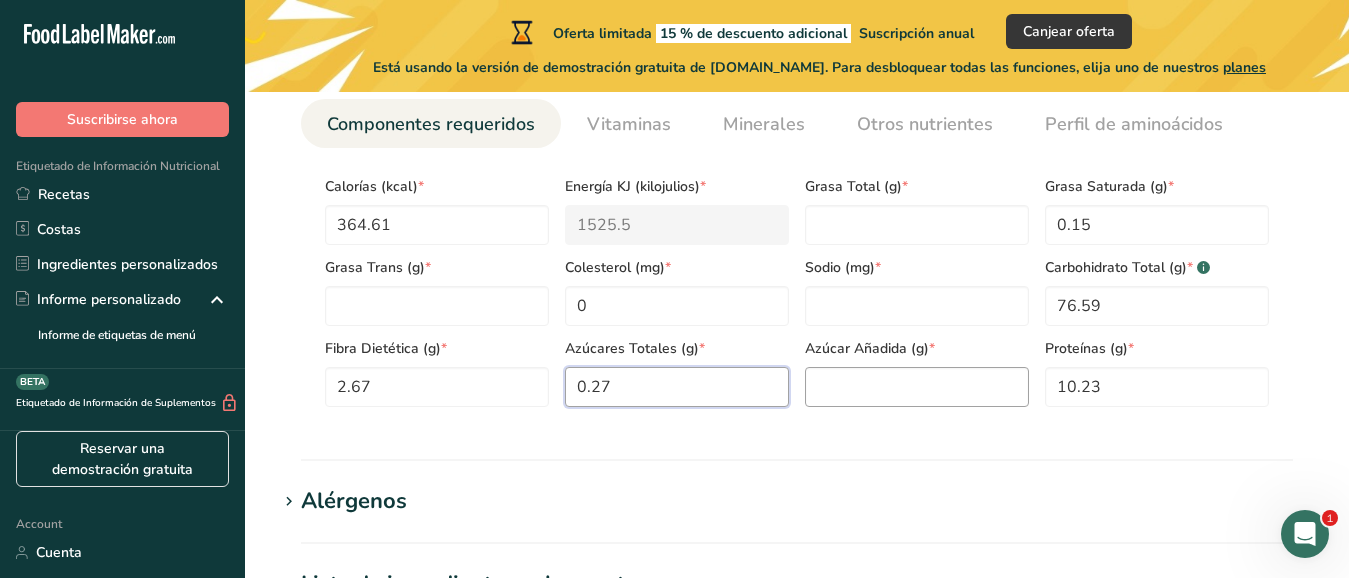 type on "0.27" 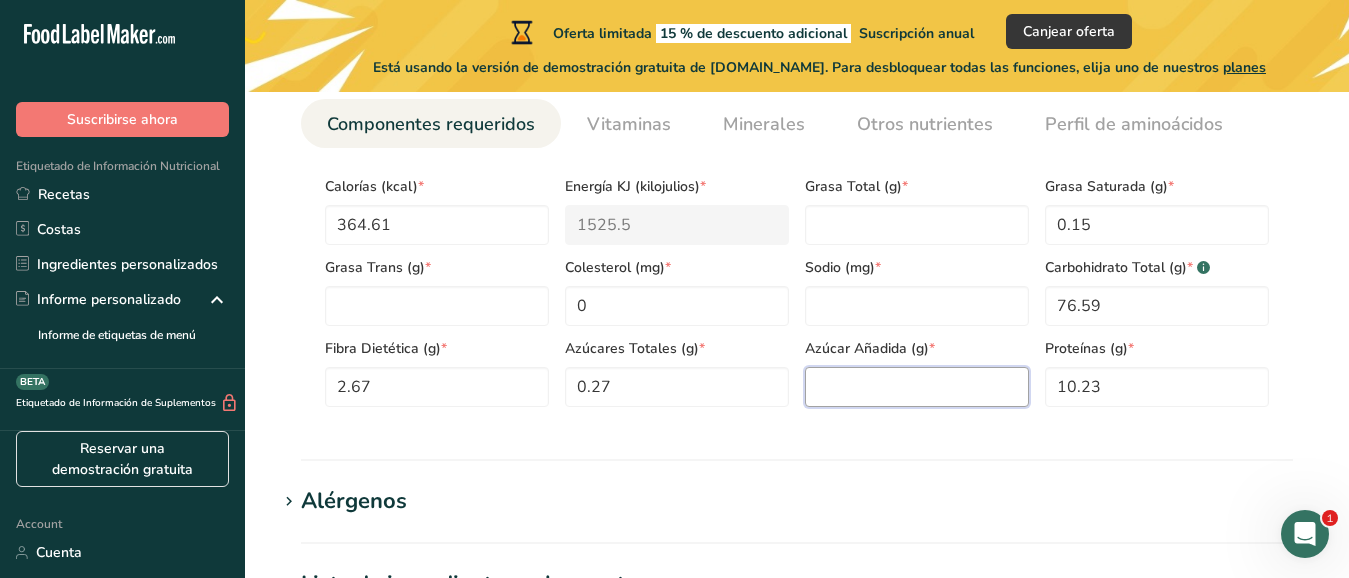 click at bounding box center [917, 387] 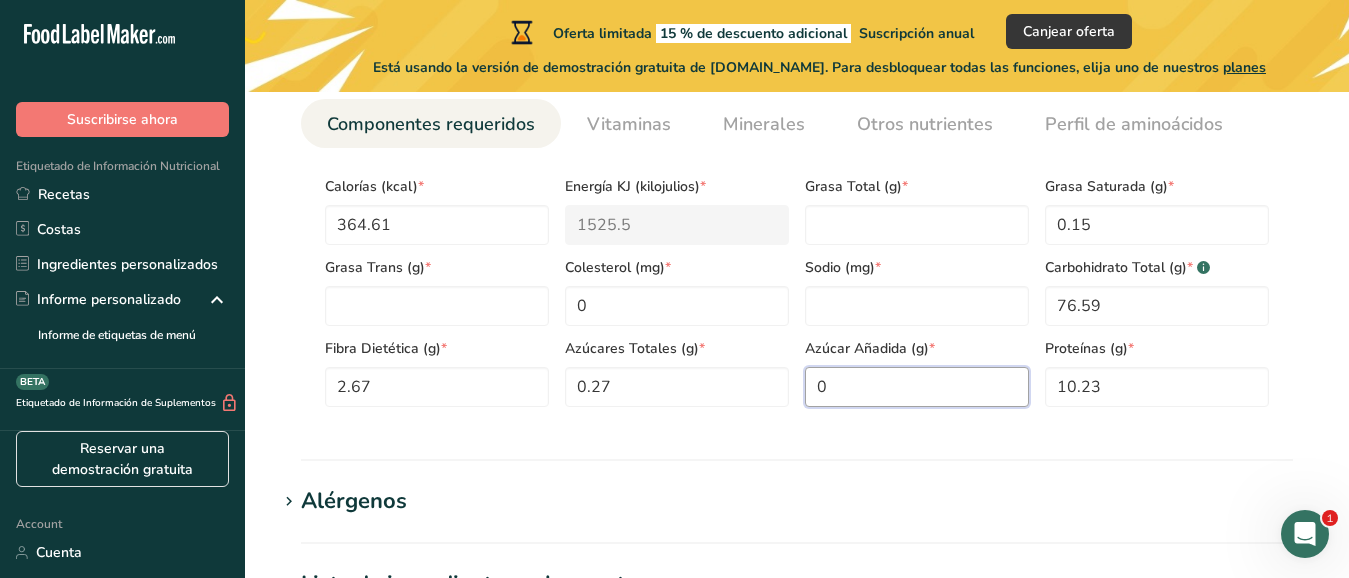 type on "0" 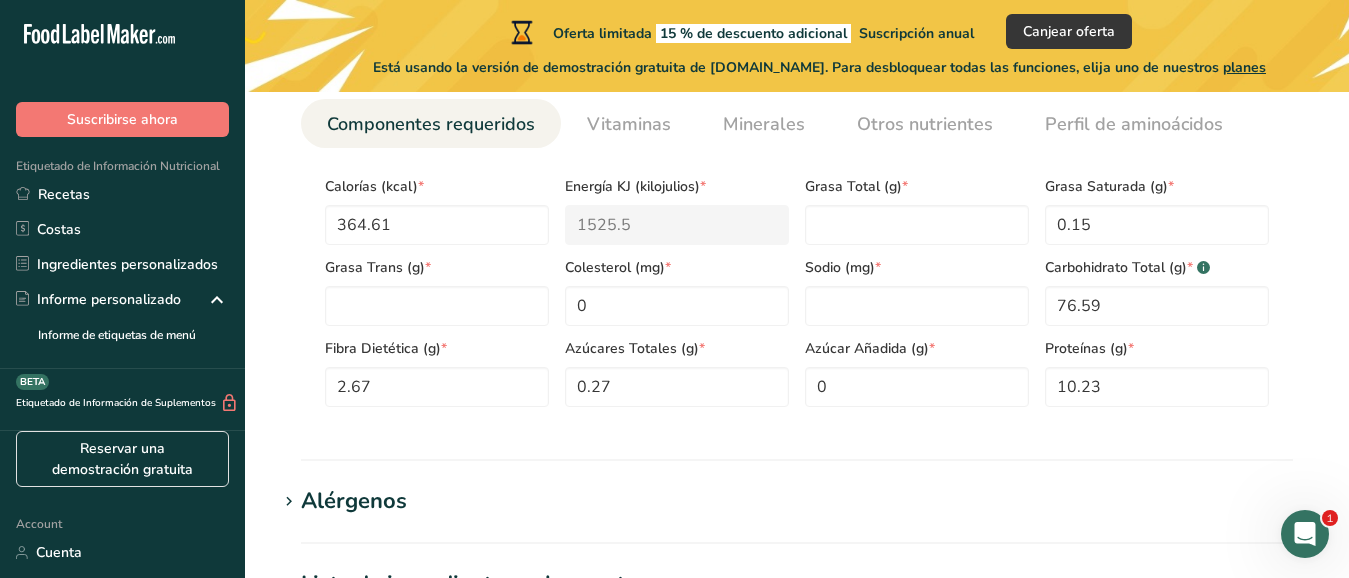 click on "Tamaño de la porción
.a-a{fill:#347362;}.b-a{fill:#fff;}
Añadir tamaño de porción de ingrediente *
g
kg
mg
mcg
libras
onza
[GEOGRAPHIC_DATA]
mL
onza líquida
[GEOGRAPHIC_DATA]
cucharadita
[GEOGRAPHIC_DATA]
Cuarto de [GEOGRAPHIC_DATA][PERSON_NAME]
Componentes requeridos Vitaminas Minerales Otros nutrientes Perfil de aminoácidos
Calorías
(kcal) *     364.61
Energía KJ
(kilojulios) *     1525.5 *     *     0.15 *     *" at bounding box center [797, 203] 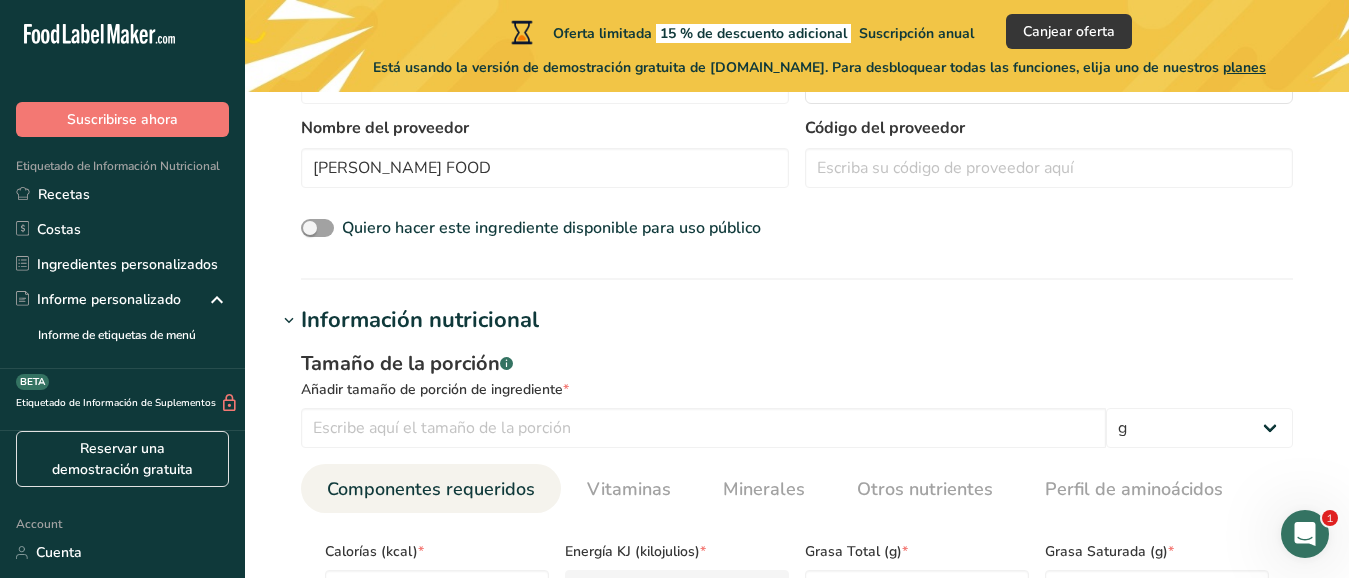 scroll, scrollTop: 606, scrollLeft: 0, axis: vertical 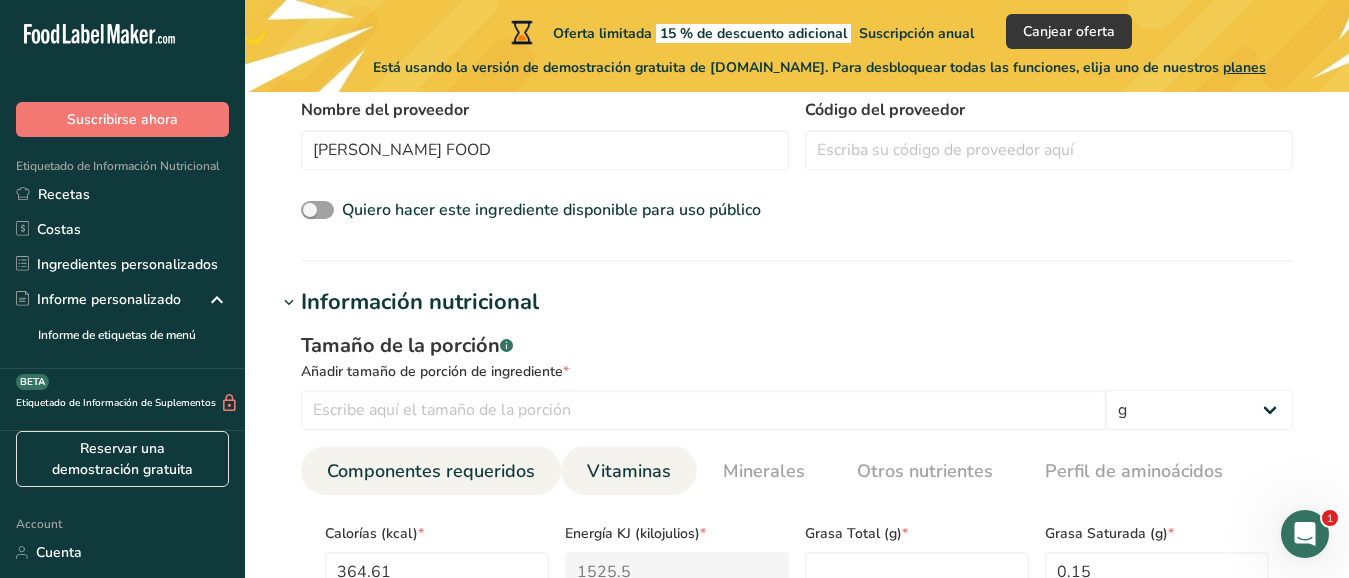 click on "Vitaminas" at bounding box center (629, 471) 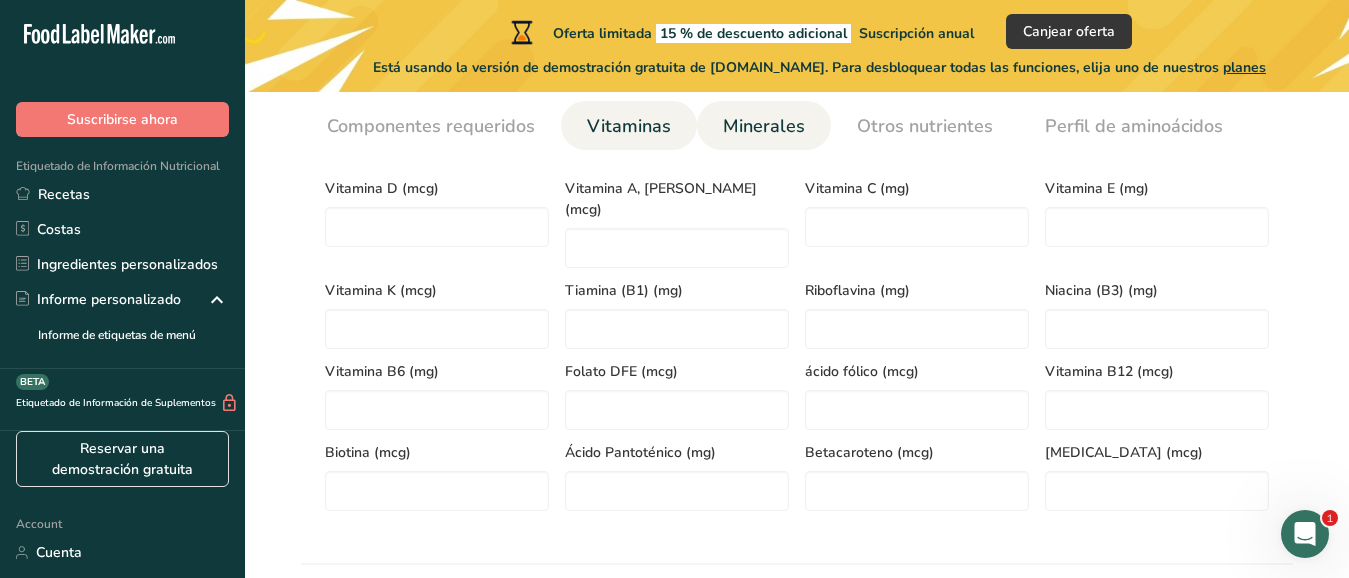 scroll, scrollTop: 953, scrollLeft: 0, axis: vertical 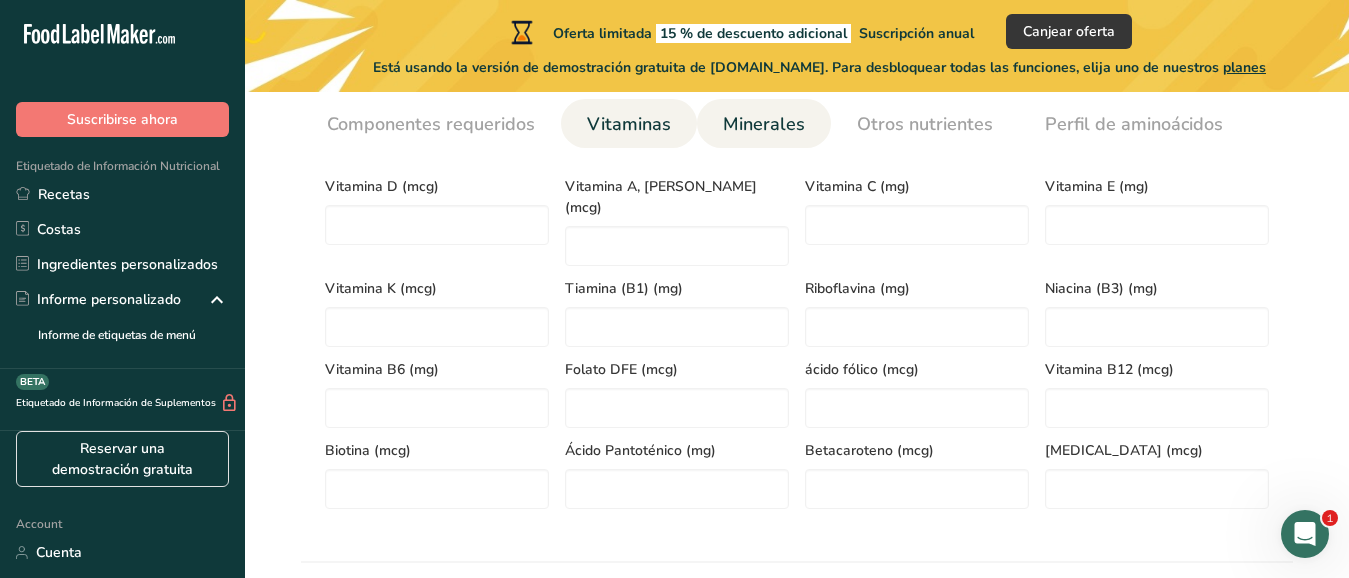 click on "Minerales" at bounding box center [764, 124] 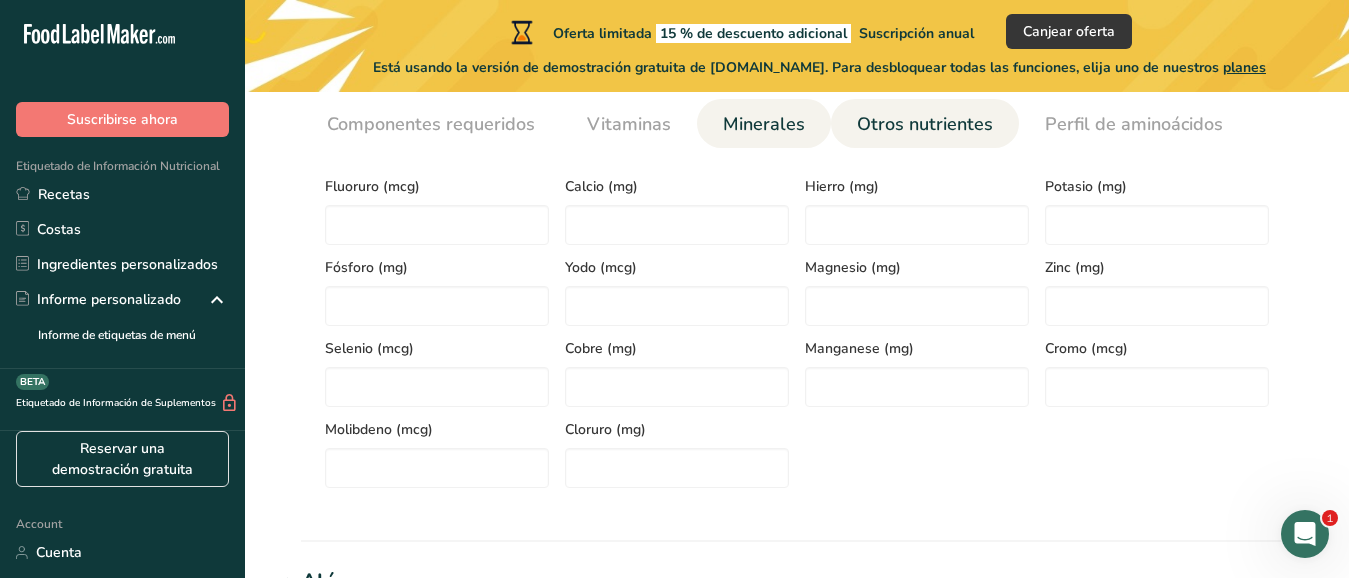 click on "Otros nutrientes" at bounding box center [925, 124] 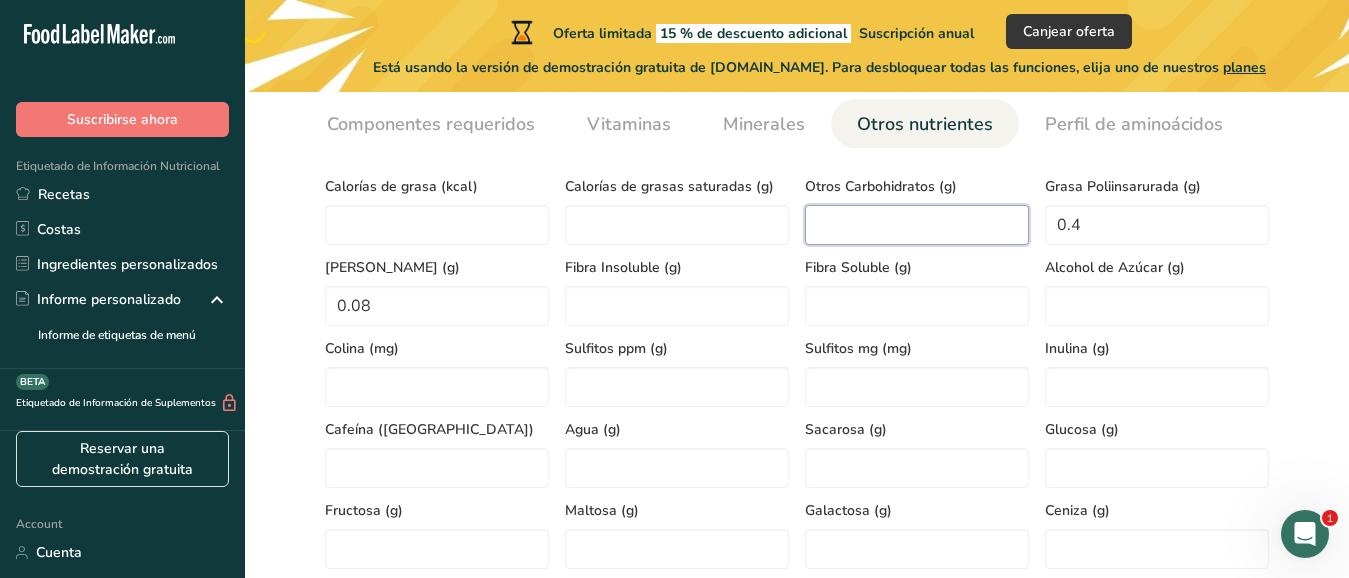 click at bounding box center (917, 225) 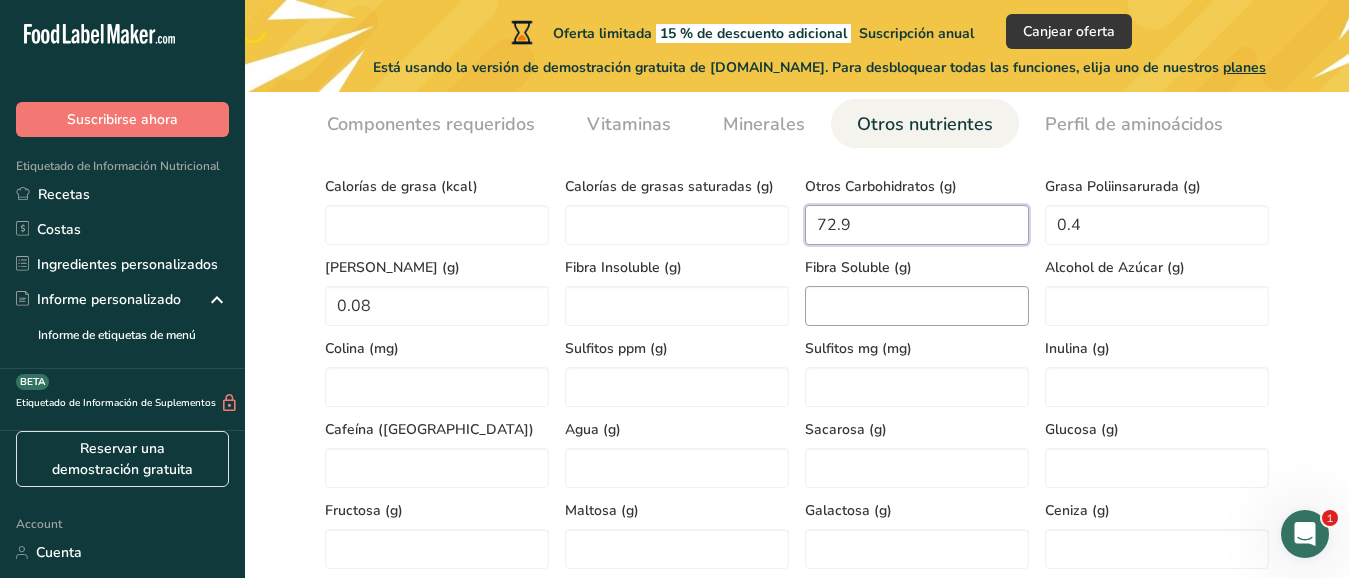 type on "72.9" 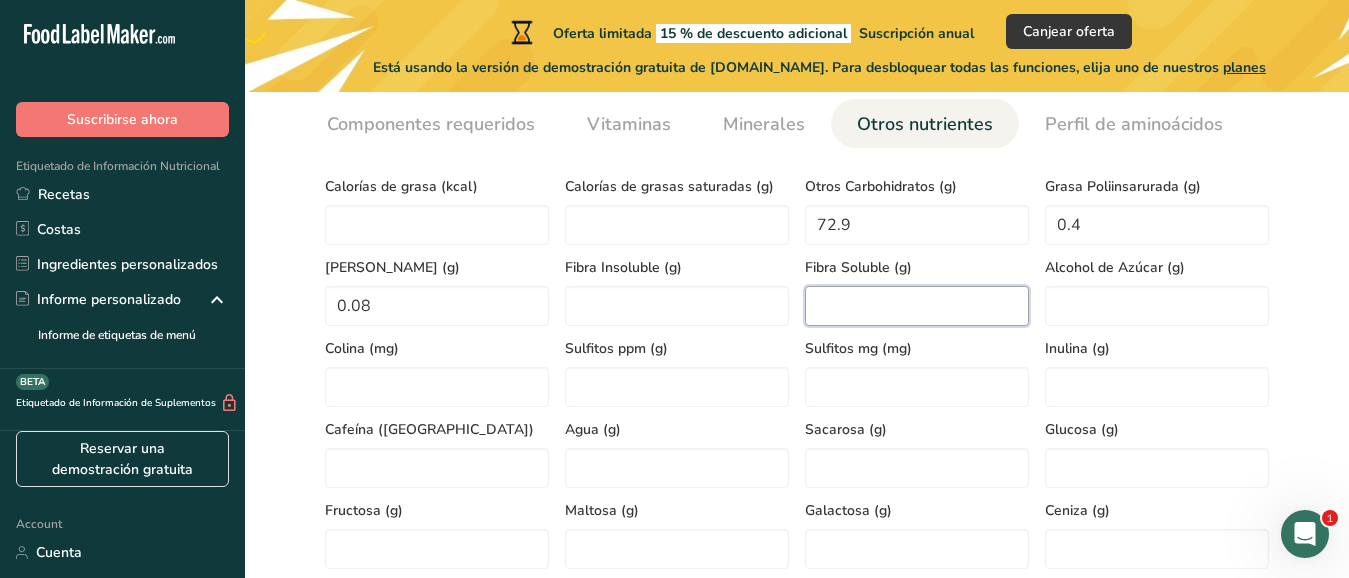click at bounding box center [917, 306] 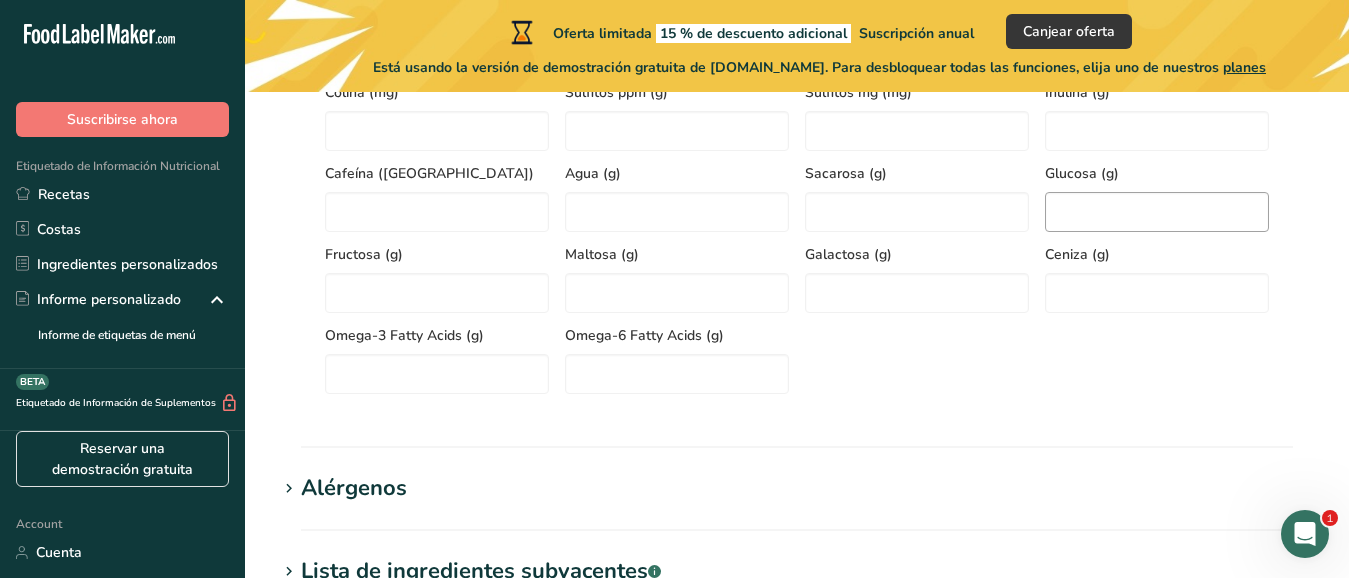 scroll, scrollTop: 1213, scrollLeft: 0, axis: vertical 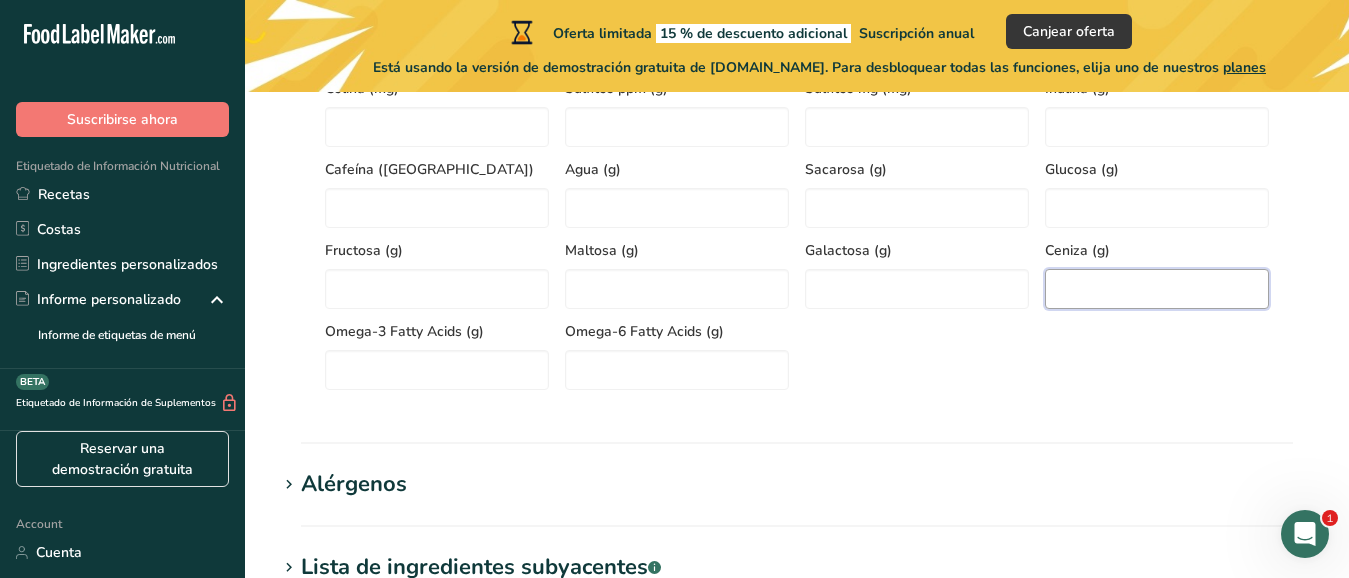 click at bounding box center (1157, 289) 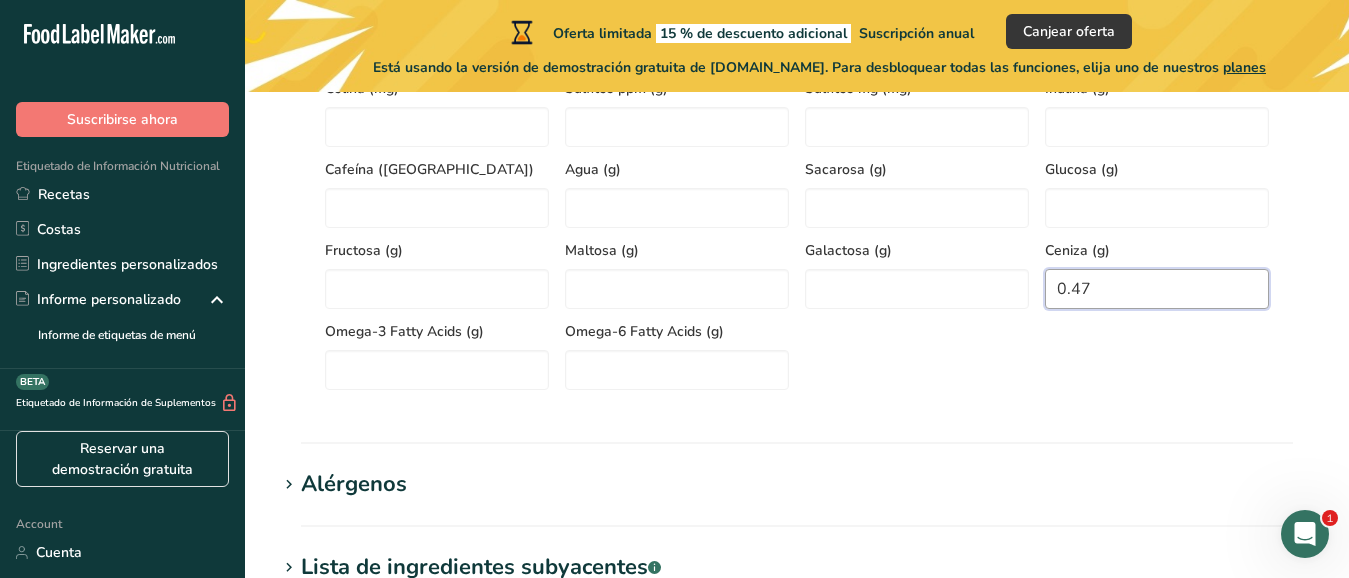type on "0.47" 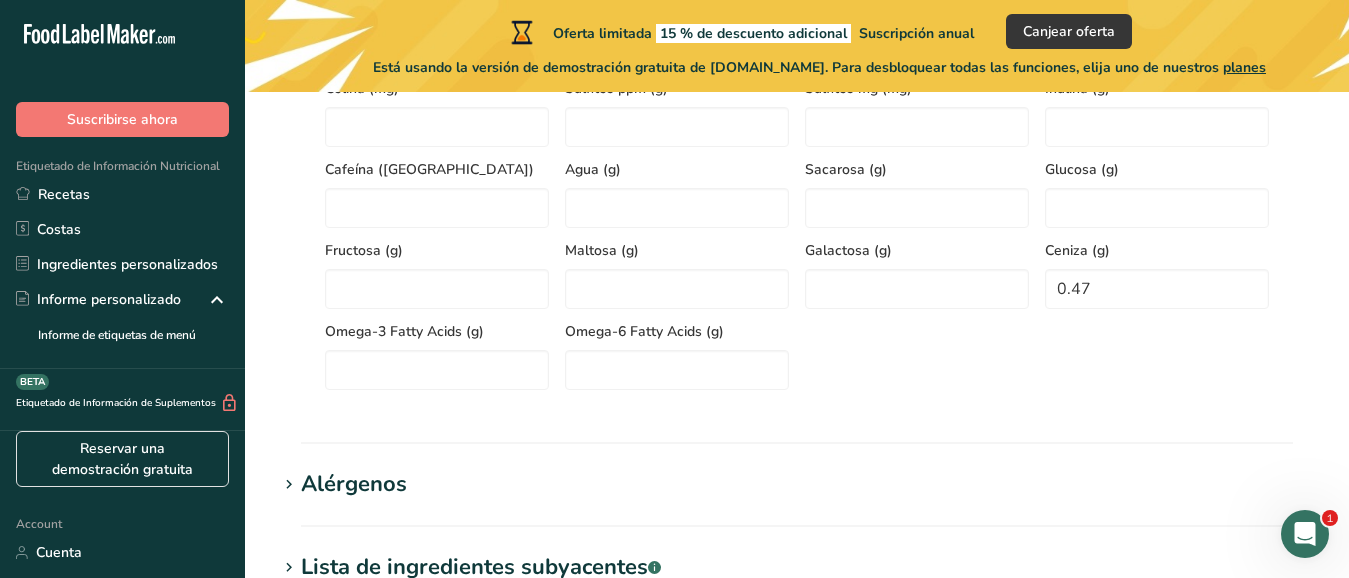 click on "Tamaño de la porción
.a-a{fill:#347362;}.b-a{fill:#fff;}
Añadir tamaño de porción de ingrediente *
g
kg
mg
mcg
libras
onza
[GEOGRAPHIC_DATA]
mL
onza líquida
[GEOGRAPHIC_DATA]
cucharadita
[GEOGRAPHIC_DATA]
Cuarto de [GEOGRAPHIC_DATA][PERSON_NAME]
Componentes requeridos Vitaminas Minerales Otros nutrientes Perfil de aminoácidos
Calorías
(kcal) *     364.61
Energía KJ
(kilojulios) *     1525.5 *     *     0.15 *     *" at bounding box center (797, 65) 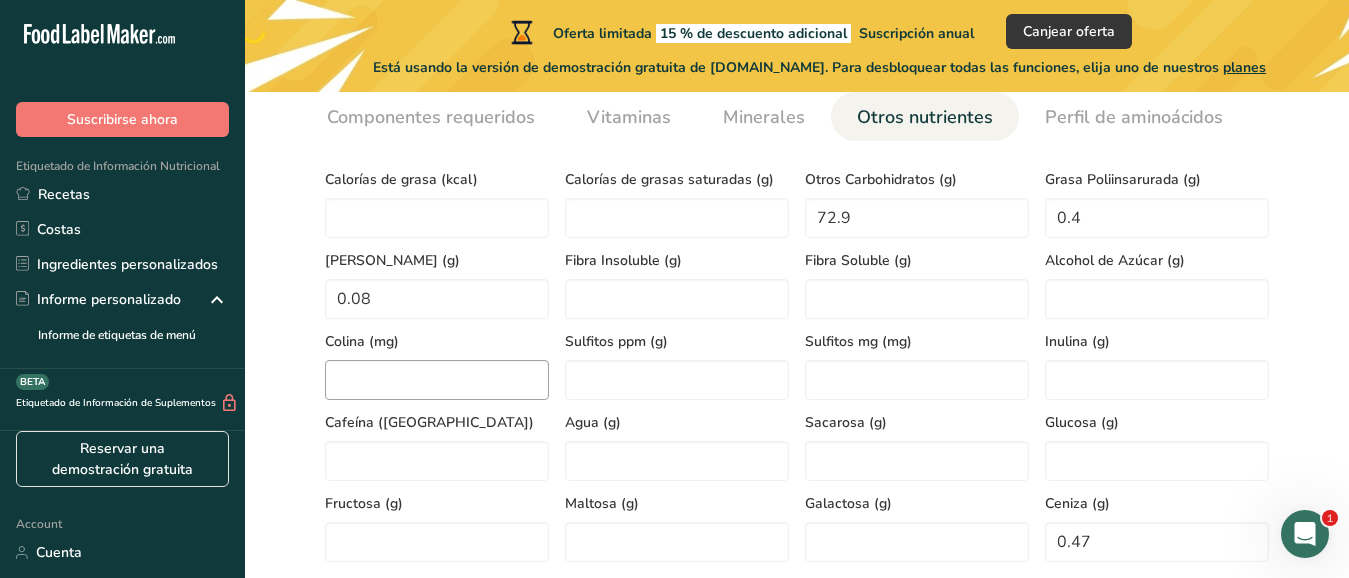 scroll, scrollTop: 953, scrollLeft: 0, axis: vertical 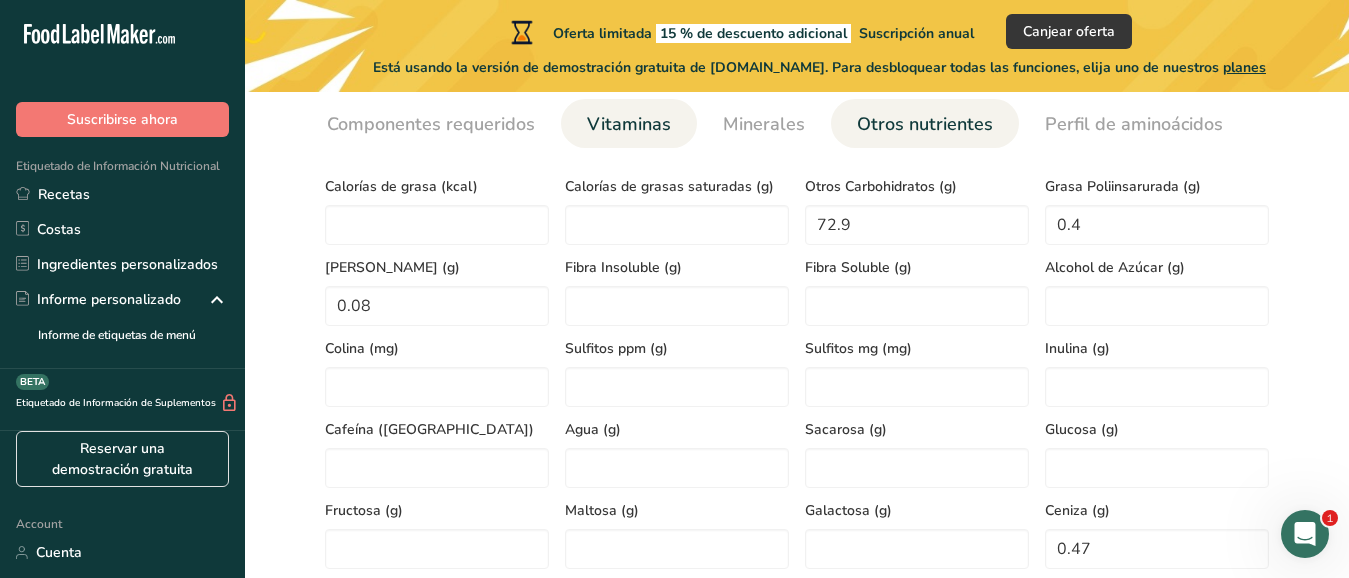 click on "Vitaminas" at bounding box center [629, 124] 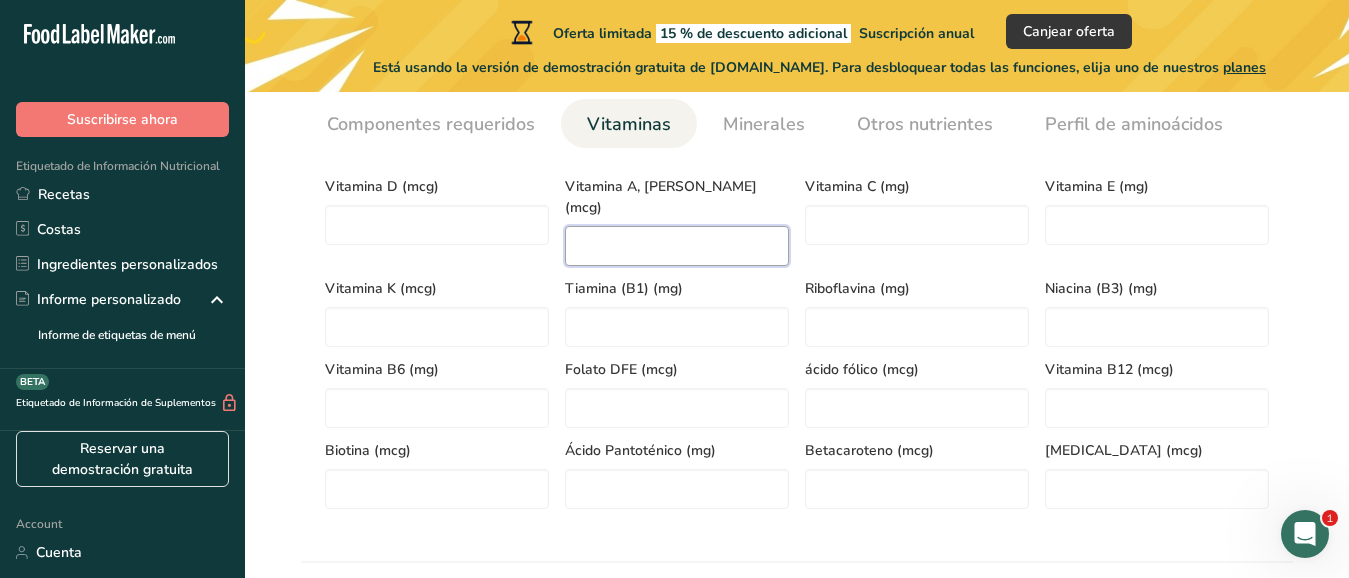 click at bounding box center (677, 246) 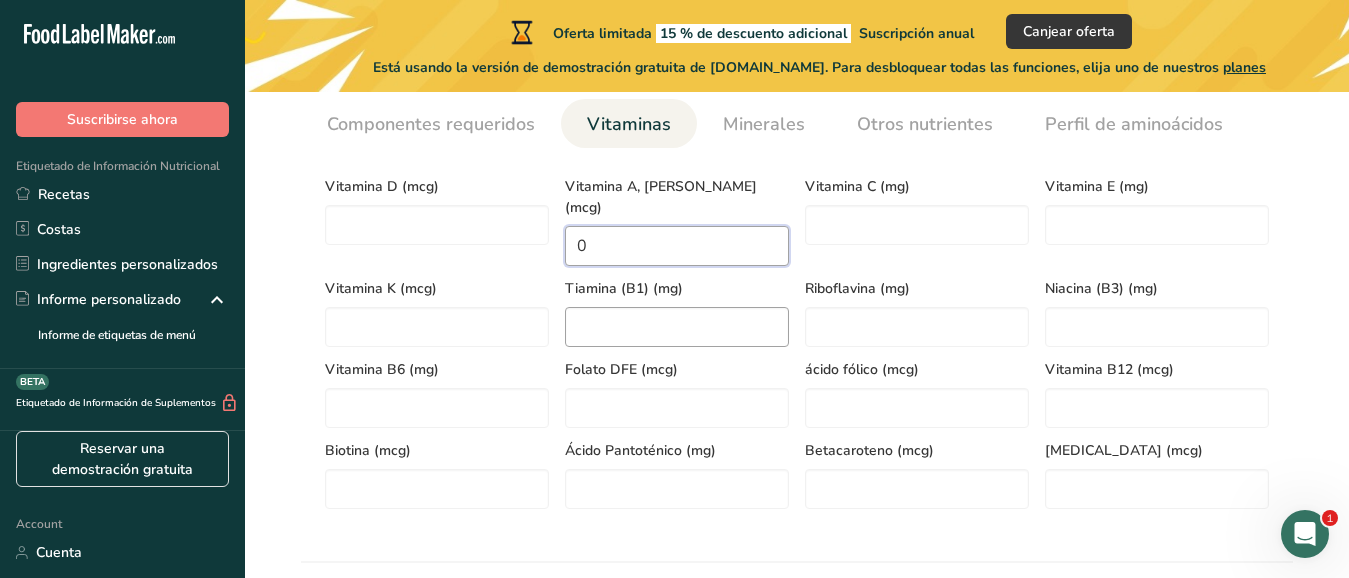type on "0" 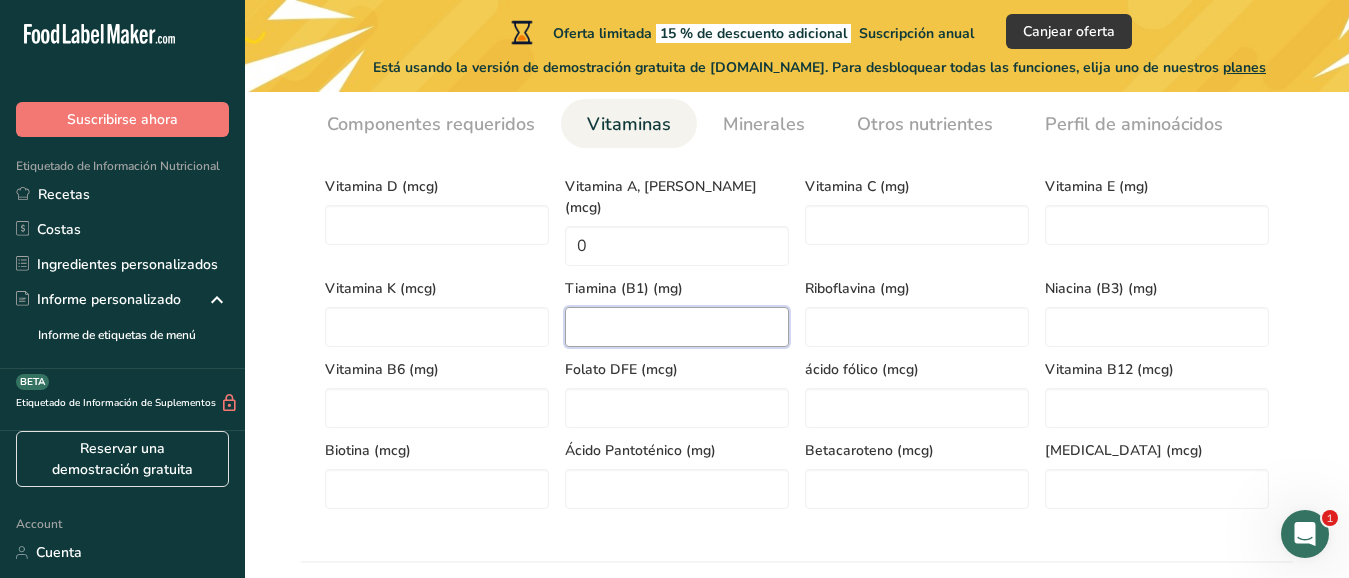 click at bounding box center (677, 327) 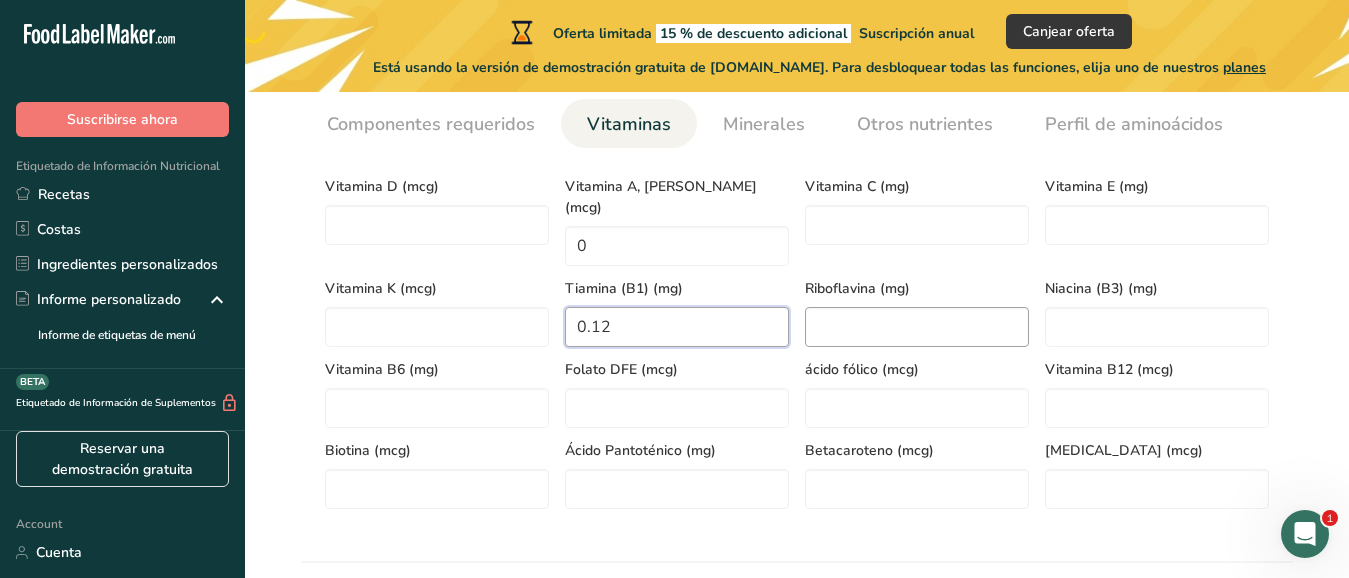 type on "0.12" 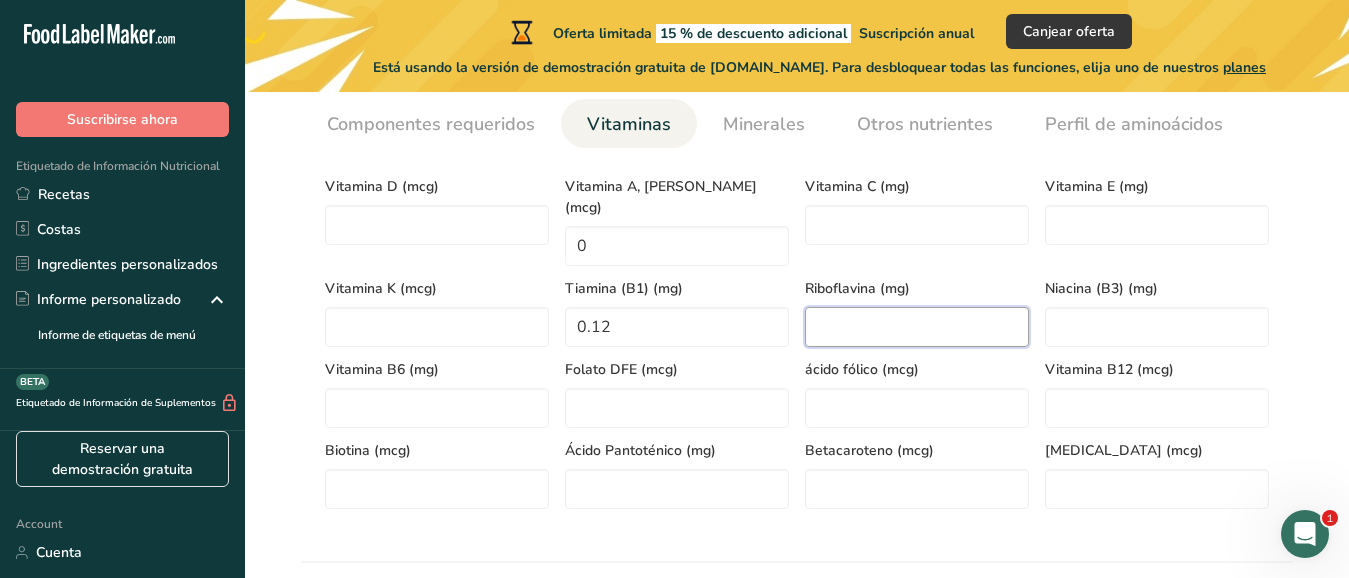click at bounding box center (917, 327) 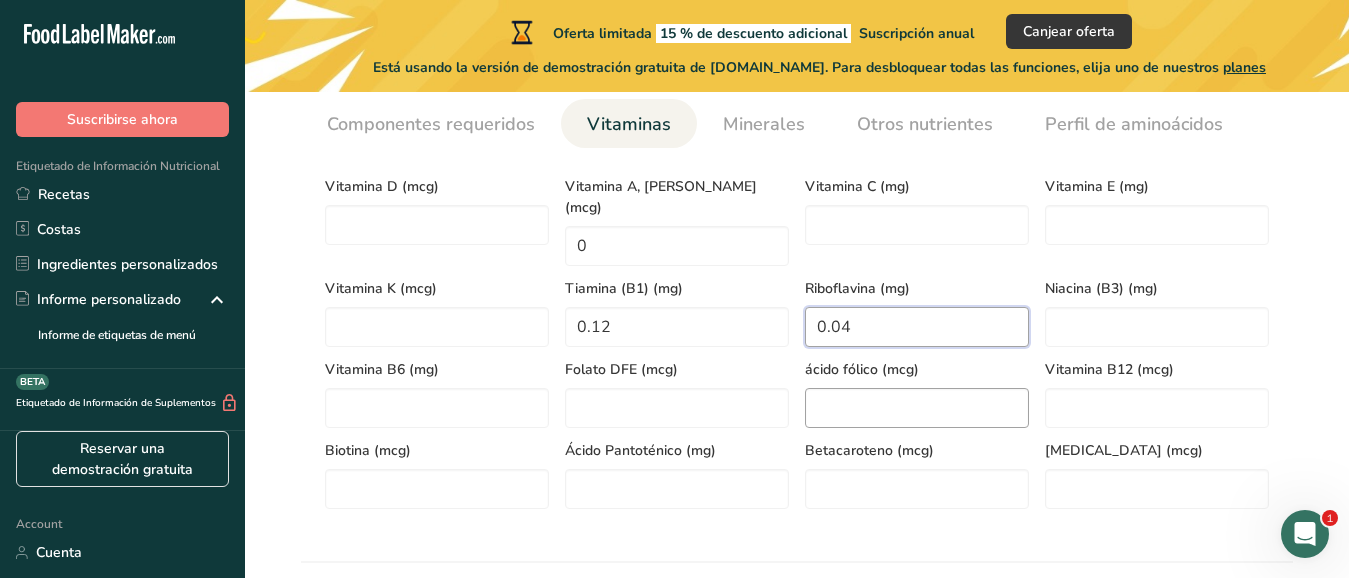 type on "0.04" 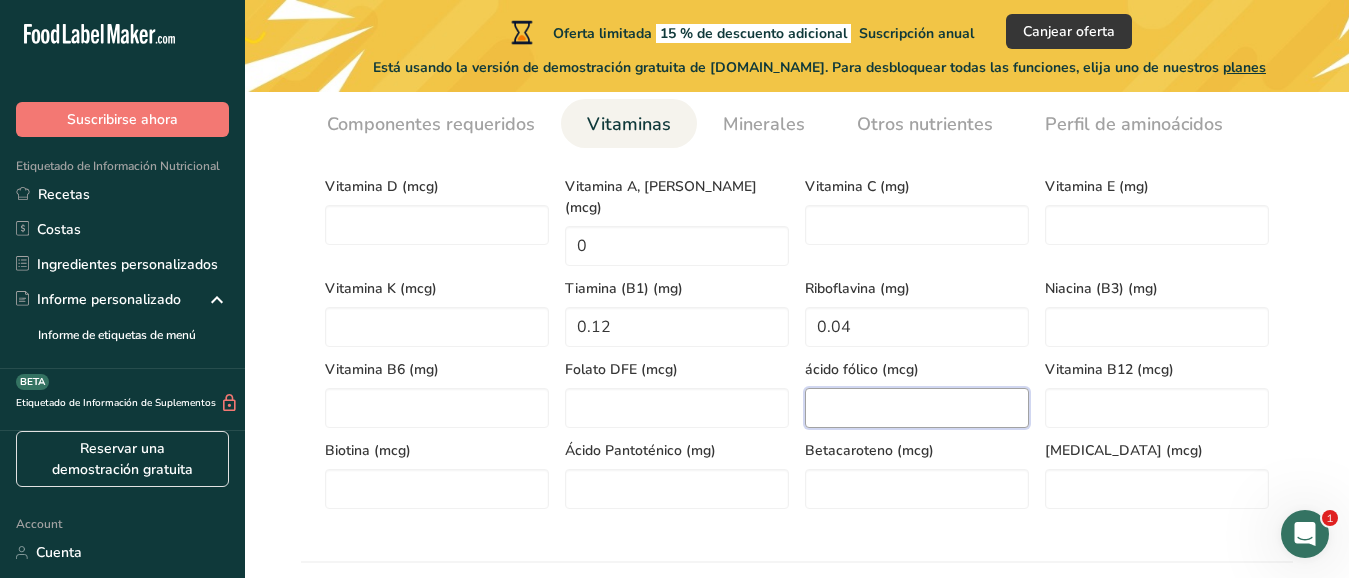 click at bounding box center (917, 408) 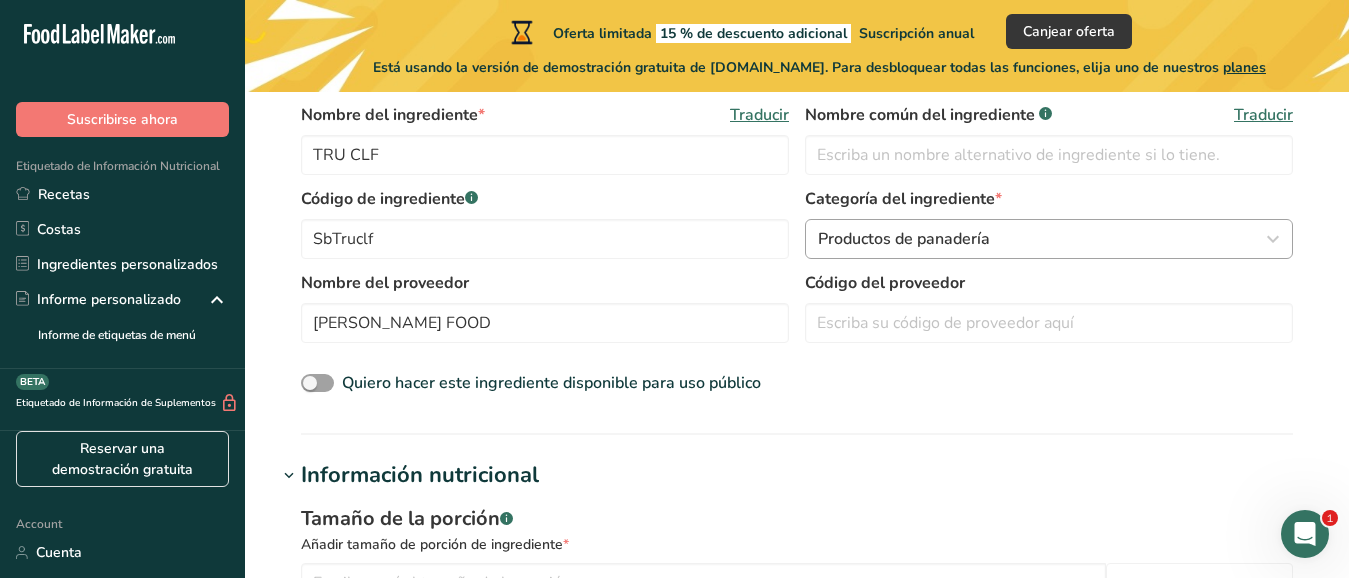 scroll, scrollTop: 433, scrollLeft: 0, axis: vertical 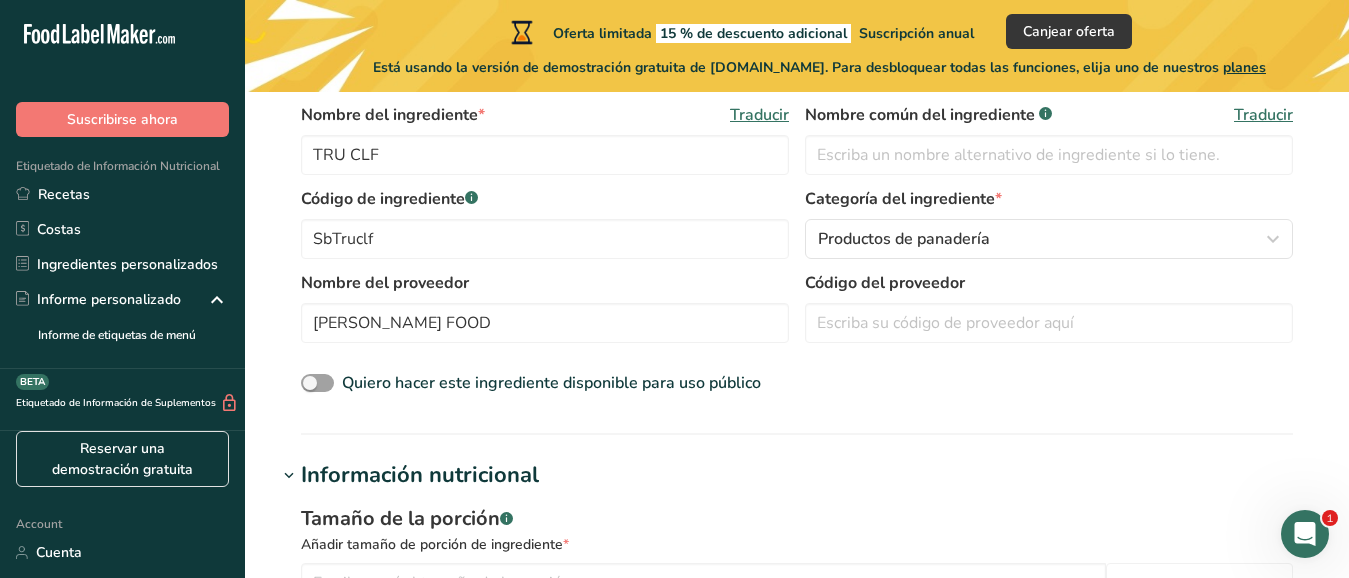 click on "Tamaño de la porción
.a-a{fill:#347362;}.b-a{fill:#fff;}" at bounding box center (797, 519) 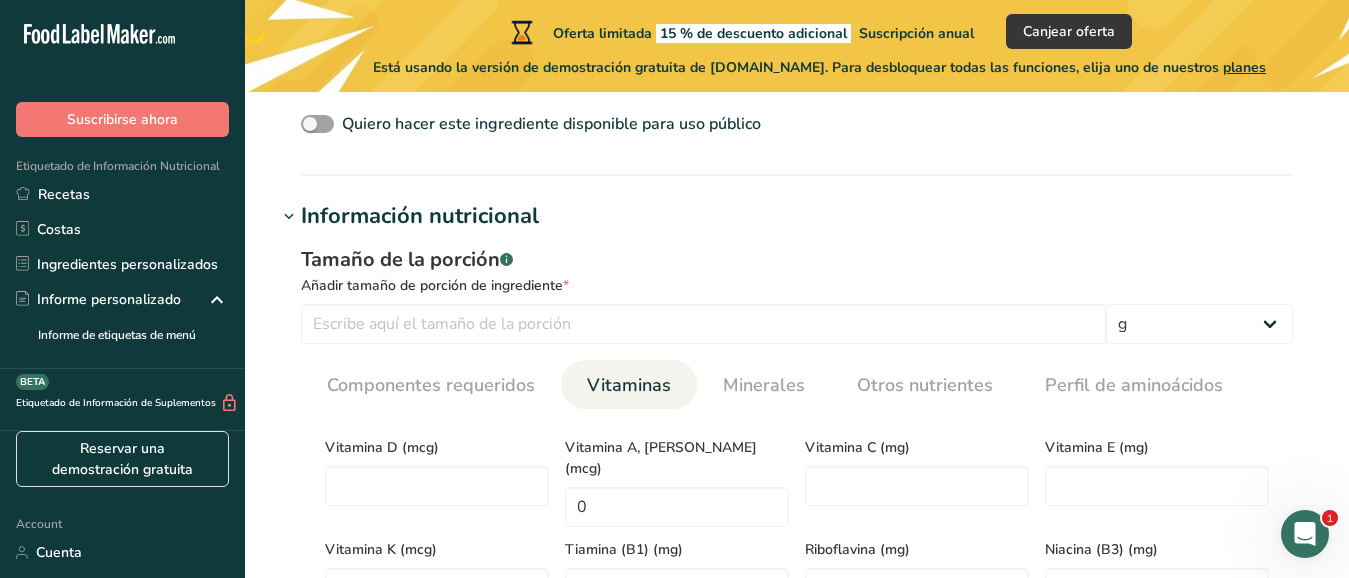 scroll, scrollTop: 693, scrollLeft: 0, axis: vertical 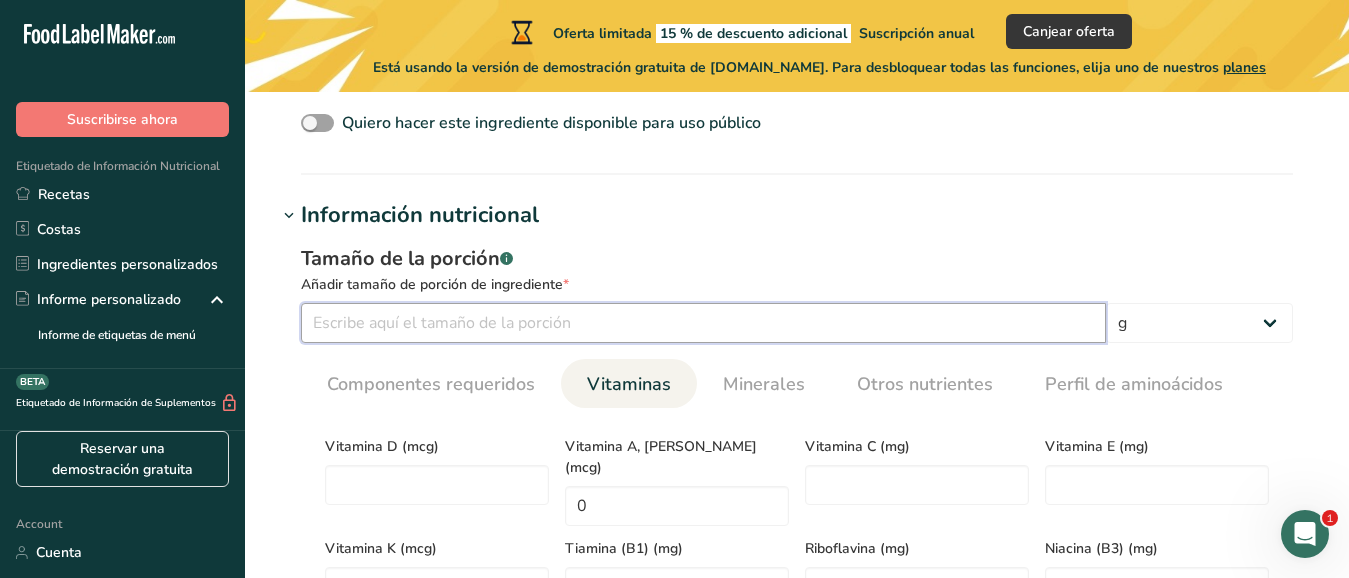 click at bounding box center [703, 323] 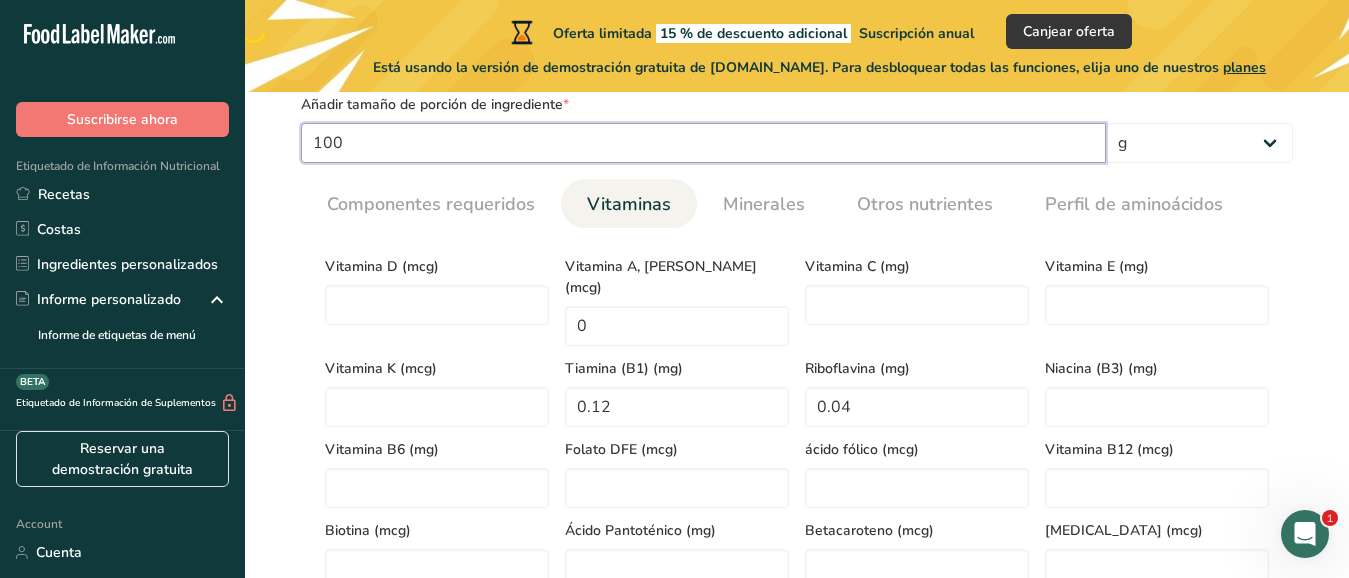 scroll, scrollTop: 867, scrollLeft: 0, axis: vertical 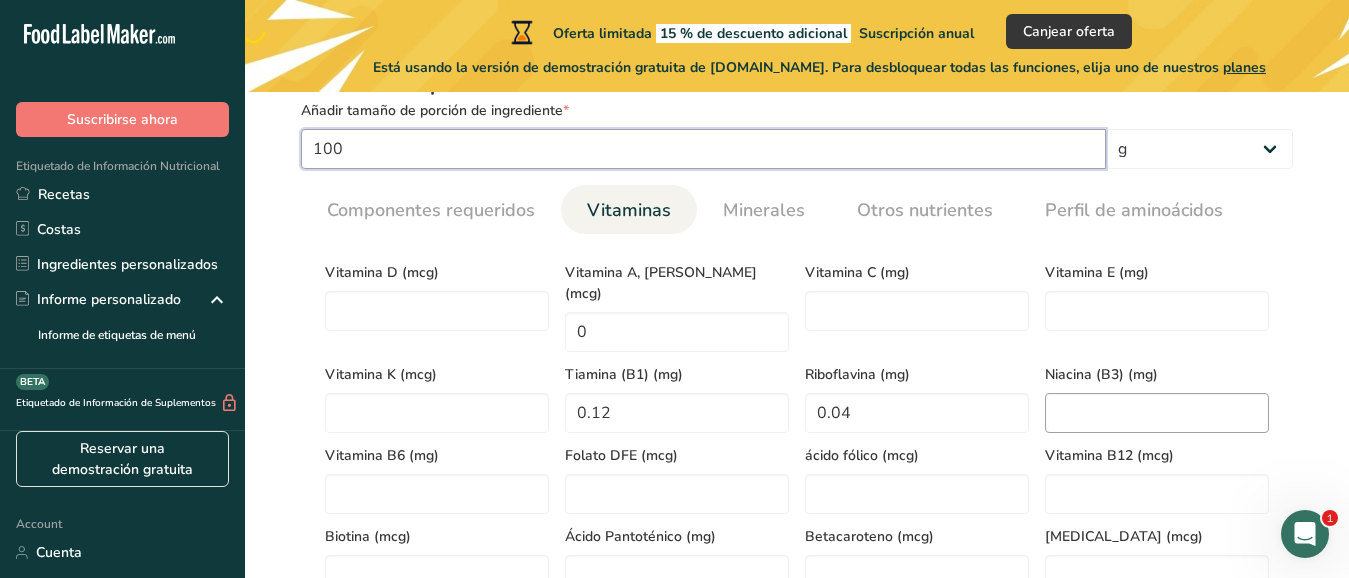 type on "100" 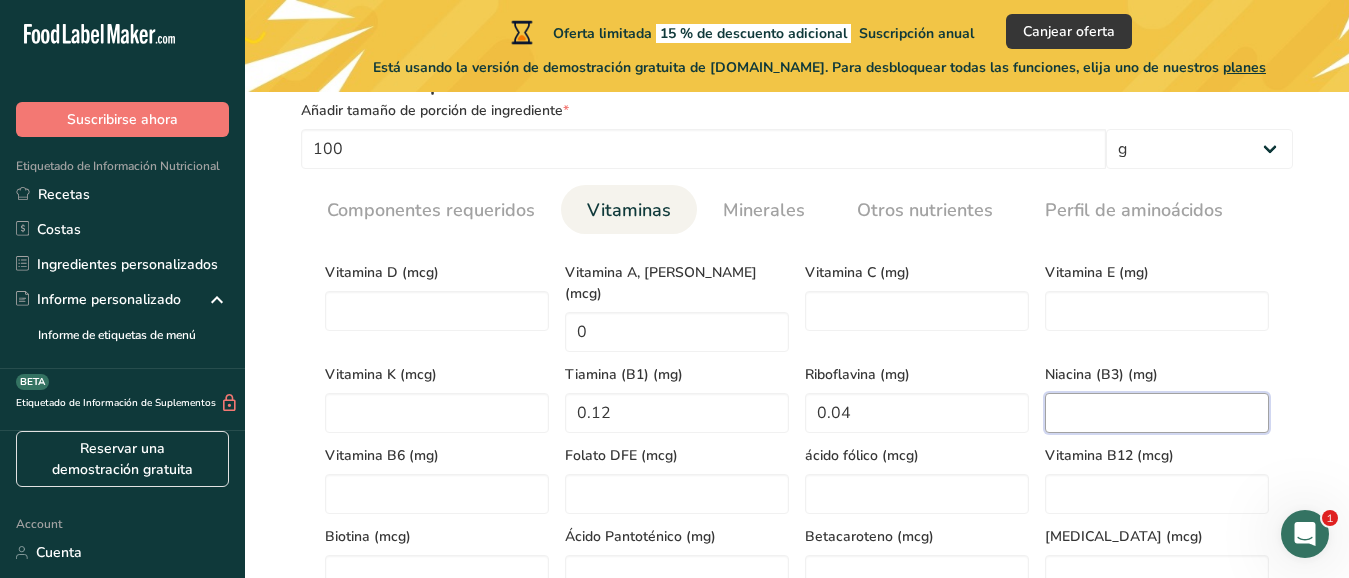 click at bounding box center (1157, 413) 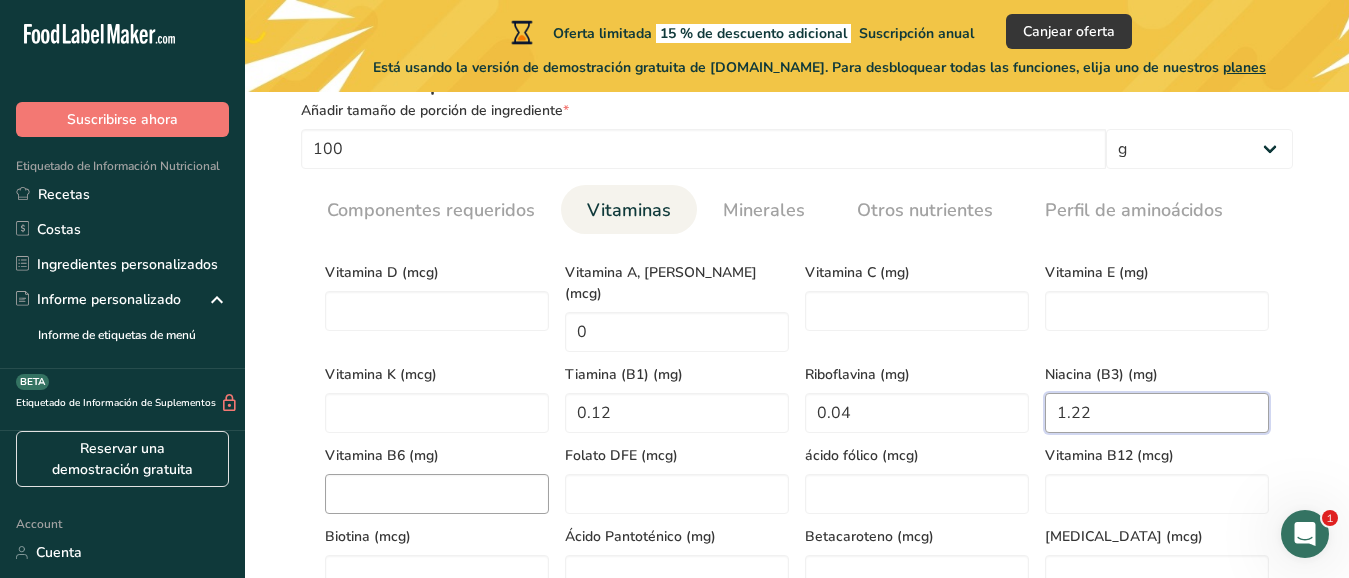 type on "1.22" 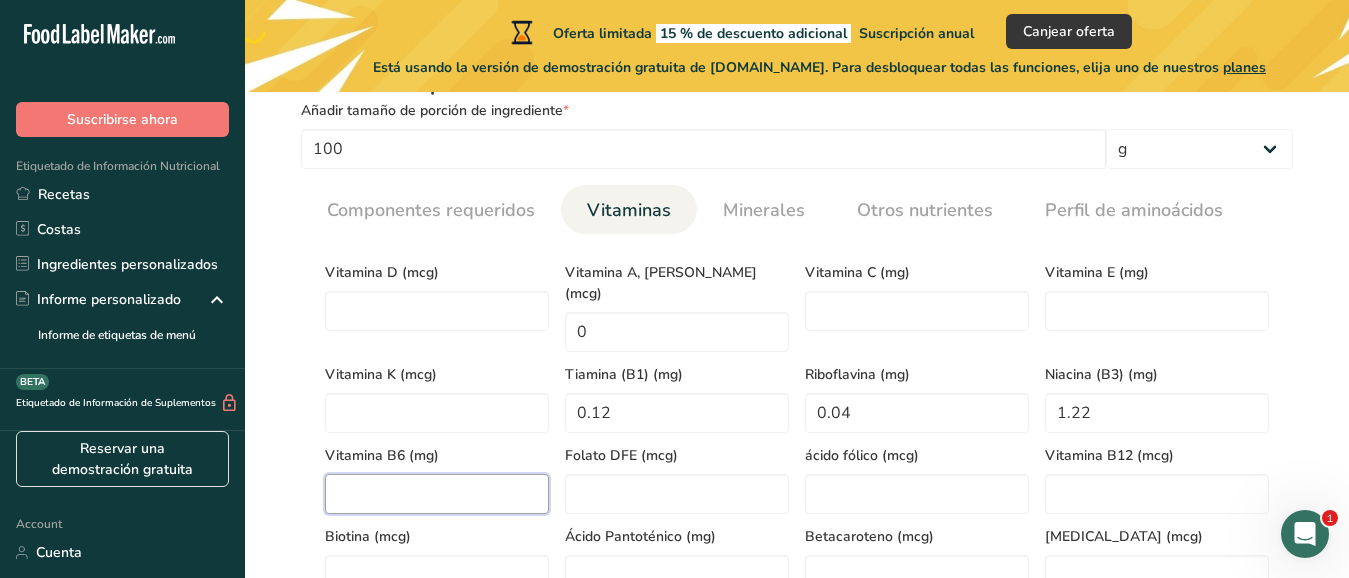 click at bounding box center [437, 494] 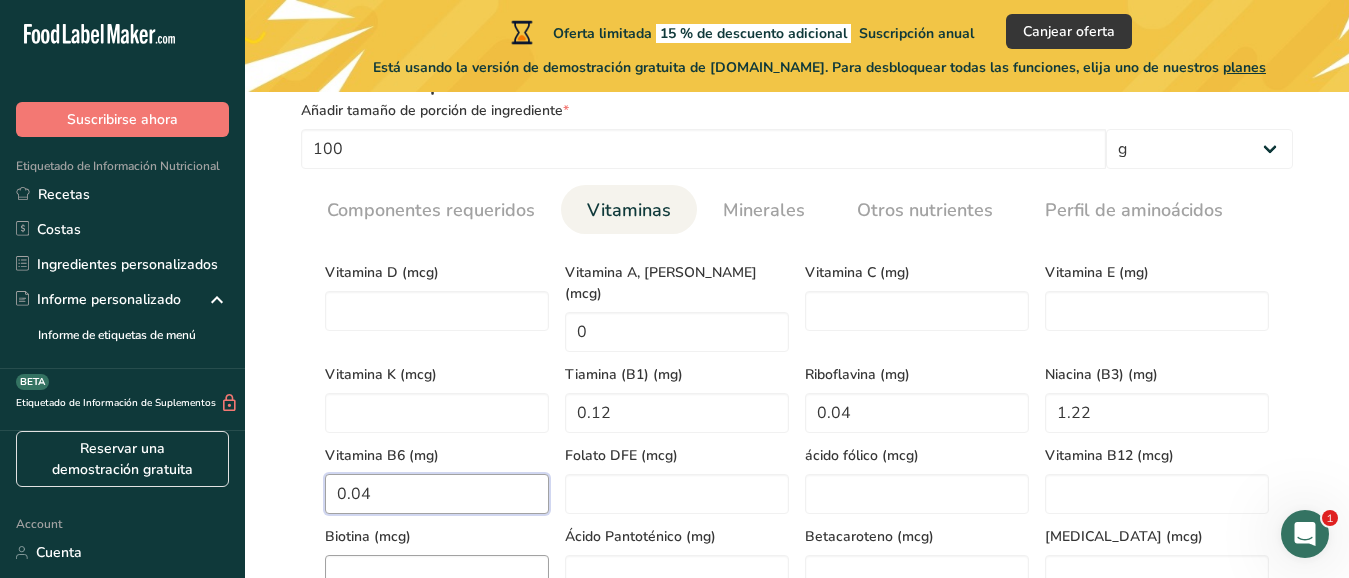 scroll, scrollTop: 953, scrollLeft: 0, axis: vertical 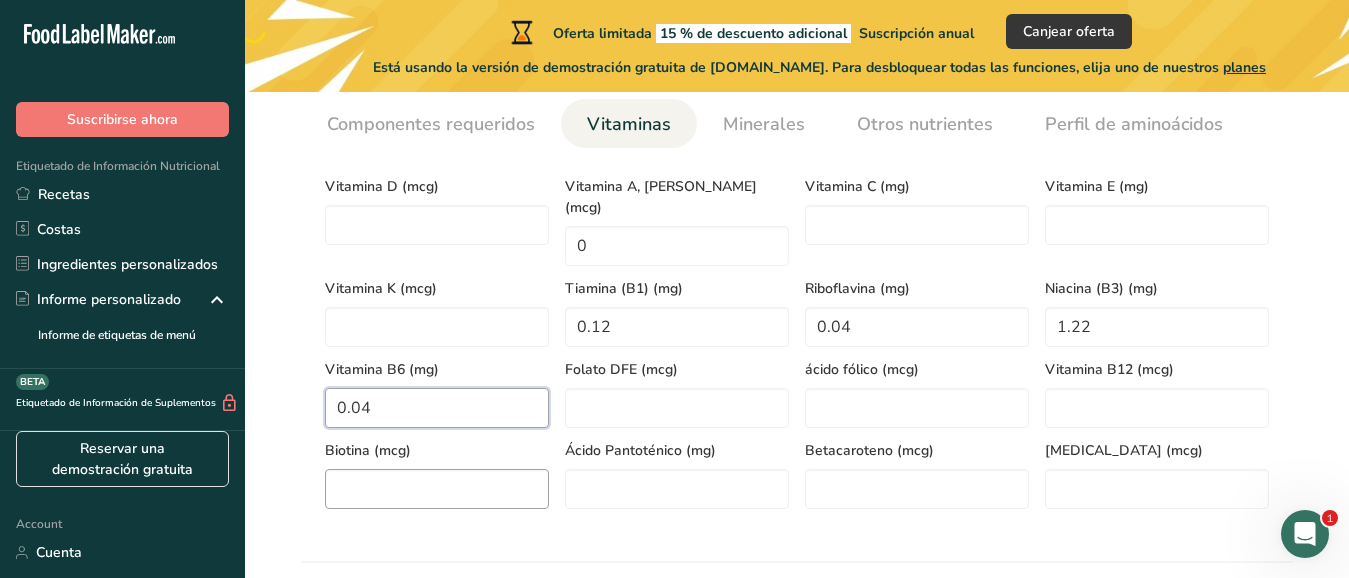 type on "0.04" 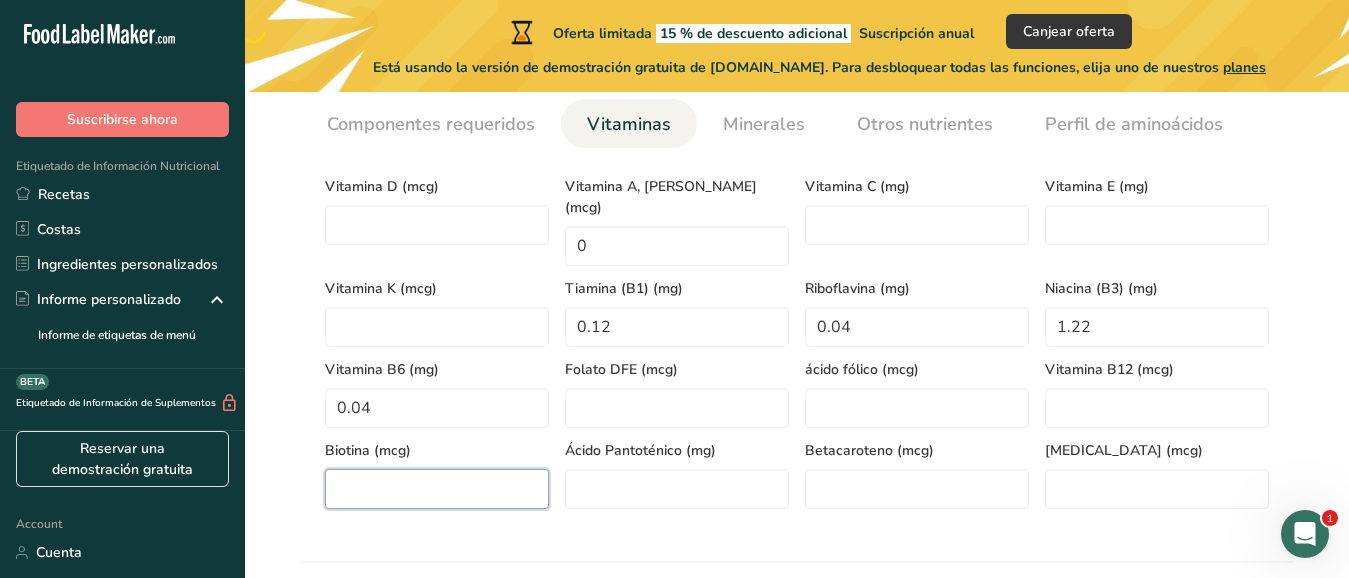 click at bounding box center [437, 489] 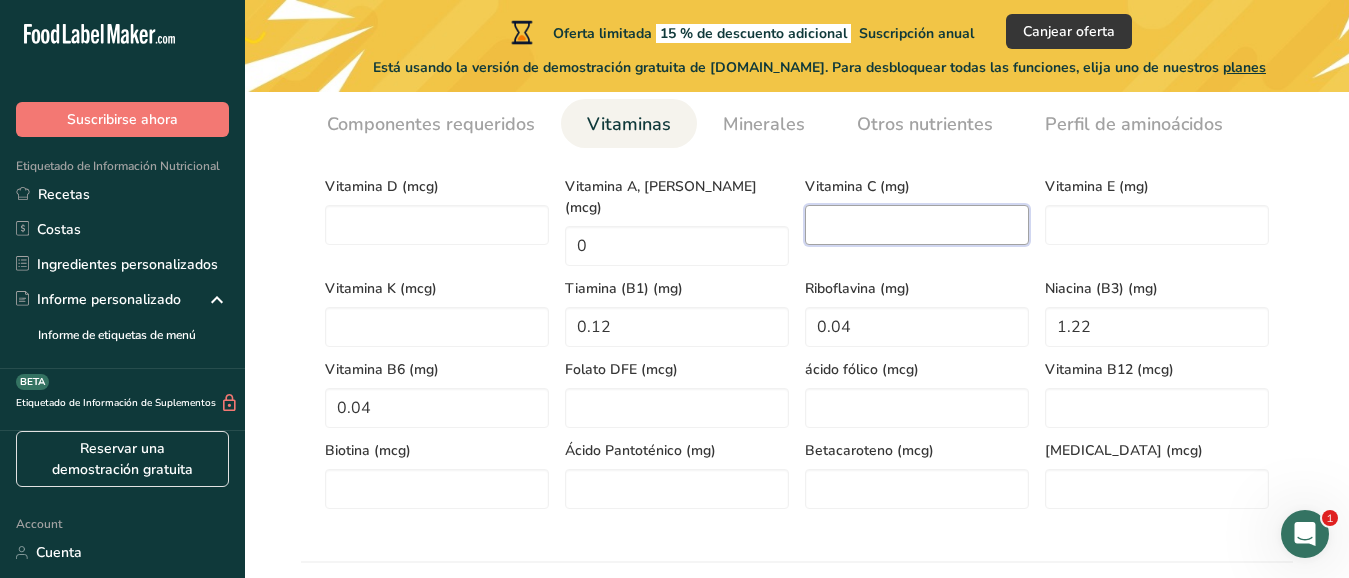 click at bounding box center (917, 225) 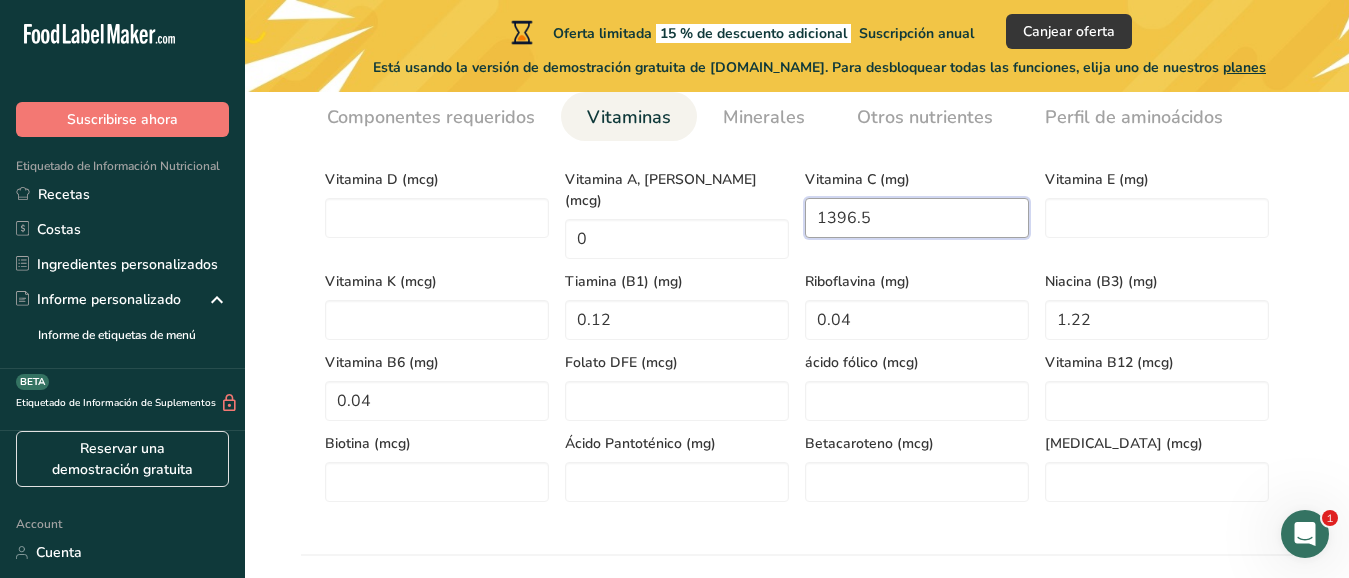 scroll, scrollTop: 953, scrollLeft: 0, axis: vertical 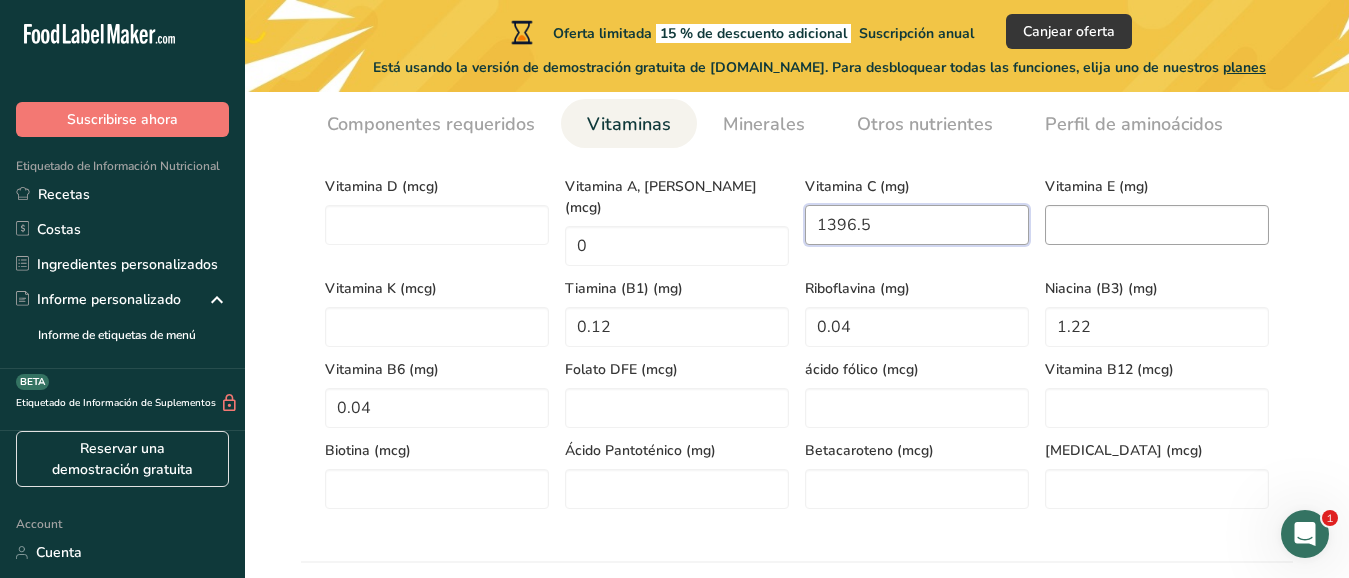 type on "1396.5" 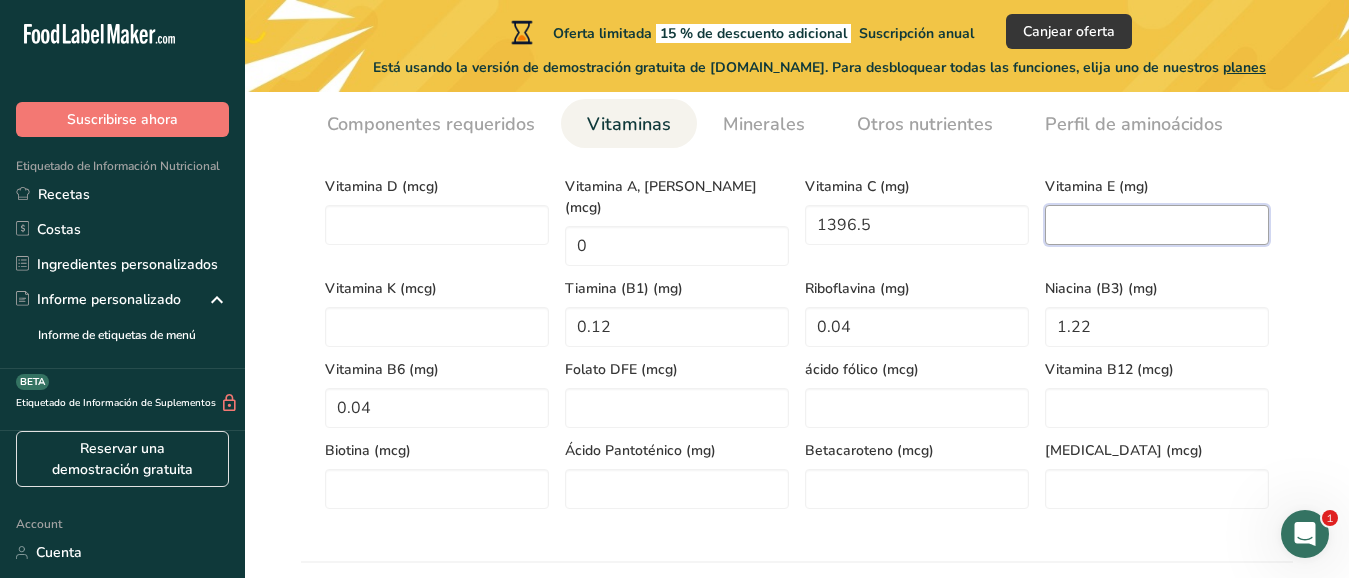 click at bounding box center (1157, 225) 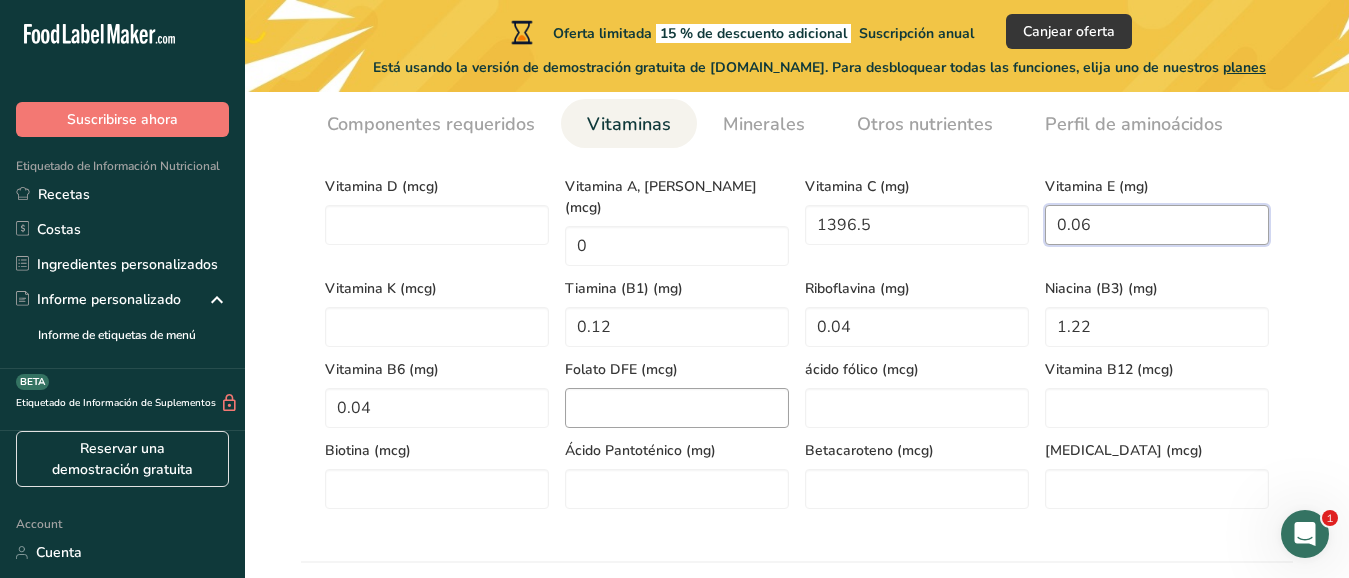 type on "0.06" 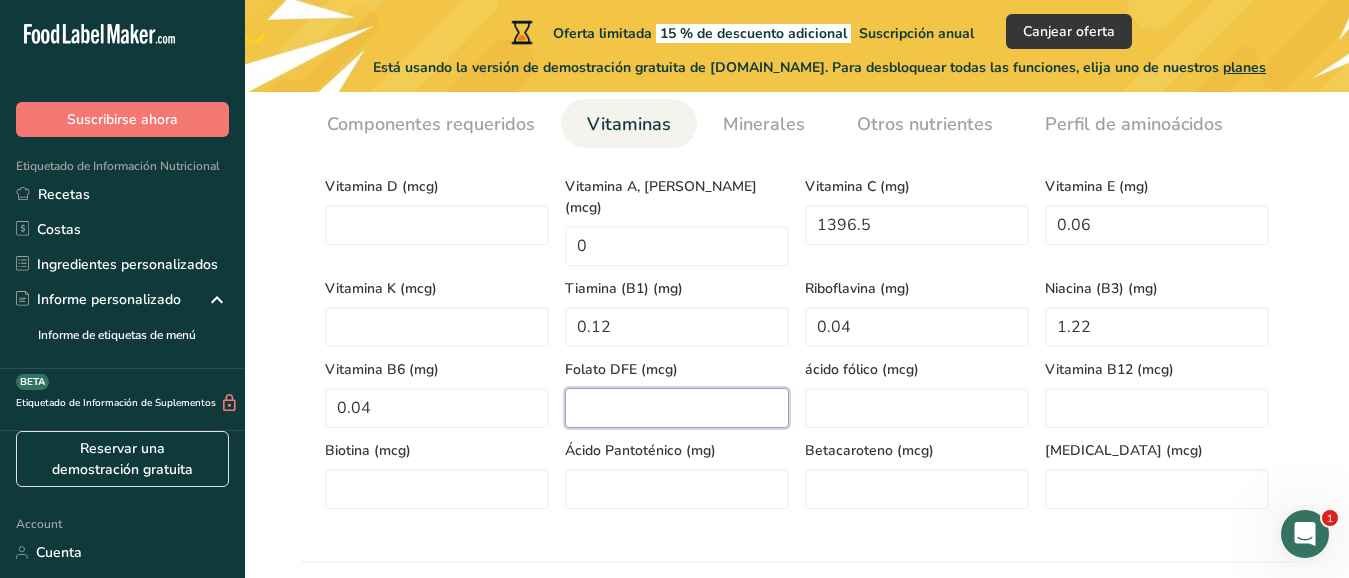 click at bounding box center (677, 408) 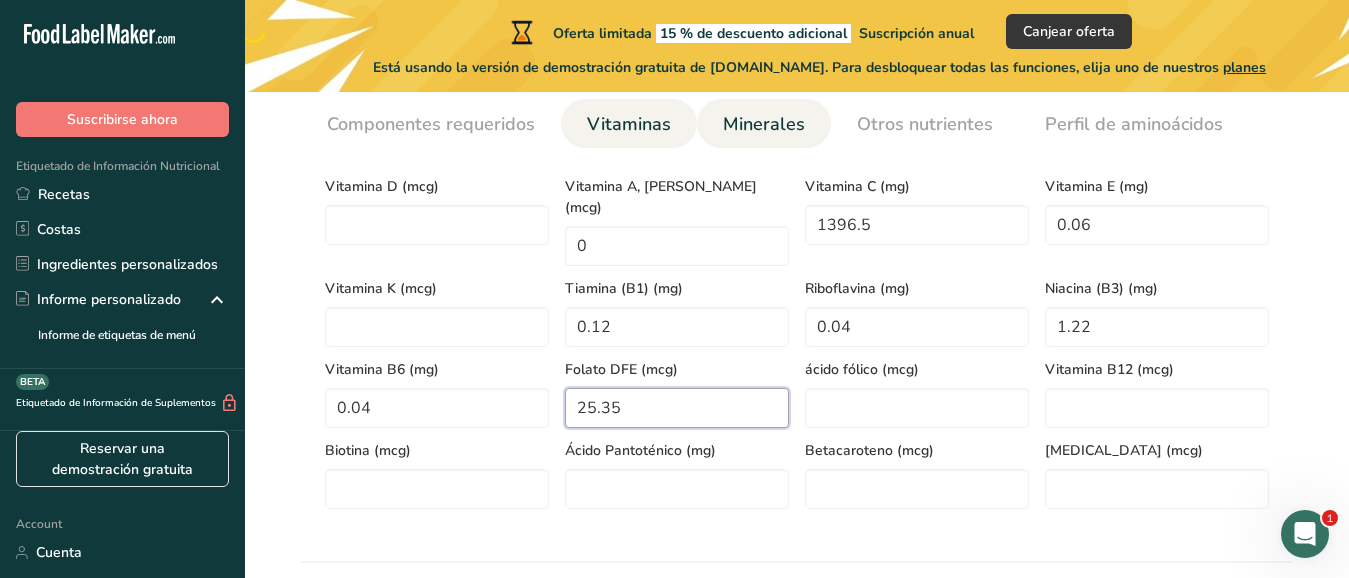 type on "25.35" 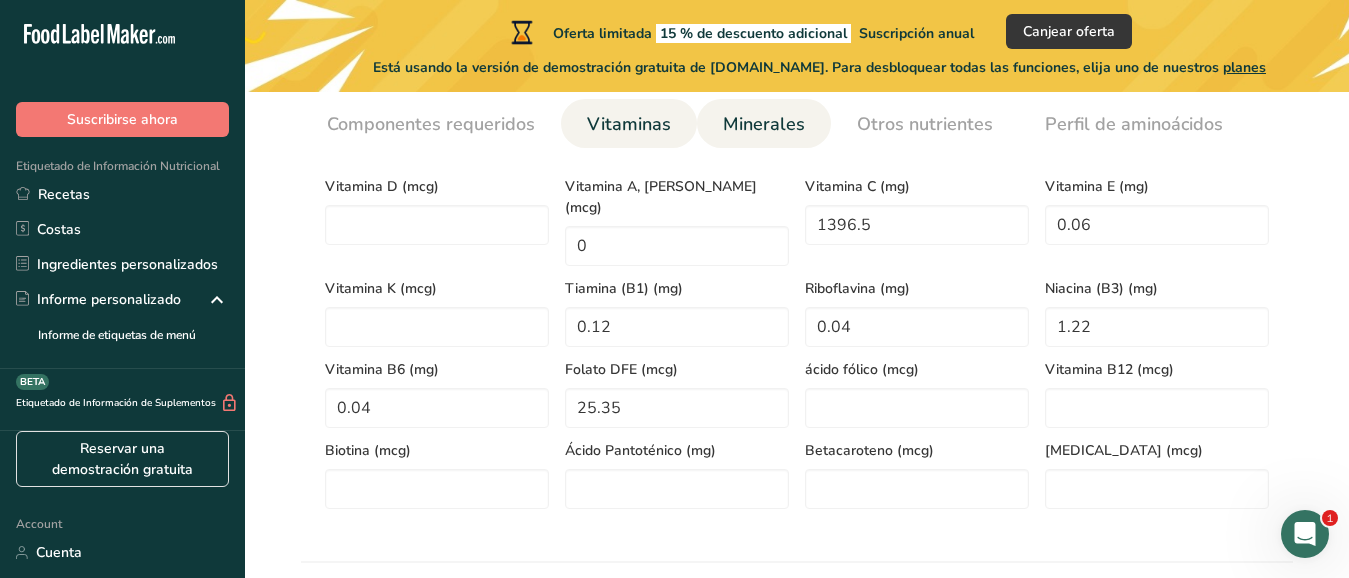 click on "Minerales" at bounding box center (764, 124) 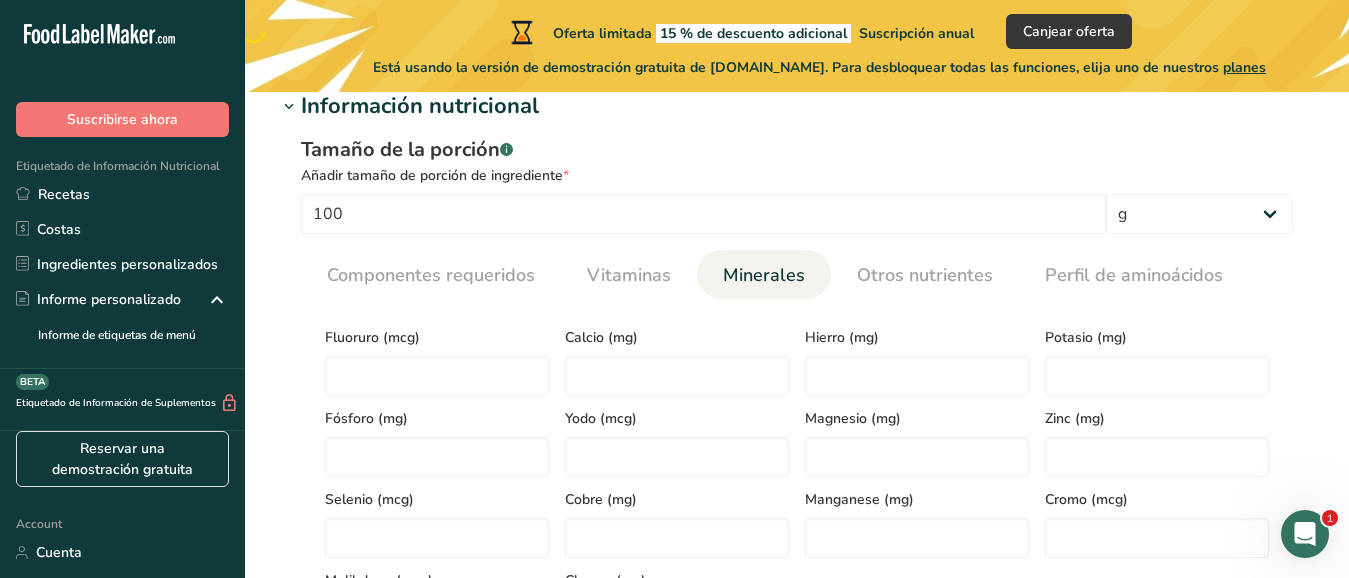 scroll, scrollTop: 780, scrollLeft: 0, axis: vertical 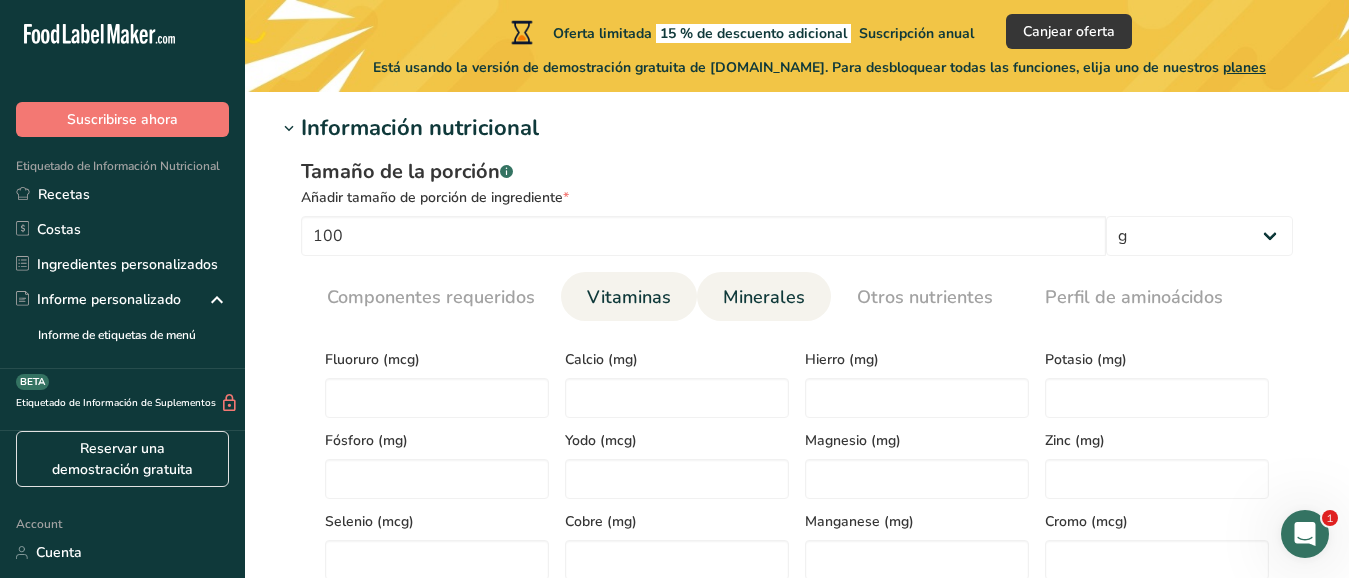 click on "Vitaminas" at bounding box center [629, 297] 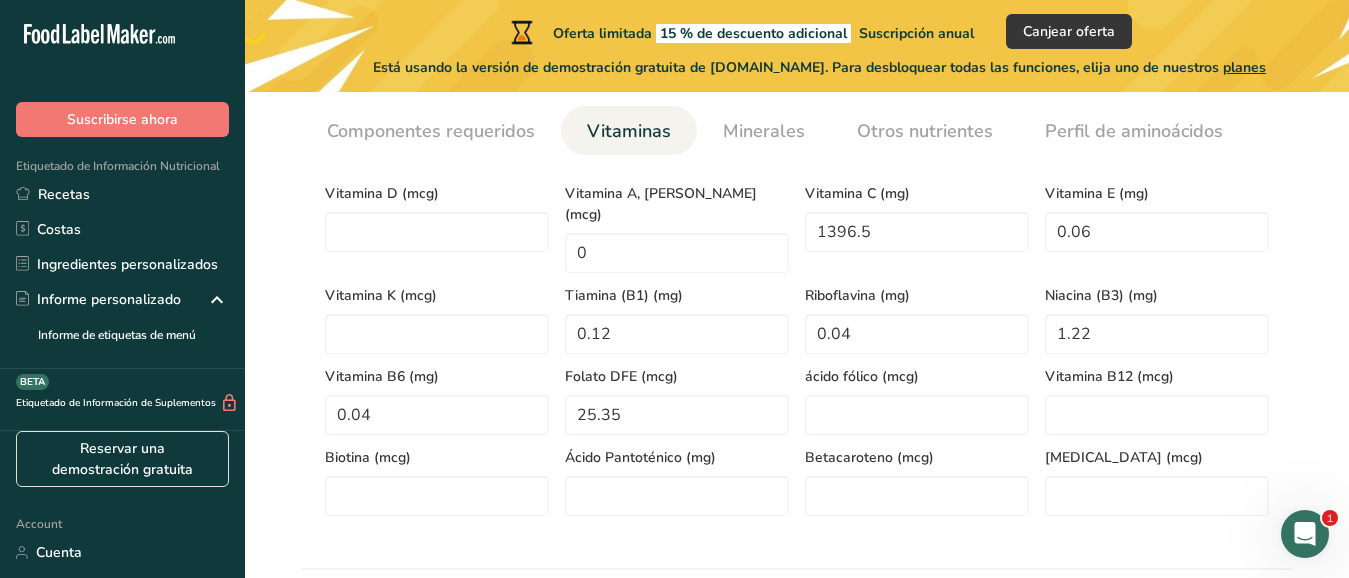 scroll, scrollTop: 953, scrollLeft: 0, axis: vertical 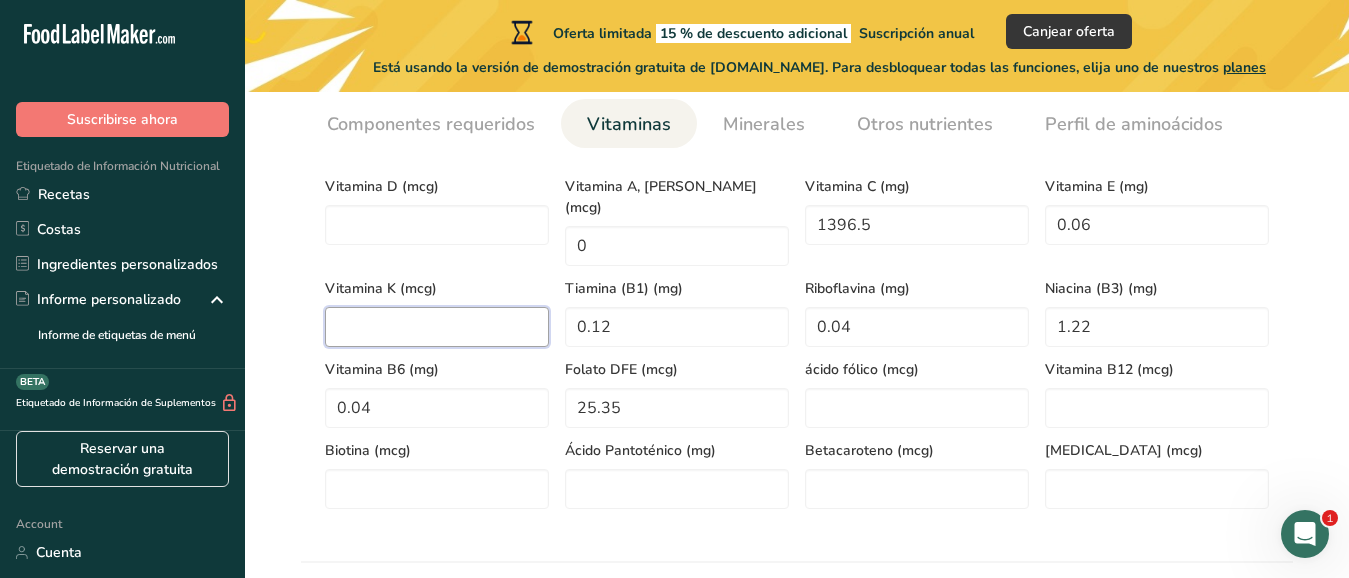 click at bounding box center (437, 327) 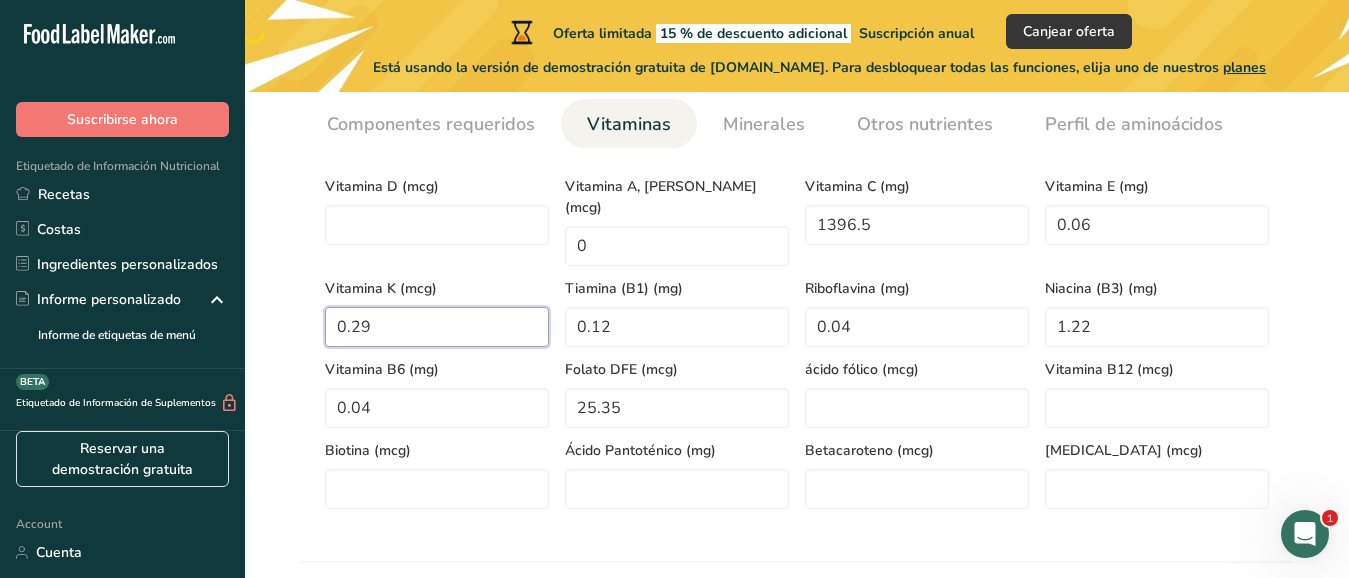 scroll, scrollTop: 867, scrollLeft: 0, axis: vertical 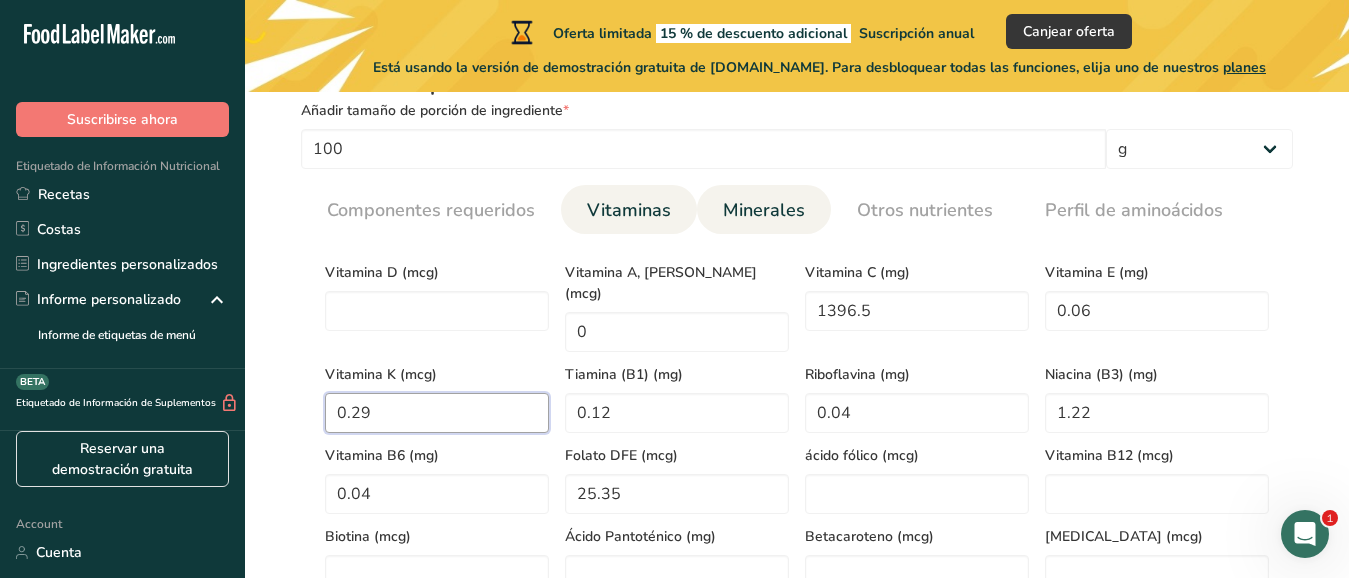 type on "0.29" 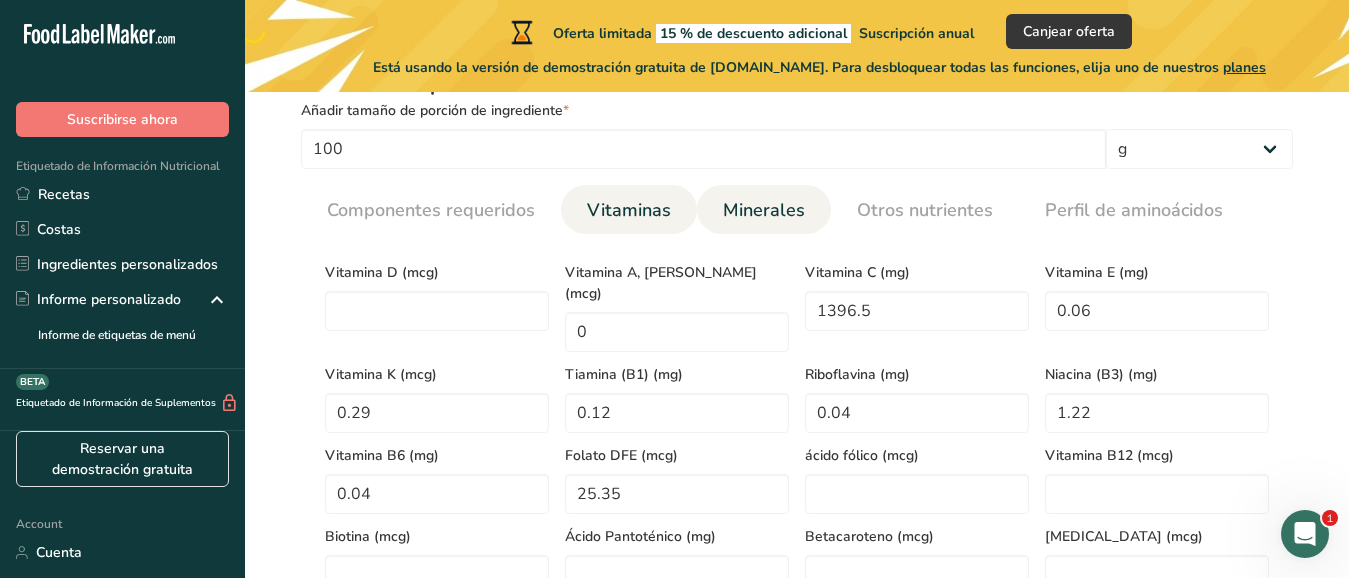 click on "Minerales" at bounding box center [764, 210] 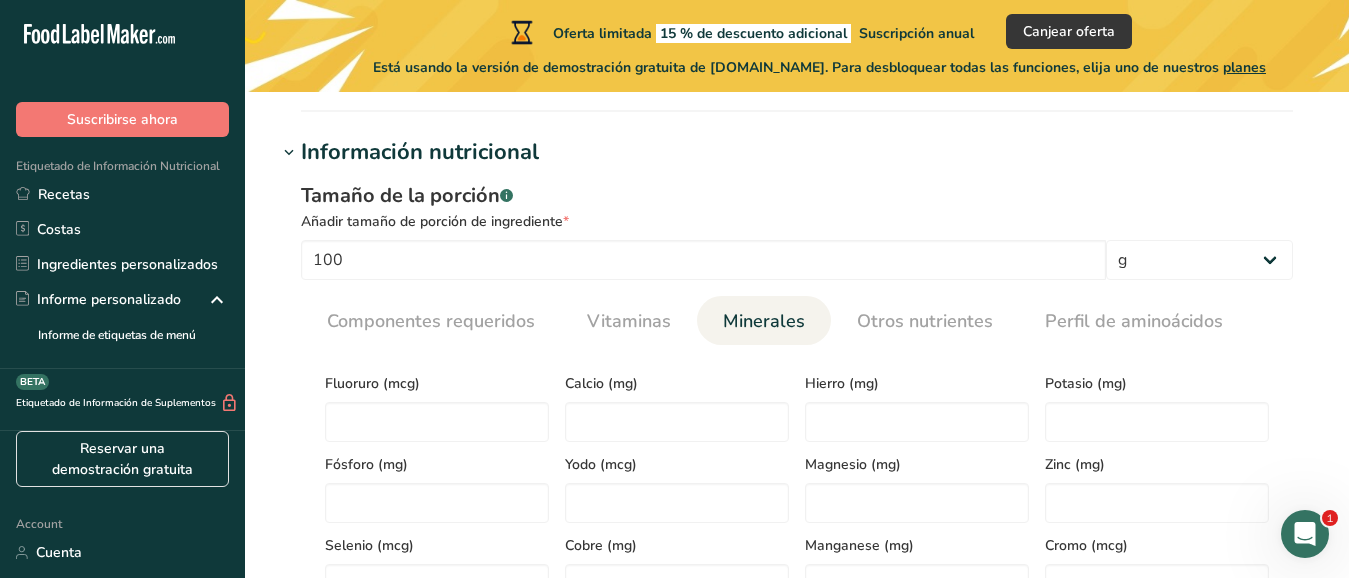 scroll, scrollTop: 780, scrollLeft: 0, axis: vertical 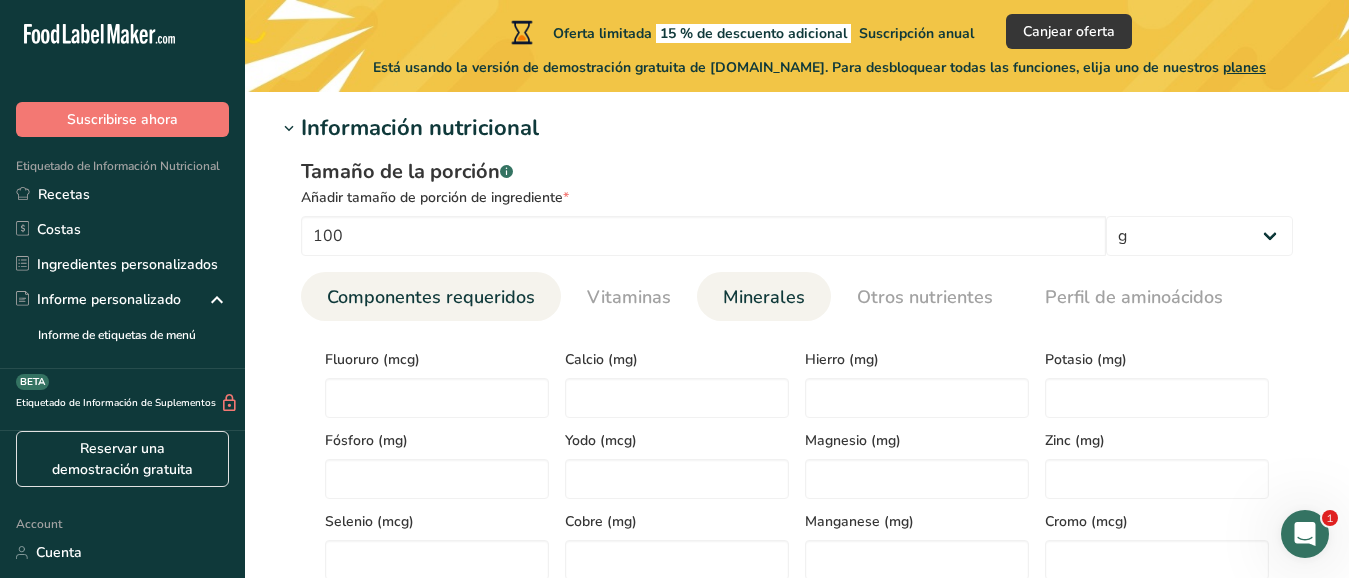 click on "Componentes requeridos" at bounding box center [431, 297] 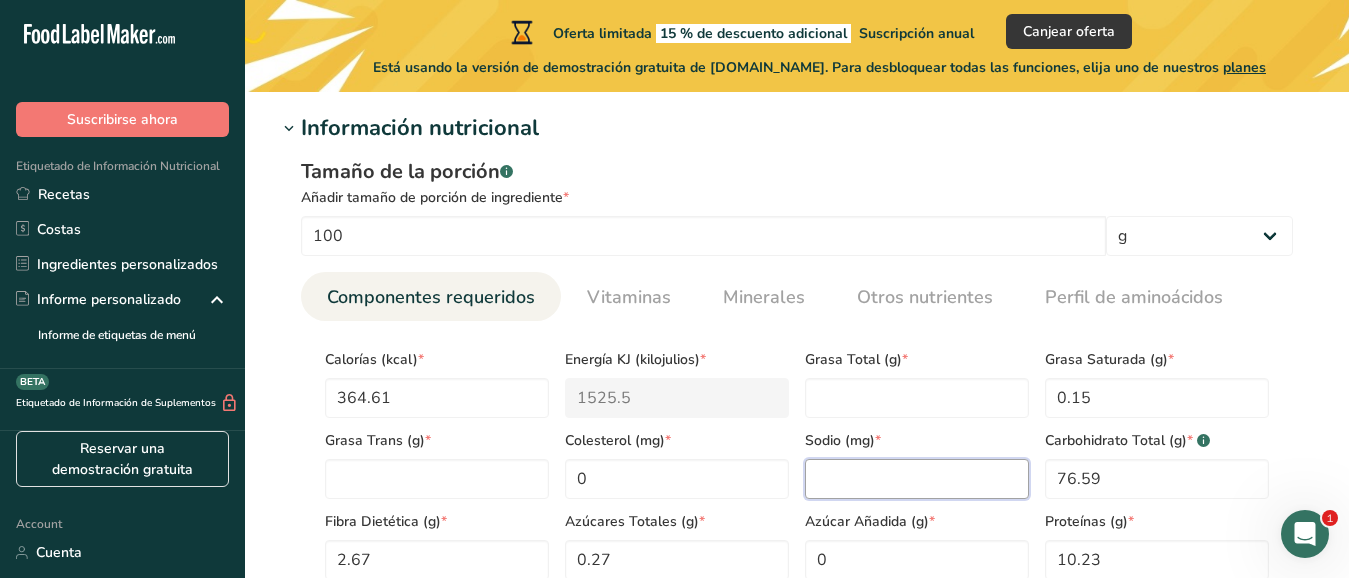 click at bounding box center (917, 479) 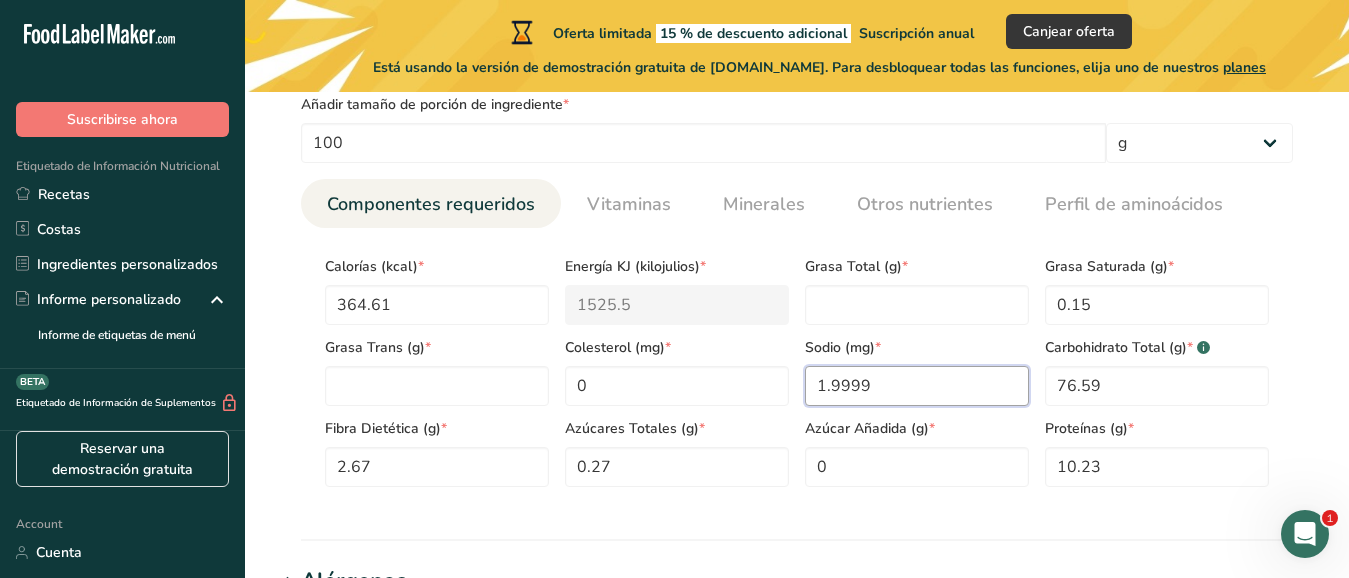 scroll, scrollTop: 867, scrollLeft: 0, axis: vertical 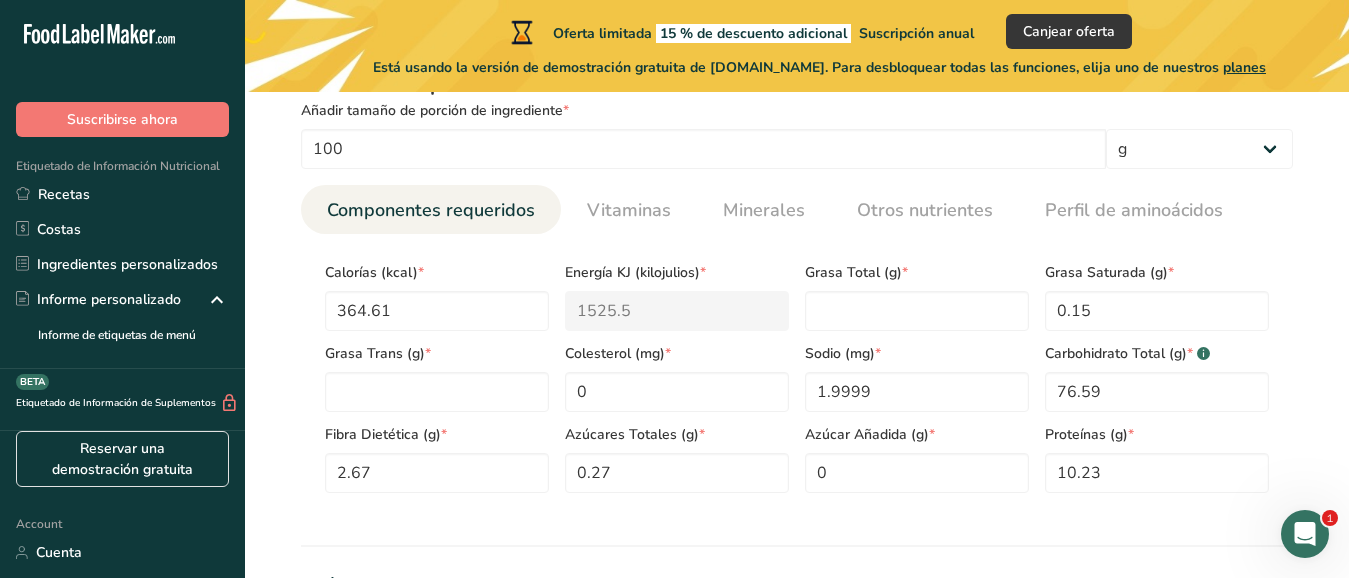 click on "Calorías
(kcal) *     364.61
Energía KJ
(kilojulios) *     1525.5
Grasa Total
(g) *
Grasa Saturada
(g) *     0.15
Grasa Trans
(g) *
Colesterol
(mg) *     0
Sodio
(mg) *     1.9999
Carbohidrato Total
(g) *   .a-a{fill:#347362;}.b-a{fill:#fff;}           76.59
Fibra Dietética
(g) *     2.67
Azúcares Totales
(g) *     0.27
Azúcar Añadida
(g) *     0
Proteínas
(g) *     10.23
Vitamina D
(mcg)
Vitamina A, RAE
(mcg)     0
Vitamina C
(mg)     1396.5" at bounding box center (797, 371) 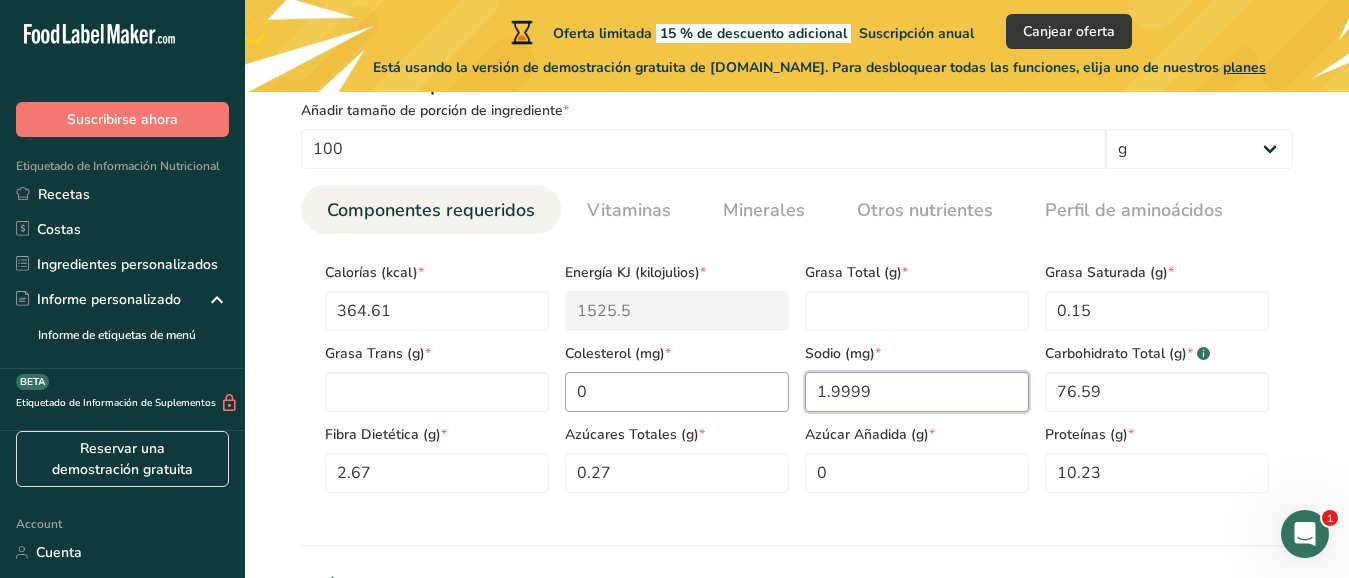 drag, startPoint x: 877, startPoint y: 393, endPoint x: 748, endPoint y: 395, distance: 129.0155 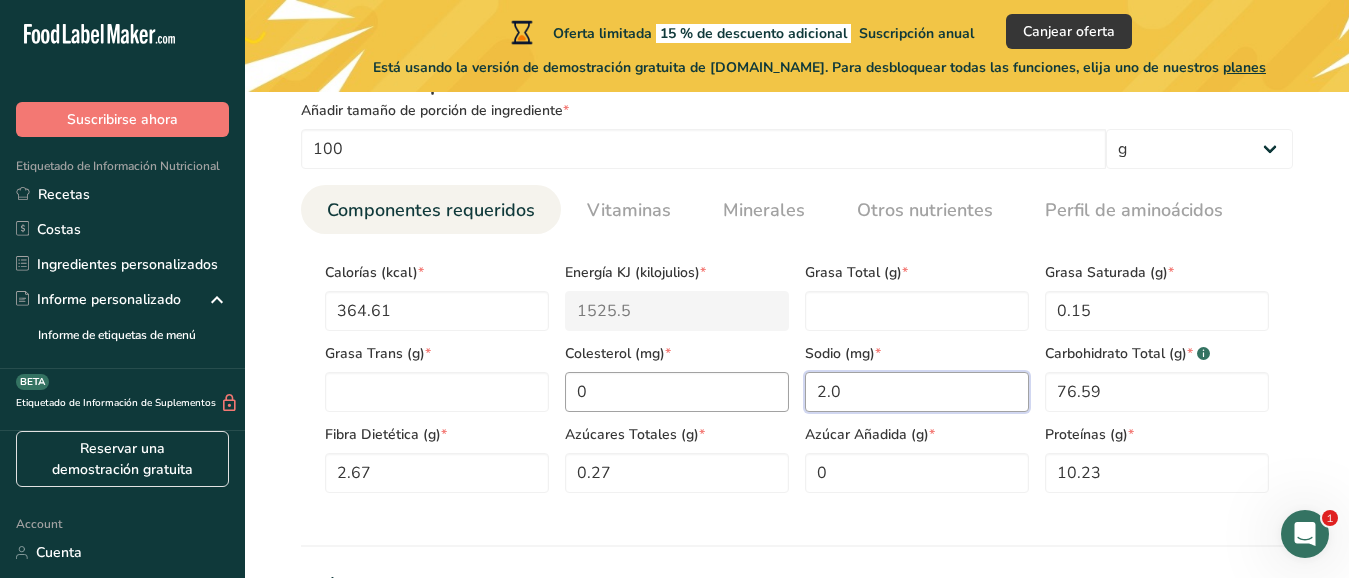 type on "2.0" 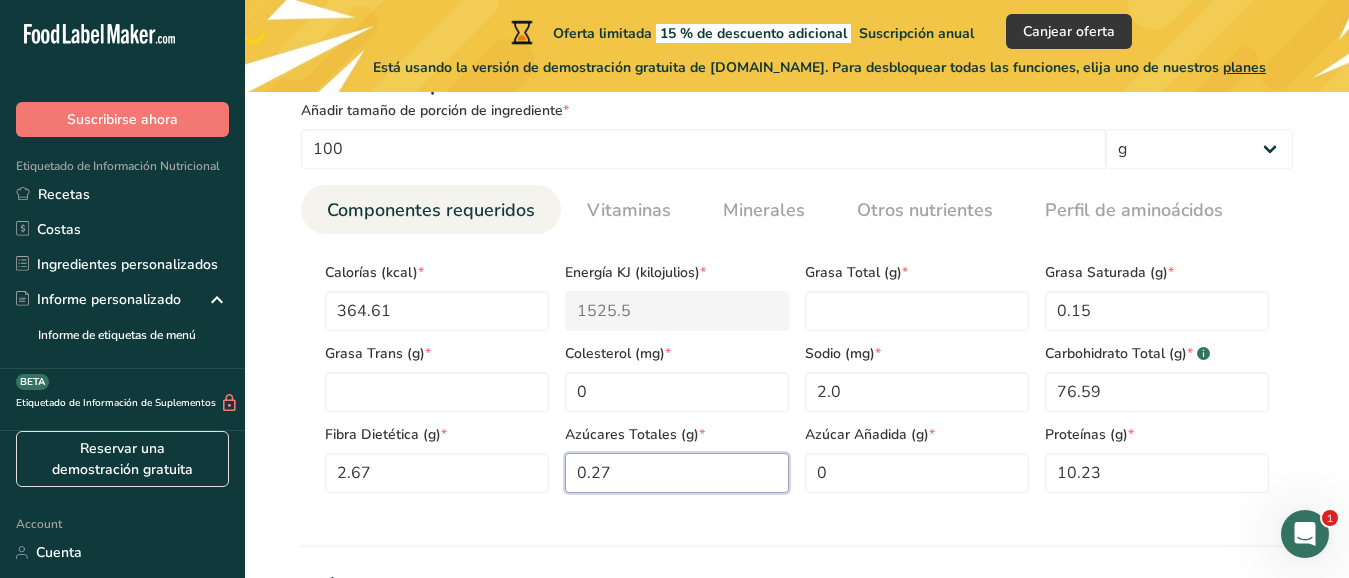 click on "0.27" at bounding box center (677, 473) 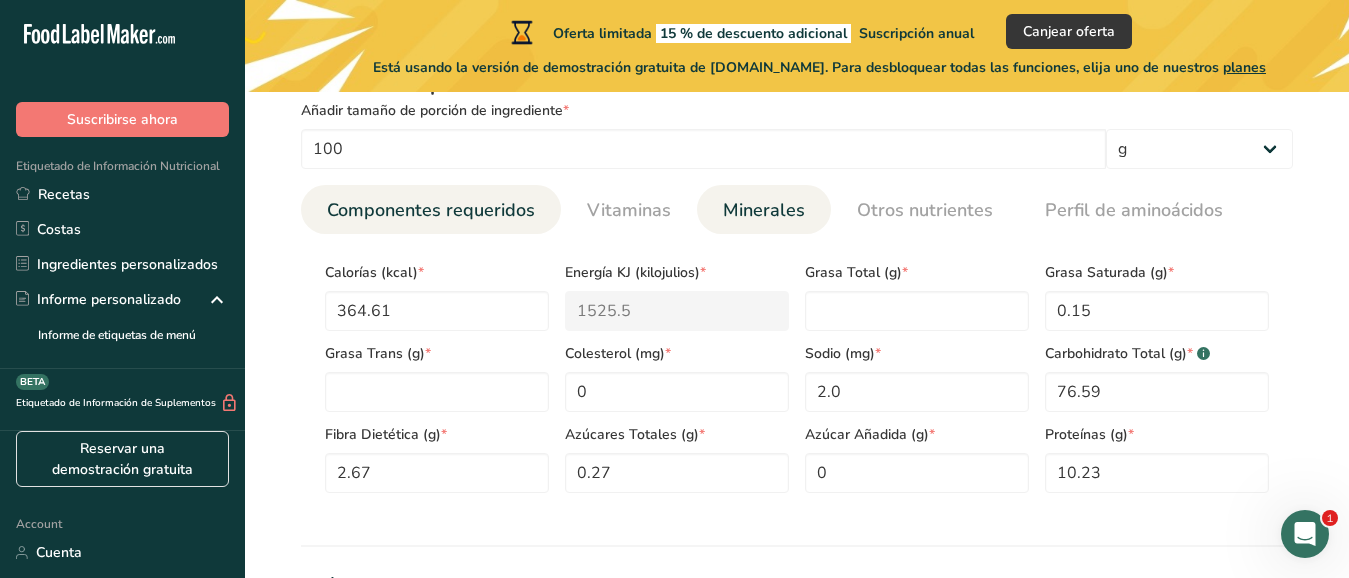 click on "Minerales" at bounding box center (764, 210) 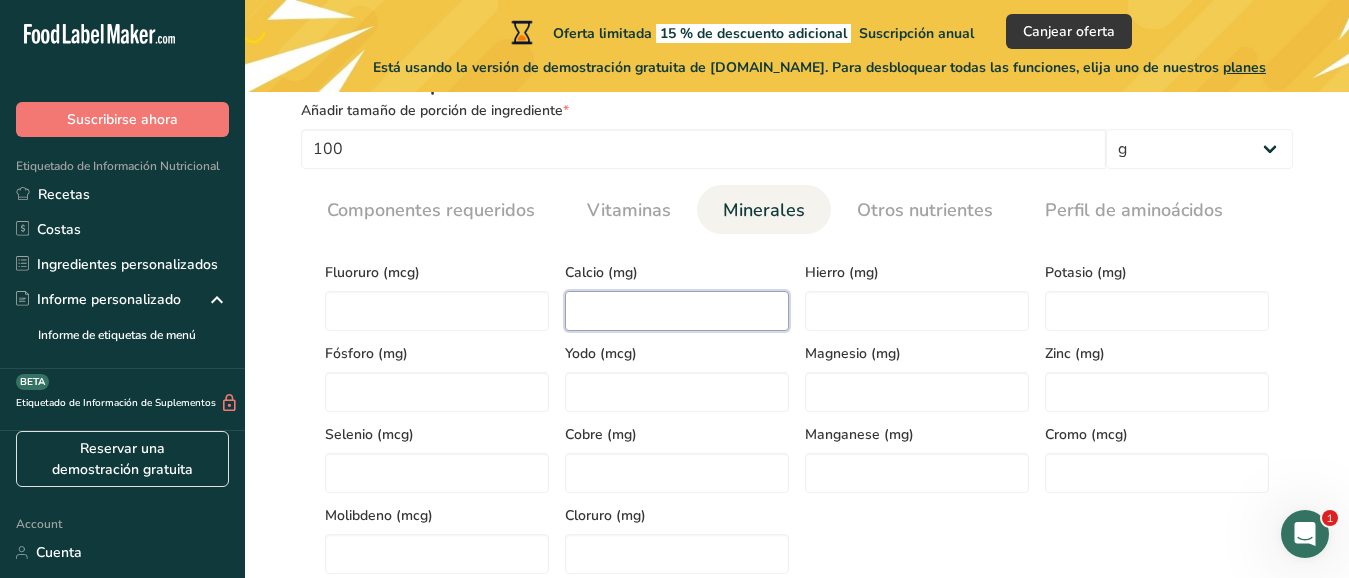 click at bounding box center (677, 311) 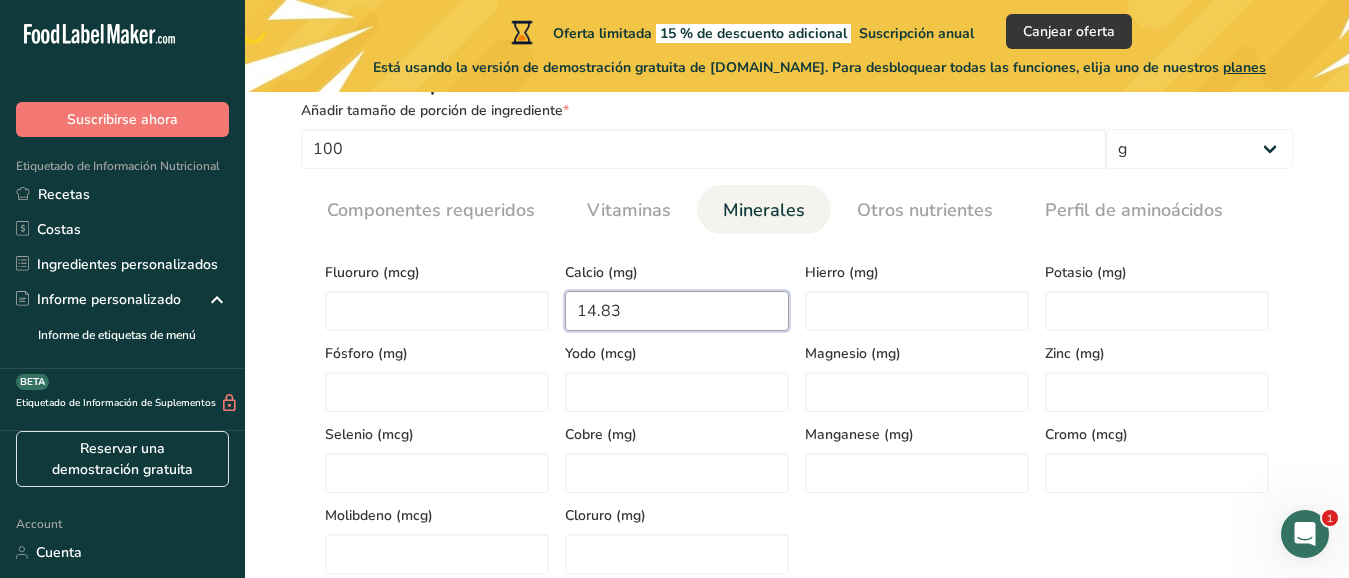 type on "14.83" 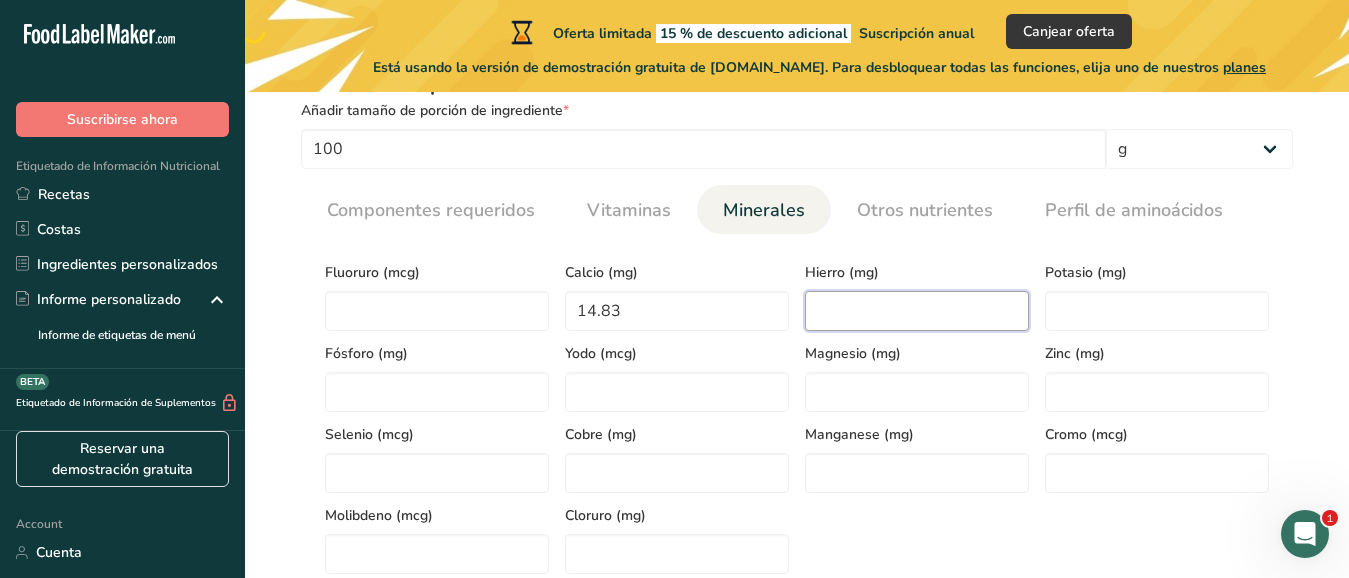 click at bounding box center (917, 311) 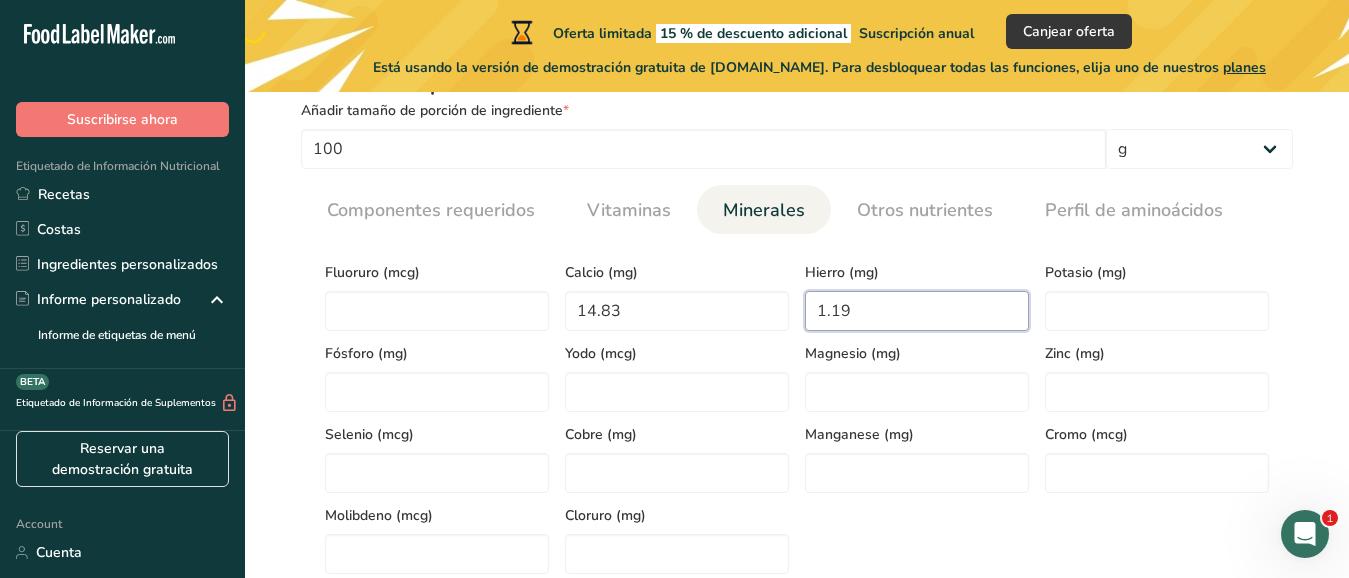 type on "1.19" 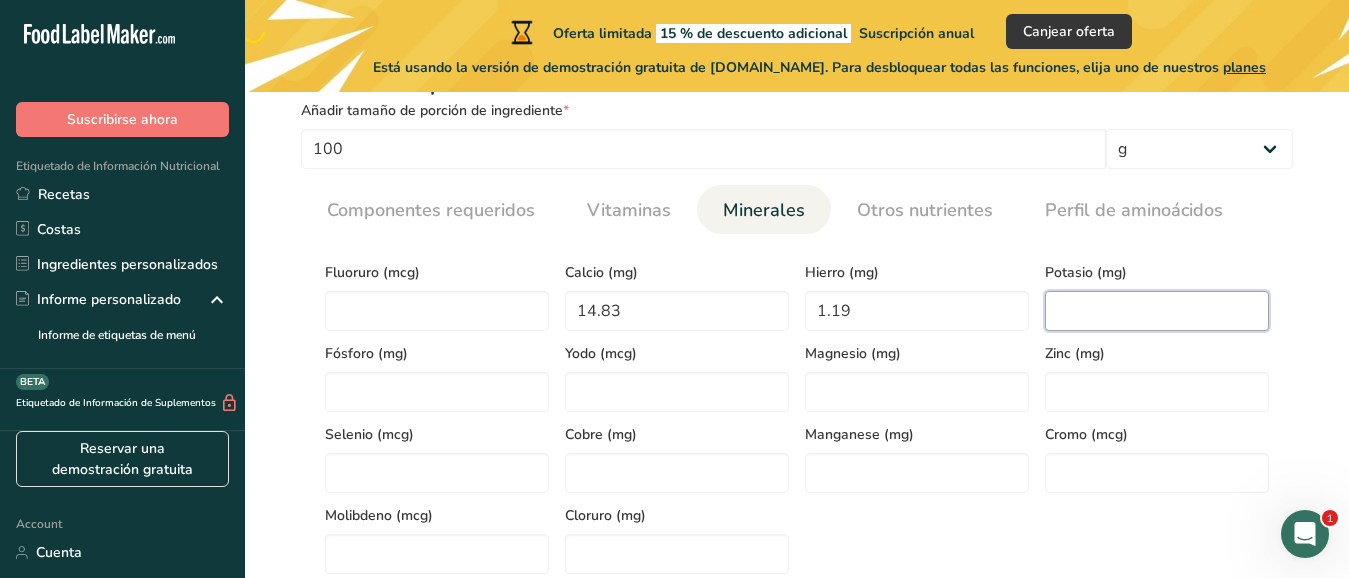 click at bounding box center [1157, 311] 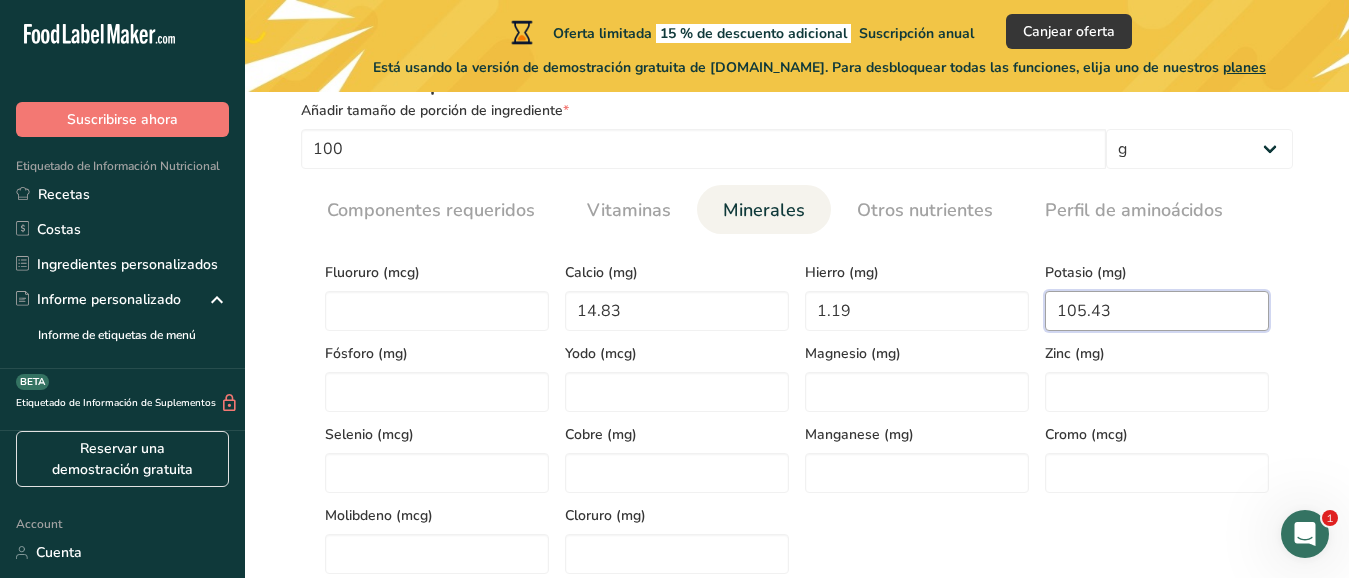 type on "105.43" 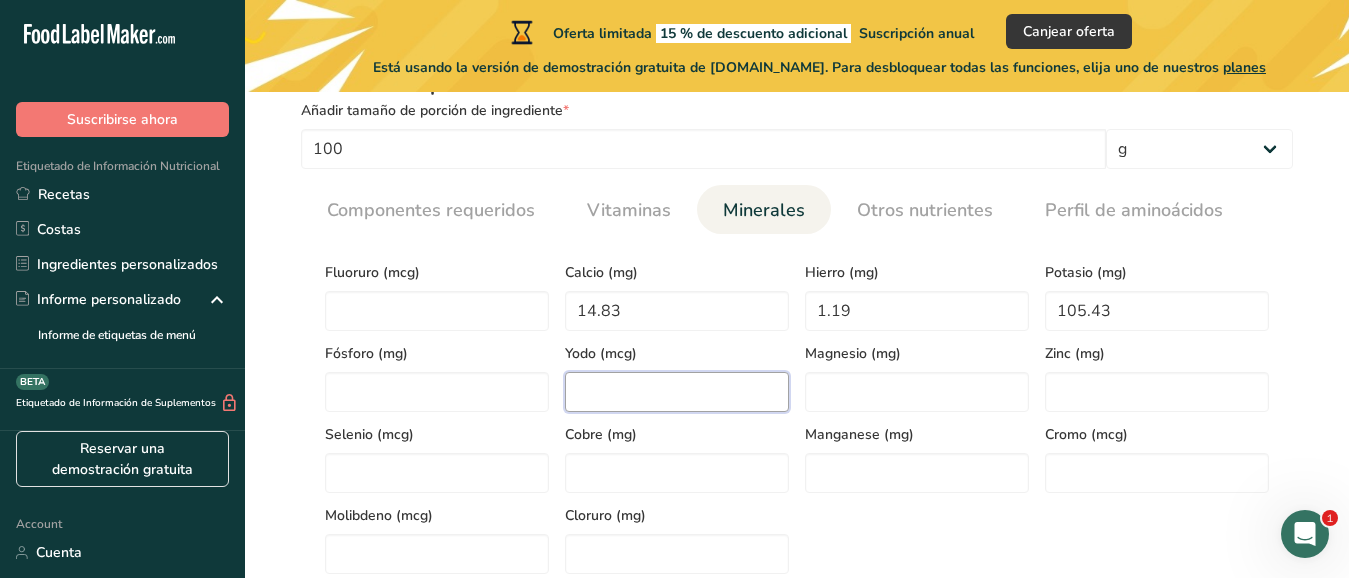 click at bounding box center [677, 392] 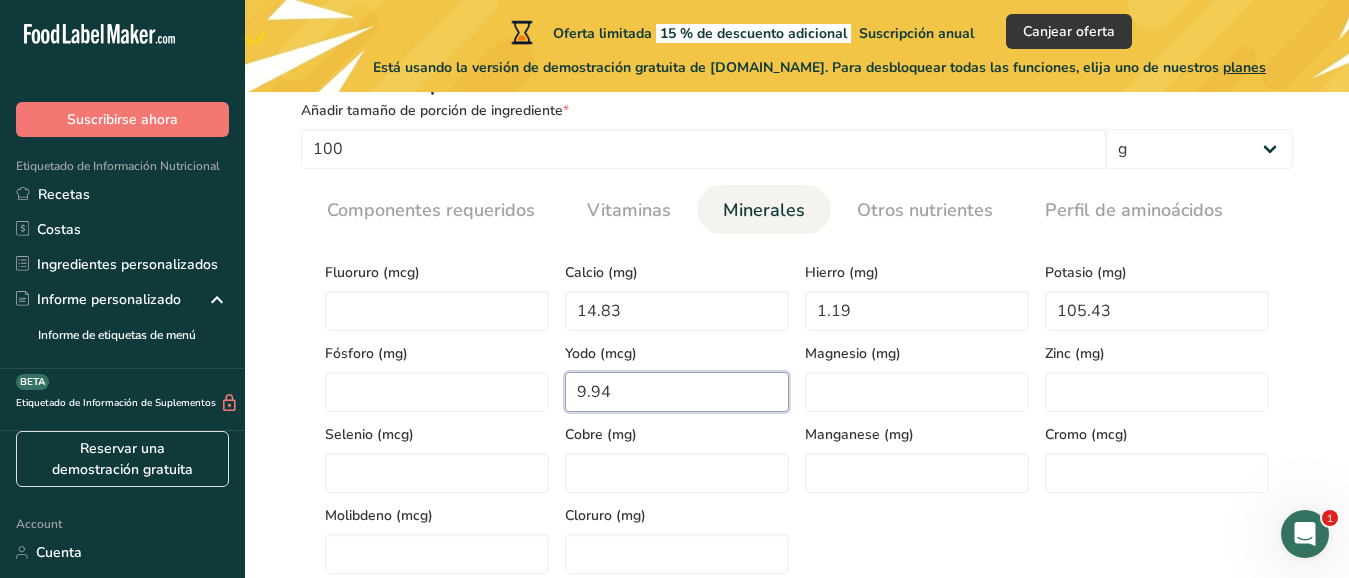 type on "9.94" 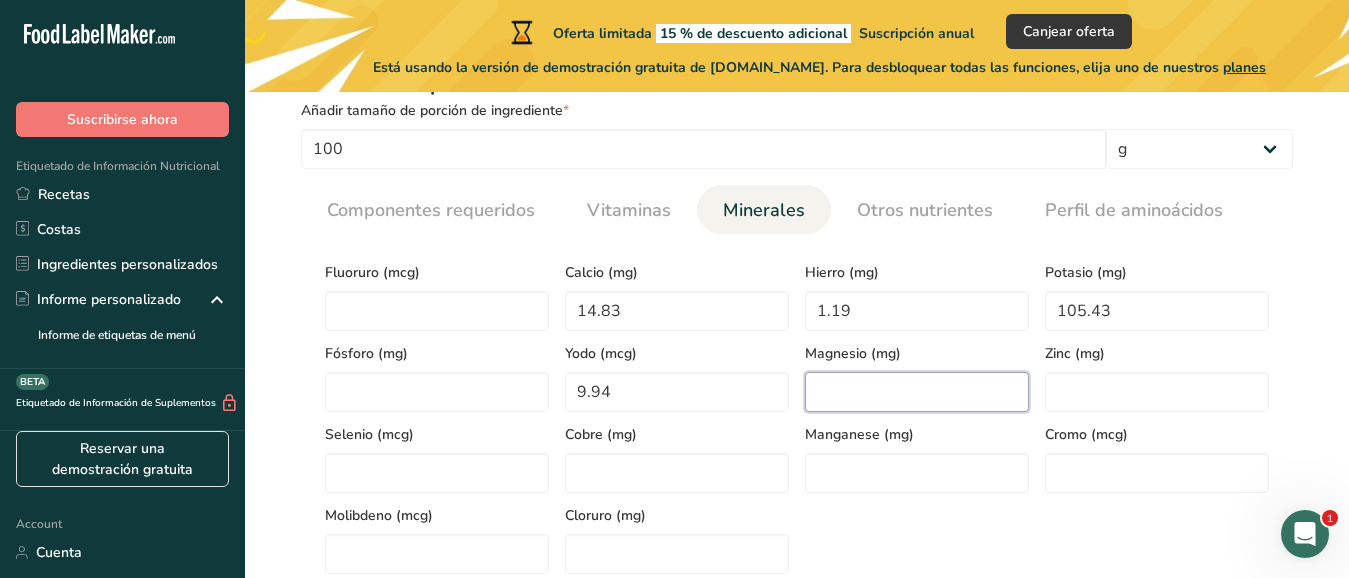 click at bounding box center (917, 392) 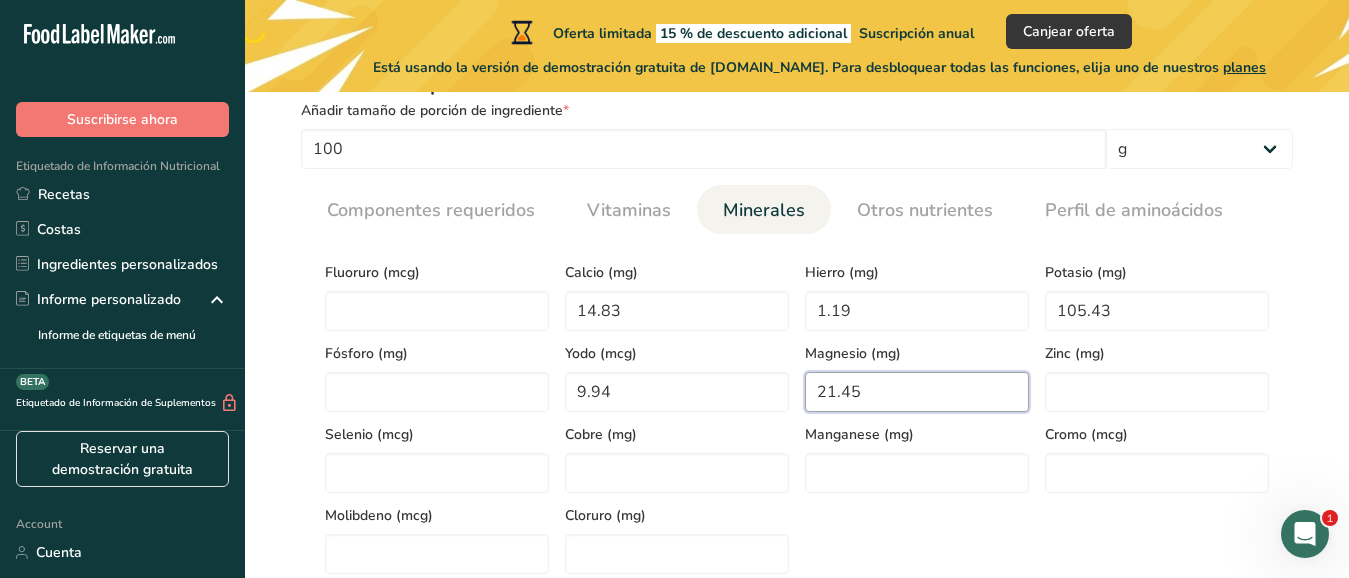 type on "21.45" 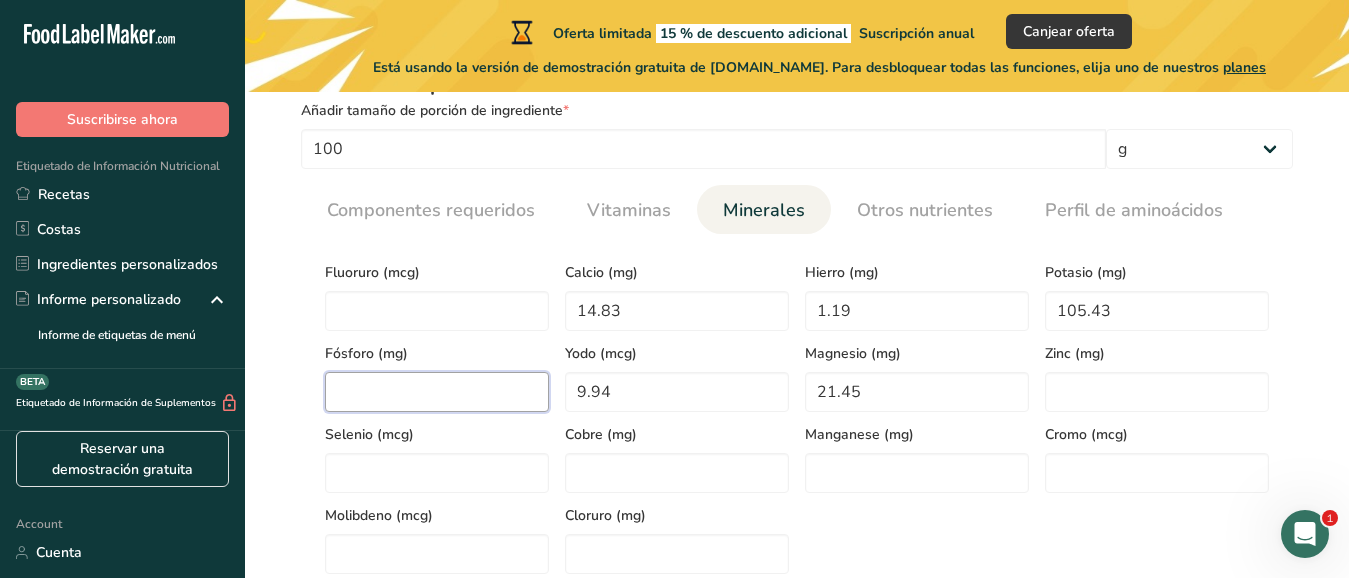 click at bounding box center [437, 392] 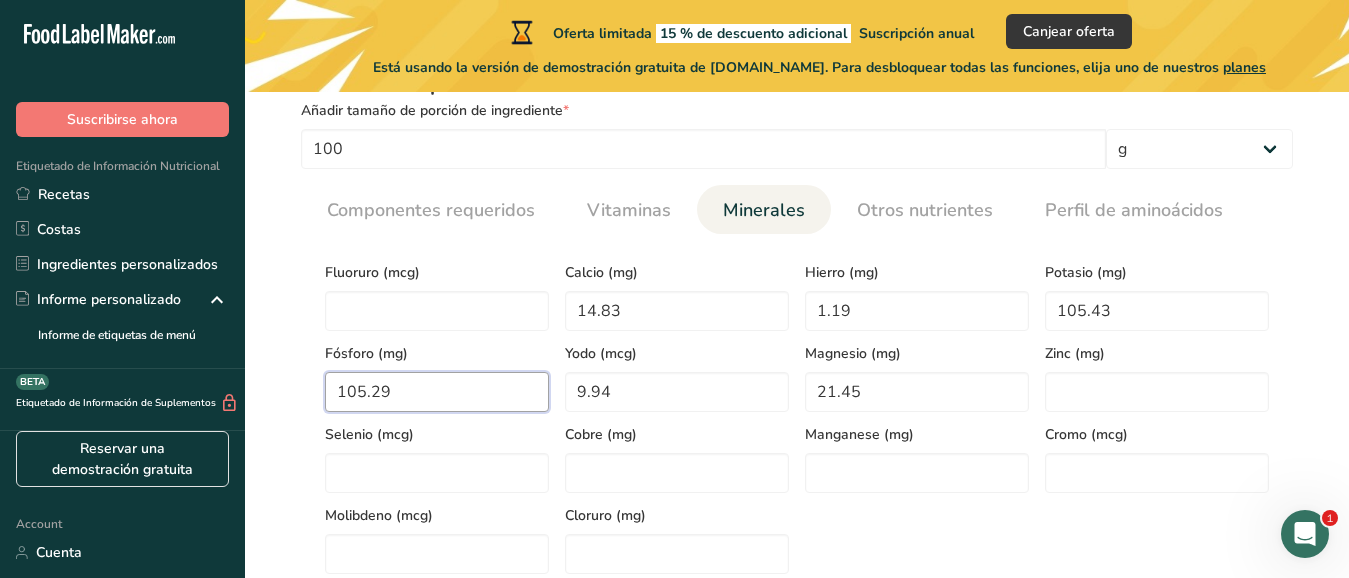 type on "105.29" 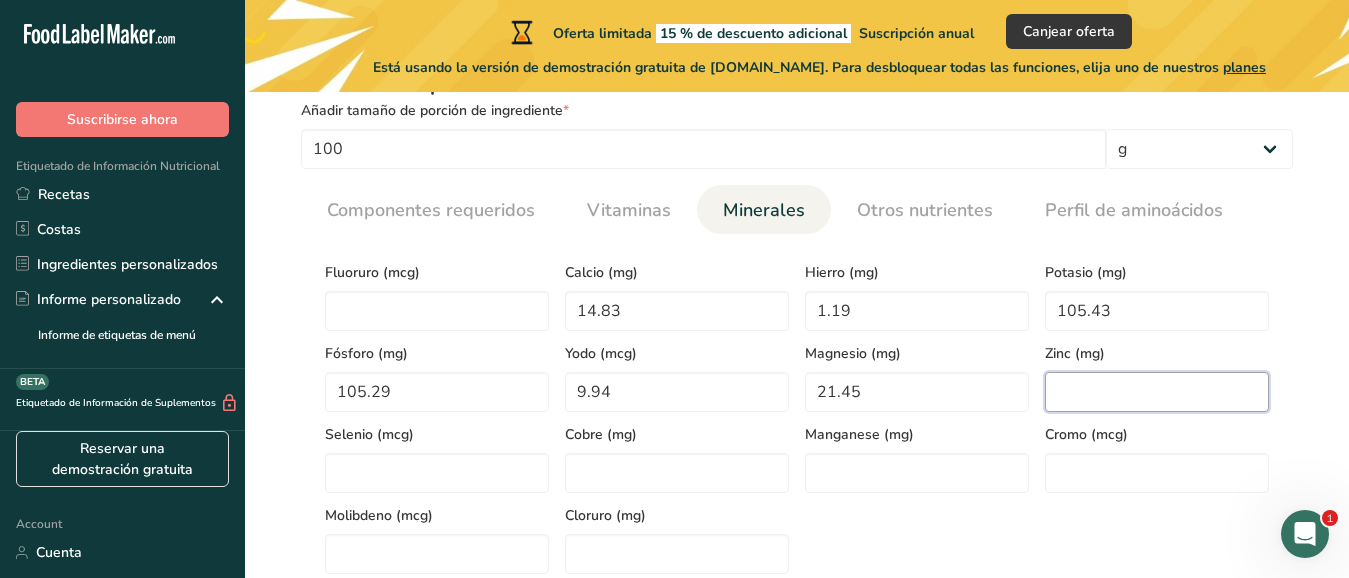 click at bounding box center [1157, 392] 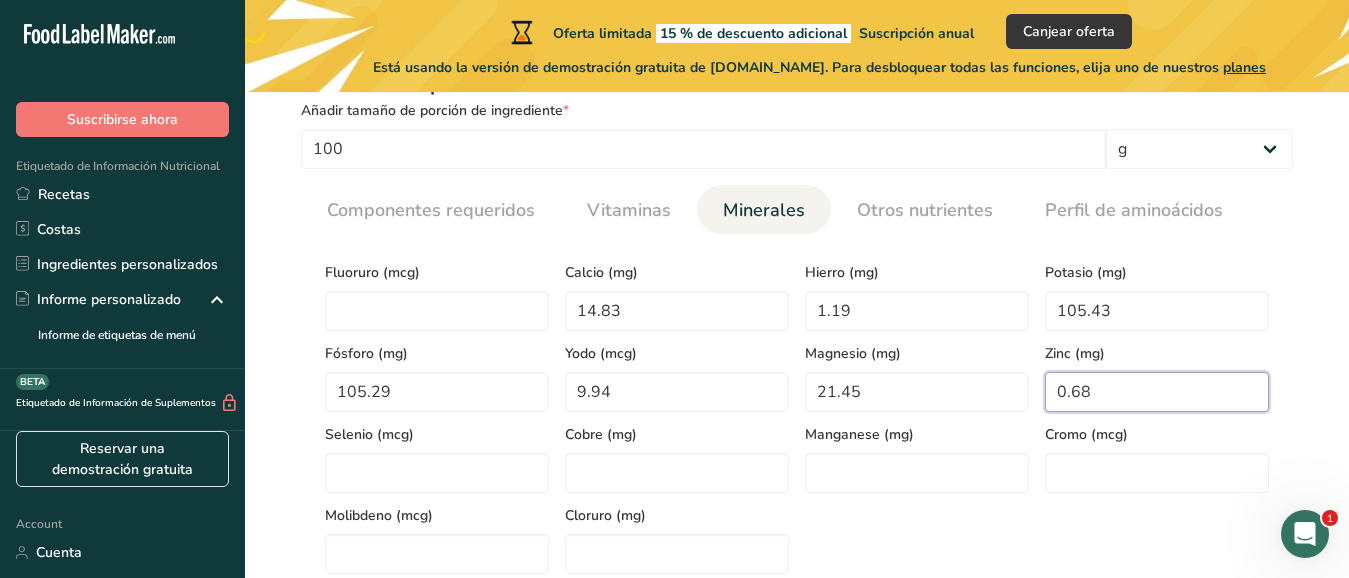 type on "0.68" 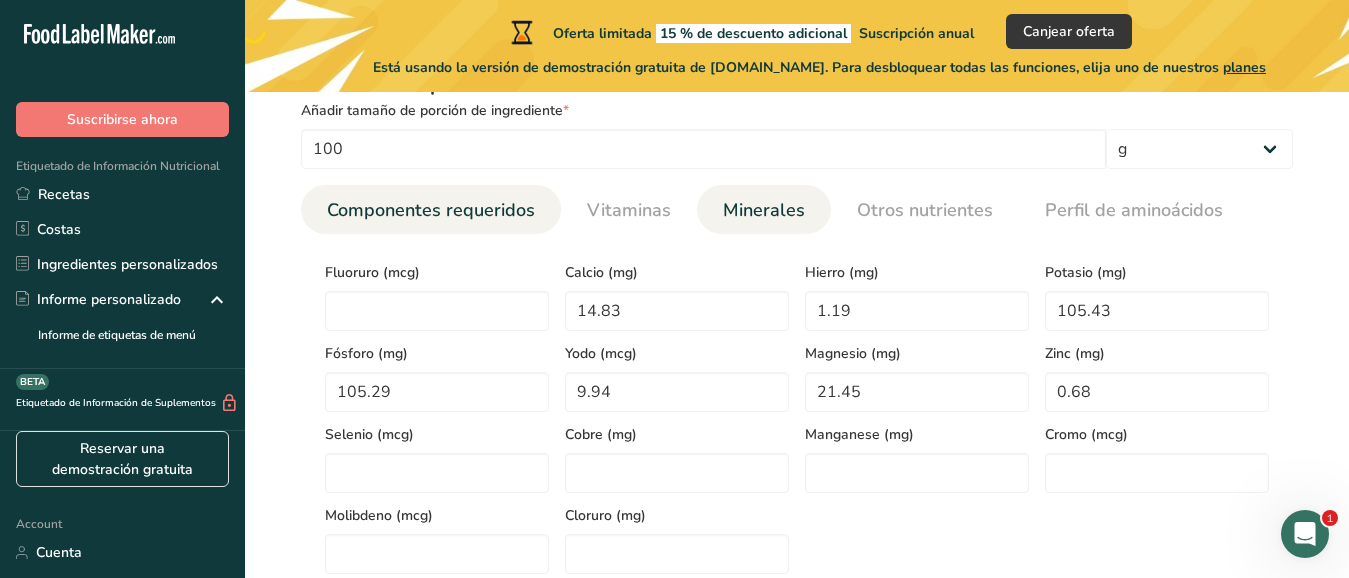 click on "Componentes requeridos" at bounding box center [431, 210] 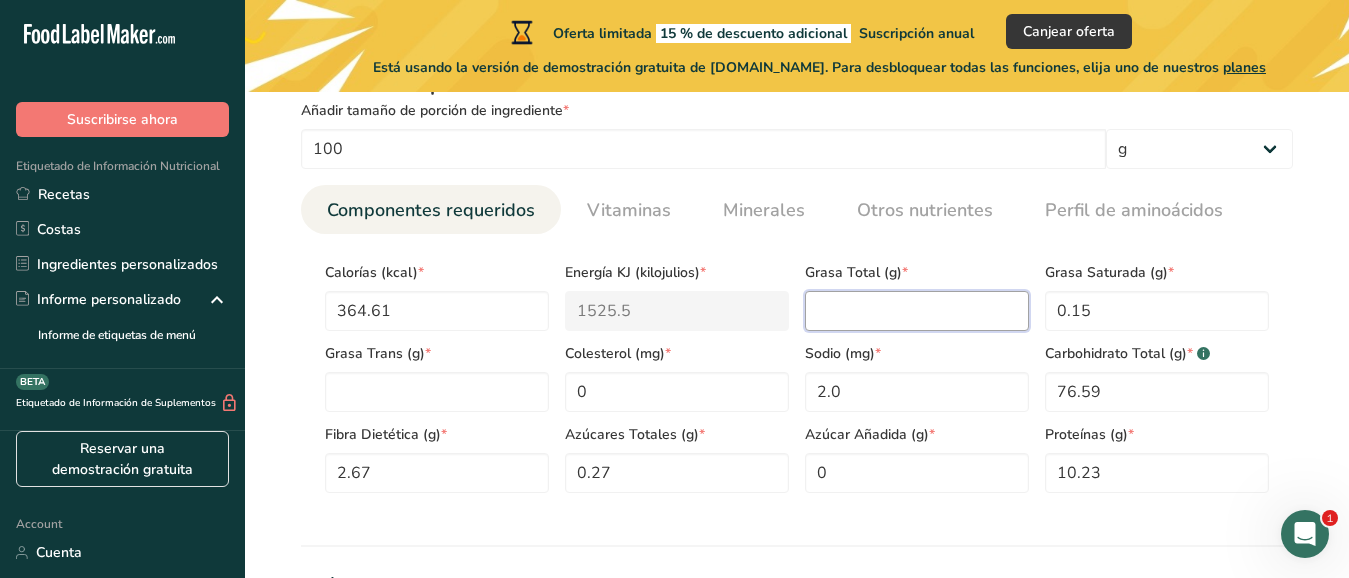 click at bounding box center [917, 311] 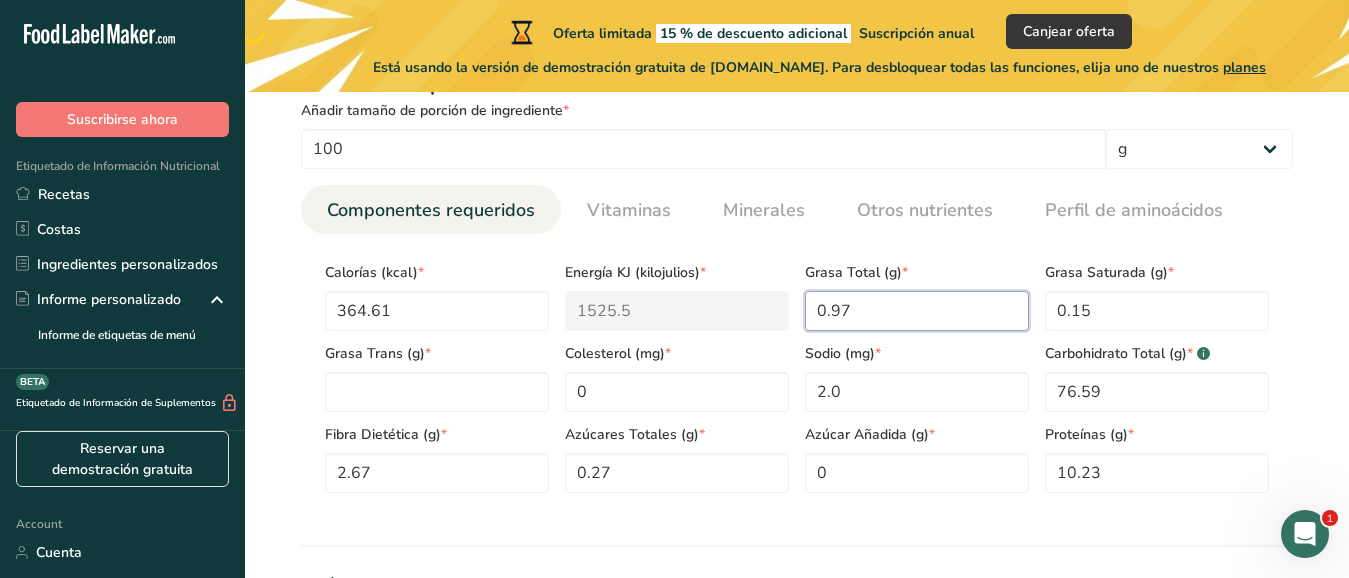 type on "0.97" 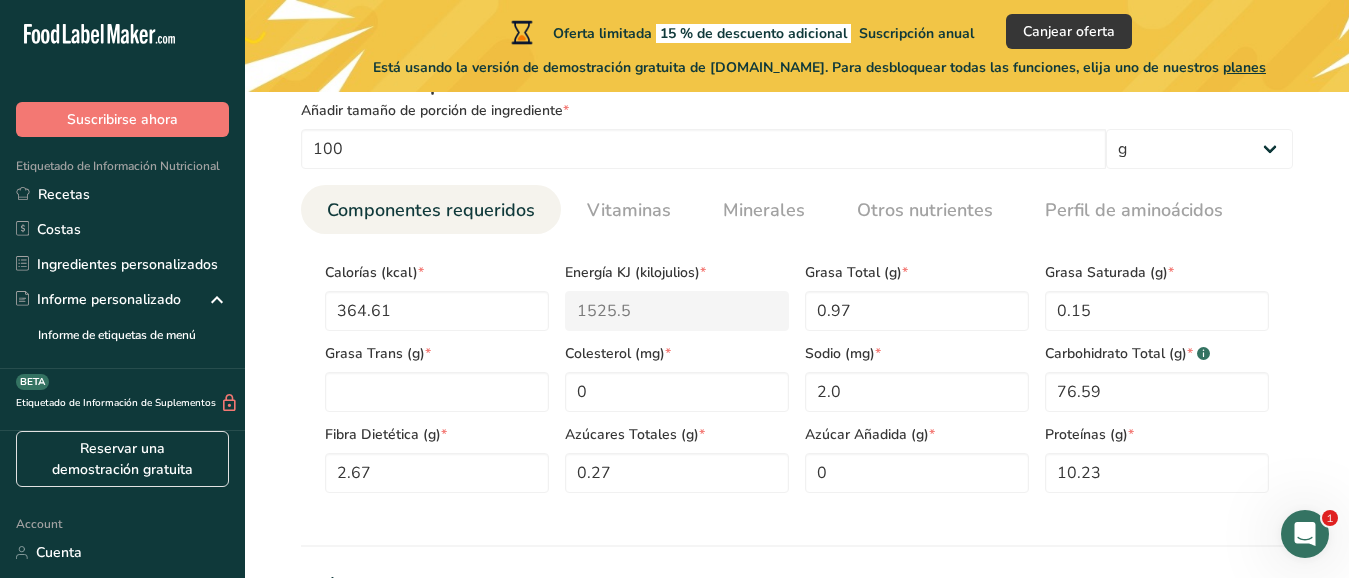 click on "Tamaño de la porción
.a-a{fill:#347362;}.b-a{fill:#fff;}
Añadir tamaño de porción de ingrediente *   100
g
kg
mg
mcg
libras
onza
[GEOGRAPHIC_DATA]
mL
onza líquida
[GEOGRAPHIC_DATA]
cucharadita
[GEOGRAPHIC_DATA]
Cuarto de [GEOGRAPHIC_DATA][PERSON_NAME]
Componentes requeridos Vitaminas Minerales Otros nutrientes Perfil de aminoácidos
Calorías
(kcal) *     364.61
Energía KJ
(kilojulios) *     1525.5 *     0.97 *     0.15" at bounding box center [797, 289] 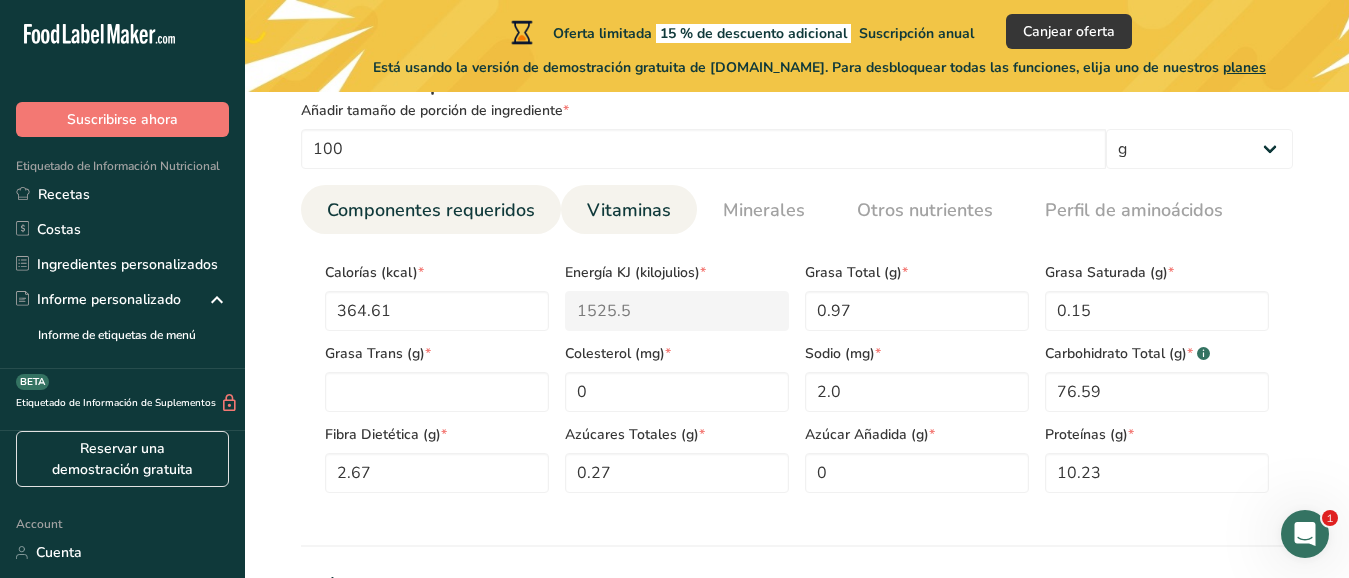 click on "Vitaminas" at bounding box center (629, 210) 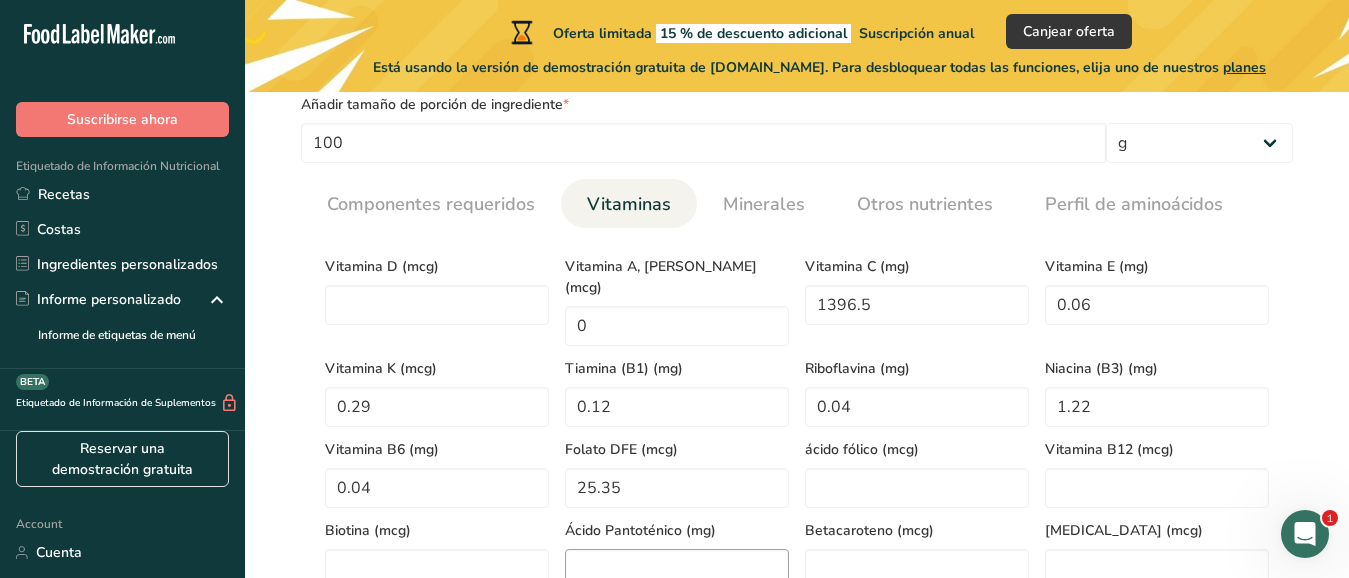 scroll, scrollTop: 867, scrollLeft: 0, axis: vertical 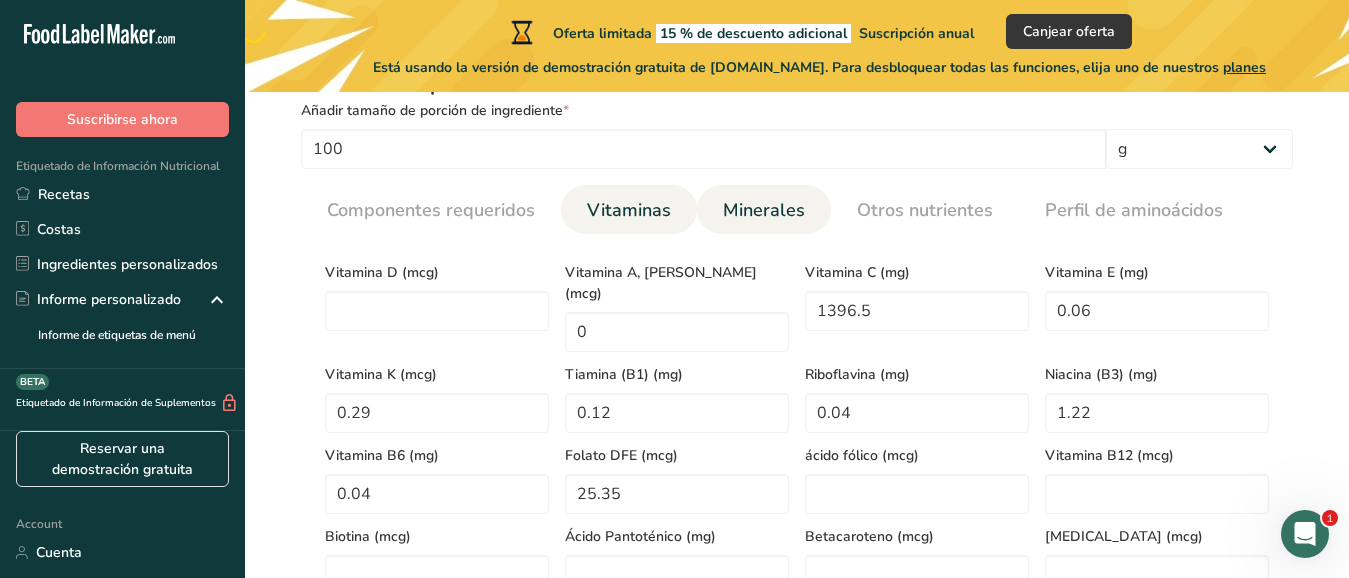 click on "Minerales" at bounding box center (764, 210) 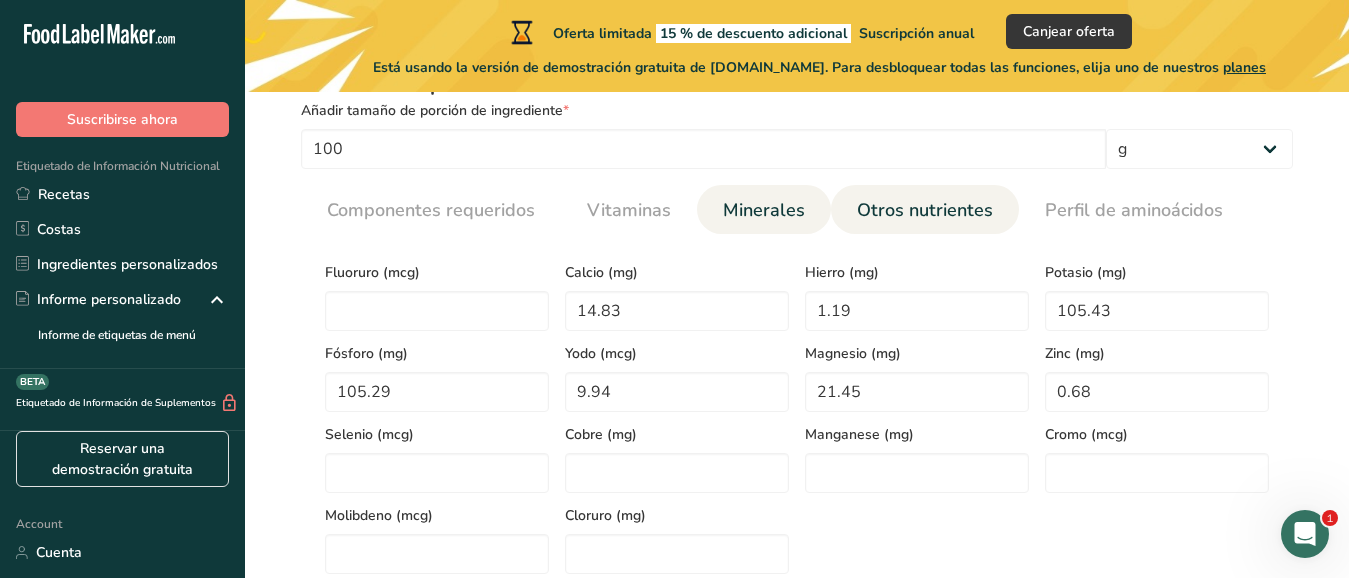 click on "Otros nutrientes" at bounding box center (925, 210) 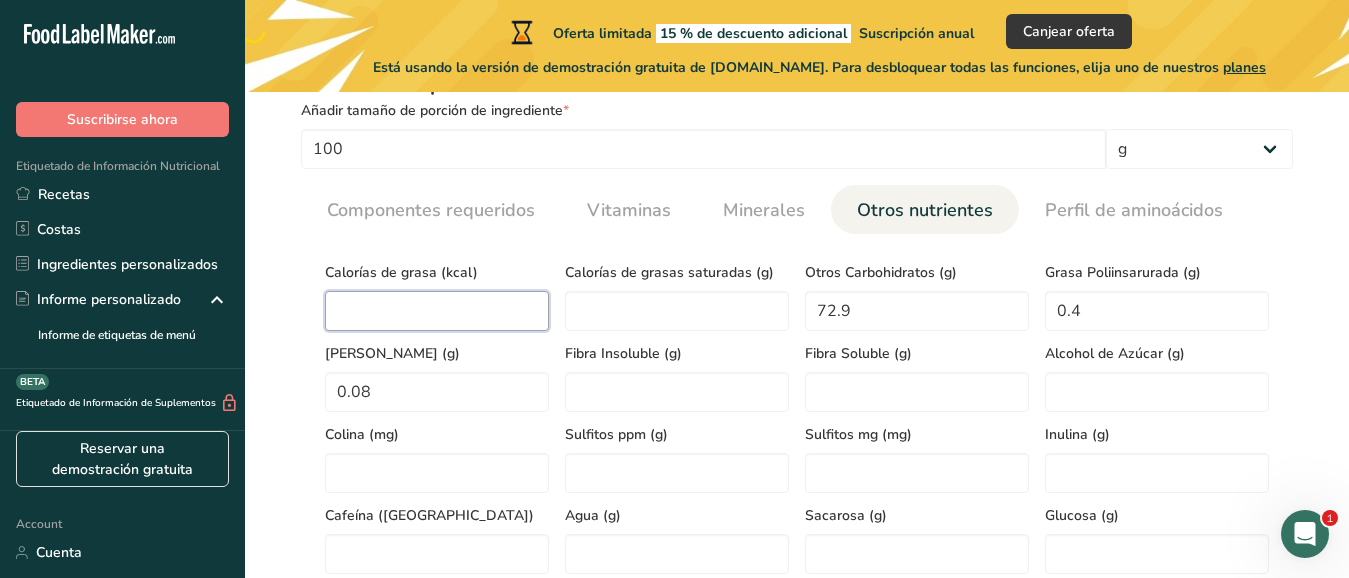 click at bounding box center [437, 311] 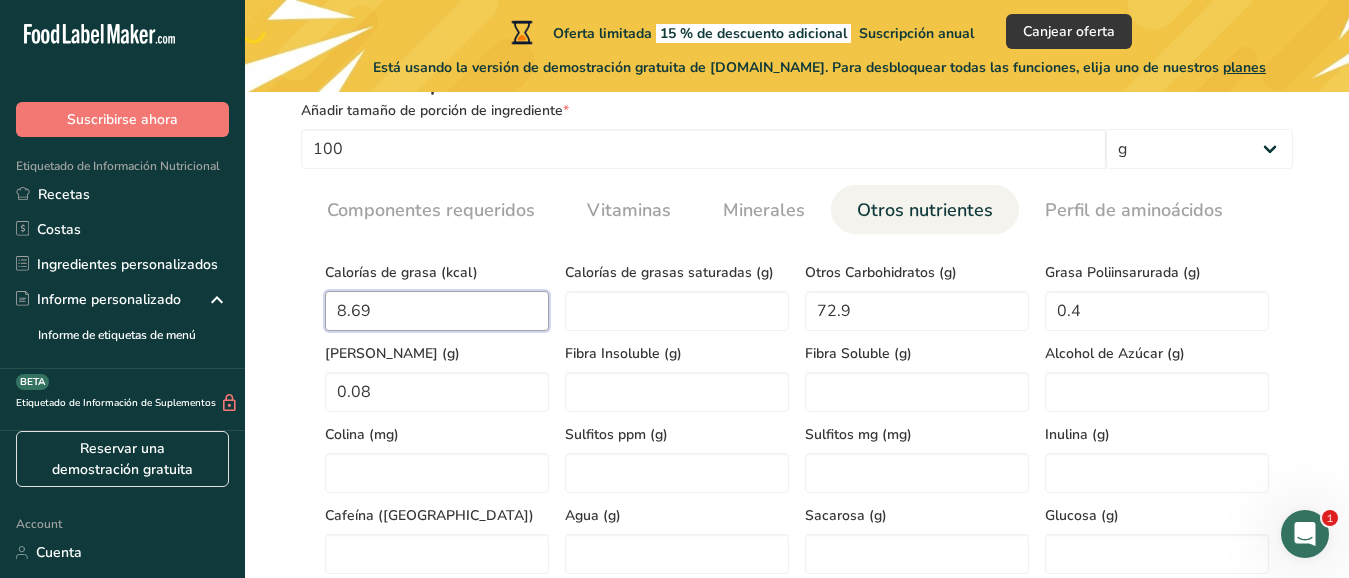 type on "8.69" 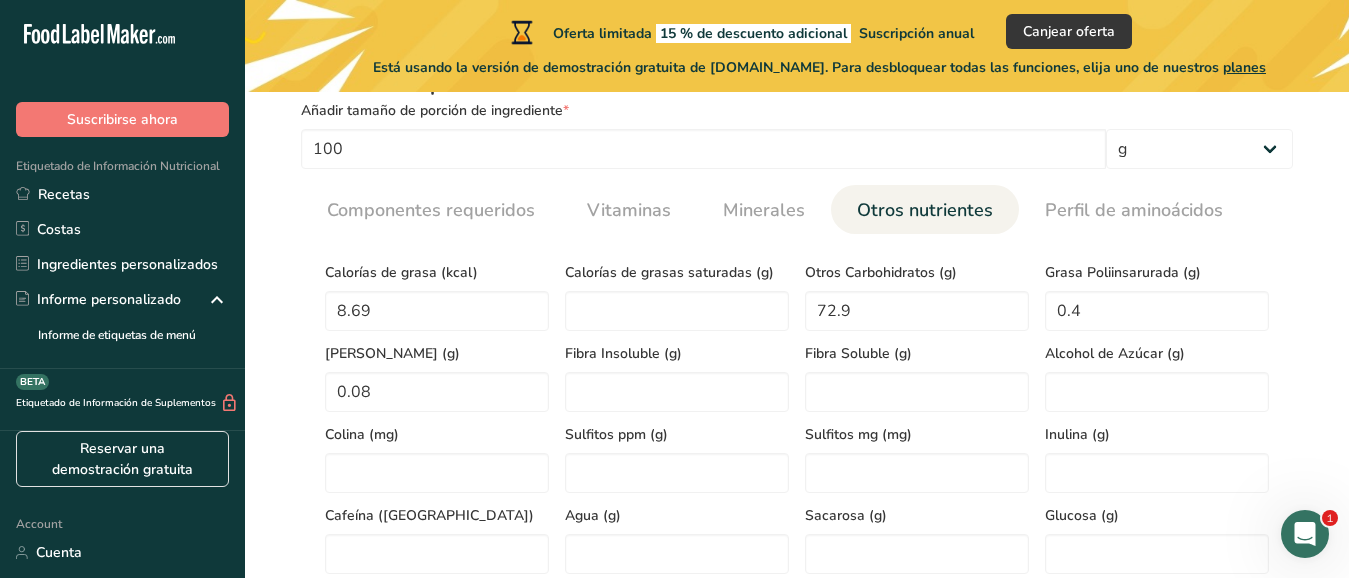 click on "Agua
(g)" at bounding box center (677, 533) 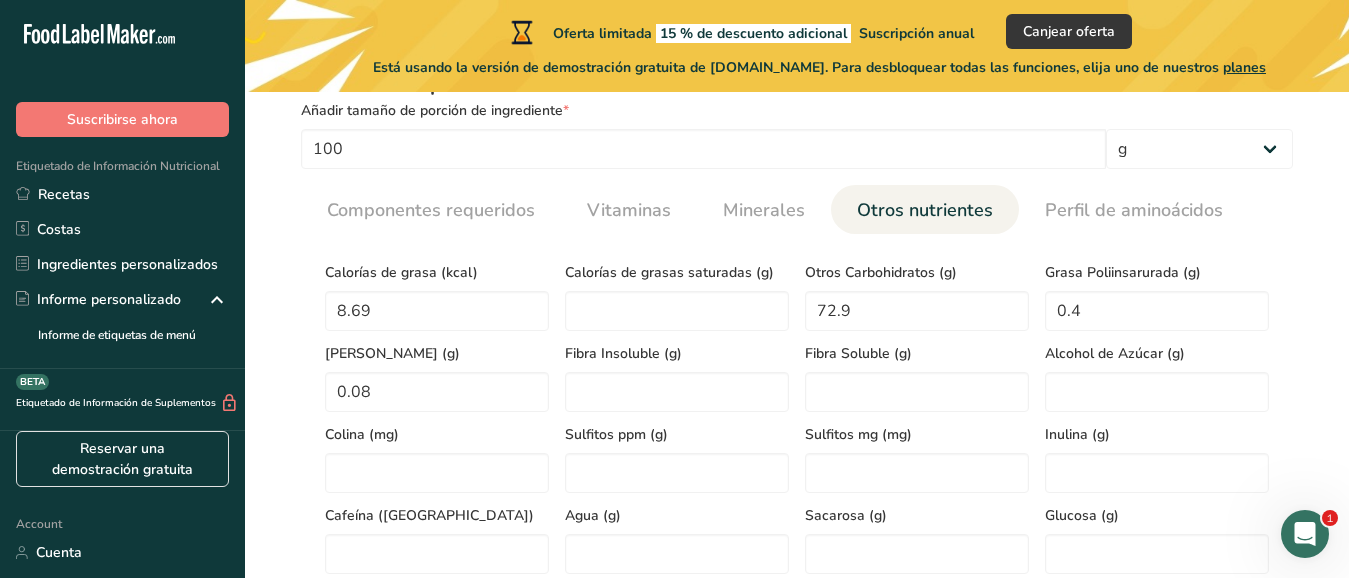 click on "Fibra Insoluble
(g)" at bounding box center [677, 353] 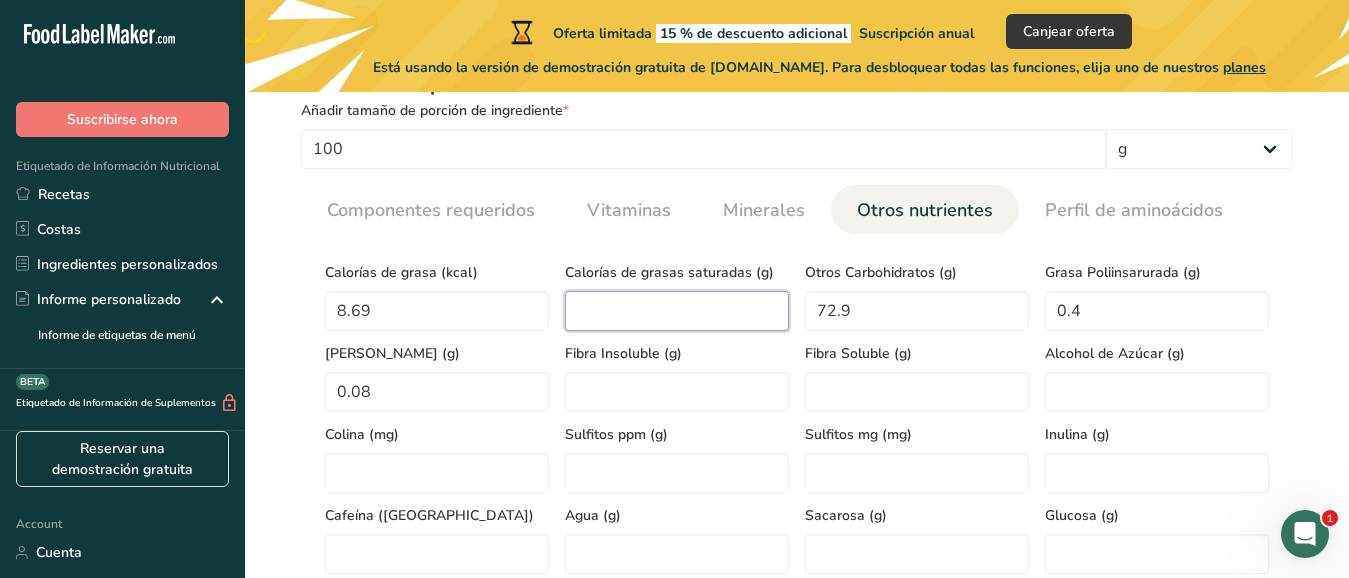 click at bounding box center [677, 311] 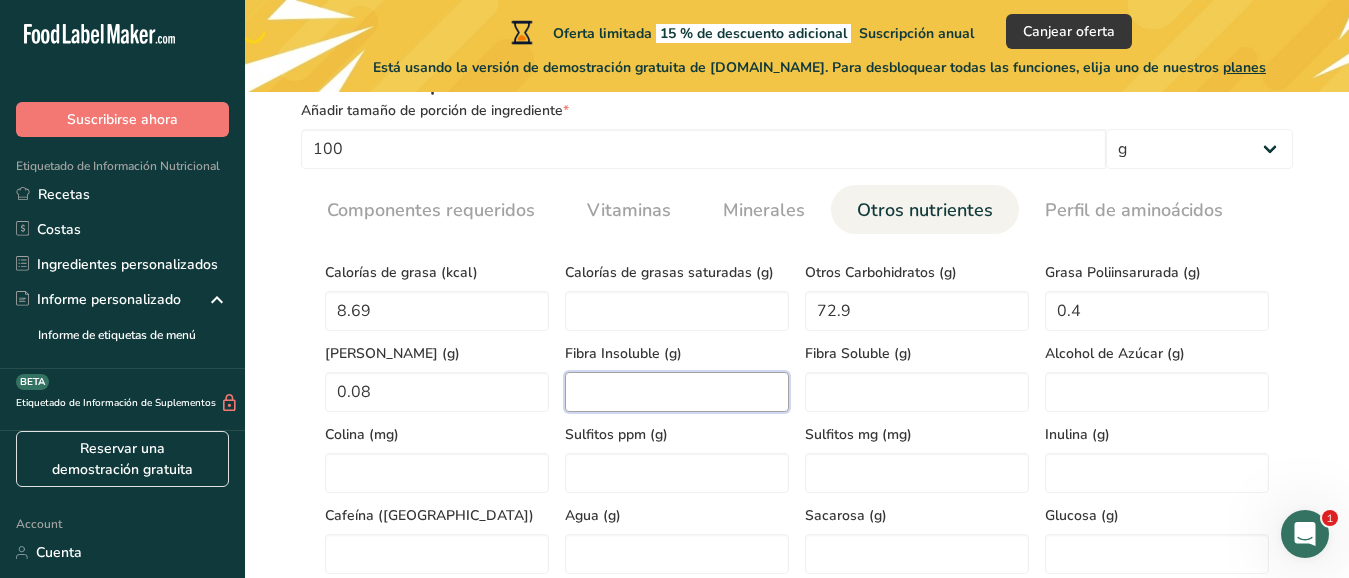 click at bounding box center [677, 392] 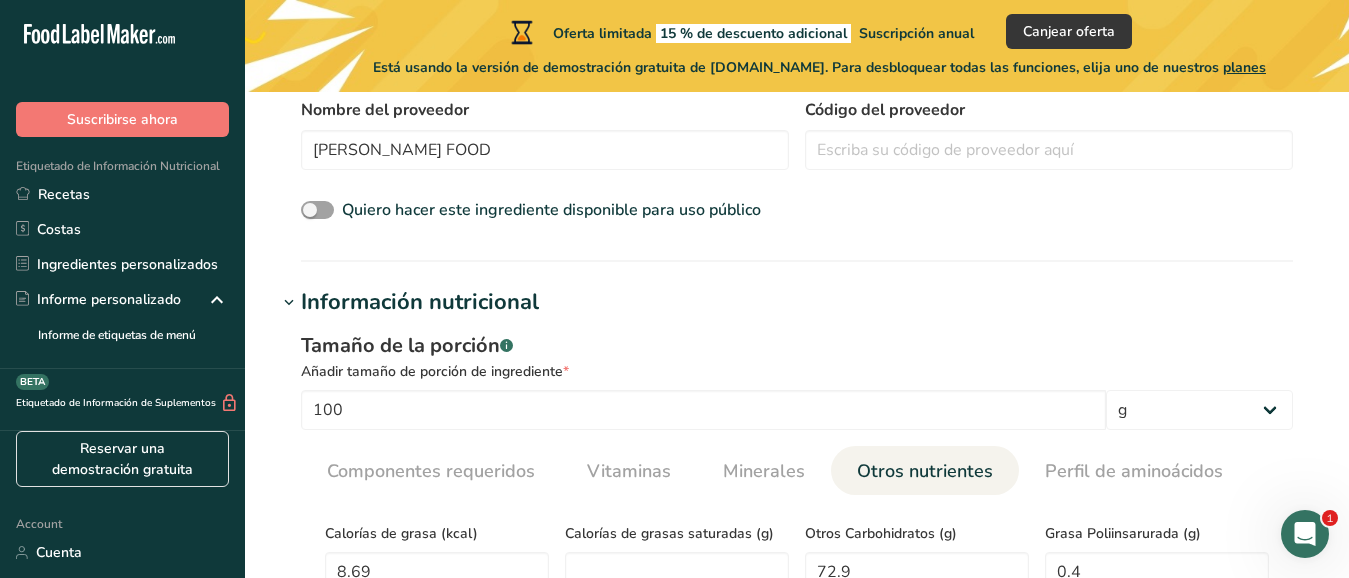 scroll, scrollTop: 693, scrollLeft: 0, axis: vertical 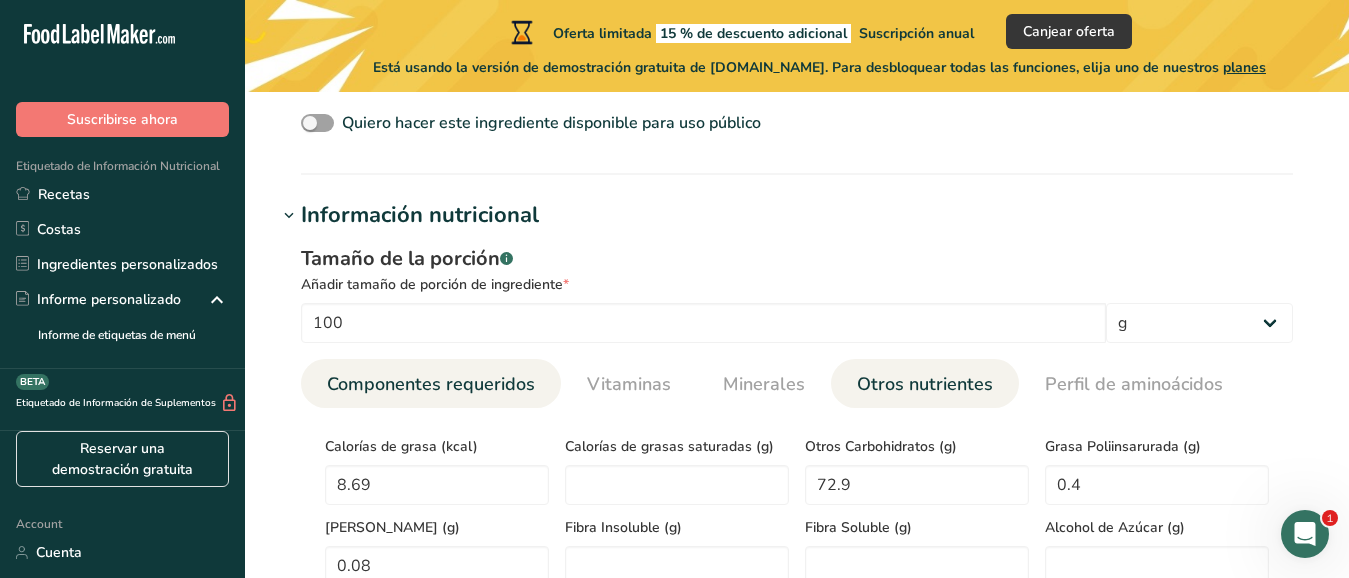 click on "Componentes requeridos" at bounding box center (431, 384) 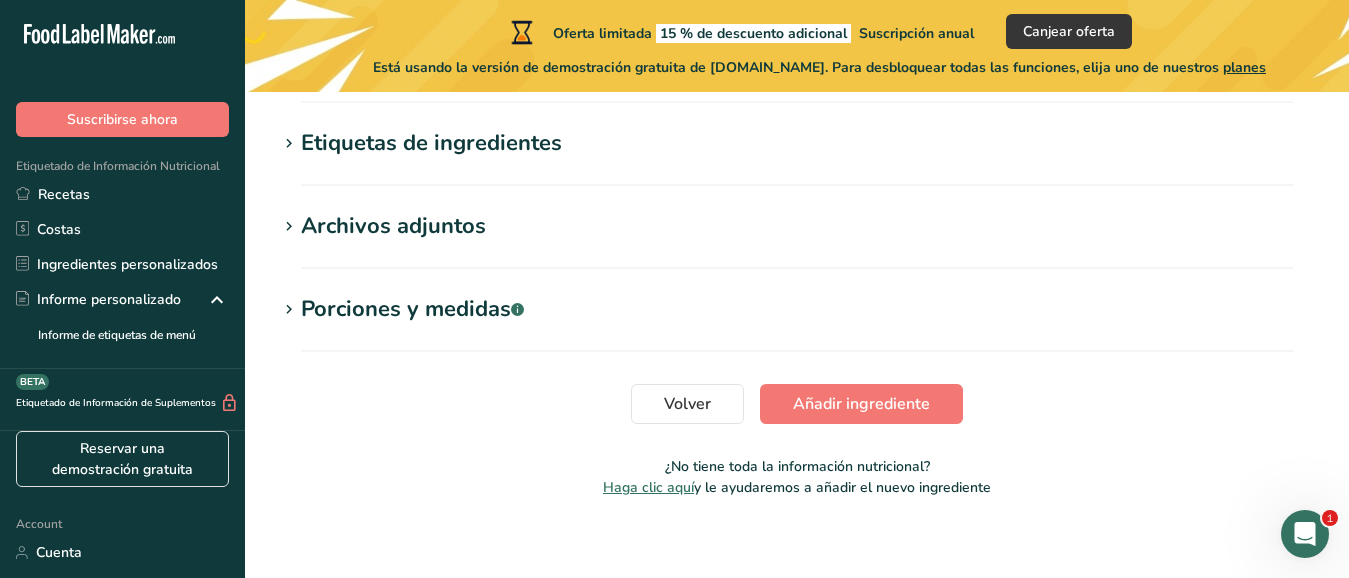 scroll, scrollTop: 1560, scrollLeft: 0, axis: vertical 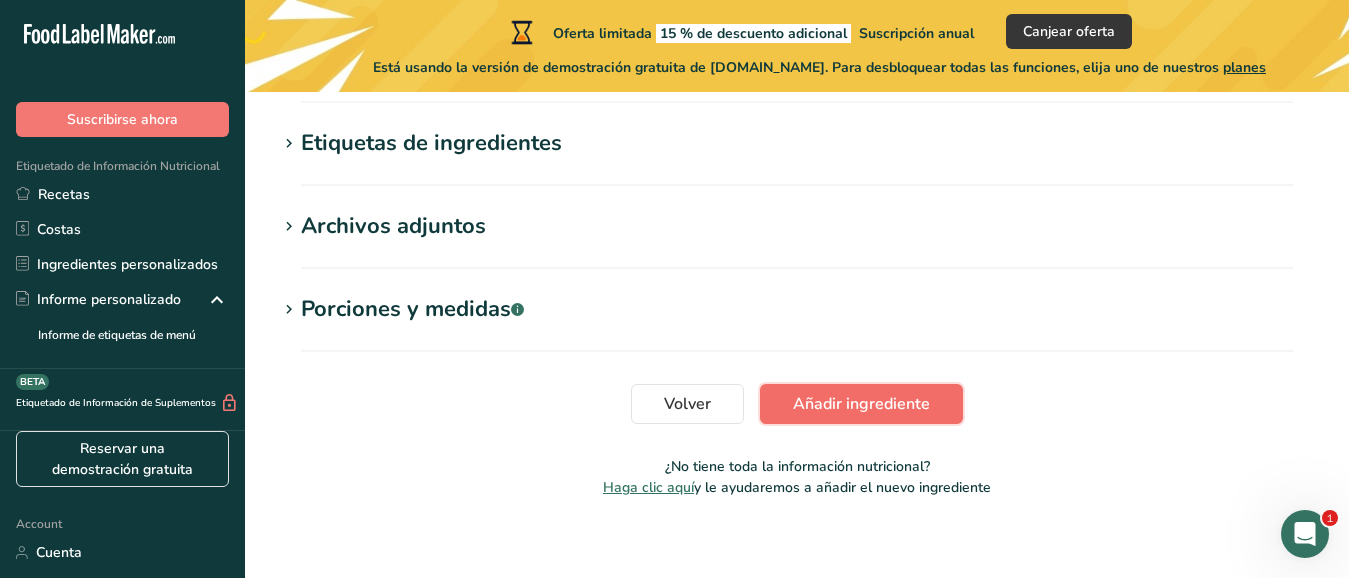 click on "Añadir ingrediente" at bounding box center [861, 404] 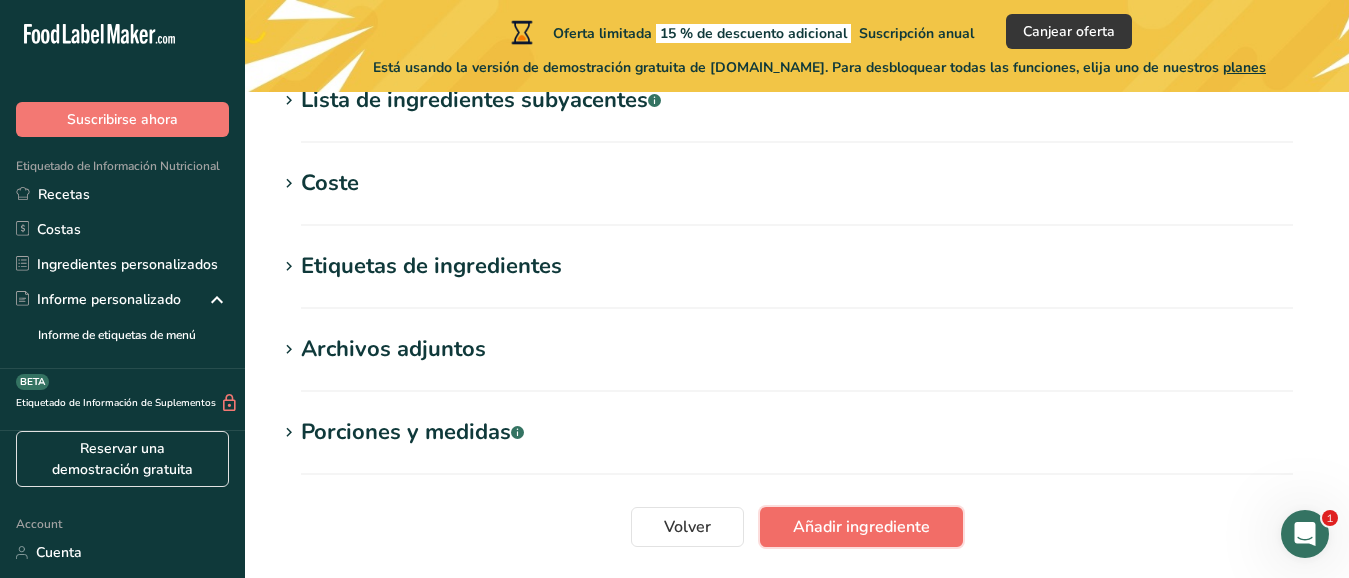 scroll, scrollTop: 892, scrollLeft: 0, axis: vertical 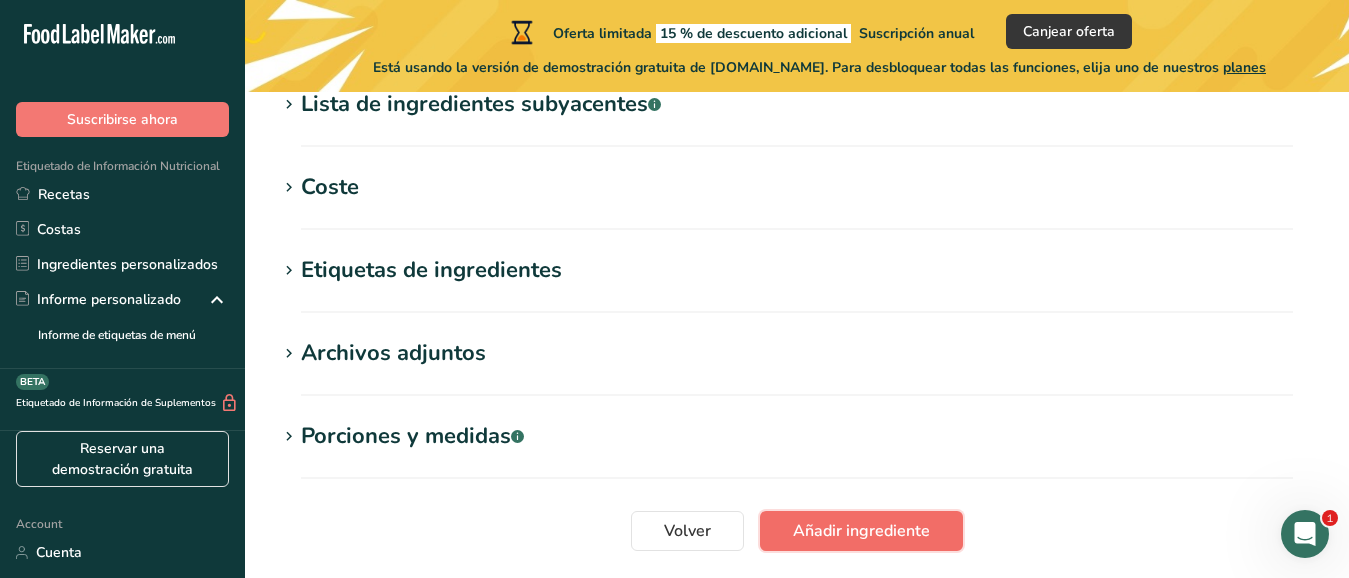 click on "Añadir ingrediente" at bounding box center (861, 531) 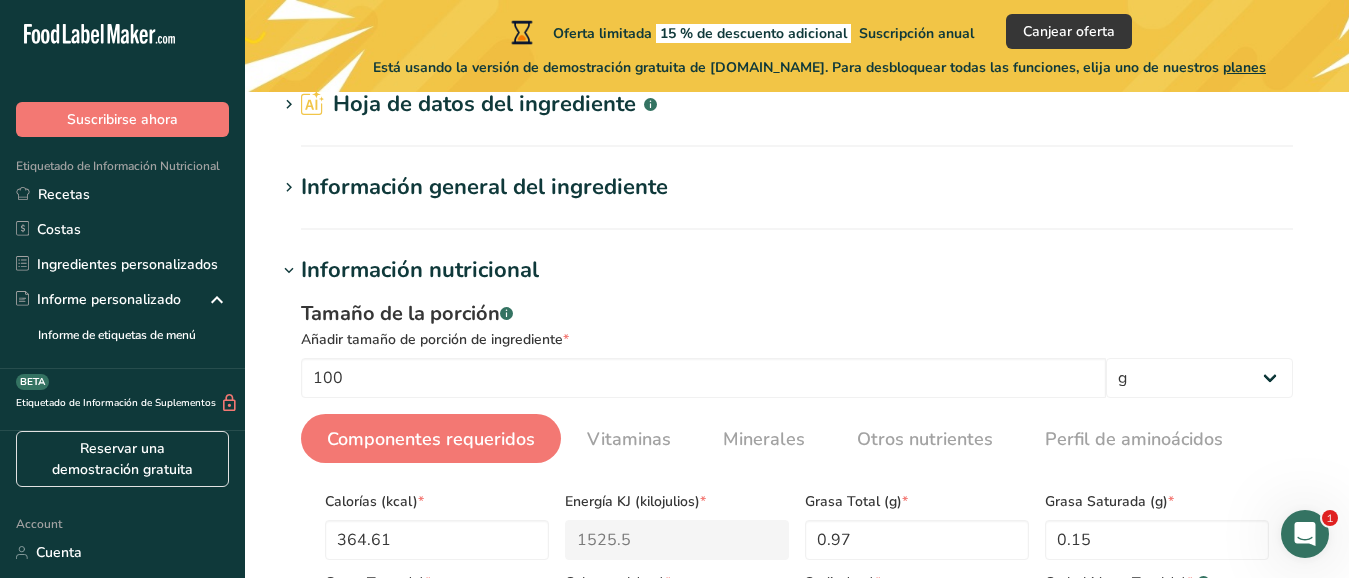scroll, scrollTop: 90, scrollLeft: 0, axis: vertical 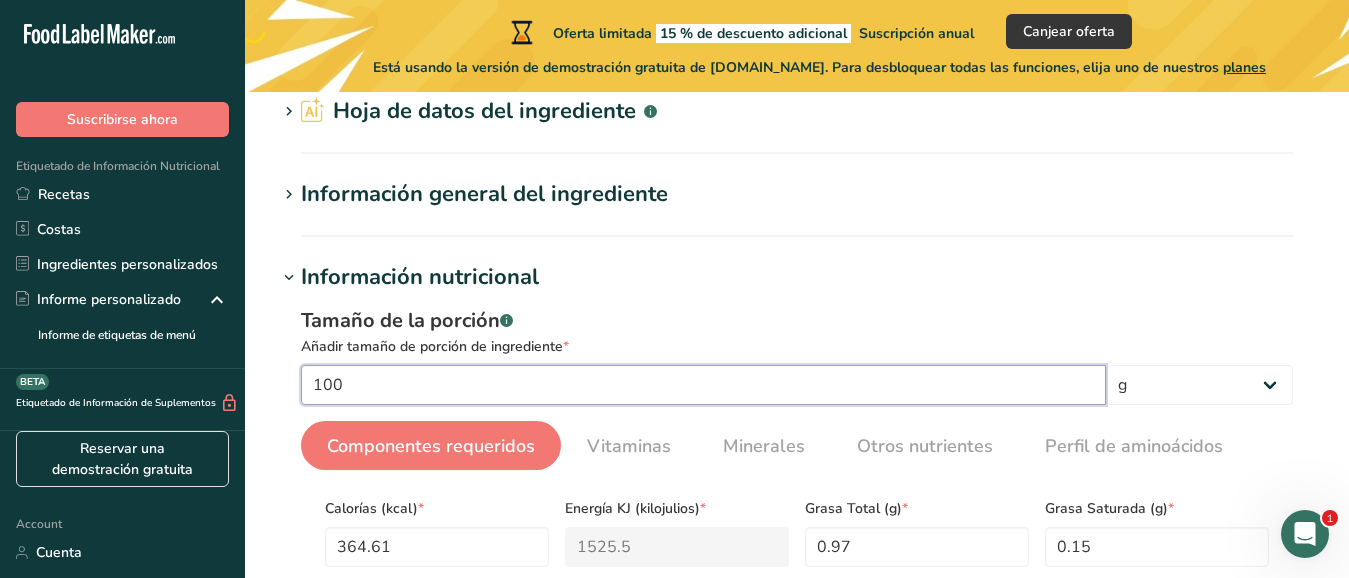 click on "100" at bounding box center [703, 385] 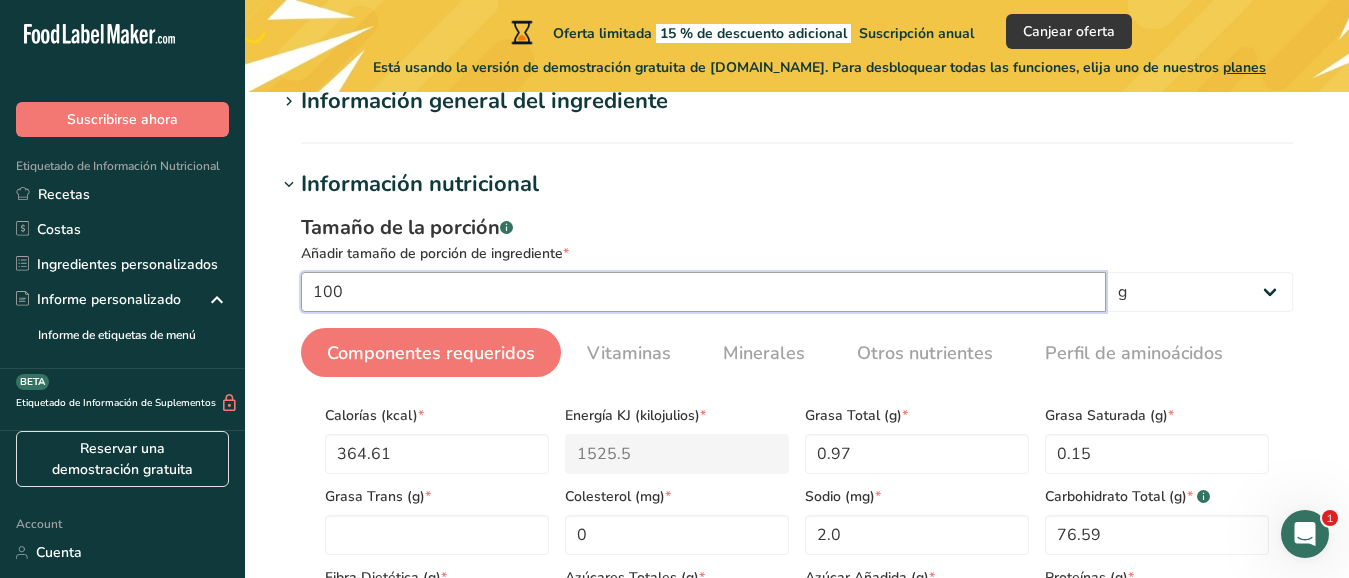 scroll, scrollTop: 173, scrollLeft: 0, axis: vertical 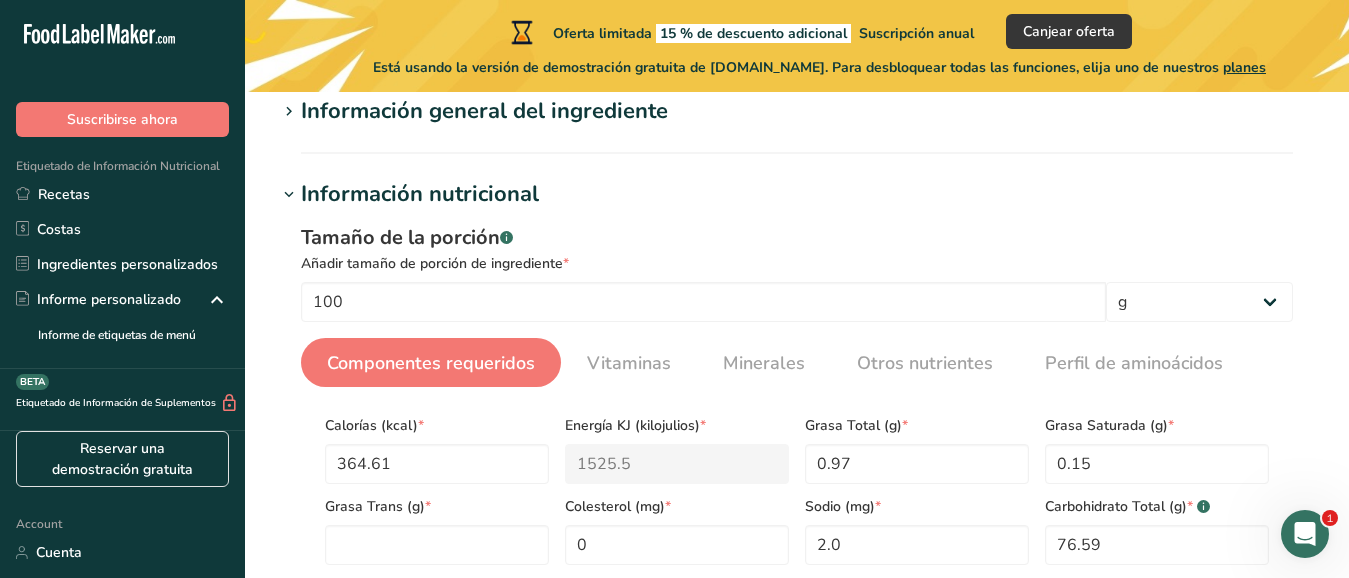 click on "Información nutricional" at bounding box center (420, 194) 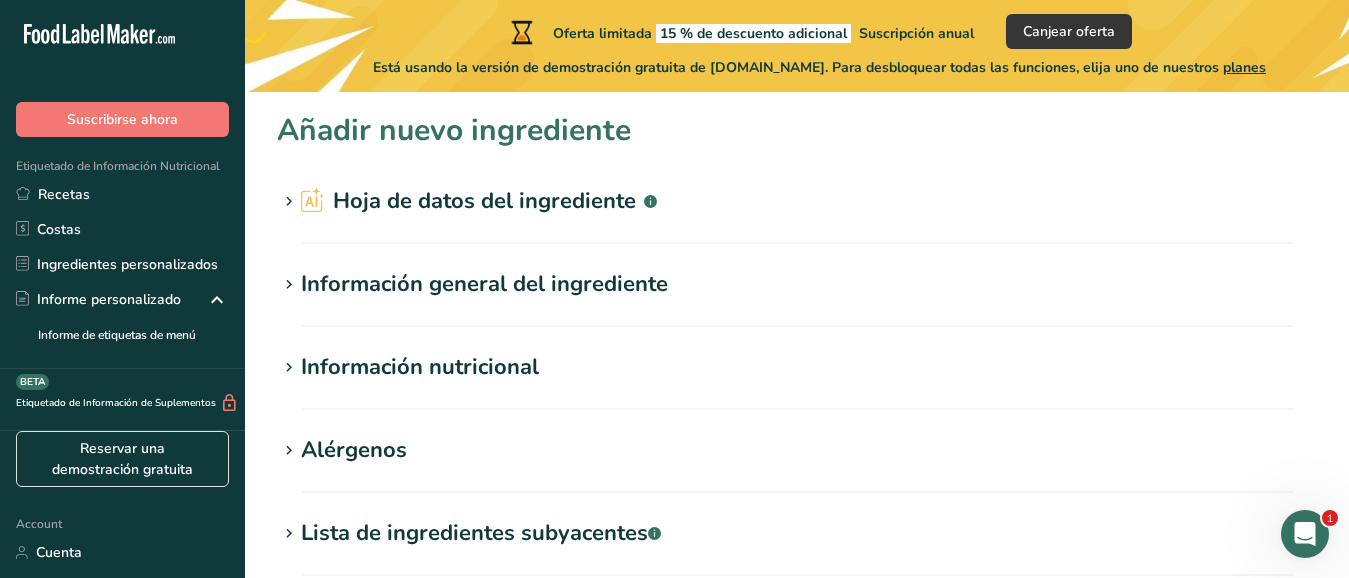 scroll, scrollTop: 0, scrollLeft: 0, axis: both 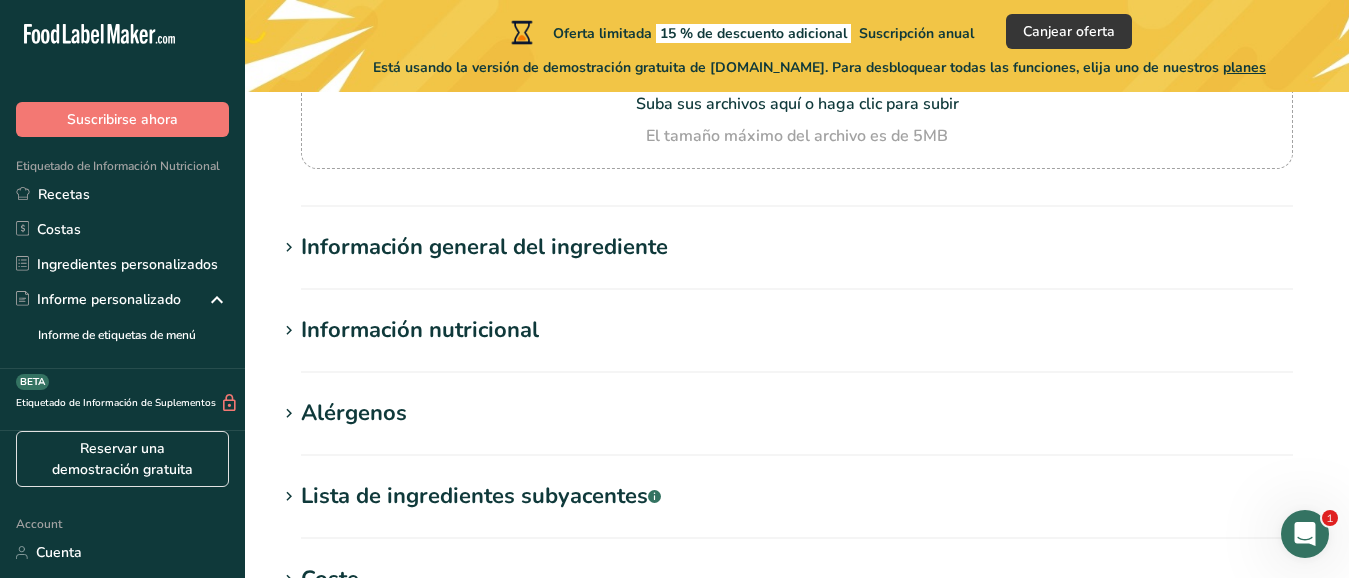 click on "Información general del ingrediente" at bounding box center (484, 247) 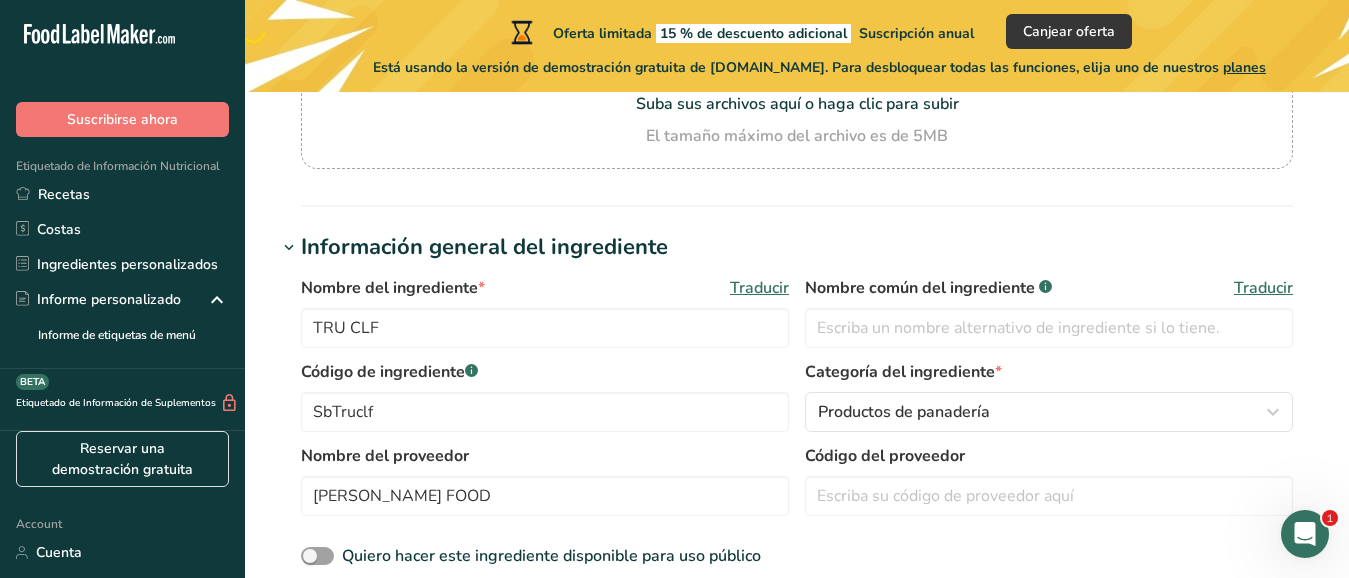 click on "Nombre común del ingrediente
.a-a{fill:#347362;}.b-a{fill:#fff;}" at bounding box center (928, 288) 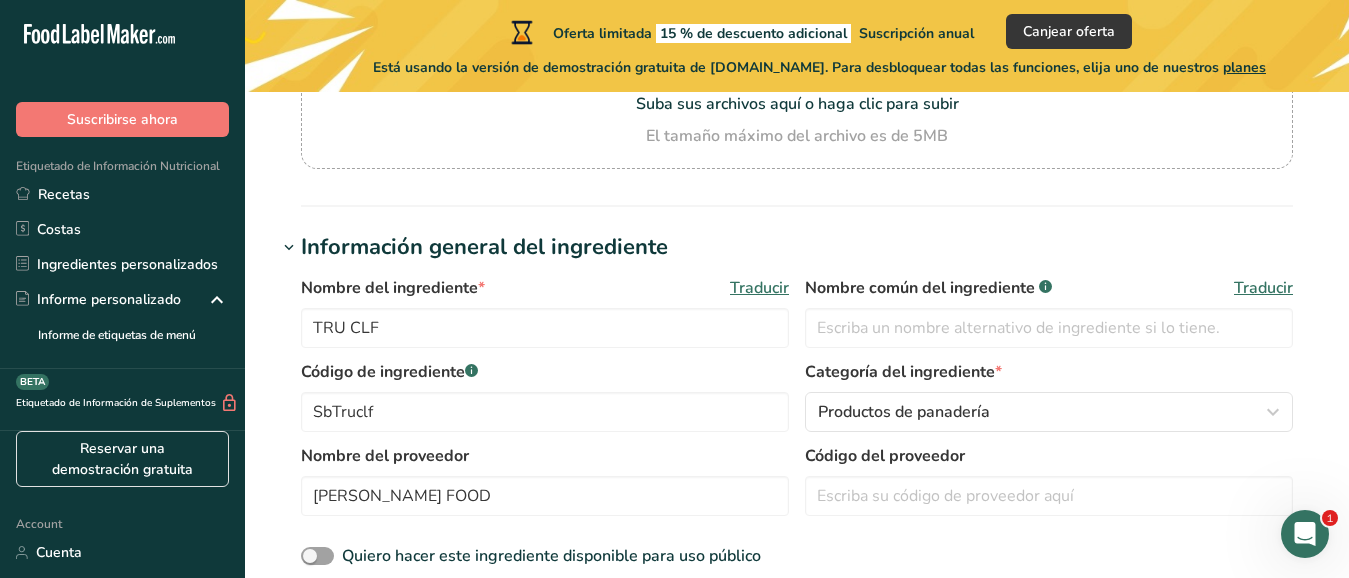 drag, startPoint x: 958, startPoint y: 288, endPoint x: 824, endPoint y: 284, distance: 134.0597 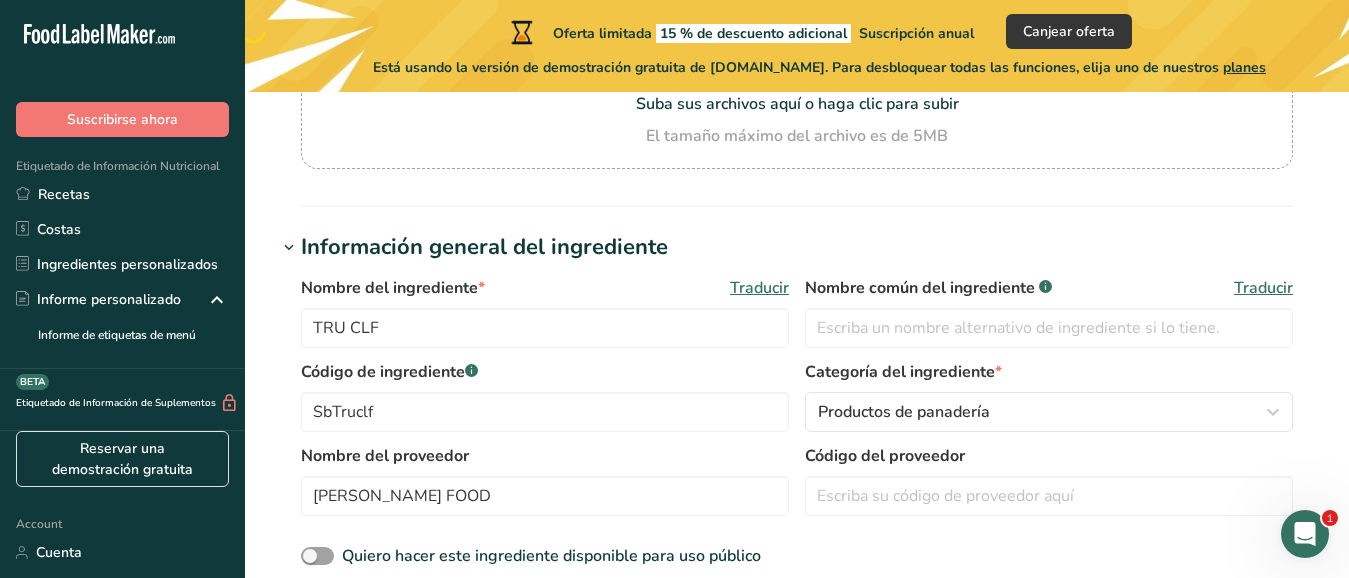click on "Información general del ingrediente" at bounding box center [484, 247] 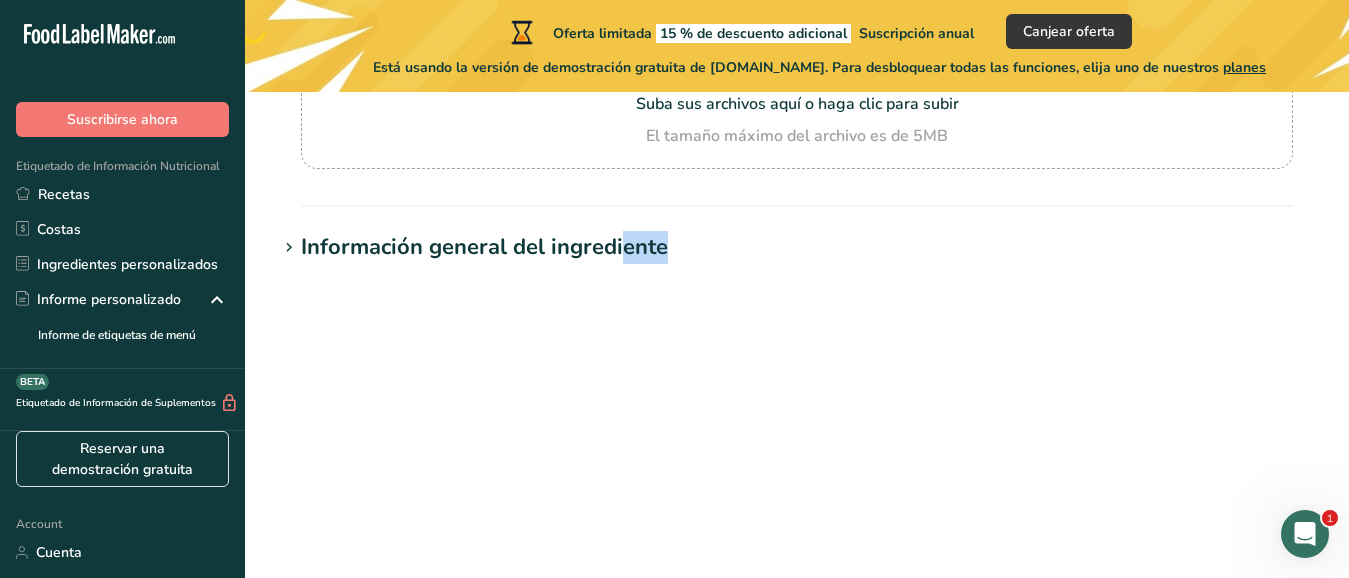 click on "Información general del ingrediente" at bounding box center (484, 247) 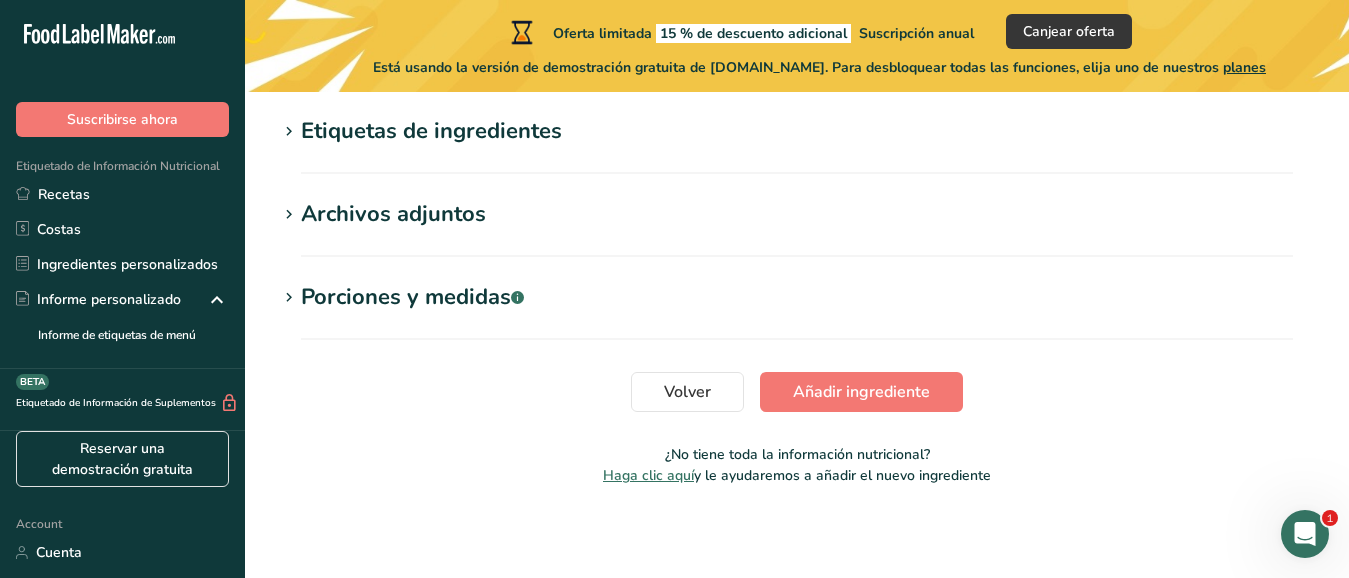 scroll, scrollTop: 1113, scrollLeft: 0, axis: vertical 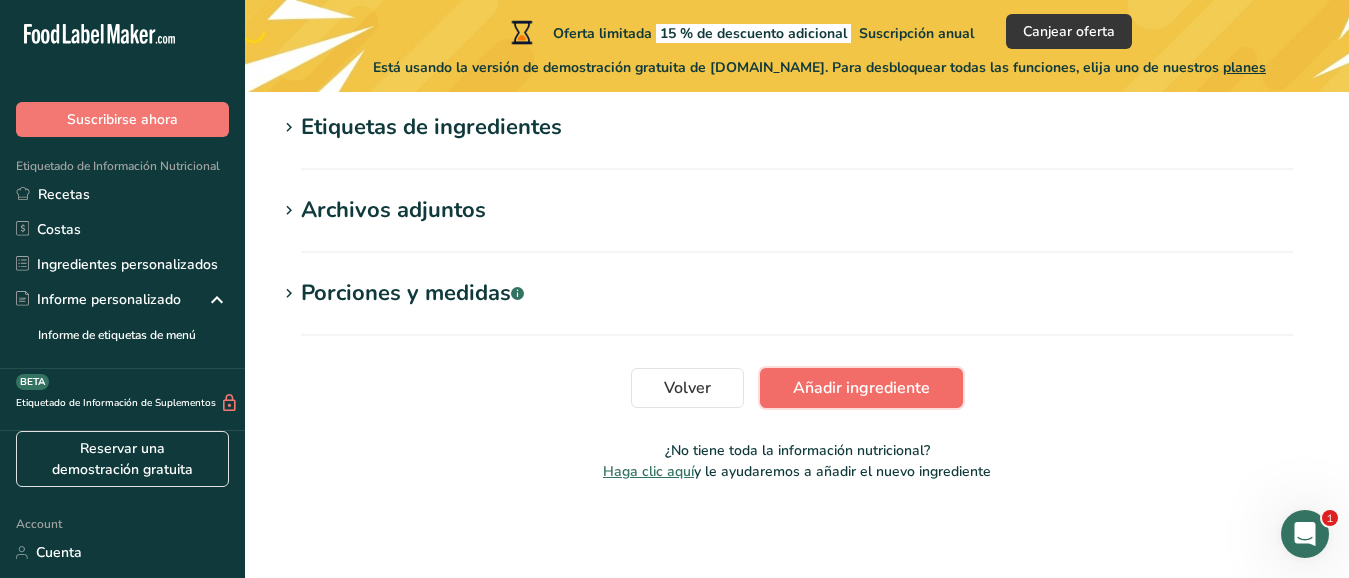 click on "Añadir ingrediente" at bounding box center (861, 388) 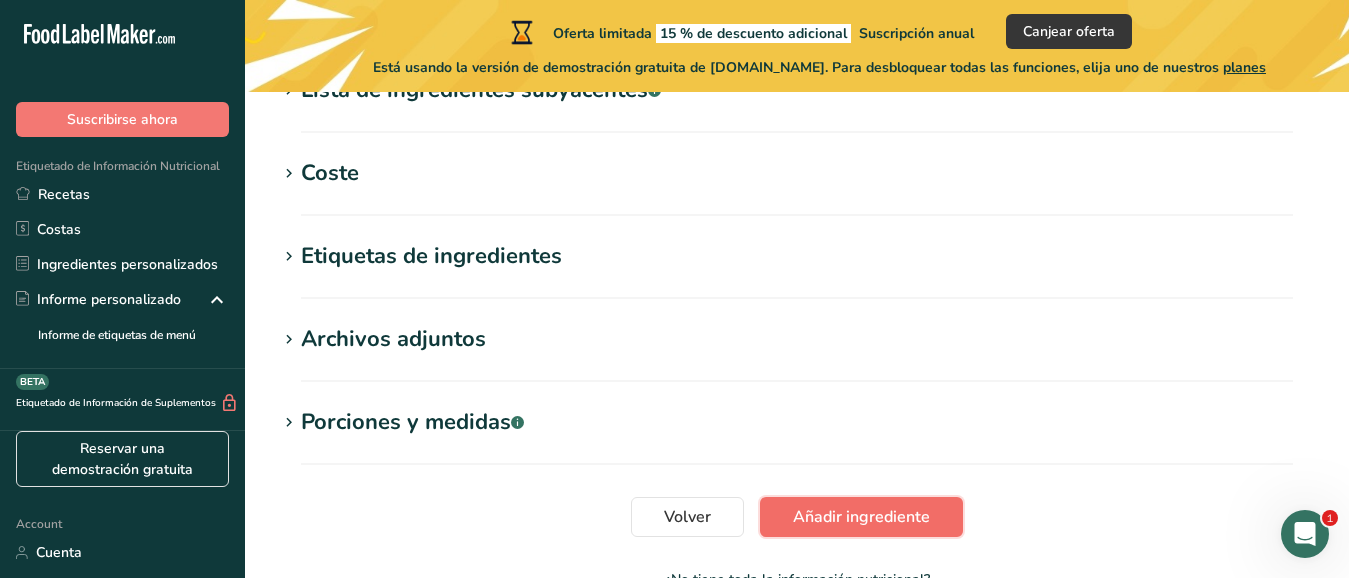 scroll, scrollTop: 892, scrollLeft: 0, axis: vertical 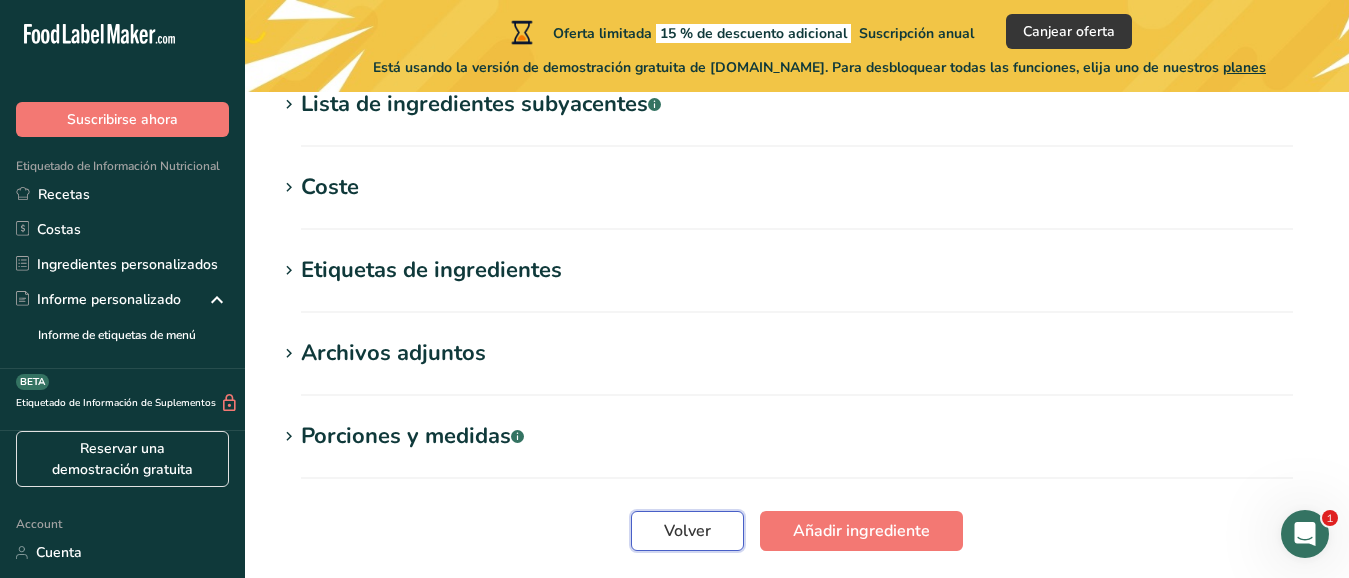 click on "Volver" at bounding box center [687, 531] 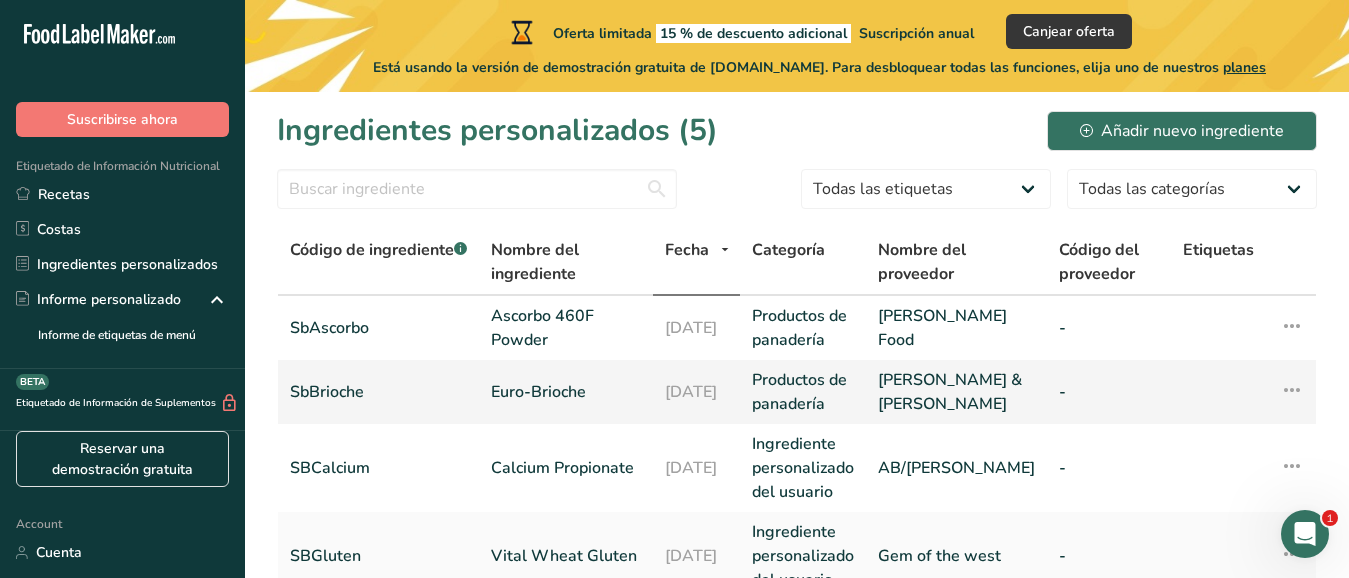 scroll, scrollTop: 0, scrollLeft: 0, axis: both 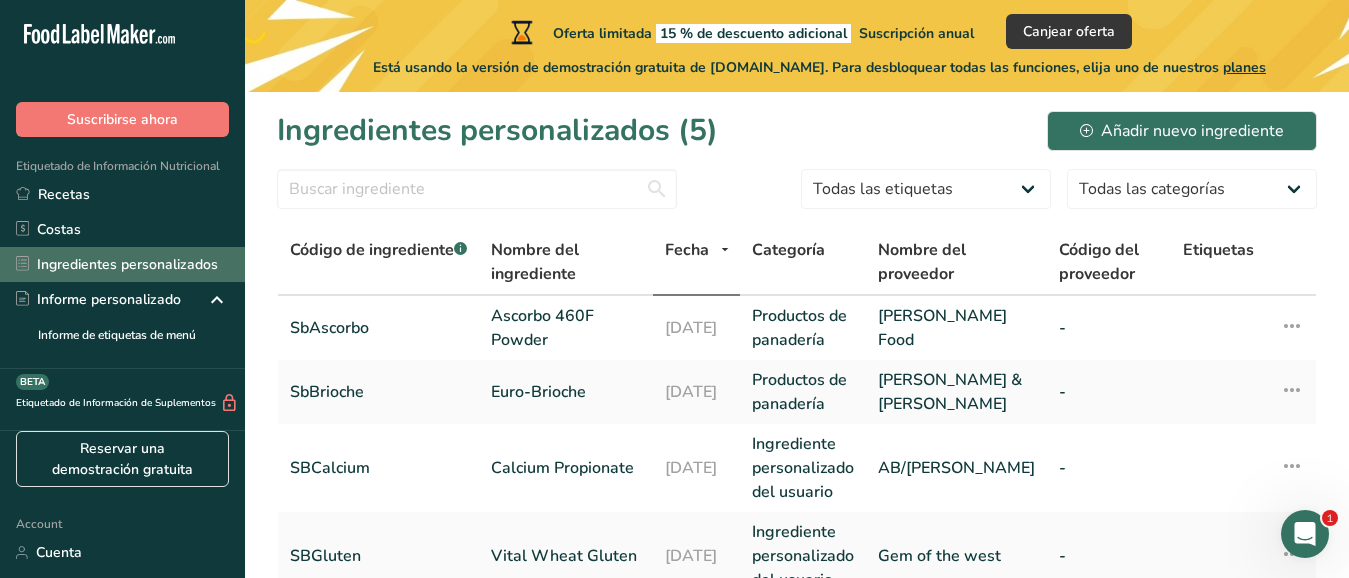 click on "Ingredientes personalizados" at bounding box center [122, 264] 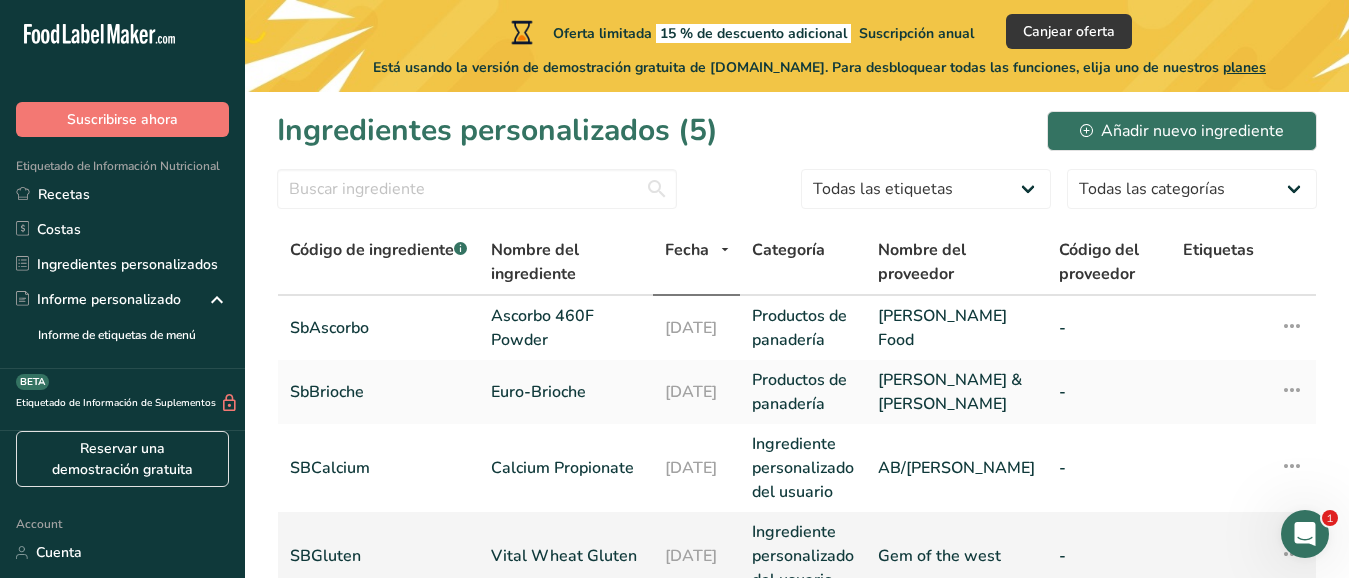 scroll, scrollTop: 0, scrollLeft: 0, axis: both 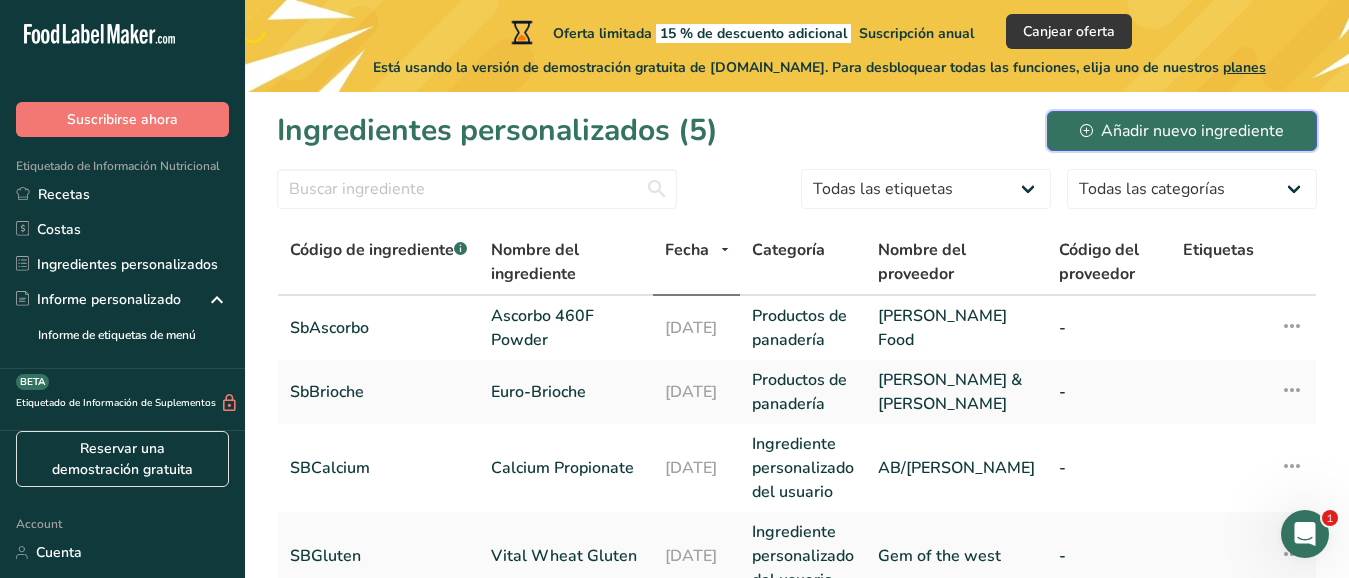 click on "Añadir nuevo ingrediente" at bounding box center (1182, 131) 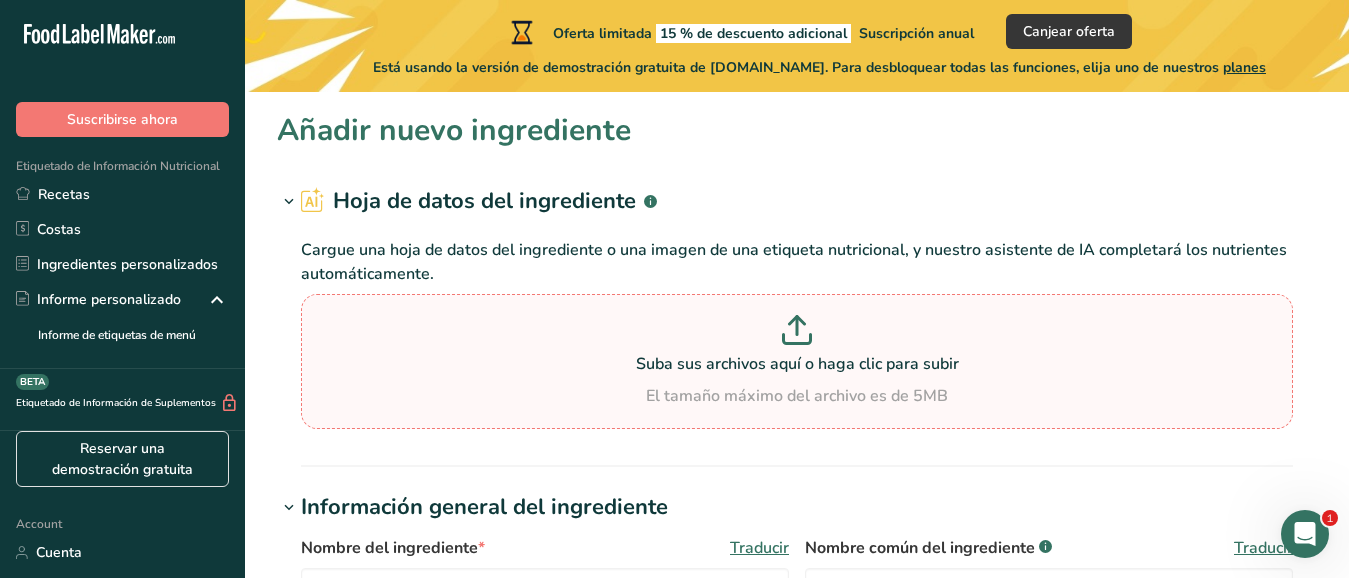 scroll, scrollTop: 0, scrollLeft: 0, axis: both 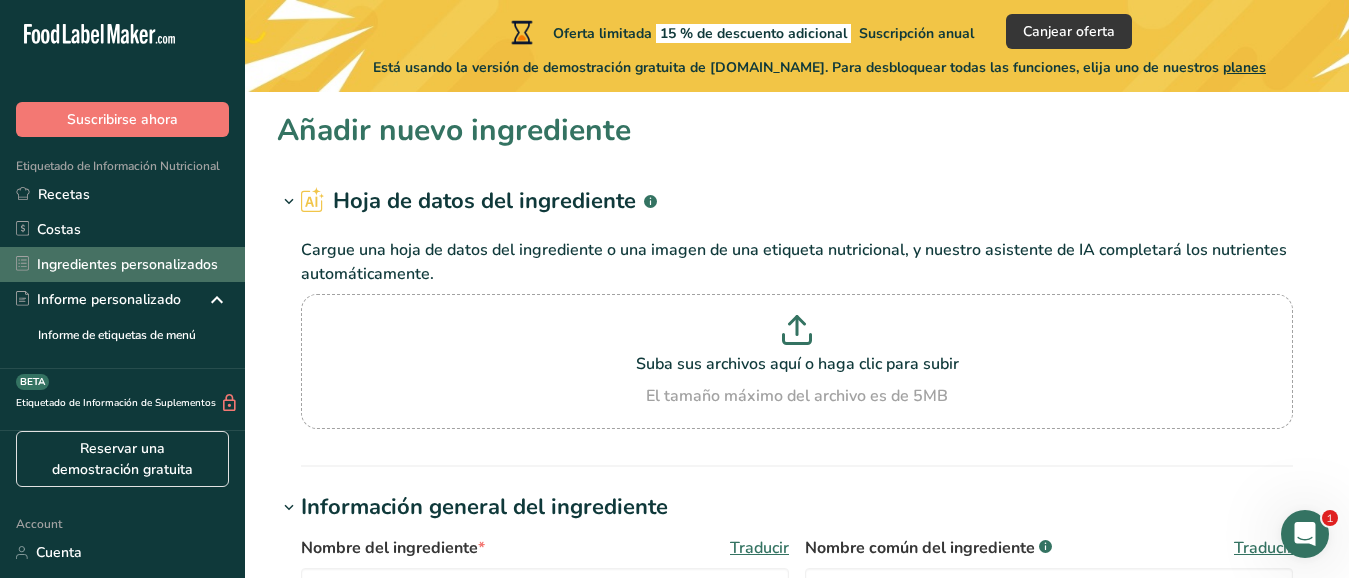 click on "Ingredientes personalizados" at bounding box center (122, 264) 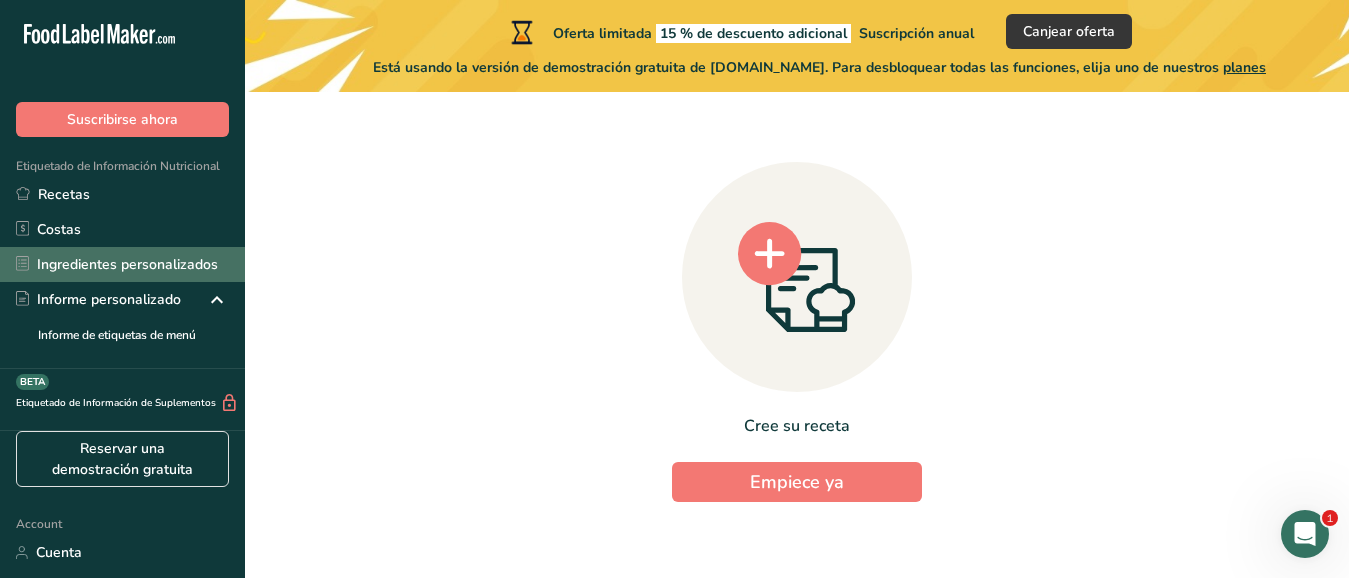 click on "Ingredientes personalizados" at bounding box center [122, 264] 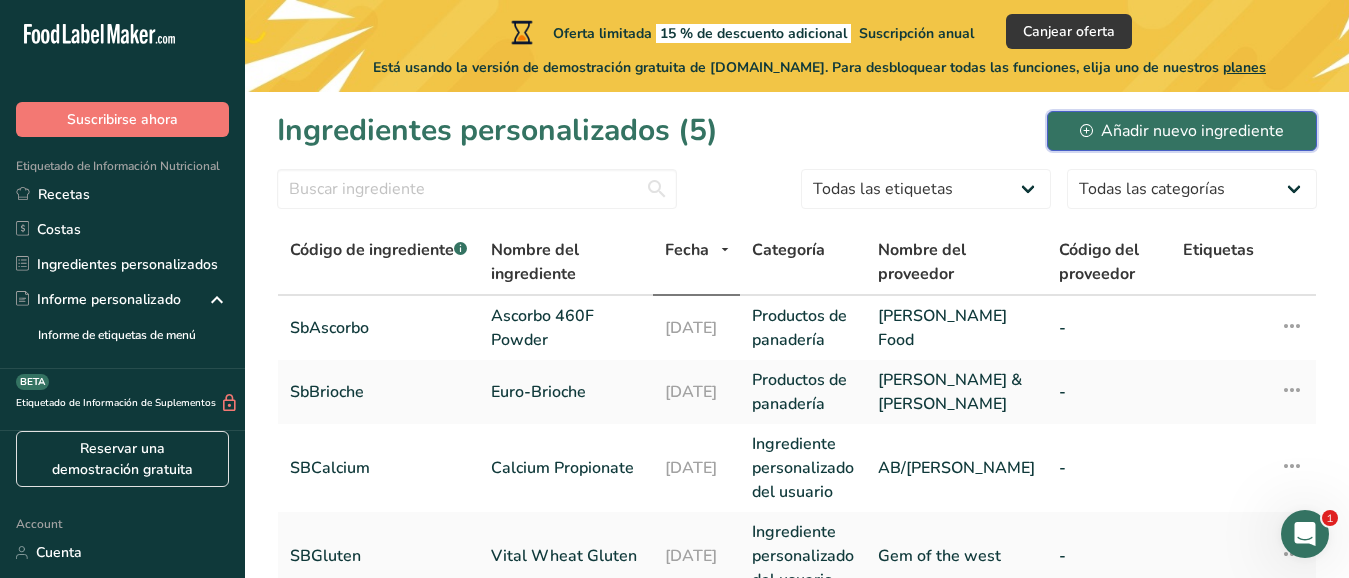 click on "Añadir nuevo ingrediente" at bounding box center (1182, 131) 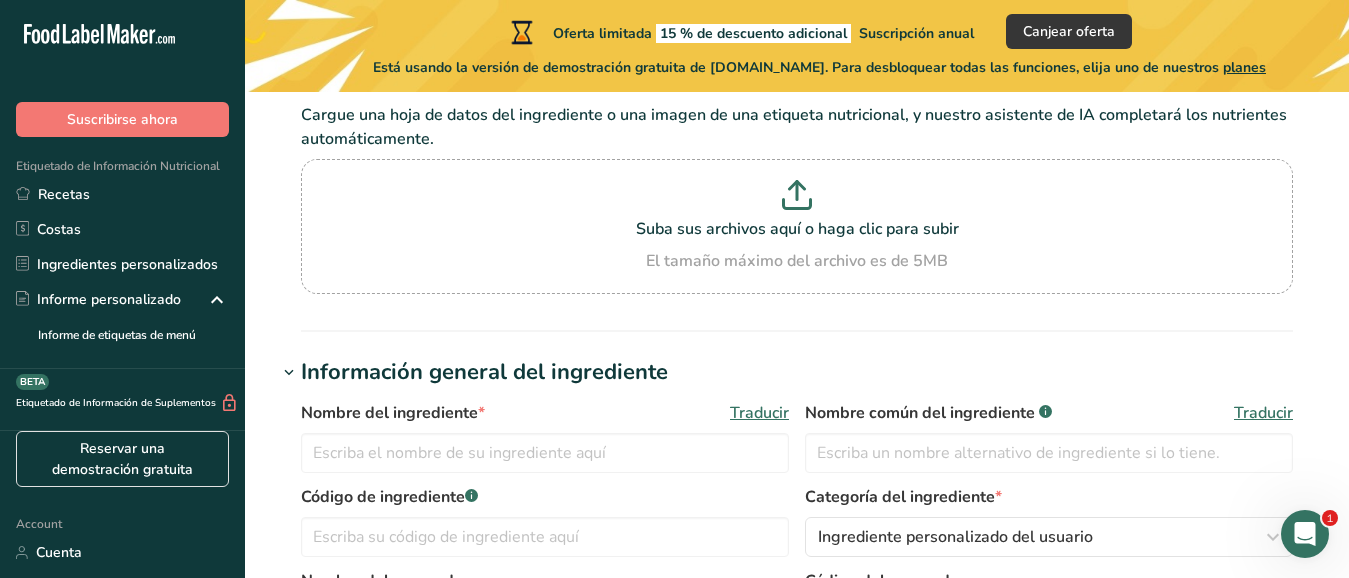 scroll, scrollTop: 173, scrollLeft: 0, axis: vertical 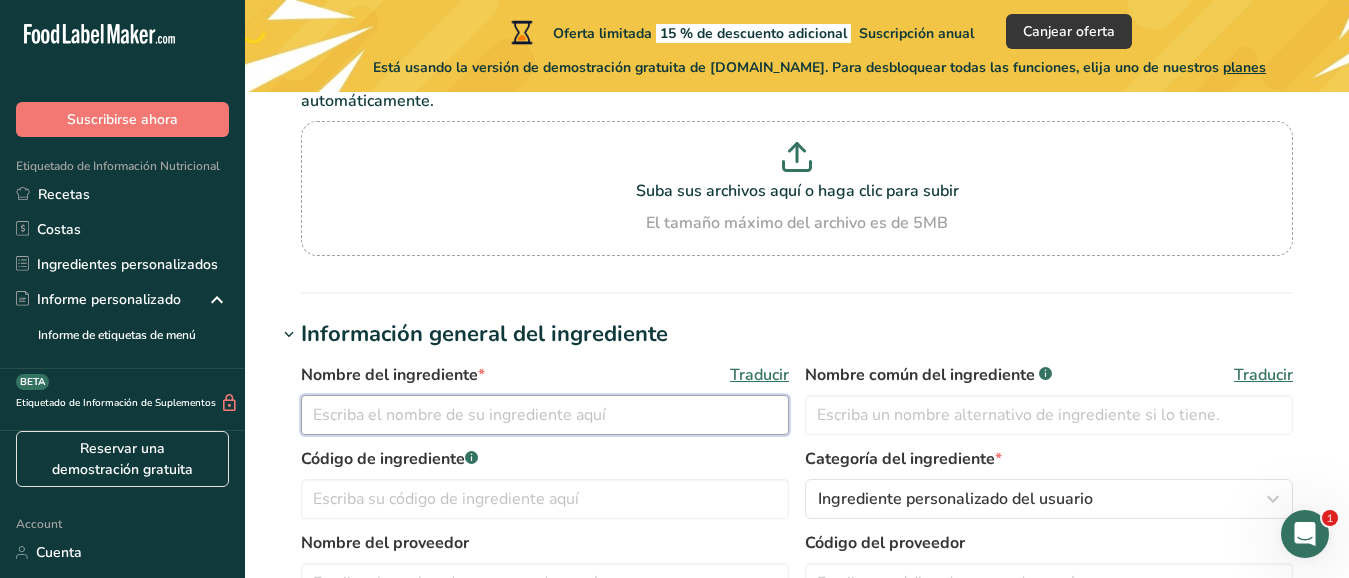 click at bounding box center (545, 415) 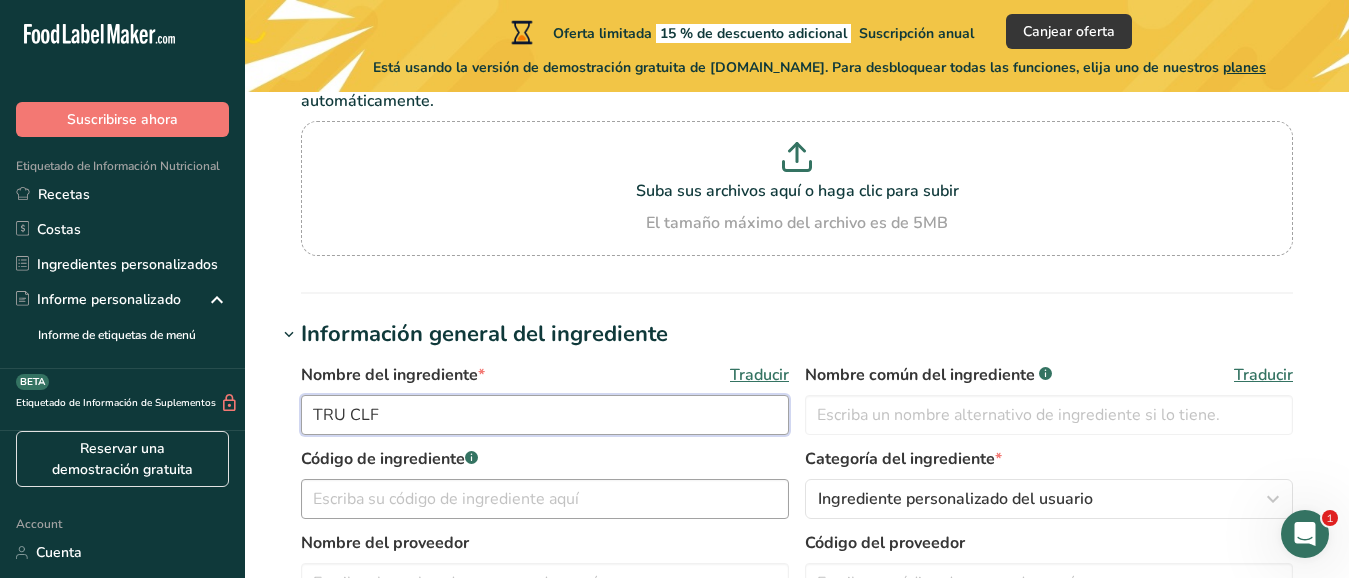 type on "TRU CLF" 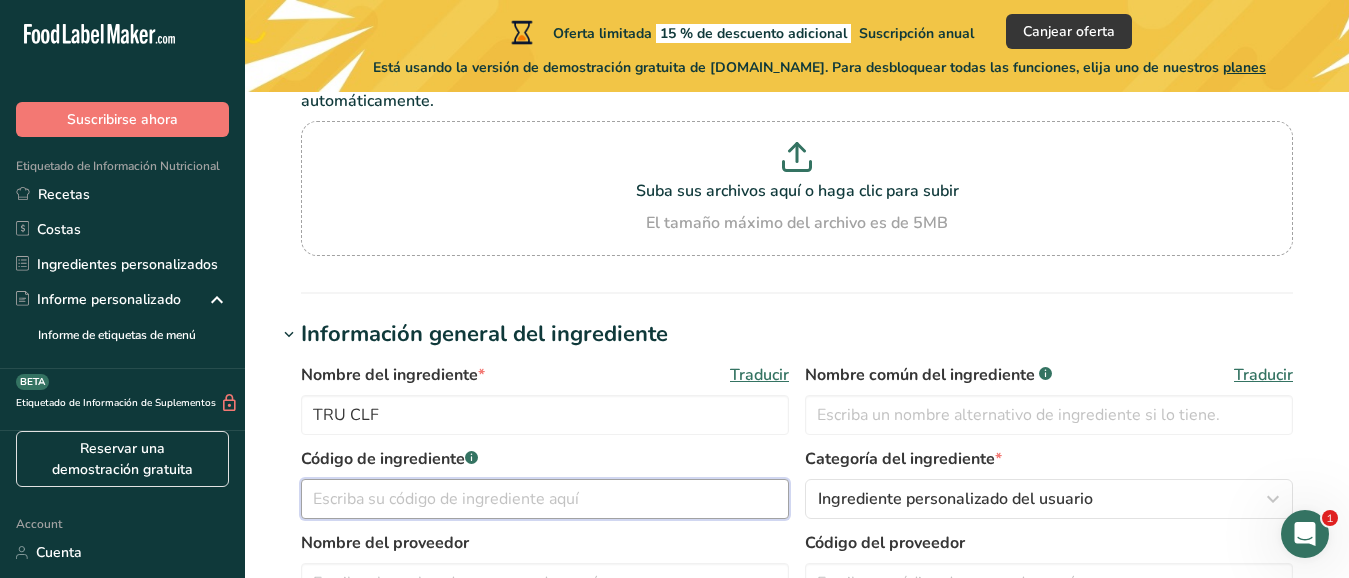 click at bounding box center (545, 499) 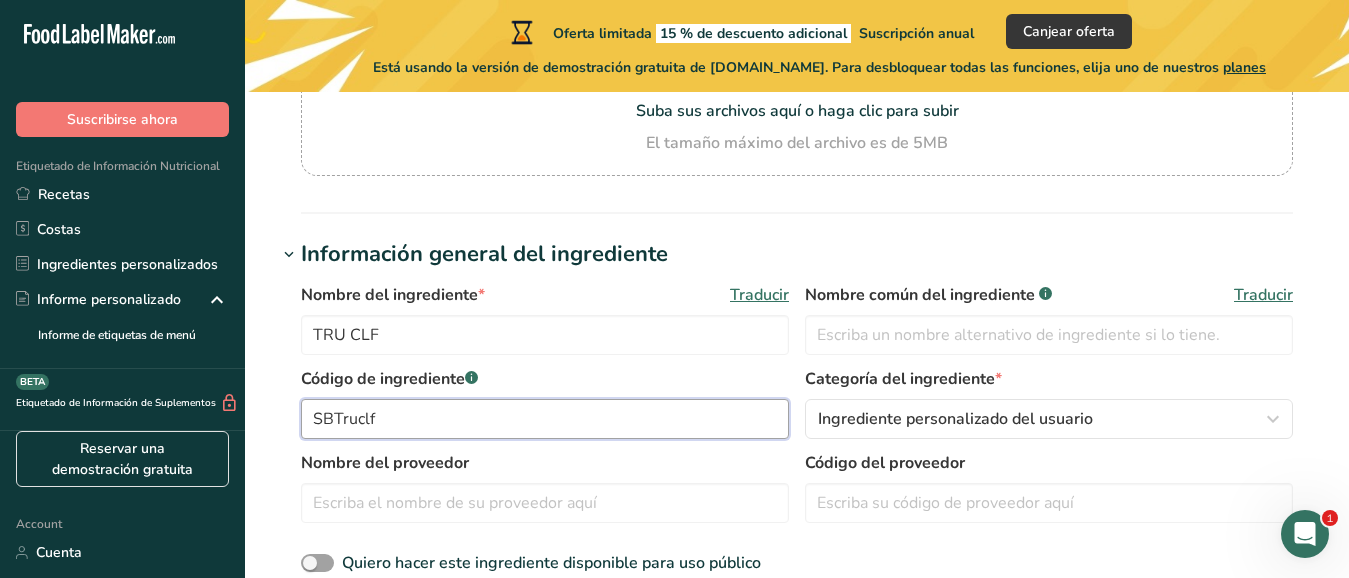 scroll, scrollTop: 260, scrollLeft: 0, axis: vertical 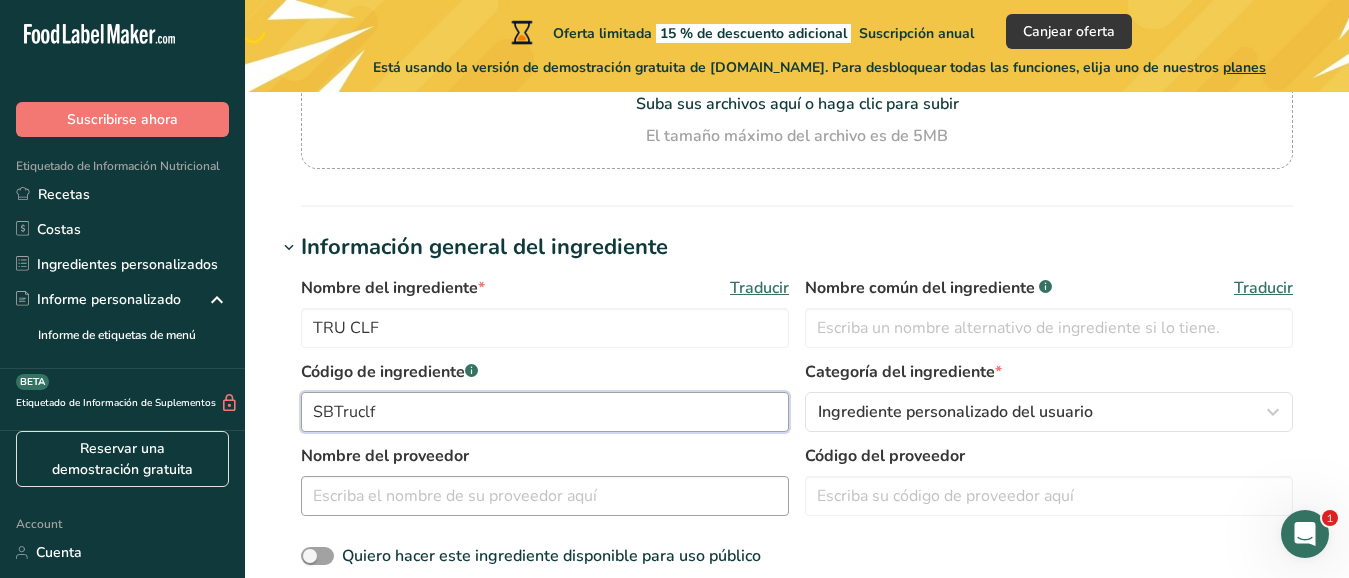 type on "SBTruclf" 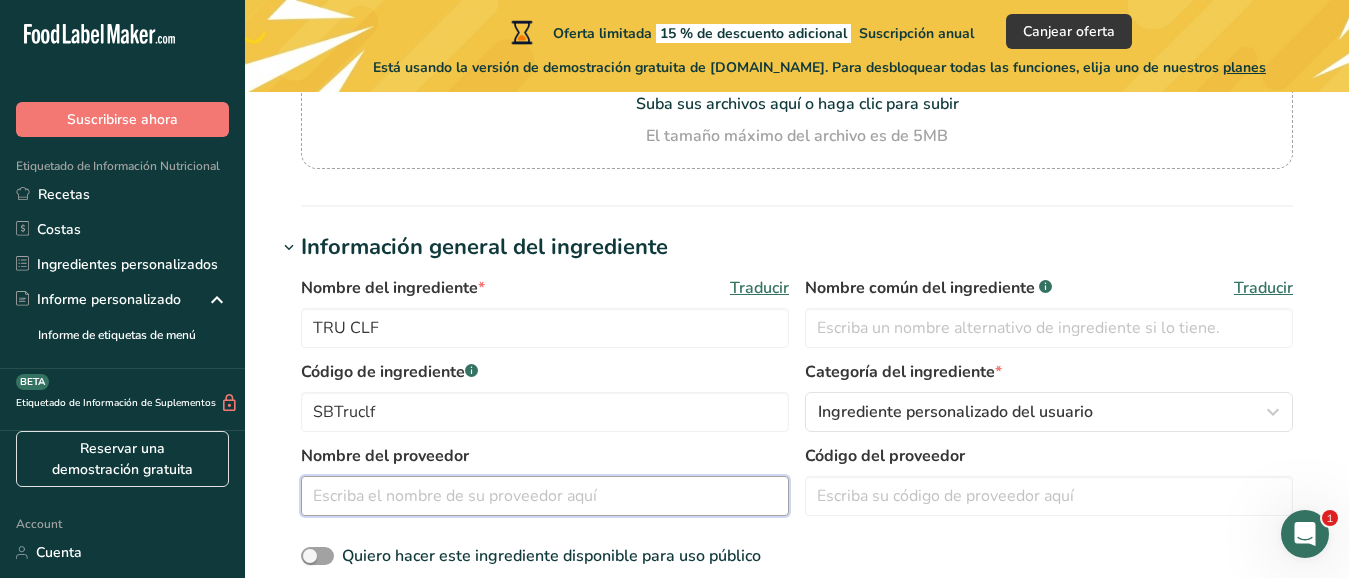 click at bounding box center [545, 496] 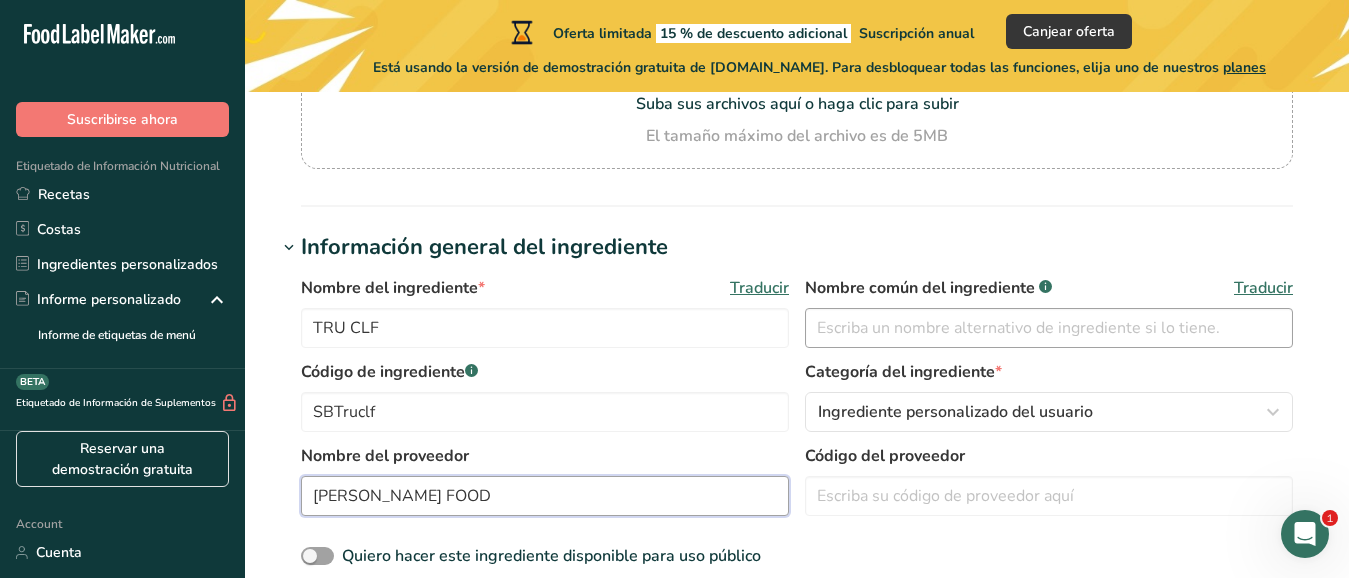 type on "[PERSON_NAME] FOOD" 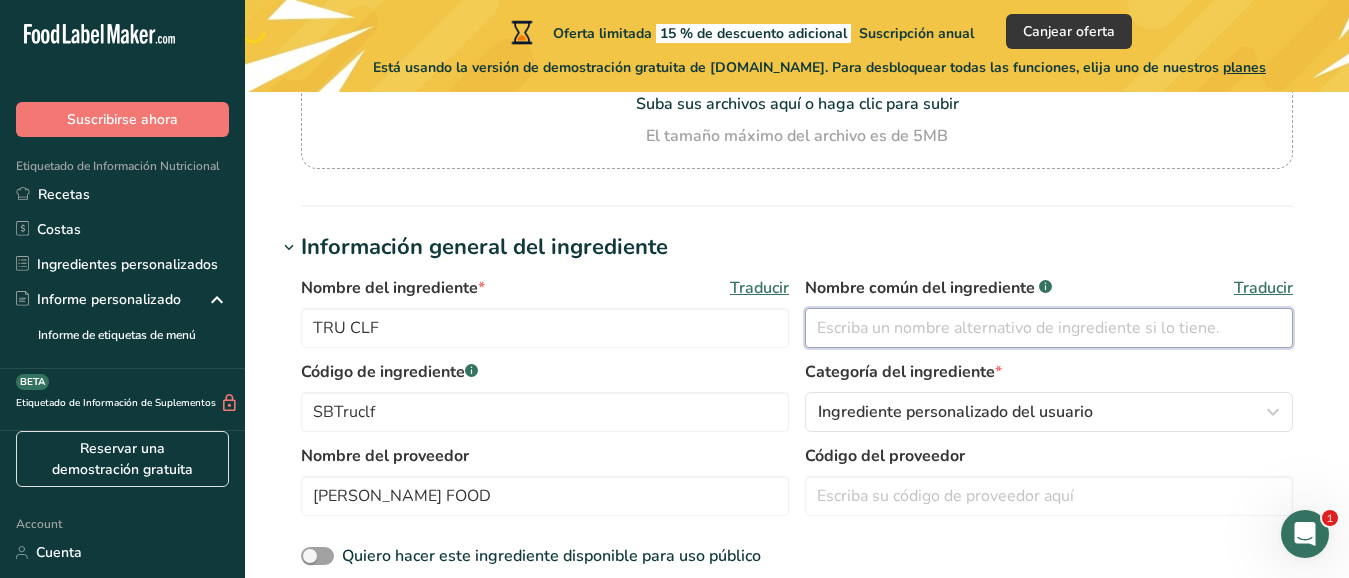 click at bounding box center (1049, 328) 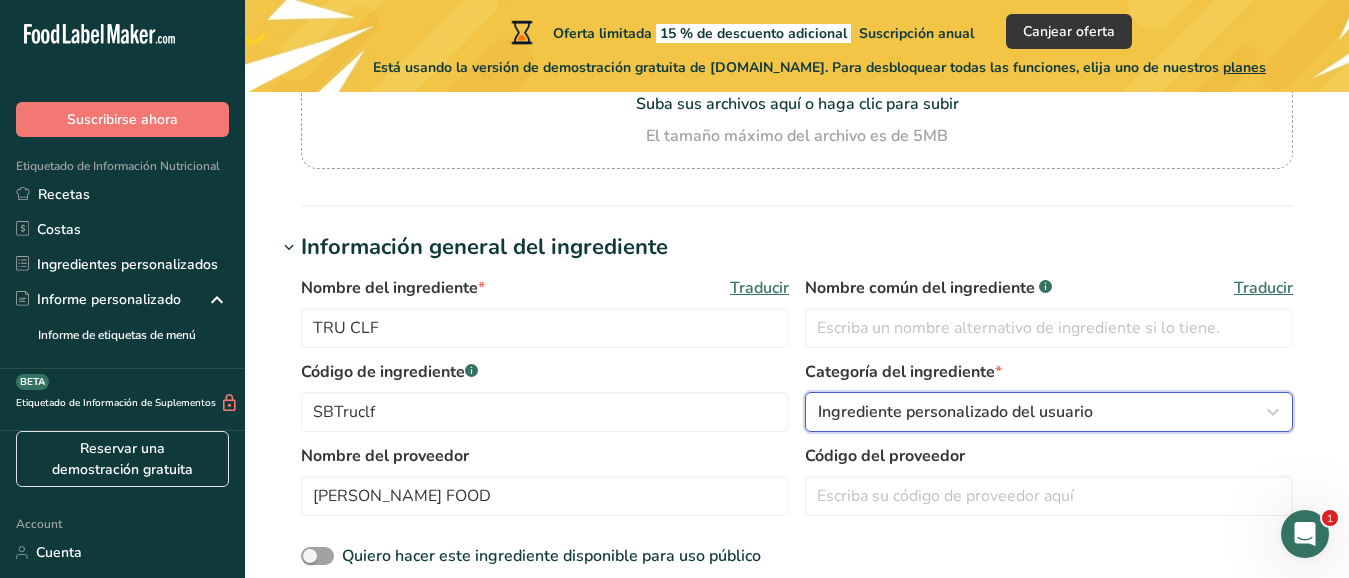 click on "Ingrediente personalizado del usuario" at bounding box center (1043, 412) 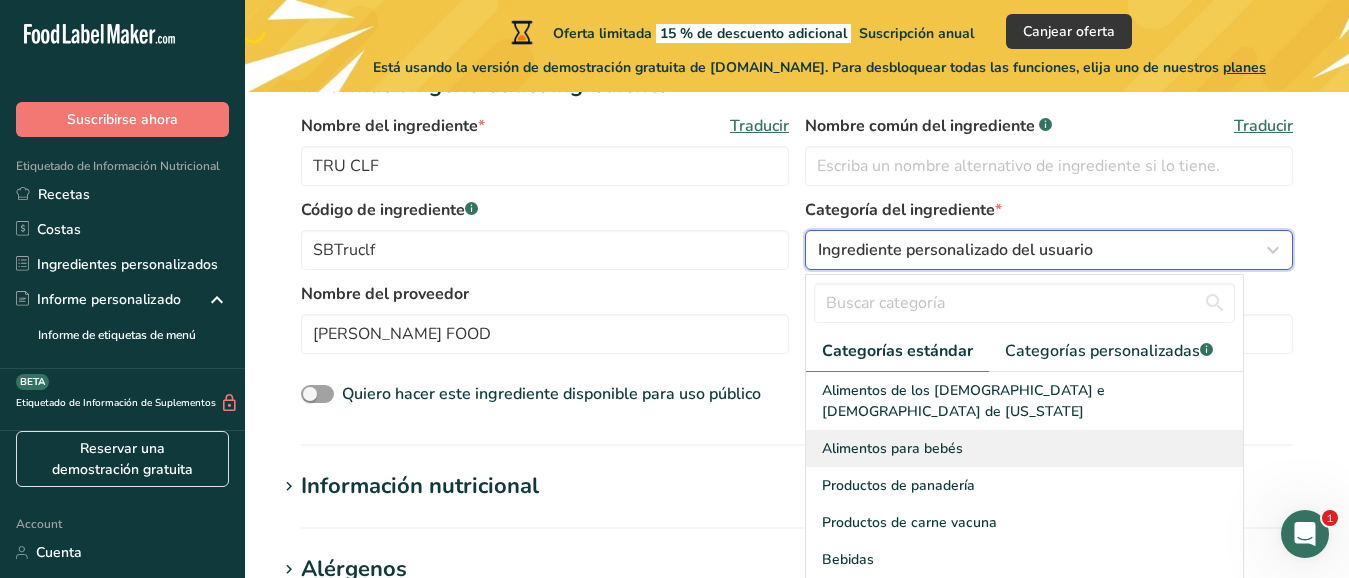 scroll, scrollTop: 433, scrollLeft: 0, axis: vertical 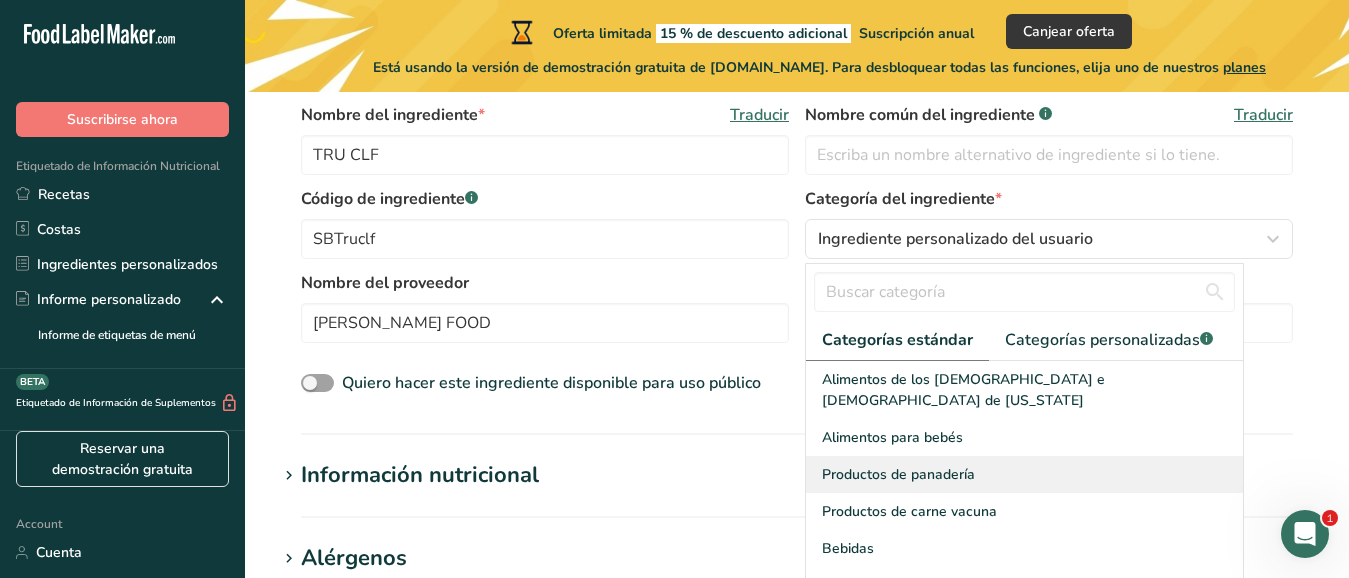 click on "Productos de panadería" at bounding box center [898, 474] 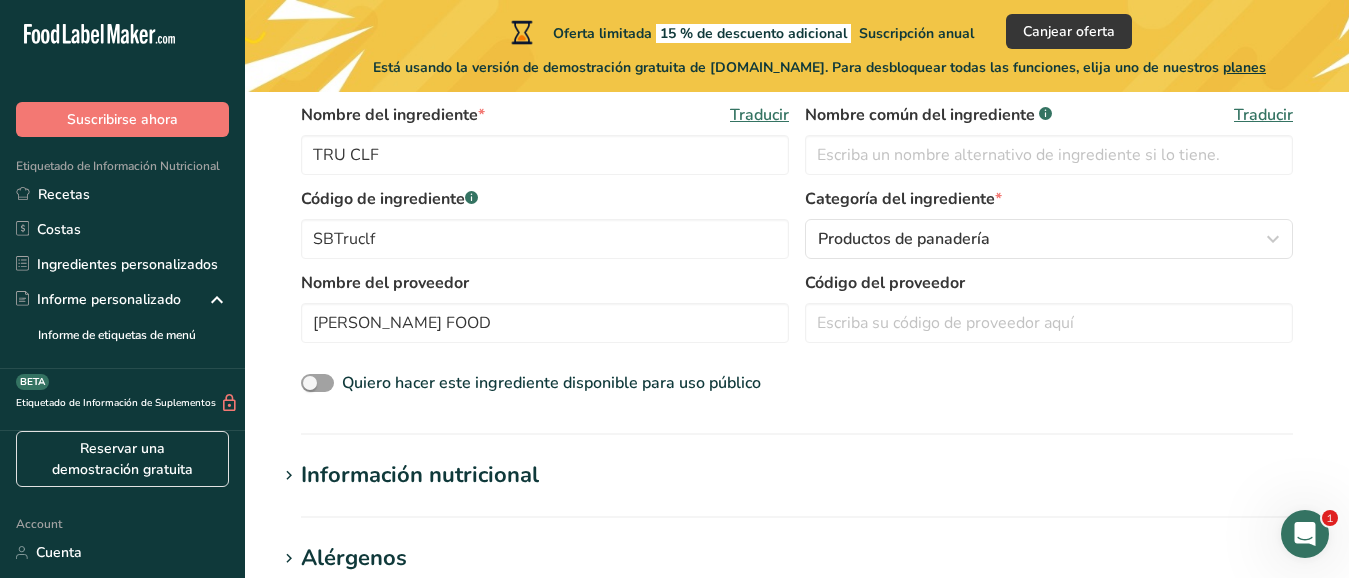 click on "Información nutricional" at bounding box center (420, 475) 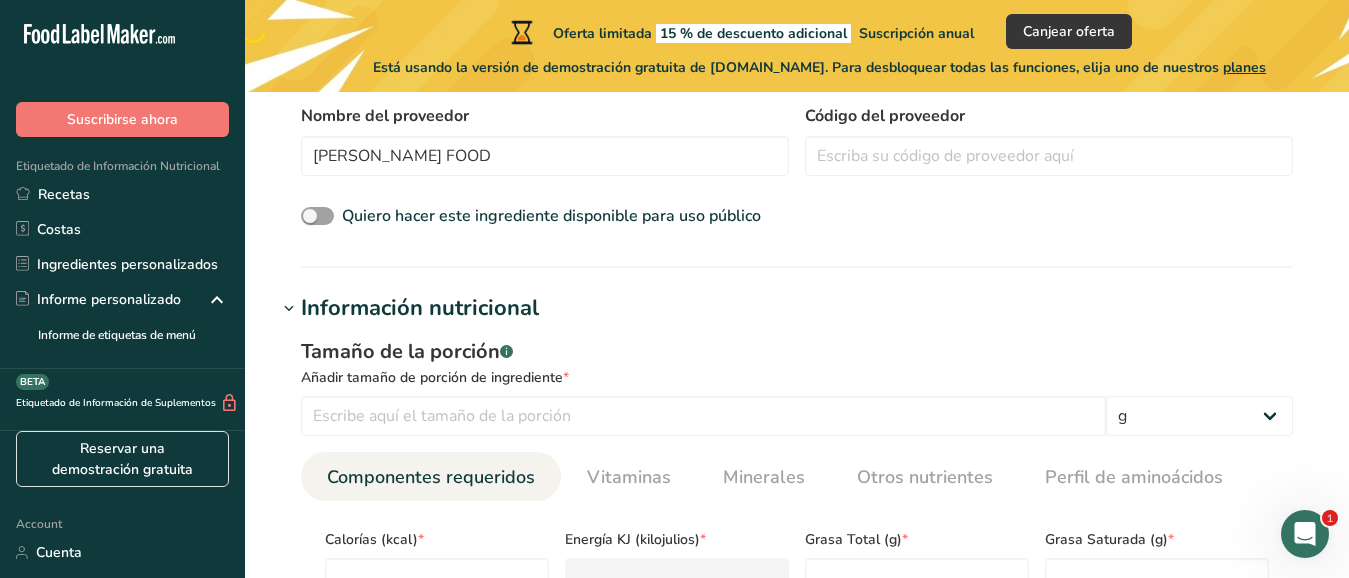 scroll, scrollTop: 606, scrollLeft: 0, axis: vertical 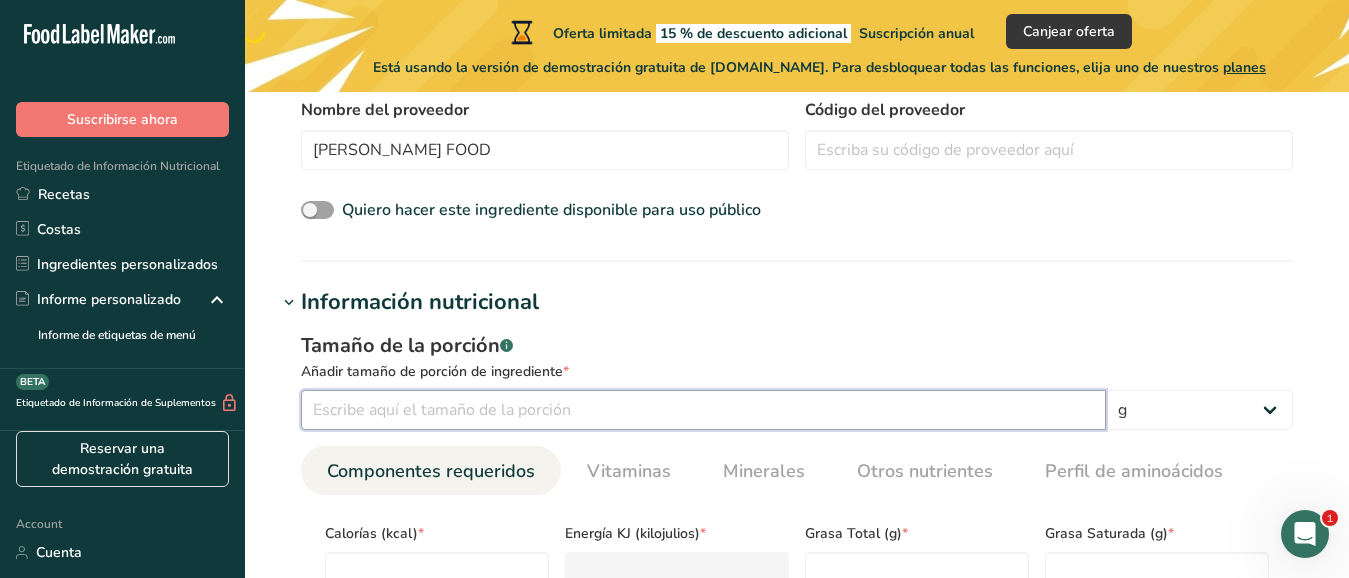 click at bounding box center (703, 410) 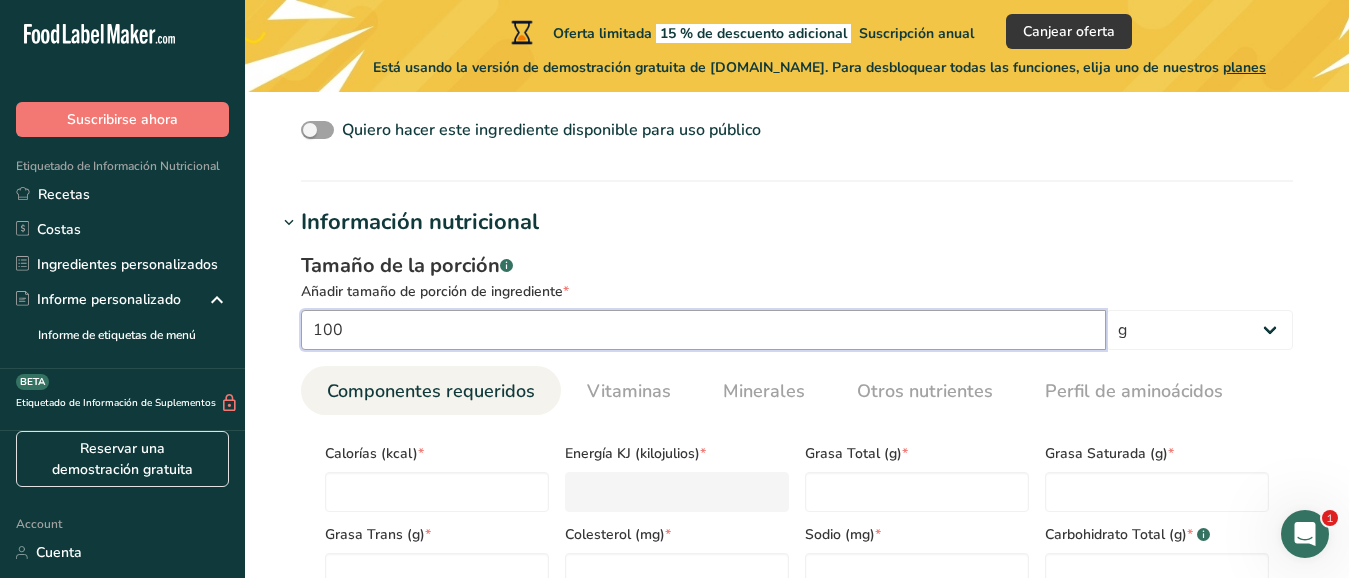 scroll, scrollTop: 693, scrollLeft: 0, axis: vertical 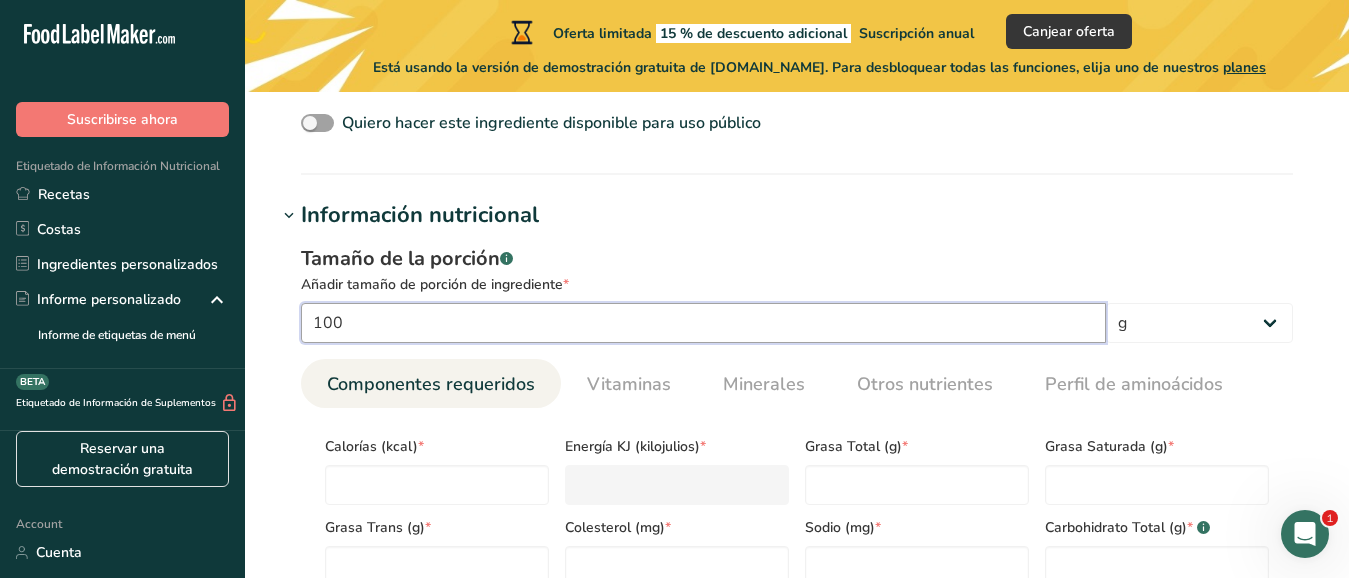 type on "100" 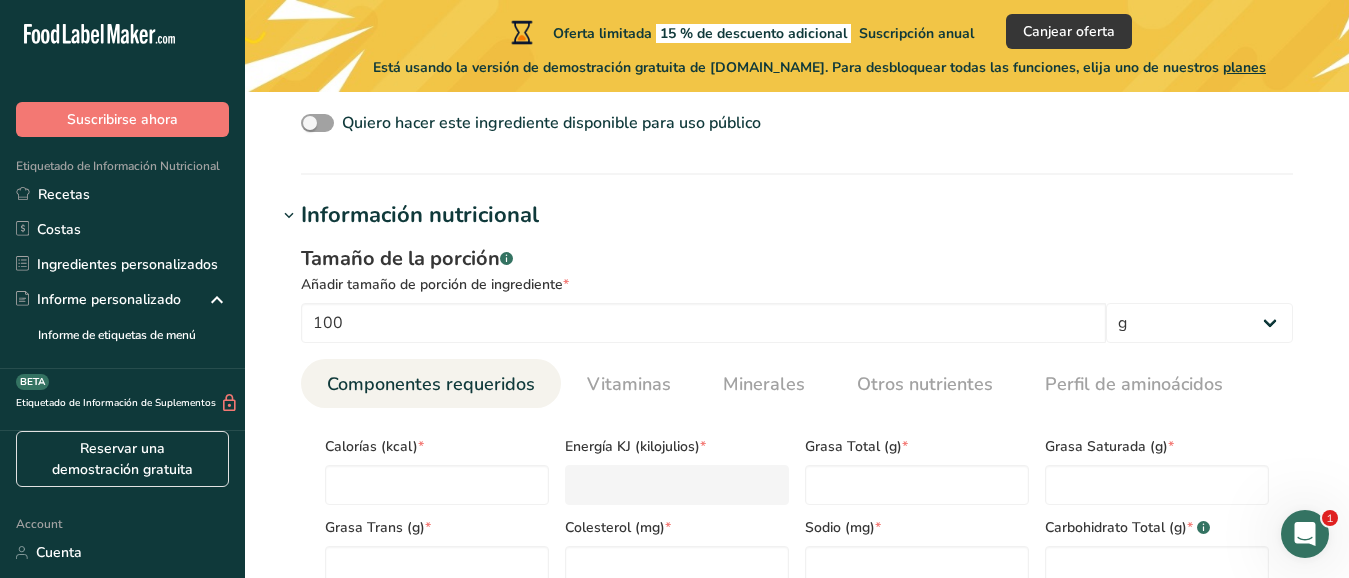 click on "Calorías
(kcal) *" at bounding box center (437, 446) 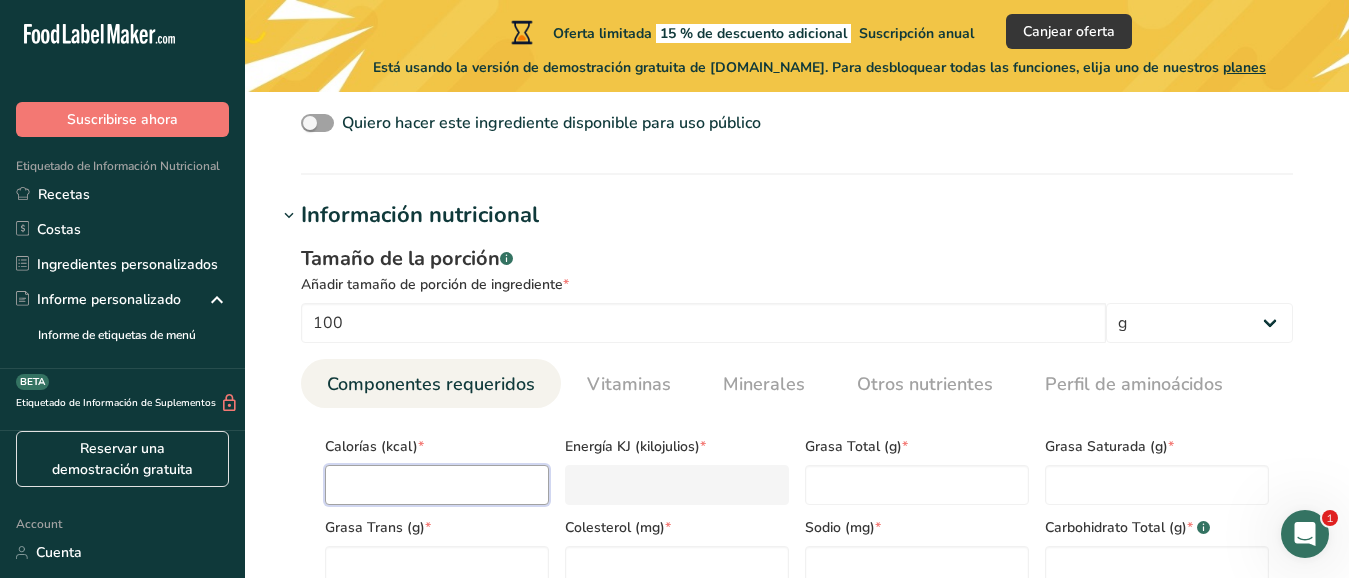 click at bounding box center [437, 485] 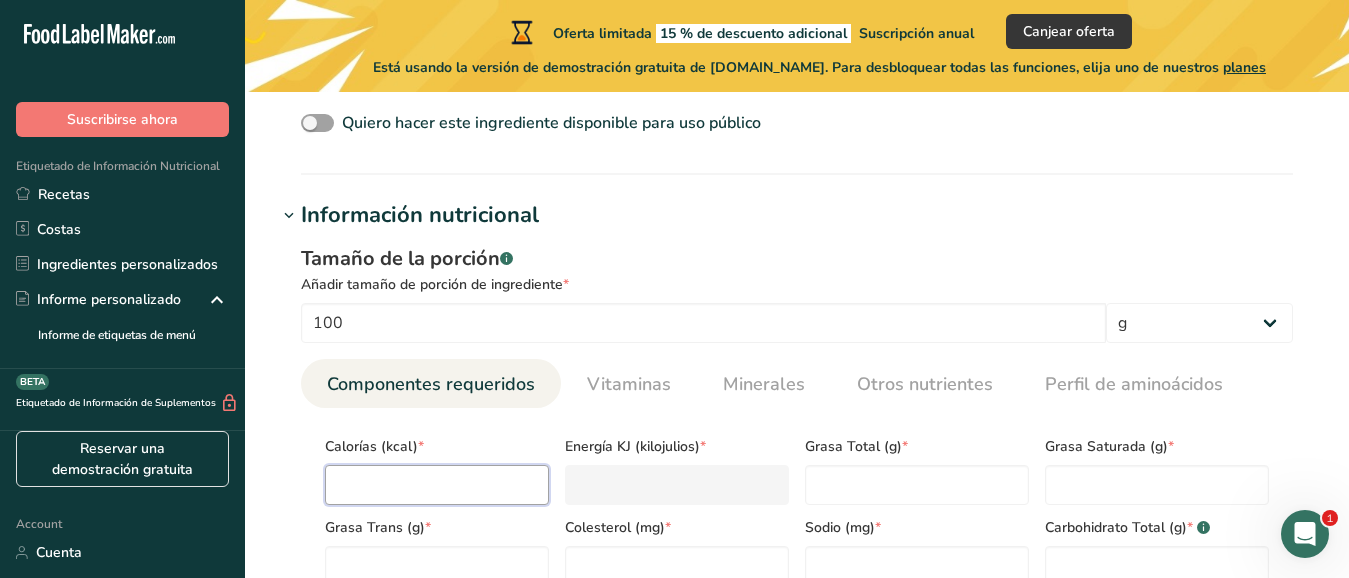 type on "3" 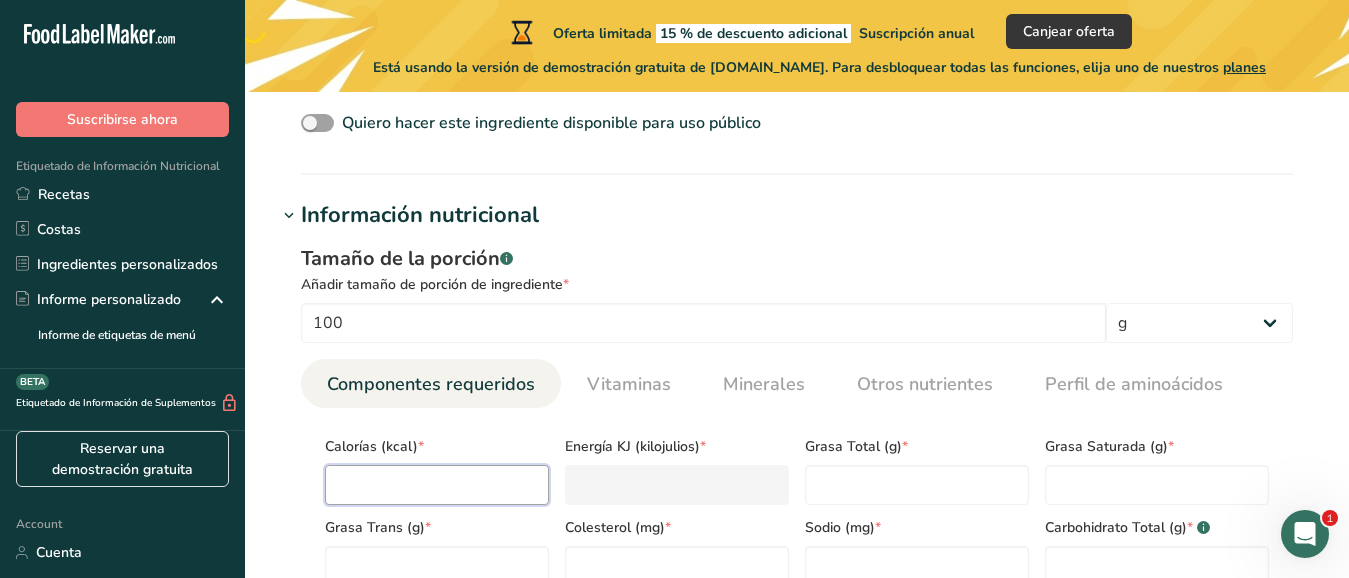 type on "12.6" 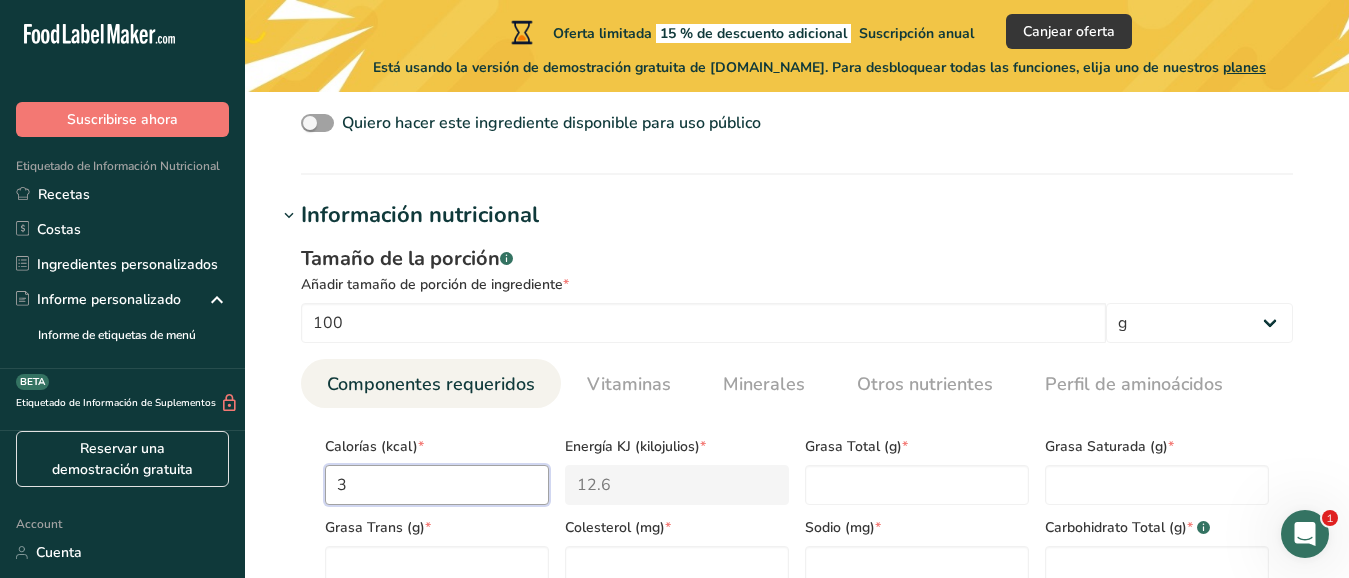 type on "36" 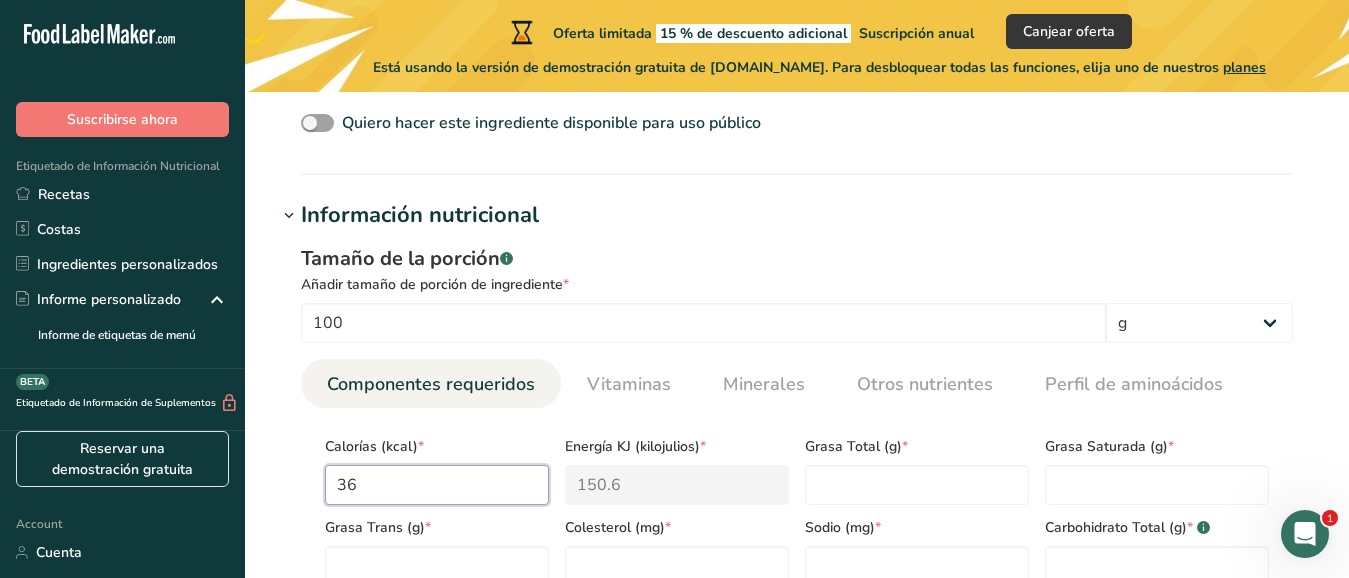 type on "364" 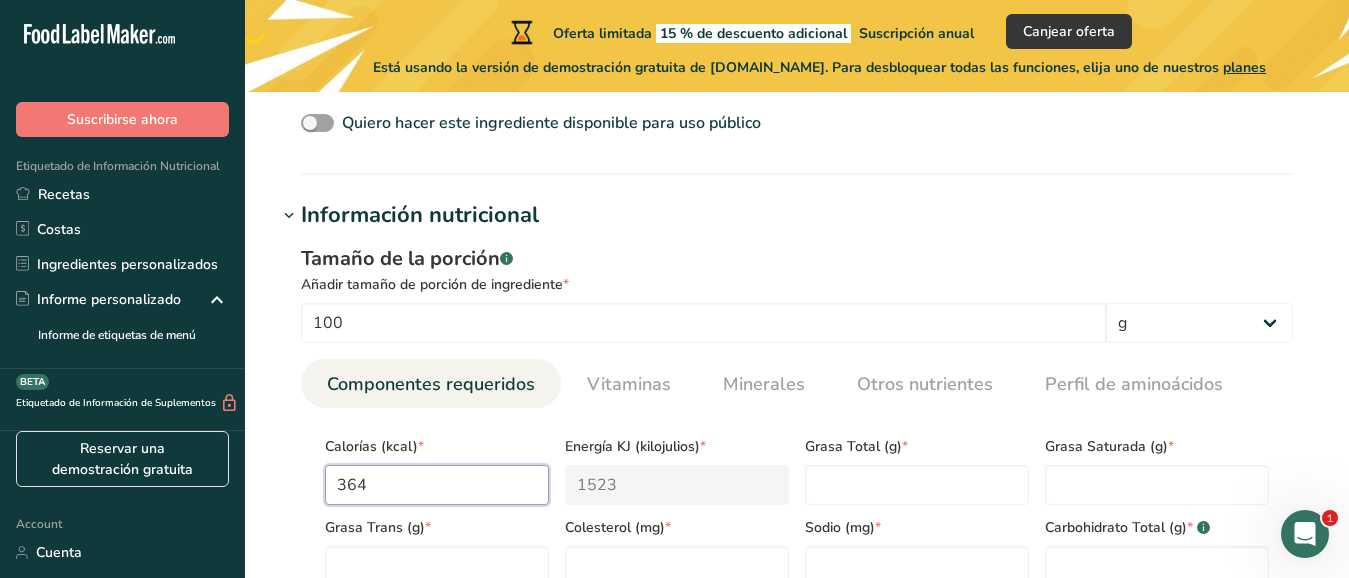 type on "364.5" 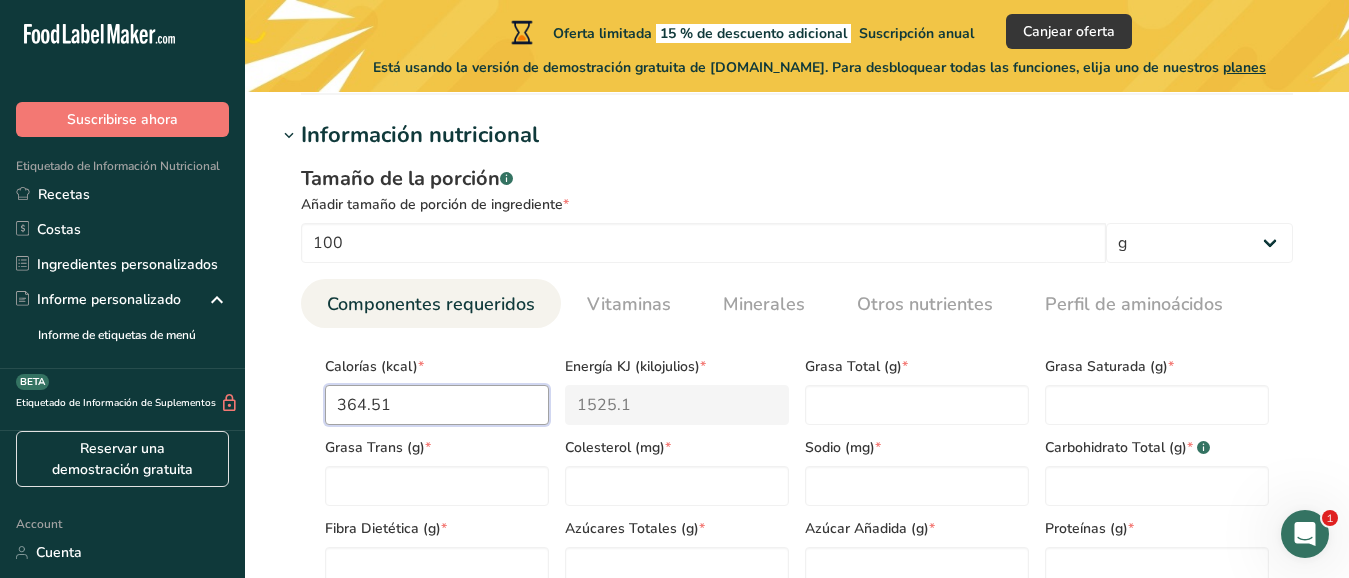 scroll, scrollTop: 780, scrollLeft: 0, axis: vertical 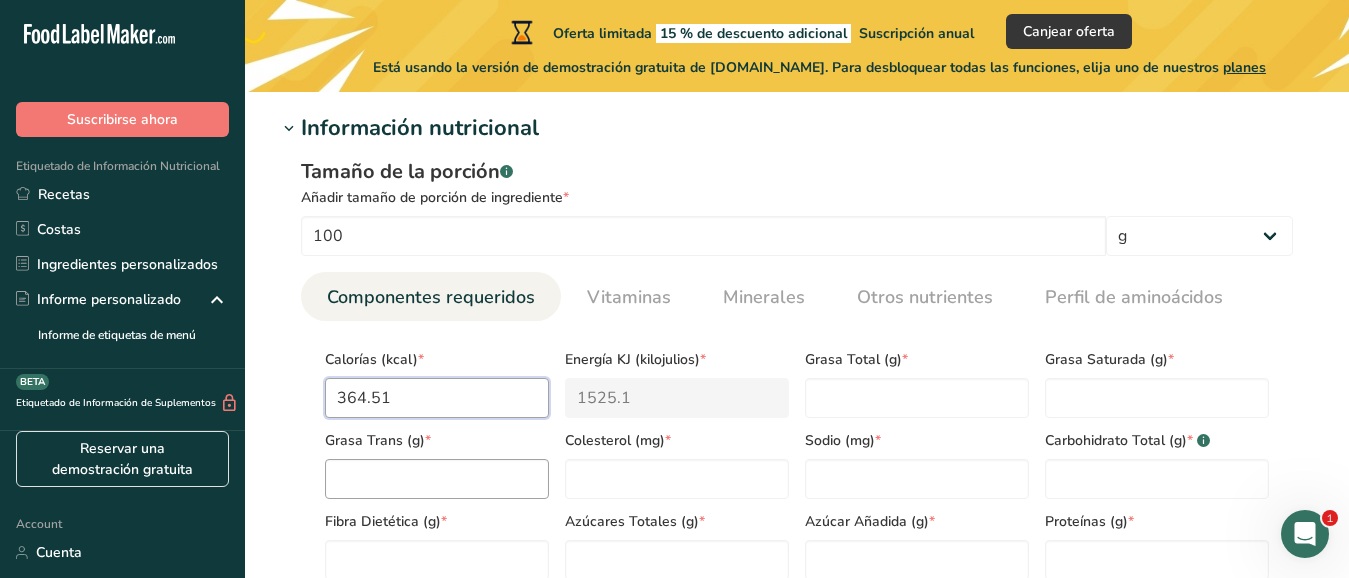 type on "364.51" 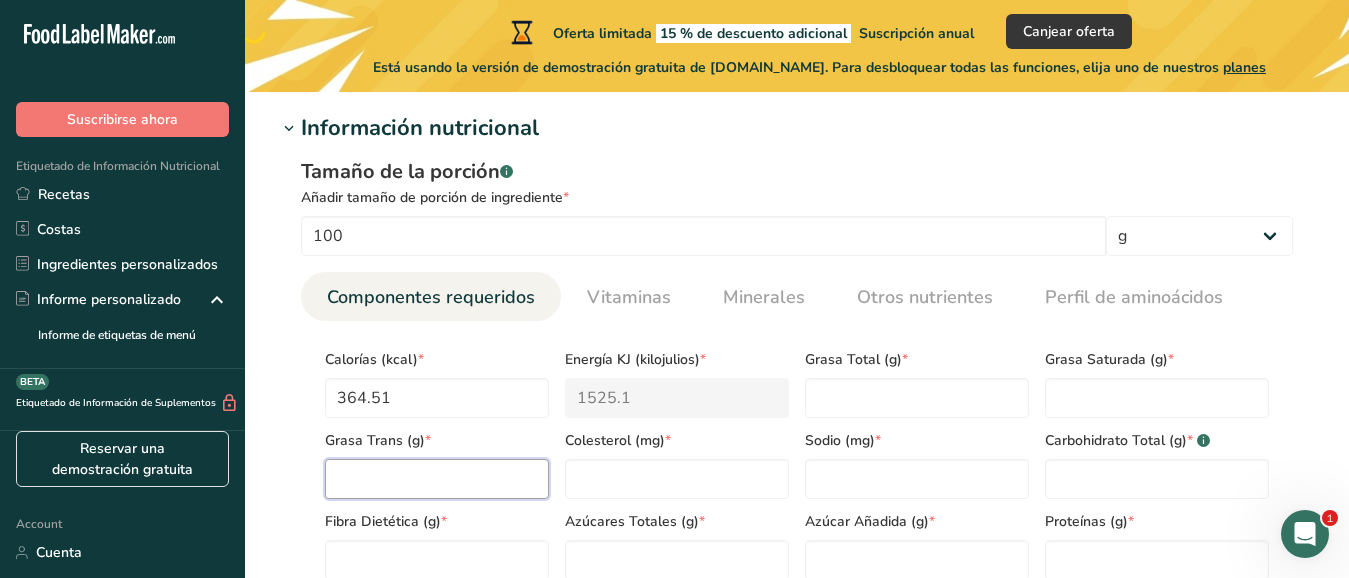 click at bounding box center [437, 479] 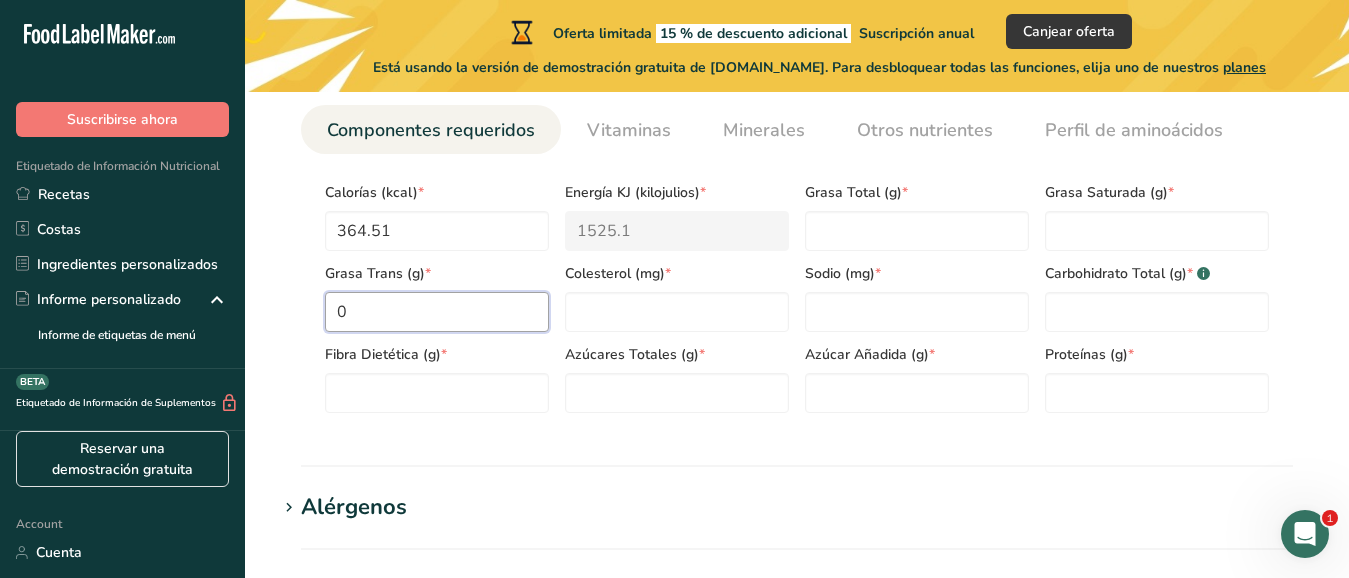 scroll, scrollTop: 953, scrollLeft: 0, axis: vertical 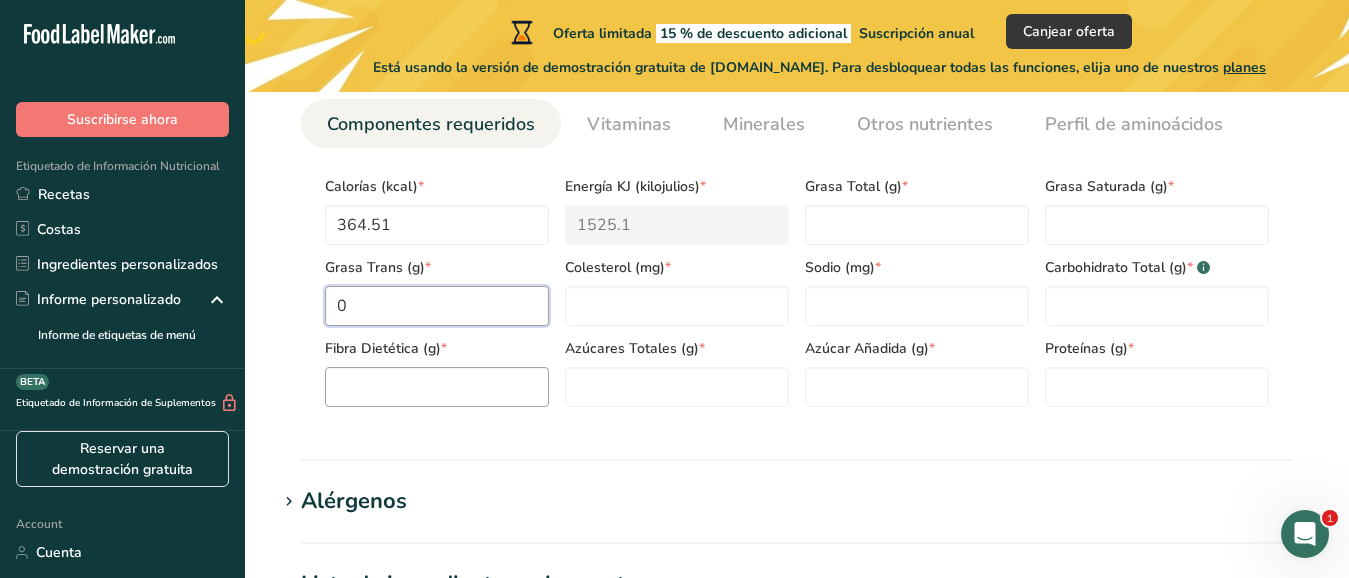 type on "0" 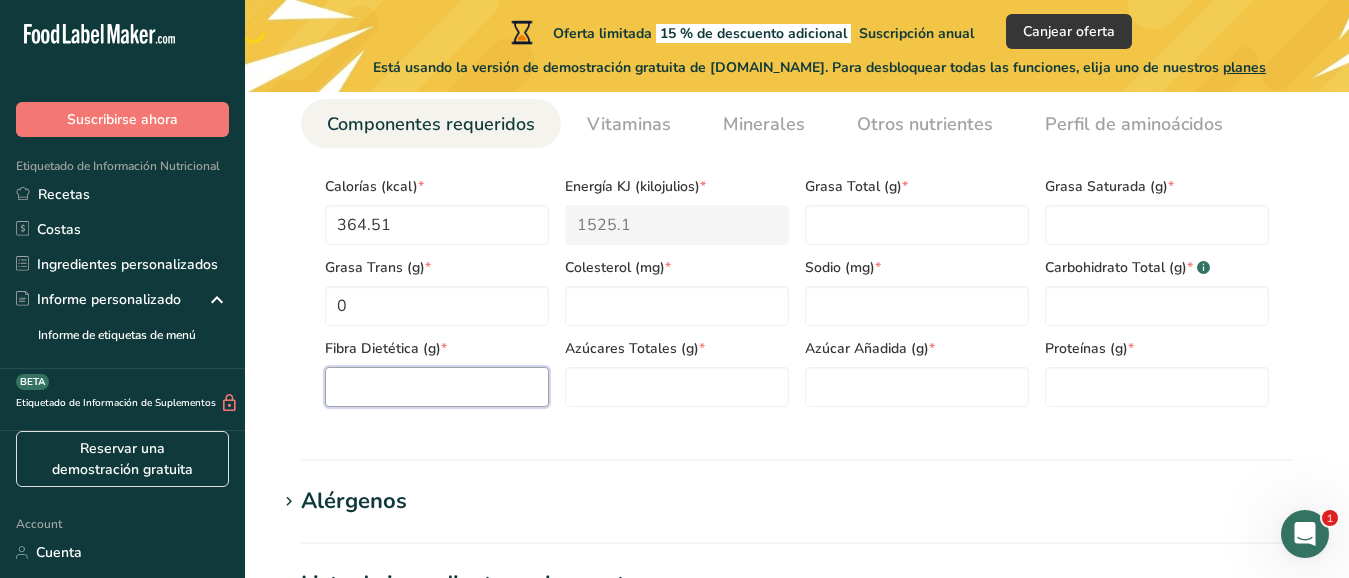 click at bounding box center (437, 387) 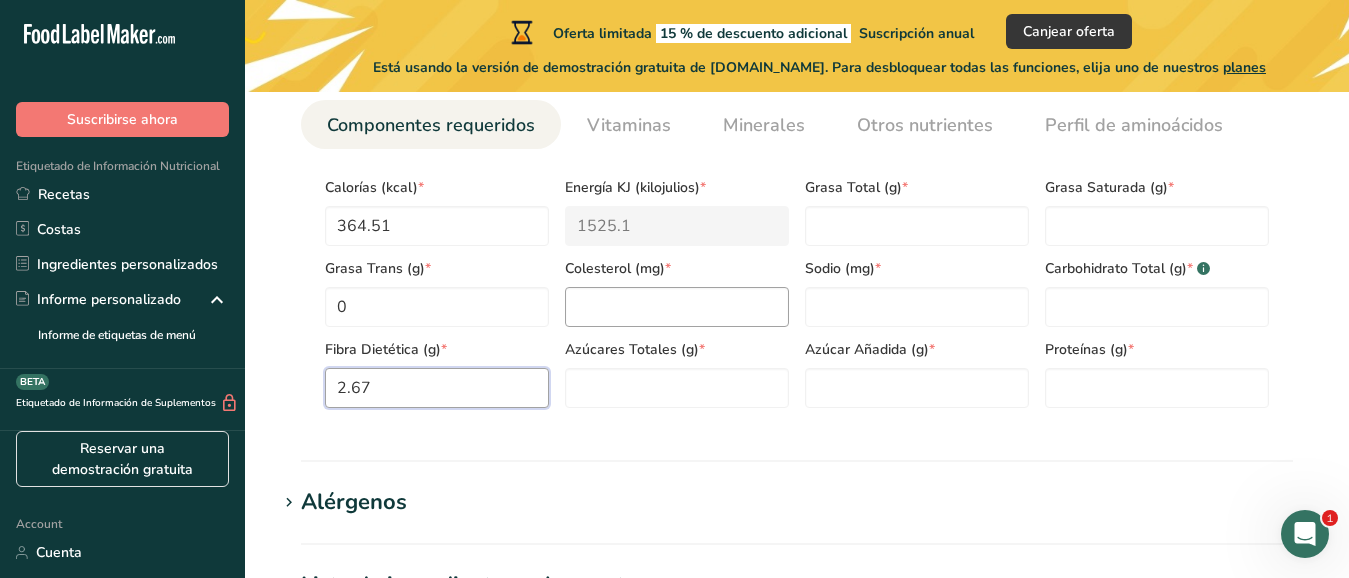 scroll, scrollTop: 953, scrollLeft: 0, axis: vertical 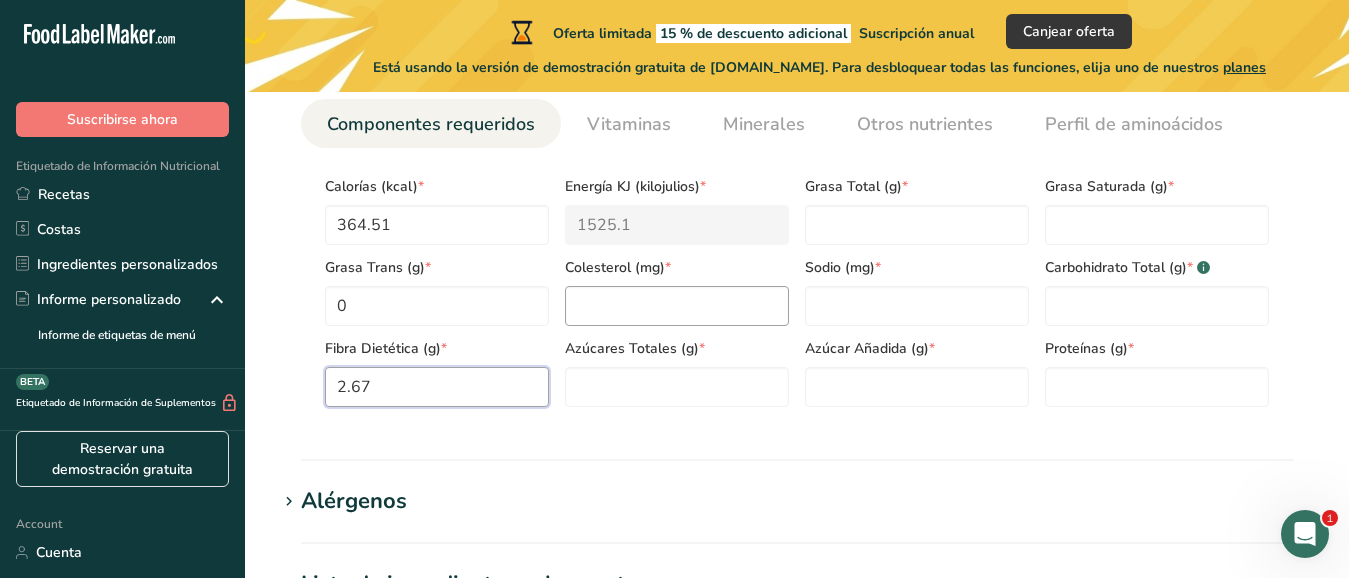 type on "2.67" 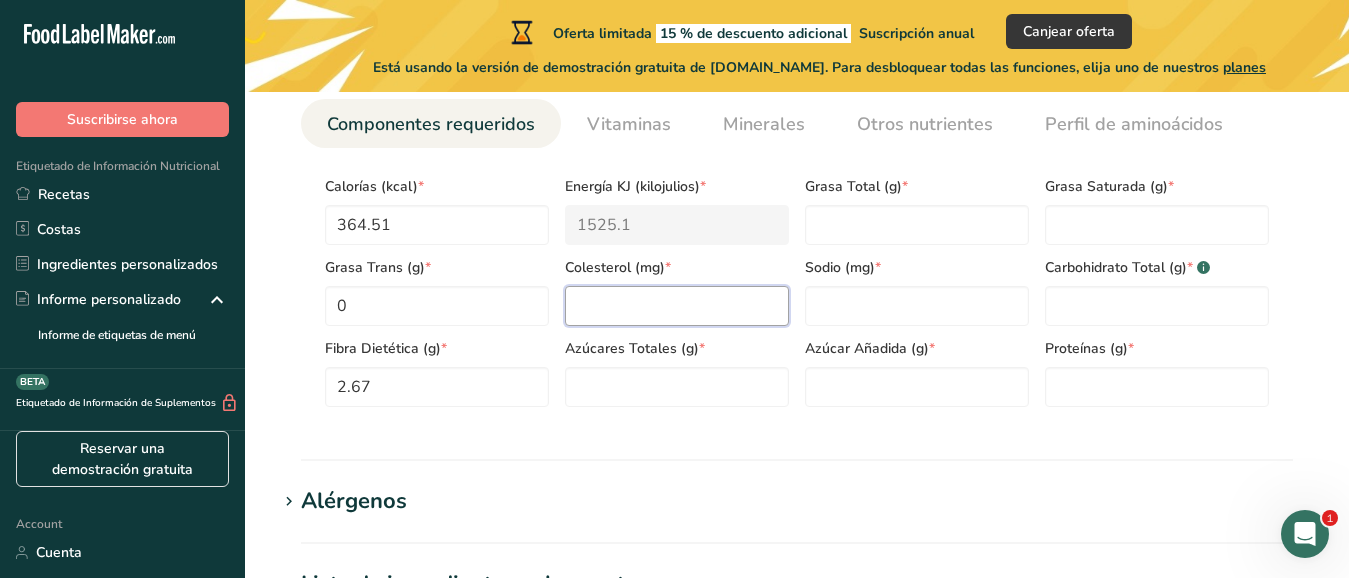 click at bounding box center [677, 306] 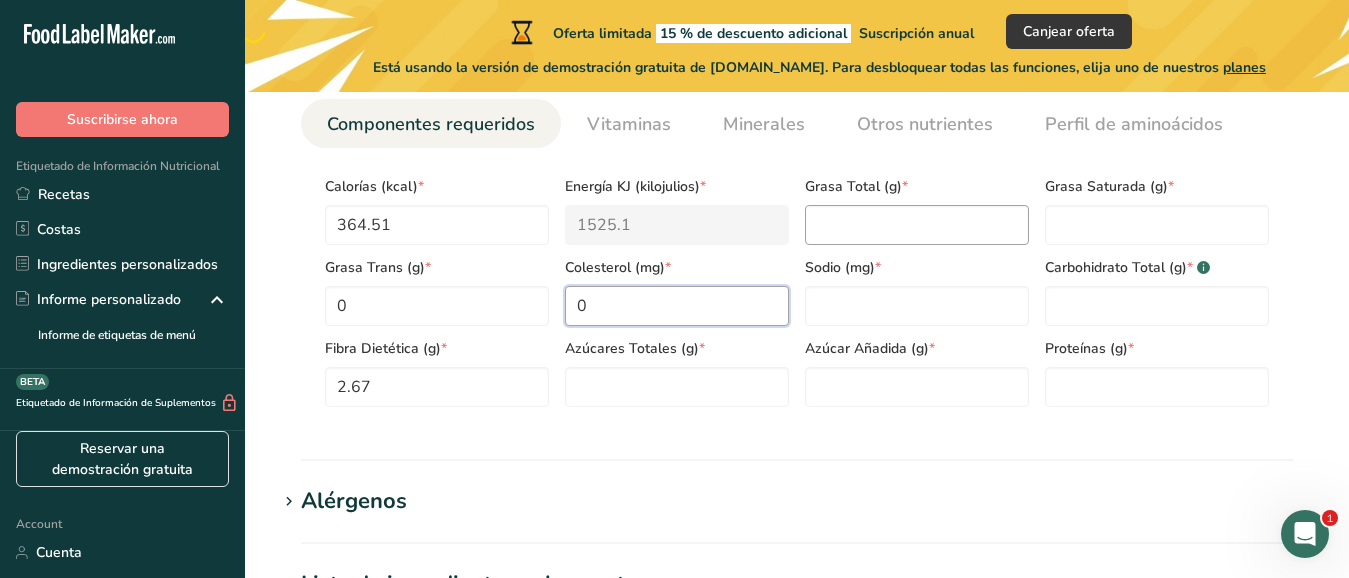 type on "0" 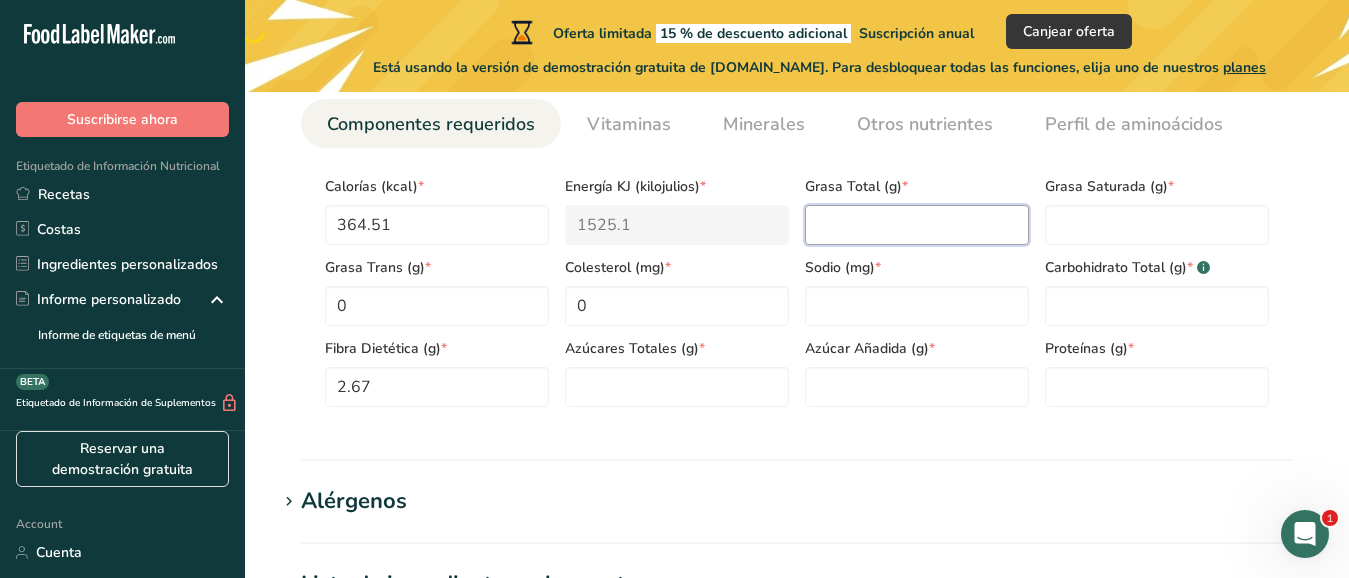 click at bounding box center [917, 225] 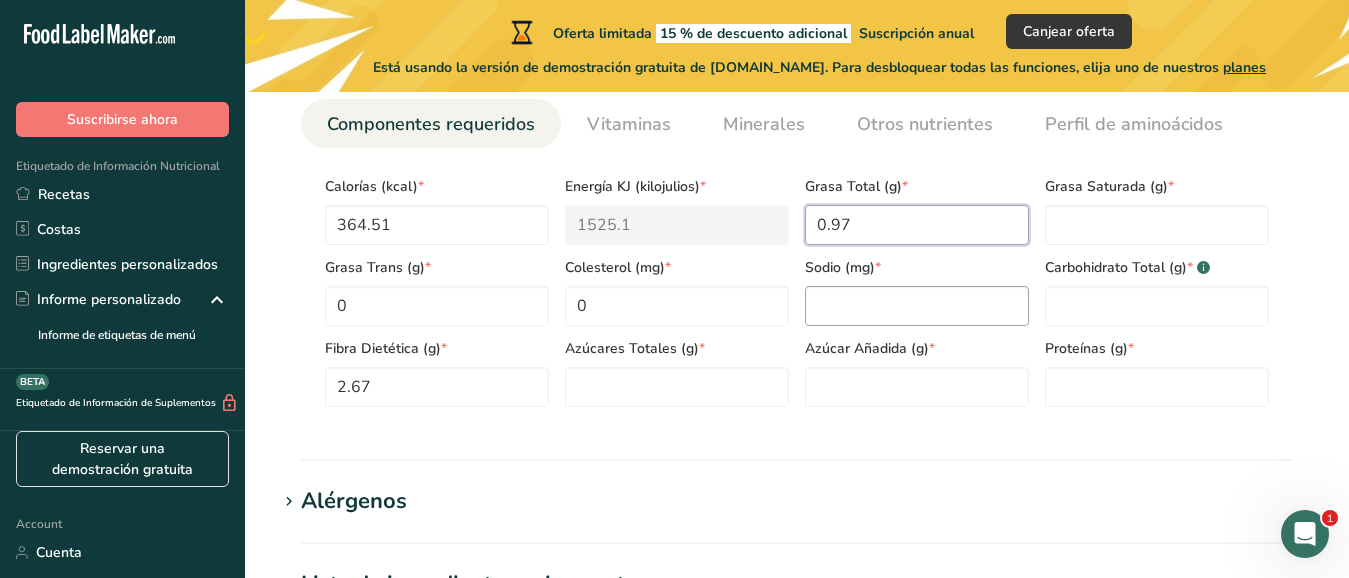 type on "0.97" 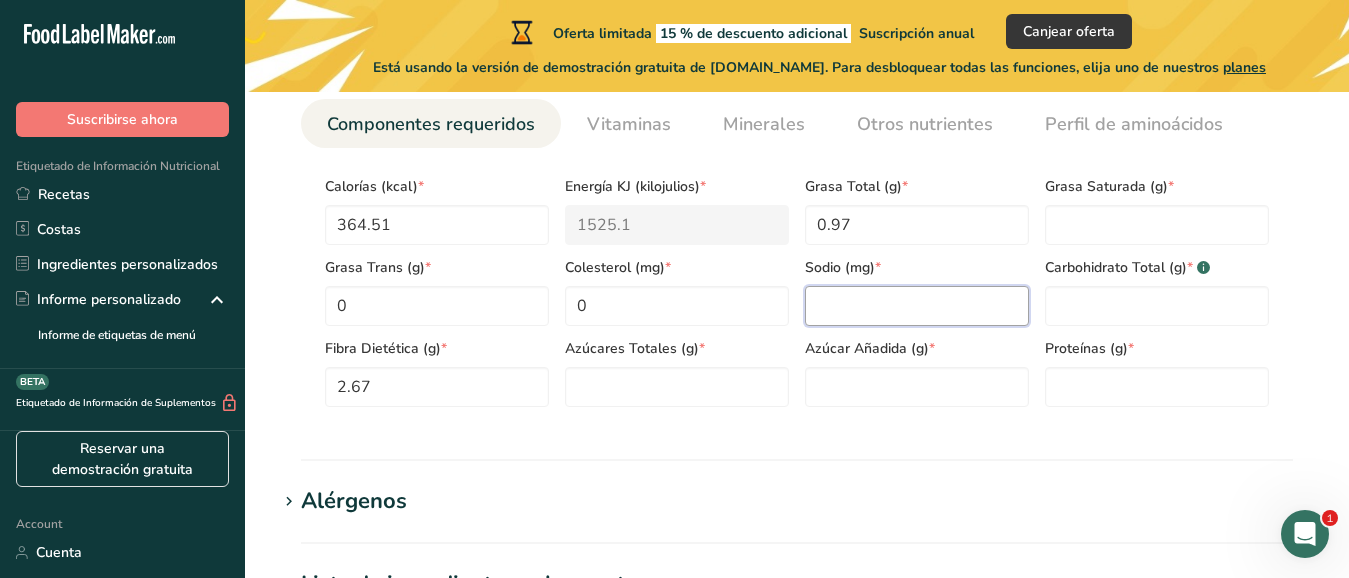 click at bounding box center (917, 306) 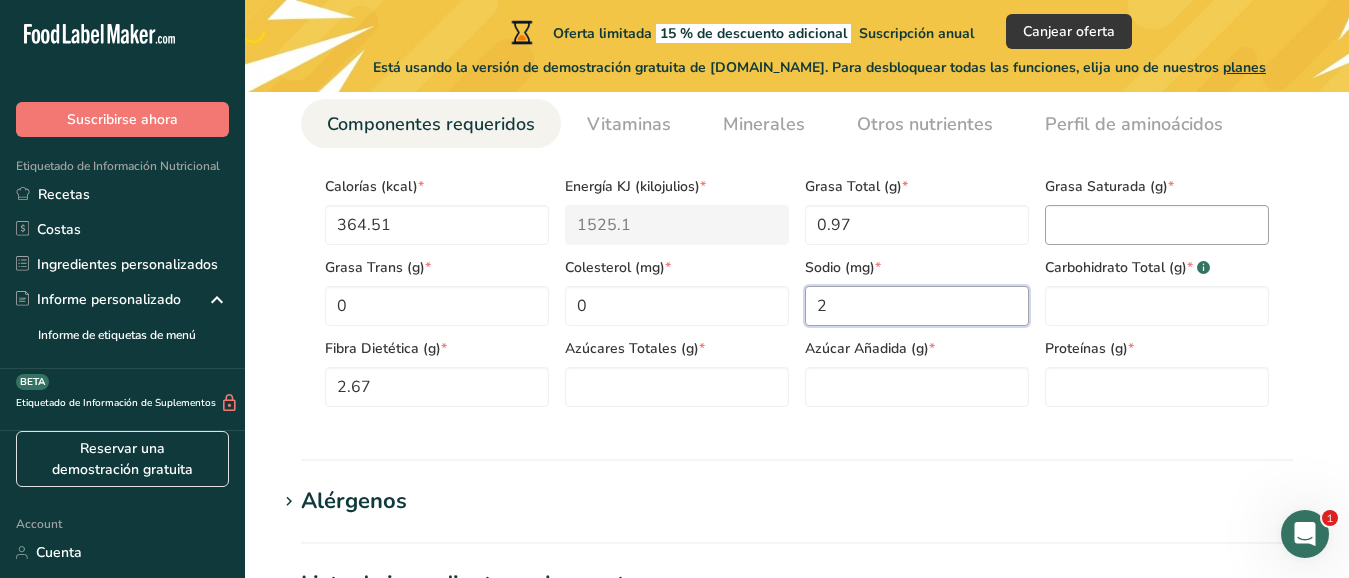 type on "2" 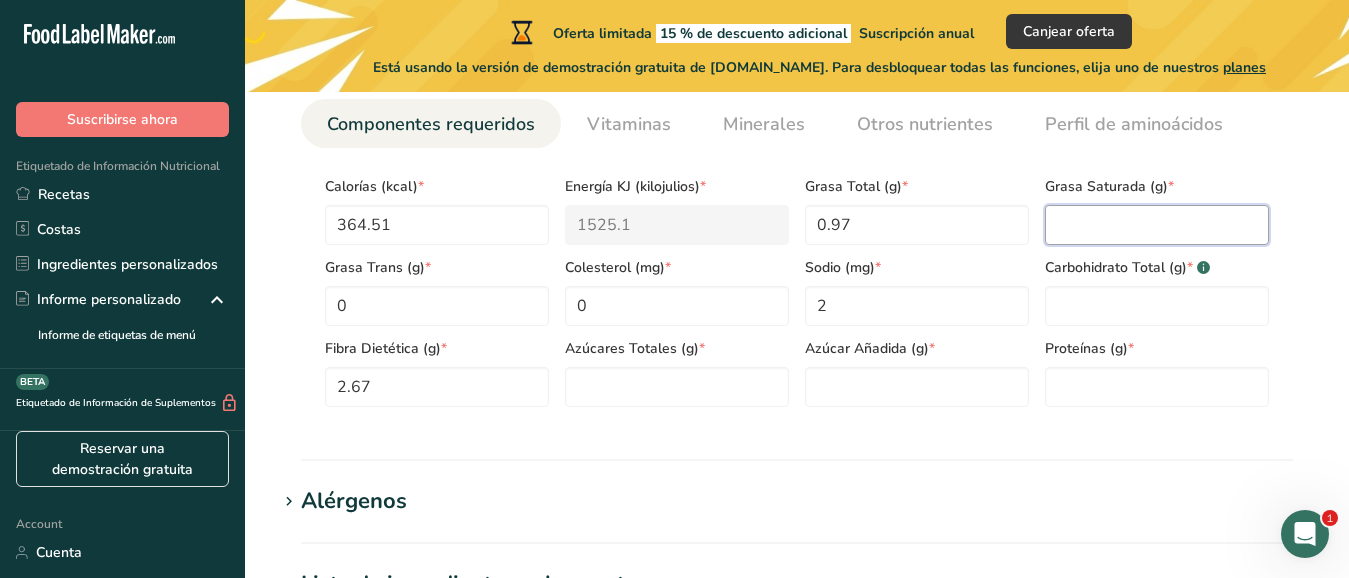 click at bounding box center [1157, 225] 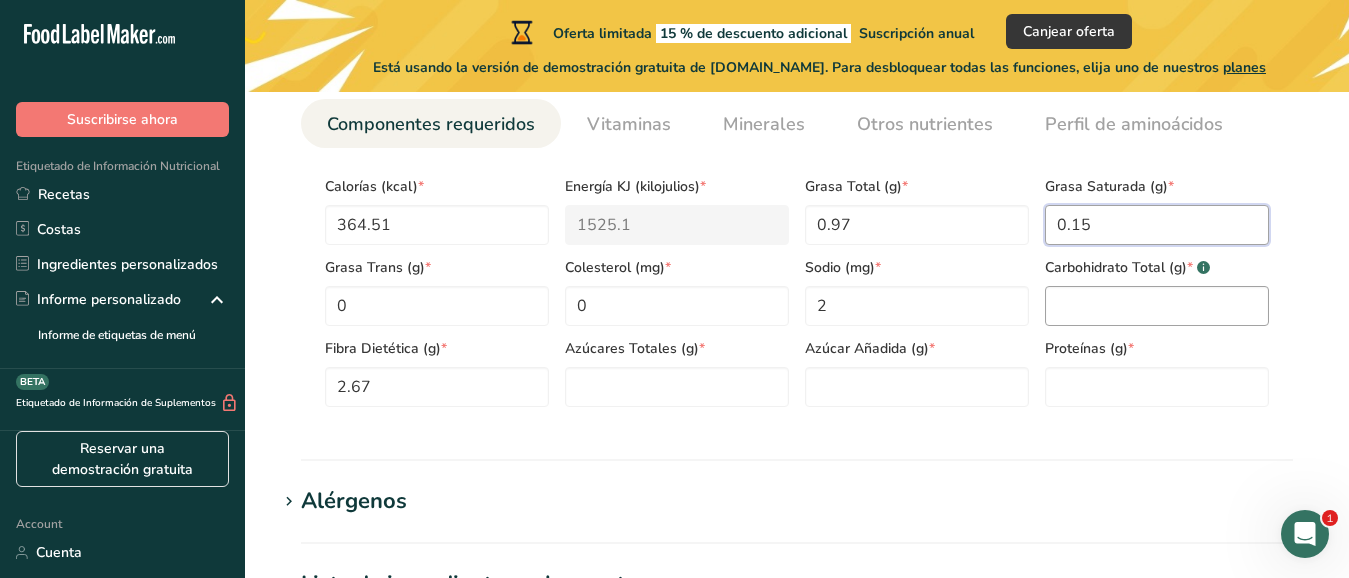 type on "0.15" 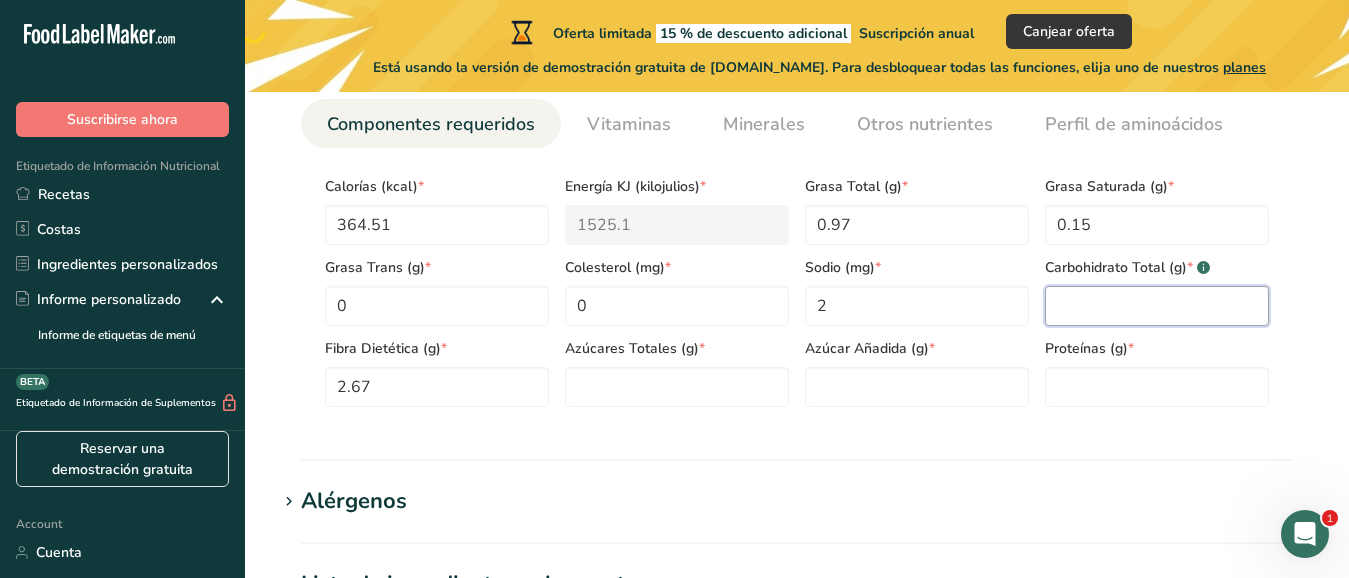 click at bounding box center [1157, 306] 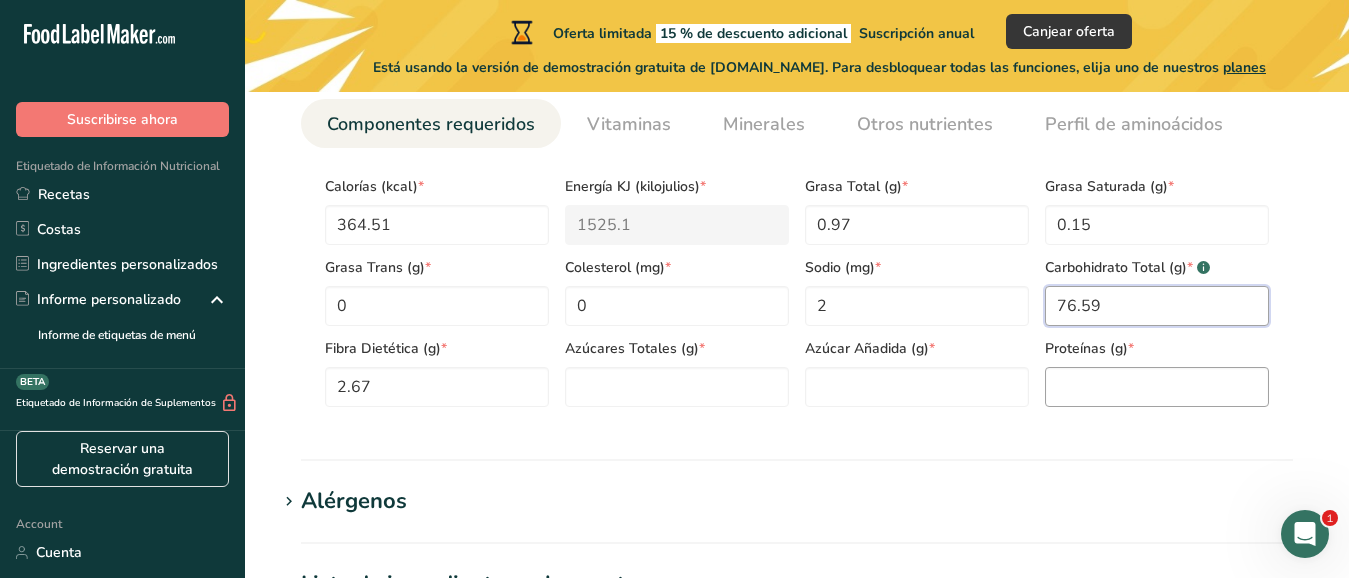 type on "76.59" 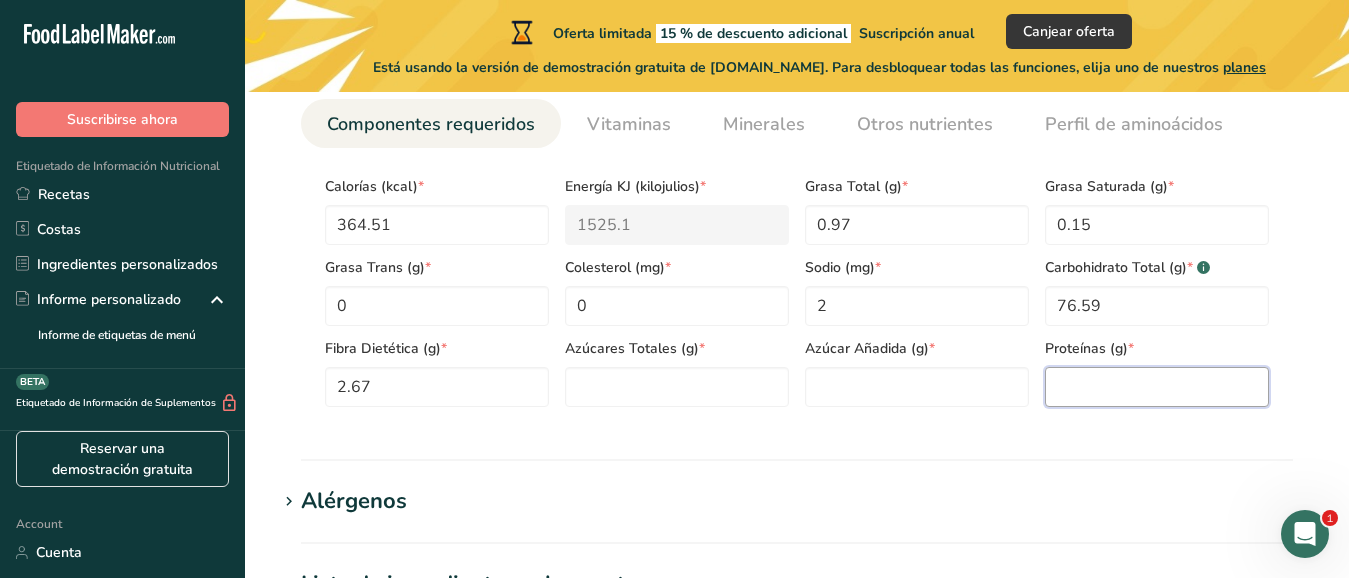 click at bounding box center (1157, 387) 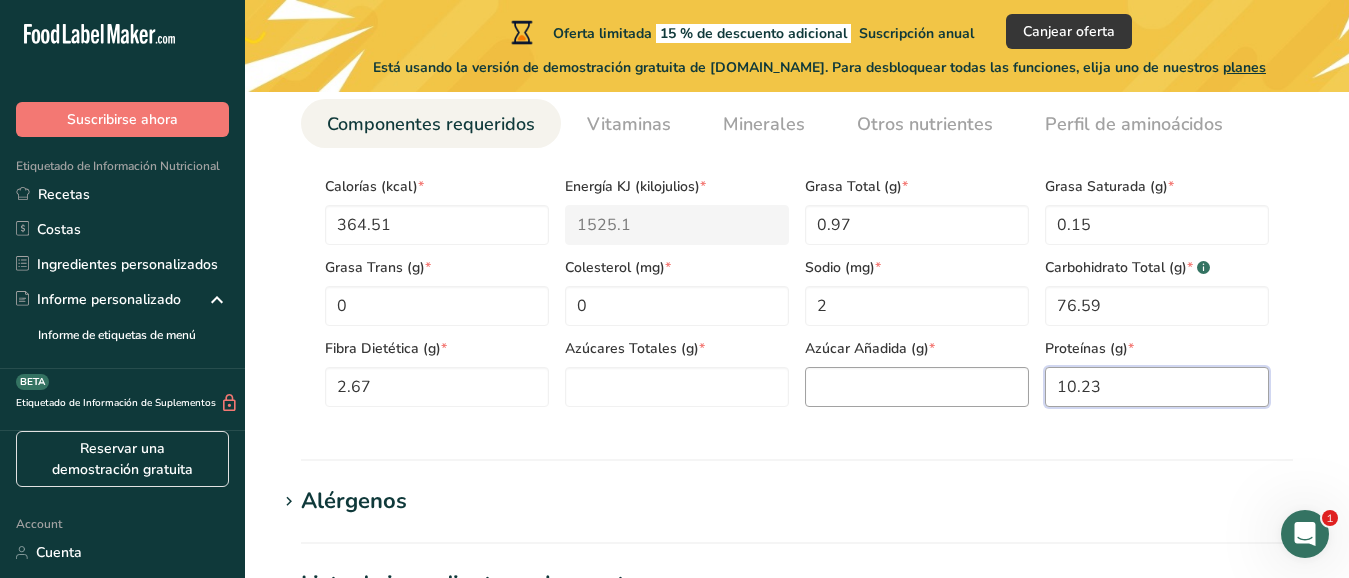 type on "10.23" 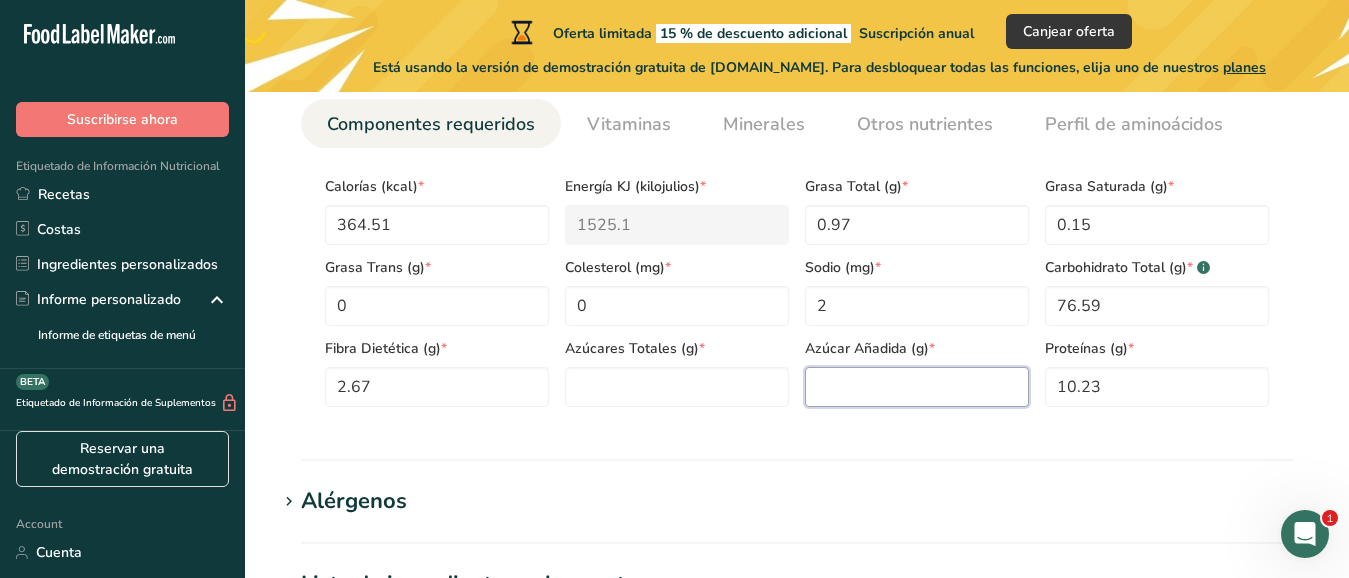 click at bounding box center [917, 387] 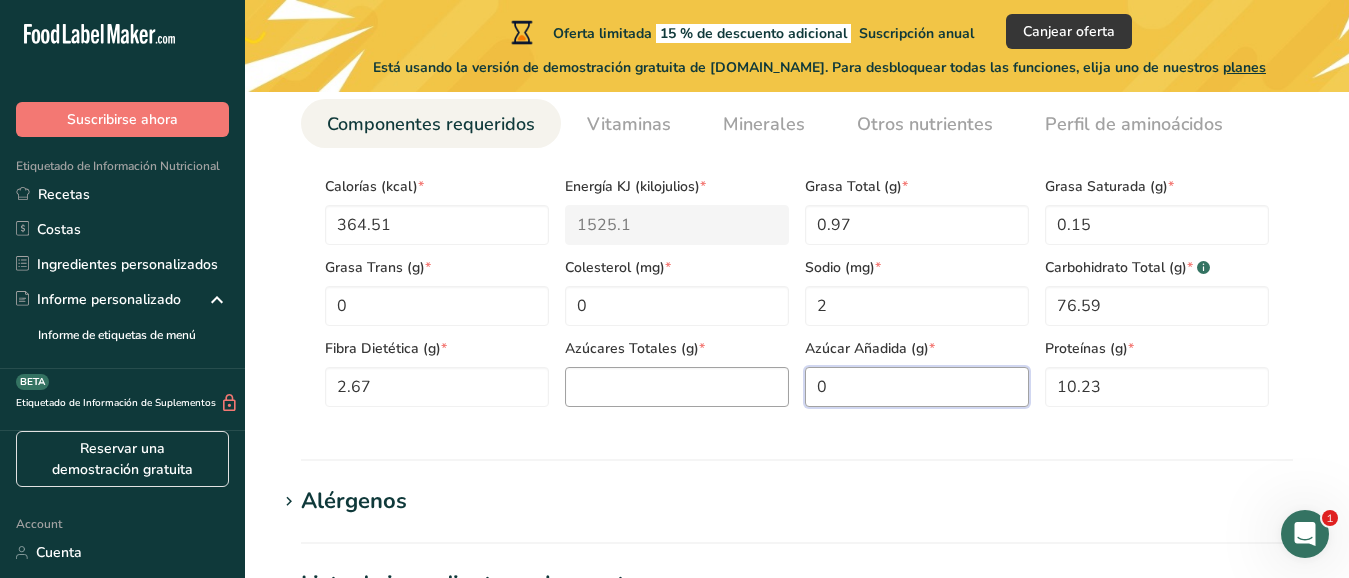 type on "0" 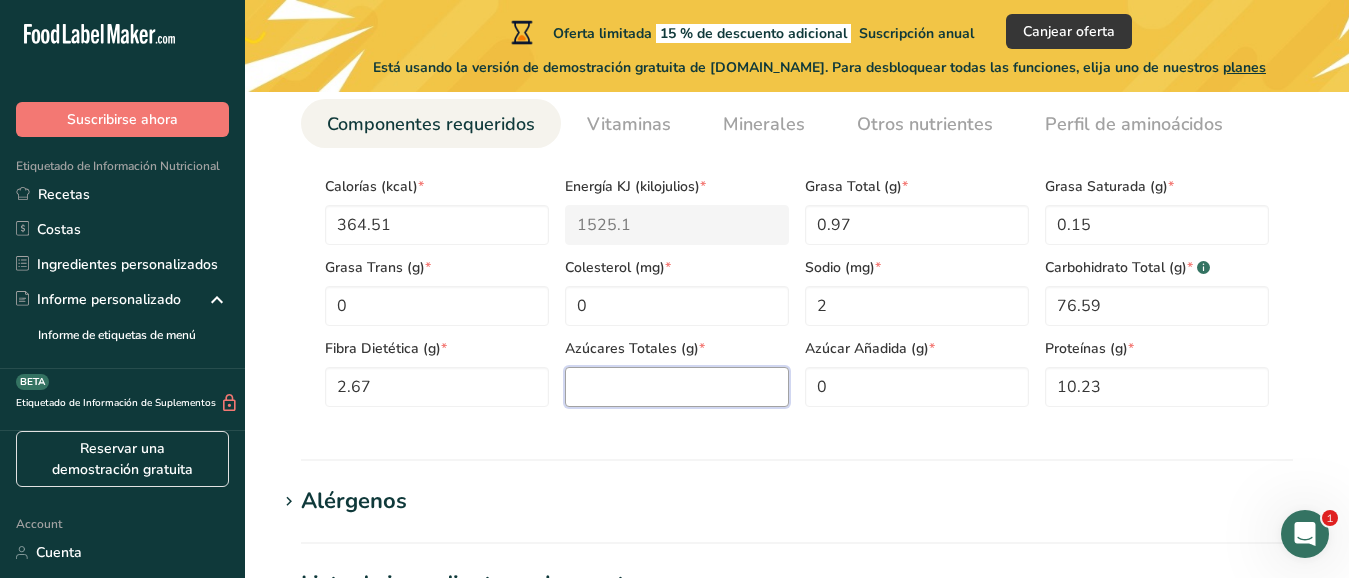 click at bounding box center [677, 387] 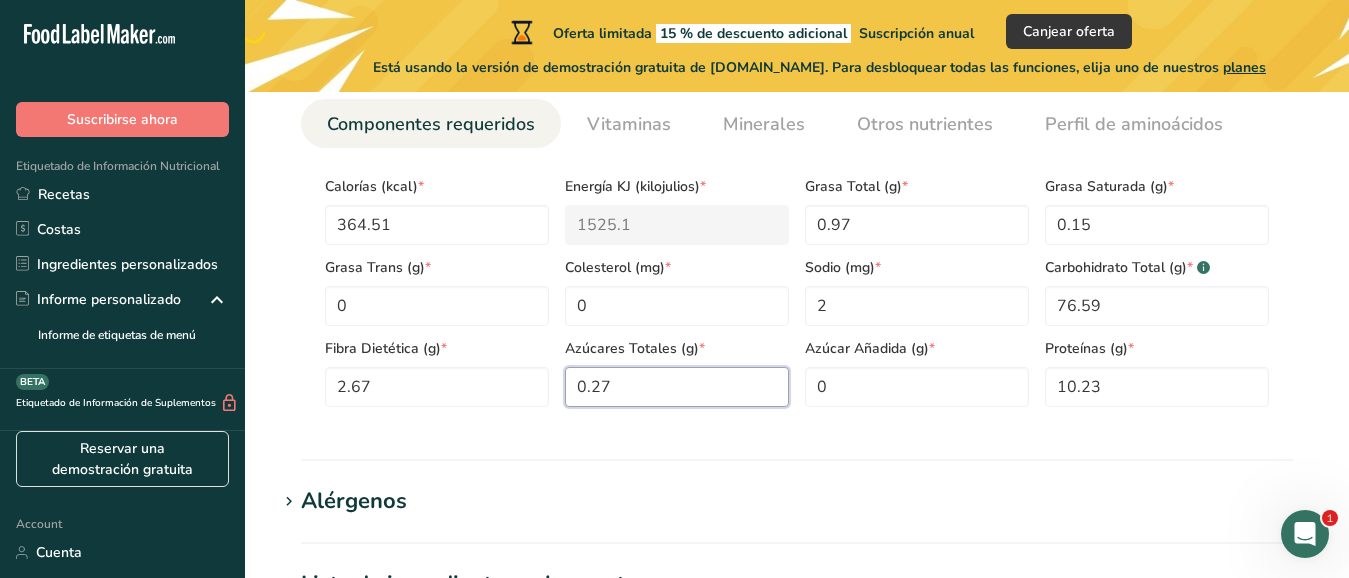 type on "0.27" 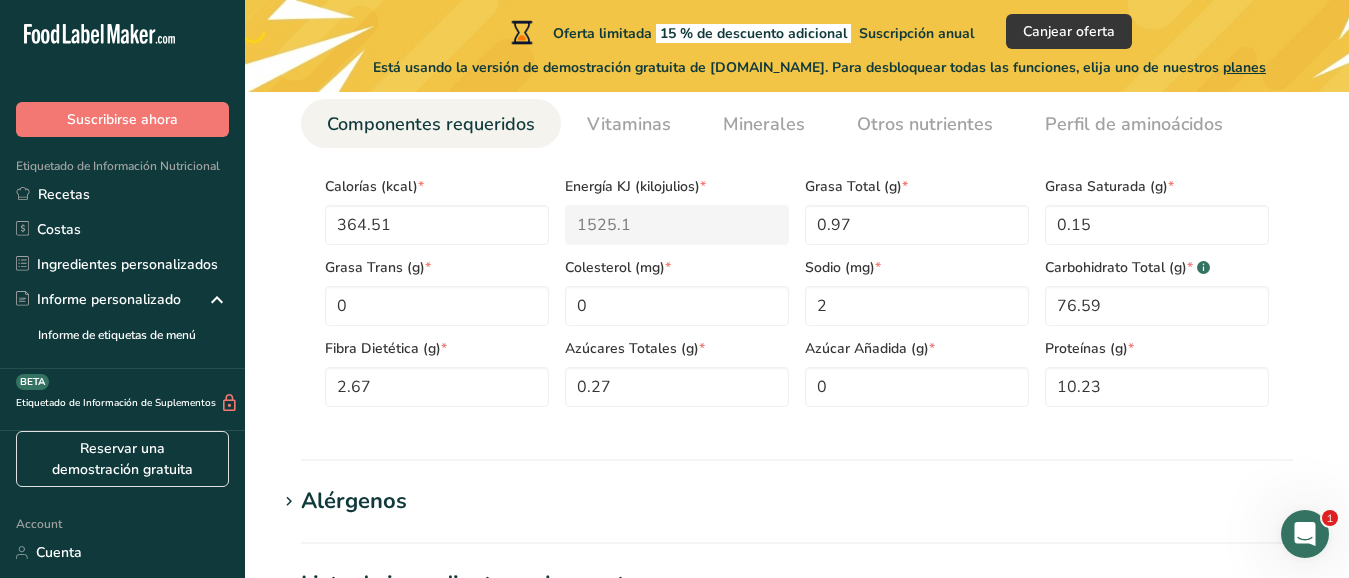 click on "Tamaño de la porción
.a-a{fill:#347362;}.b-a{fill:#fff;}
Añadir tamaño de porción de ingrediente *   100
g
kg
mg
mcg
libras
onza
[GEOGRAPHIC_DATA]
mL
onza líquida
[GEOGRAPHIC_DATA]
cucharadita
[GEOGRAPHIC_DATA]
Cuarto de [GEOGRAPHIC_DATA][PERSON_NAME]
Componentes requeridos Vitaminas Minerales Otros nutrientes Perfil de aminoácidos
Calorías
(kcal) *     364.51
Energía KJ
(kilojulios) *     1525.1 *     0.97 *     0.15" at bounding box center [797, 203] 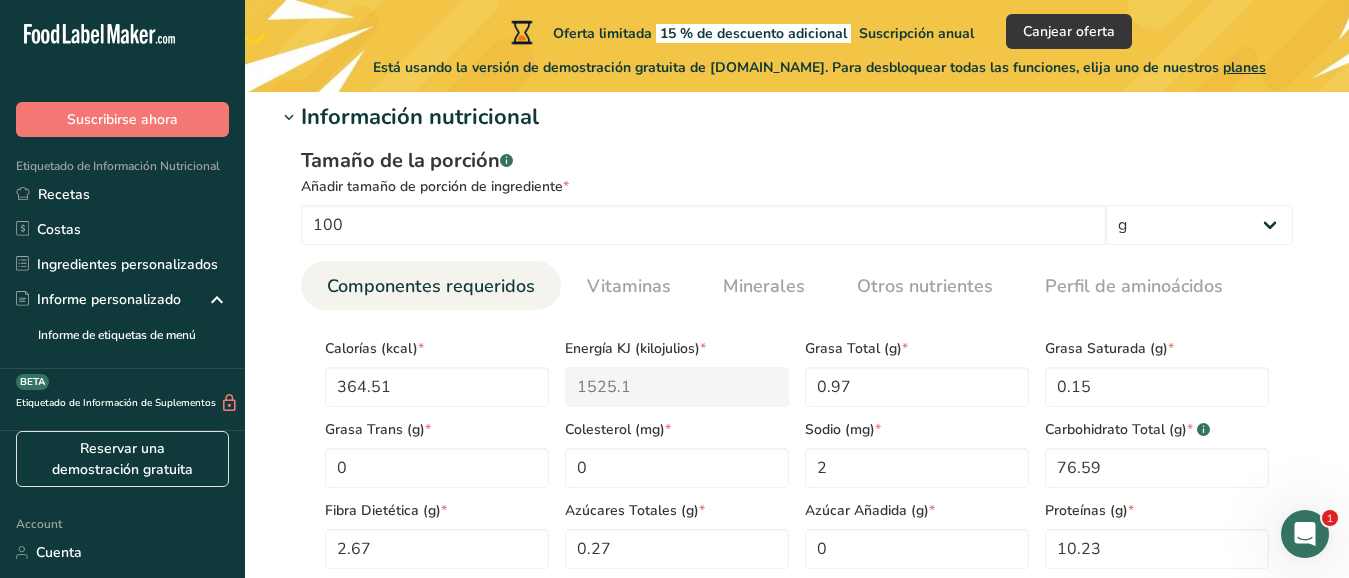 scroll, scrollTop: 780, scrollLeft: 0, axis: vertical 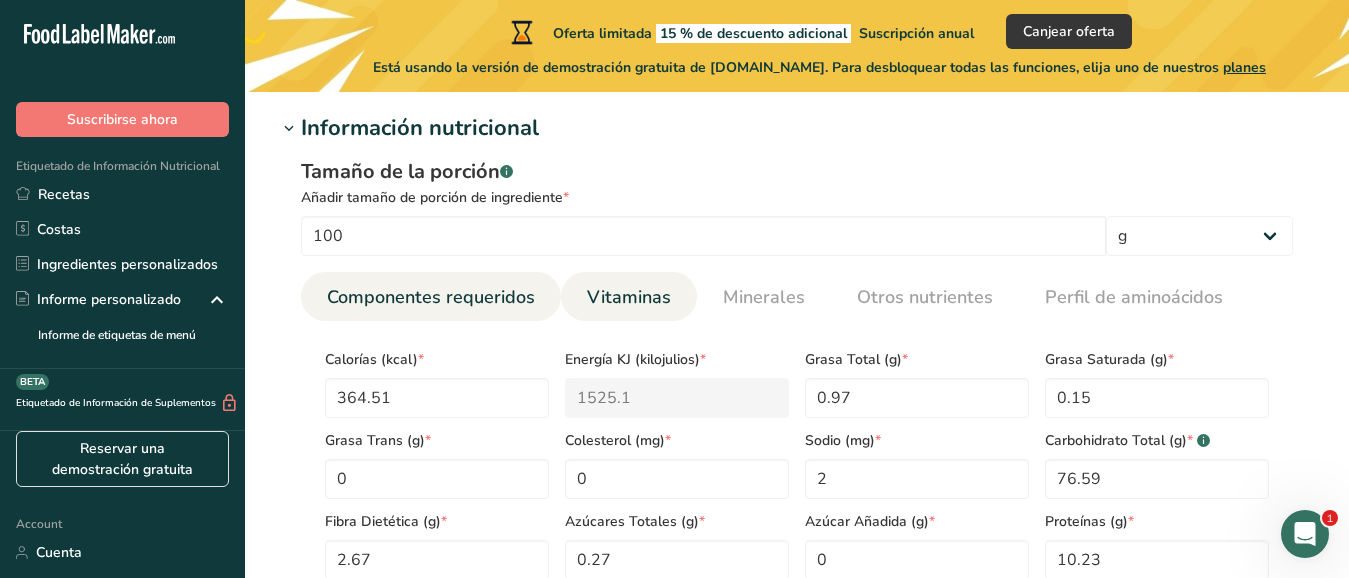 click on "Vitaminas" at bounding box center [629, 297] 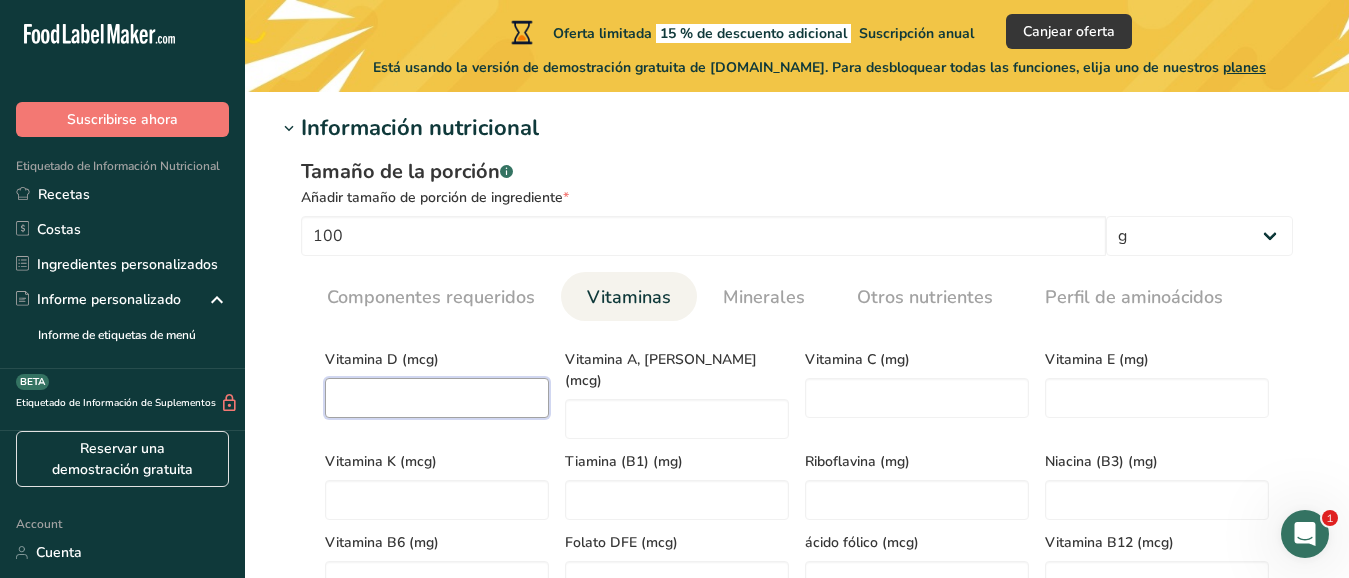 click at bounding box center [437, 398] 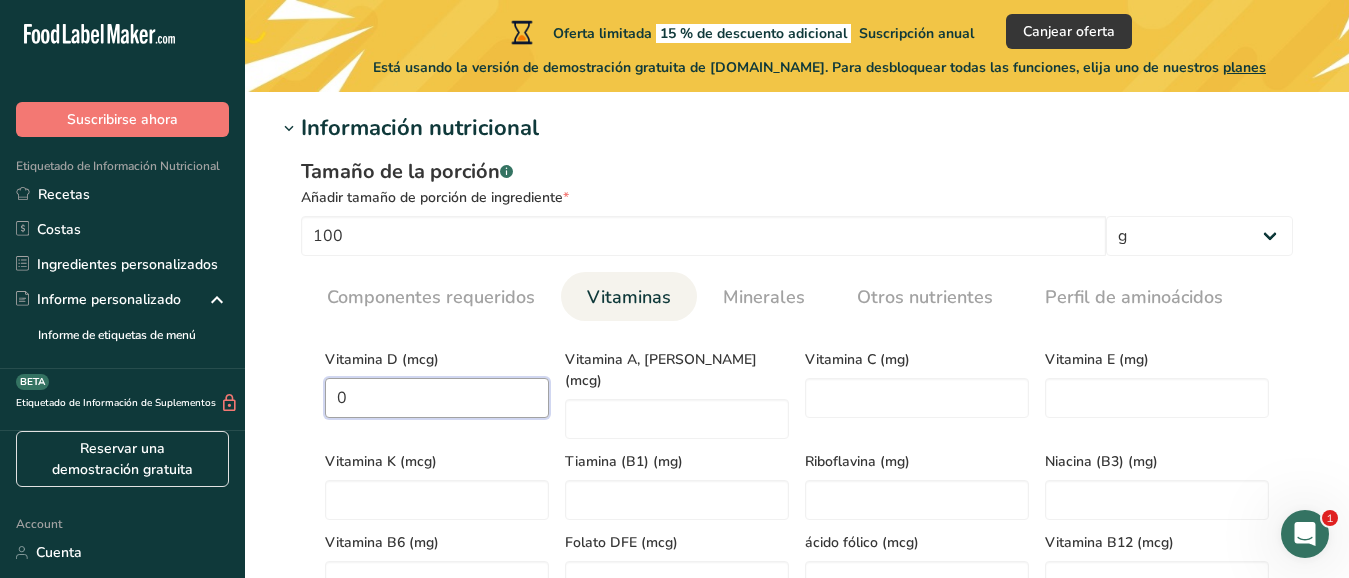 scroll, scrollTop: 867, scrollLeft: 0, axis: vertical 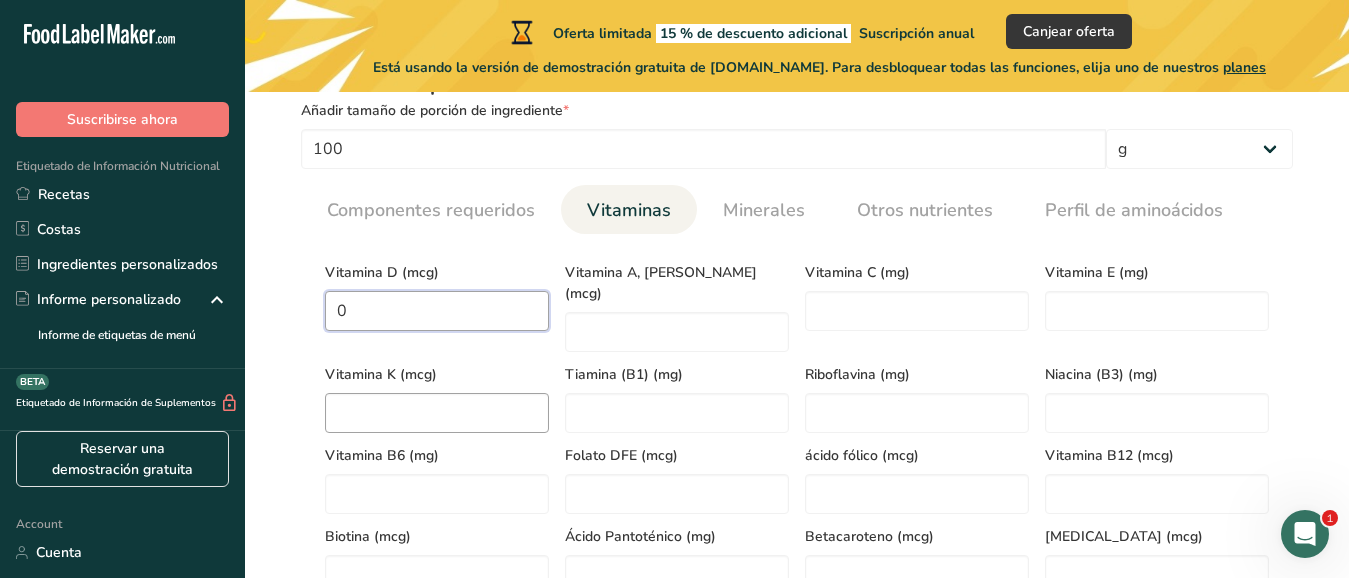 type on "0" 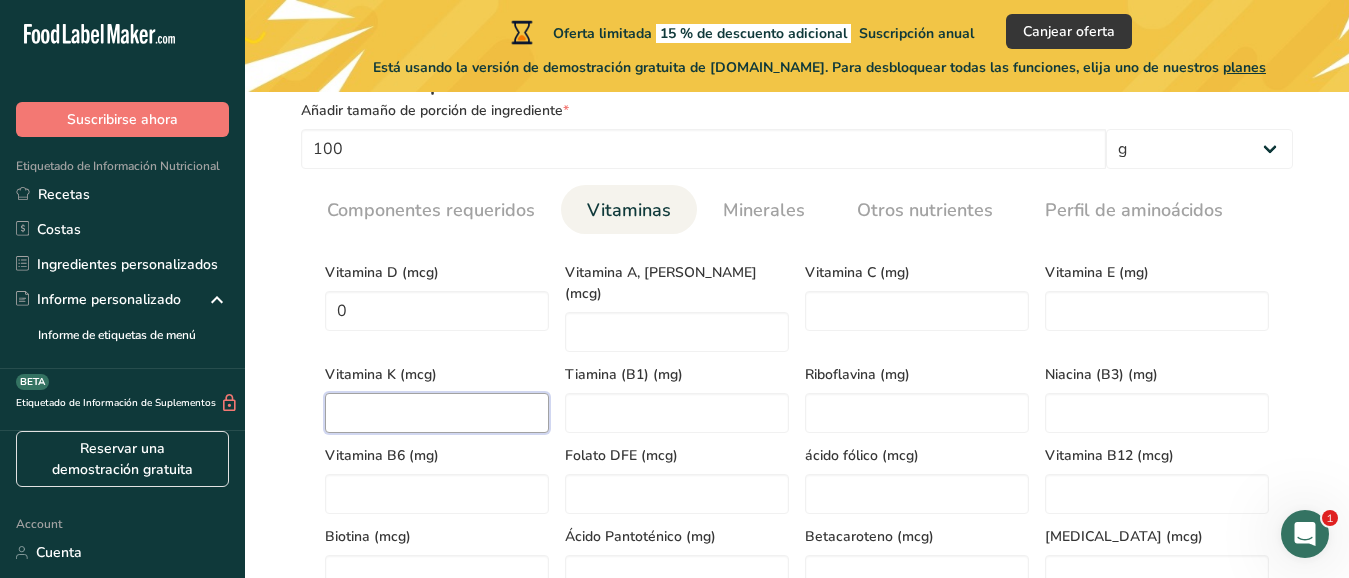 click at bounding box center (437, 413) 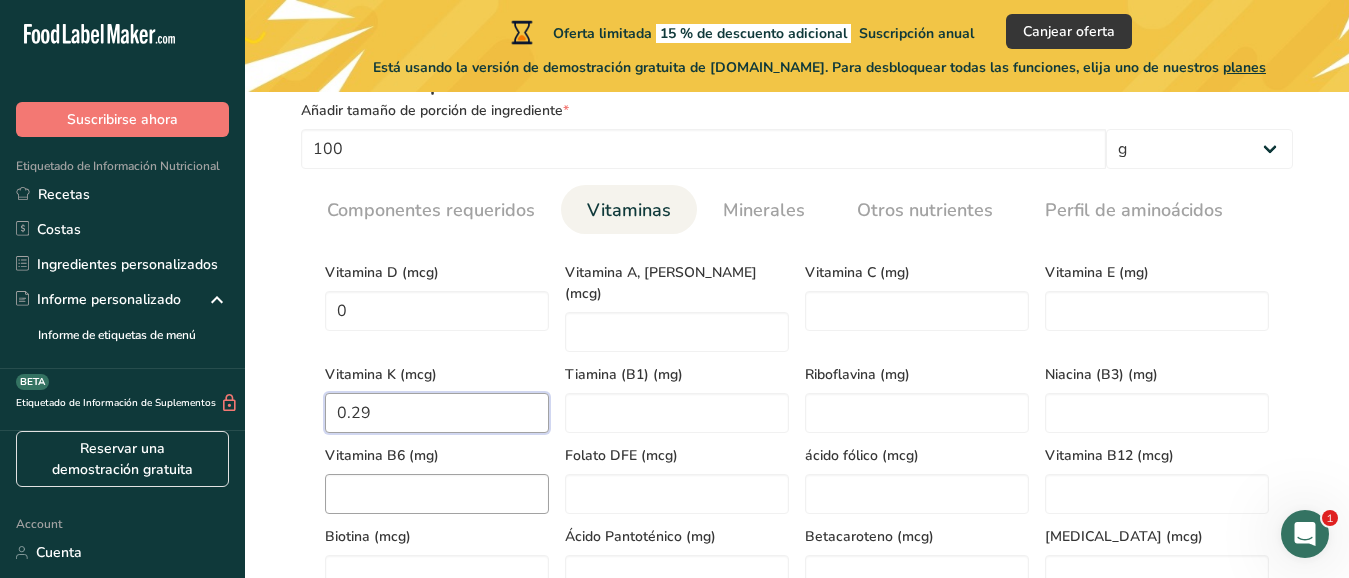type on "0.29" 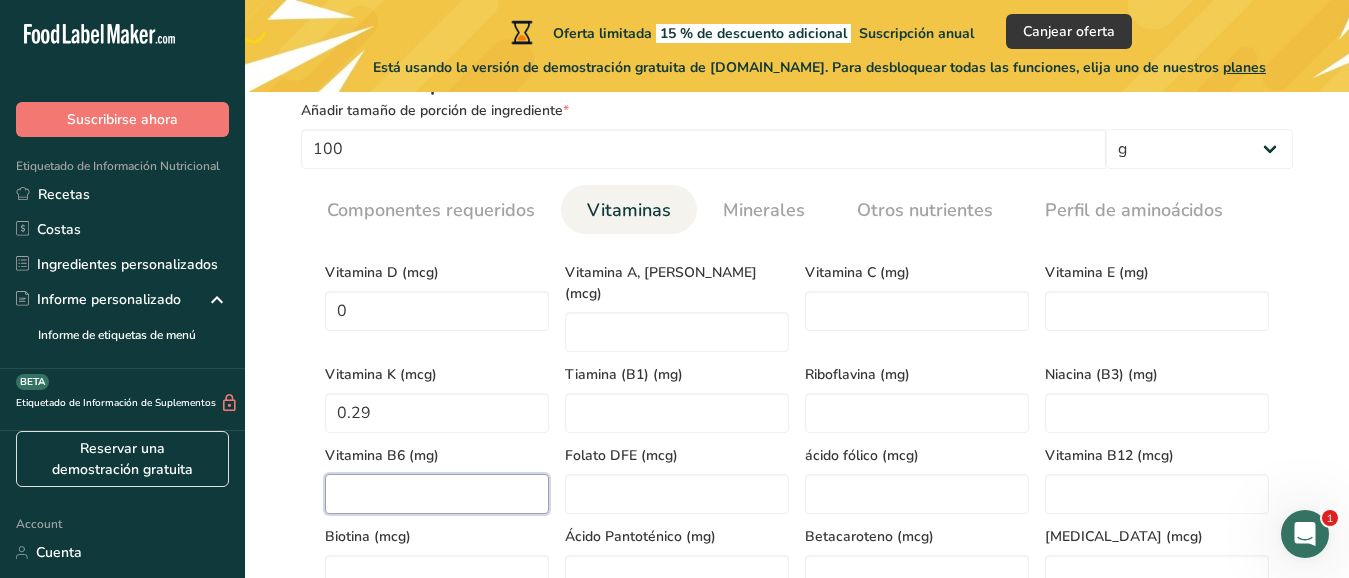 click at bounding box center (437, 494) 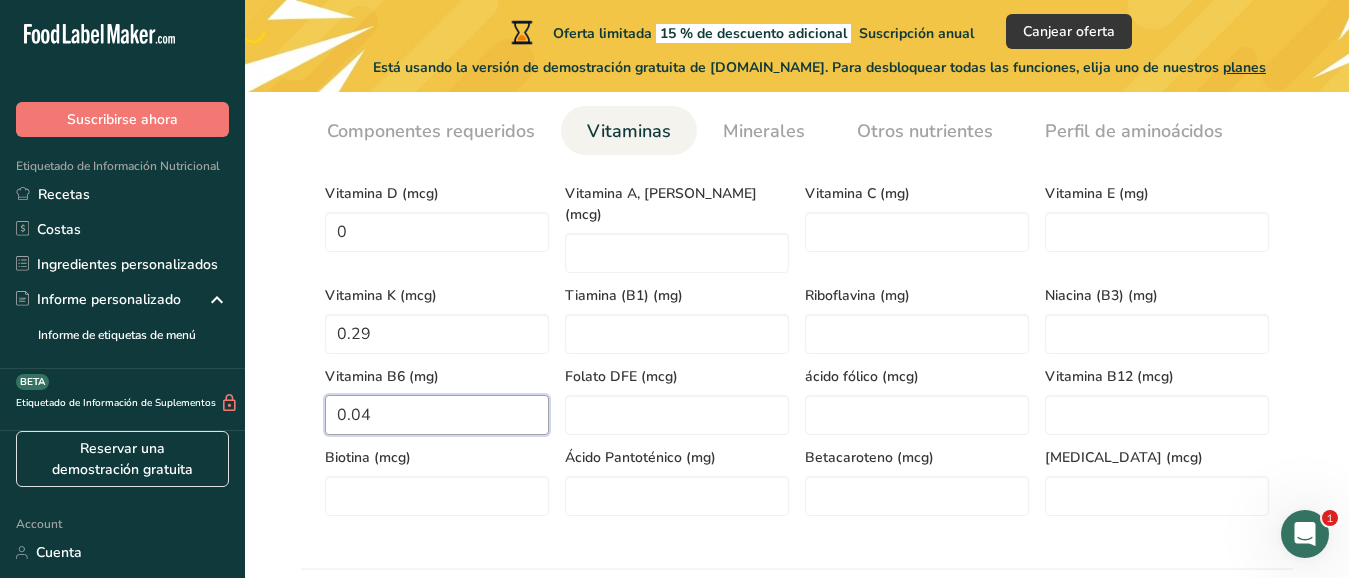 scroll, scrollTop: 953, scrollLeft: 0, axis: vertical 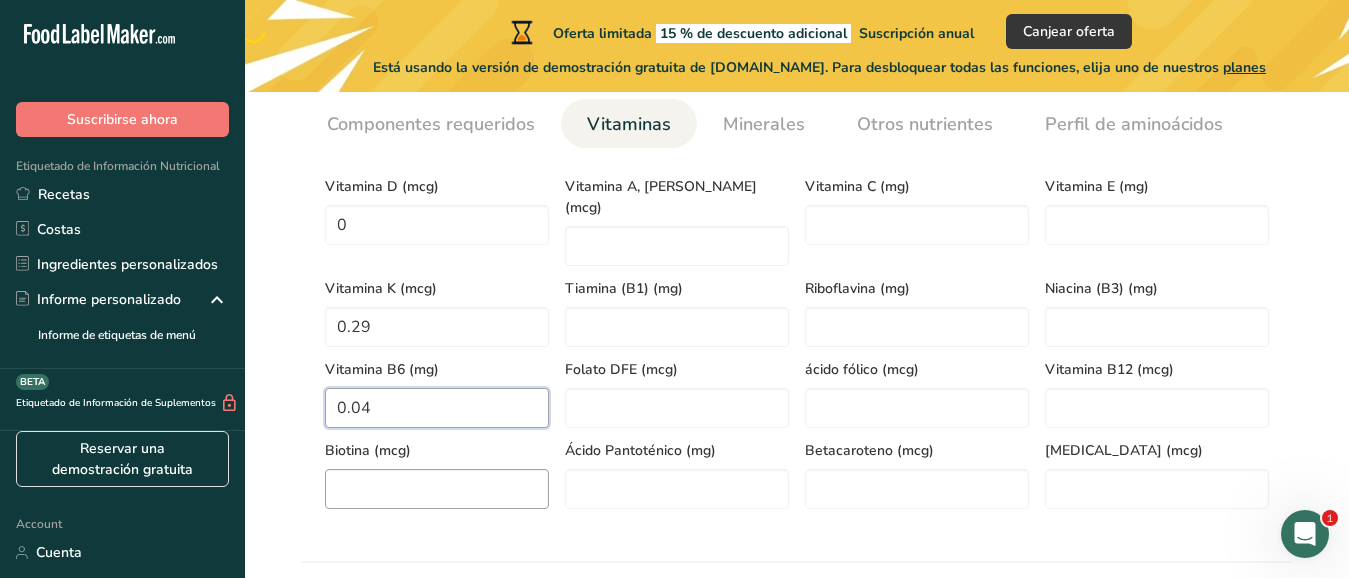 type on "0.04" 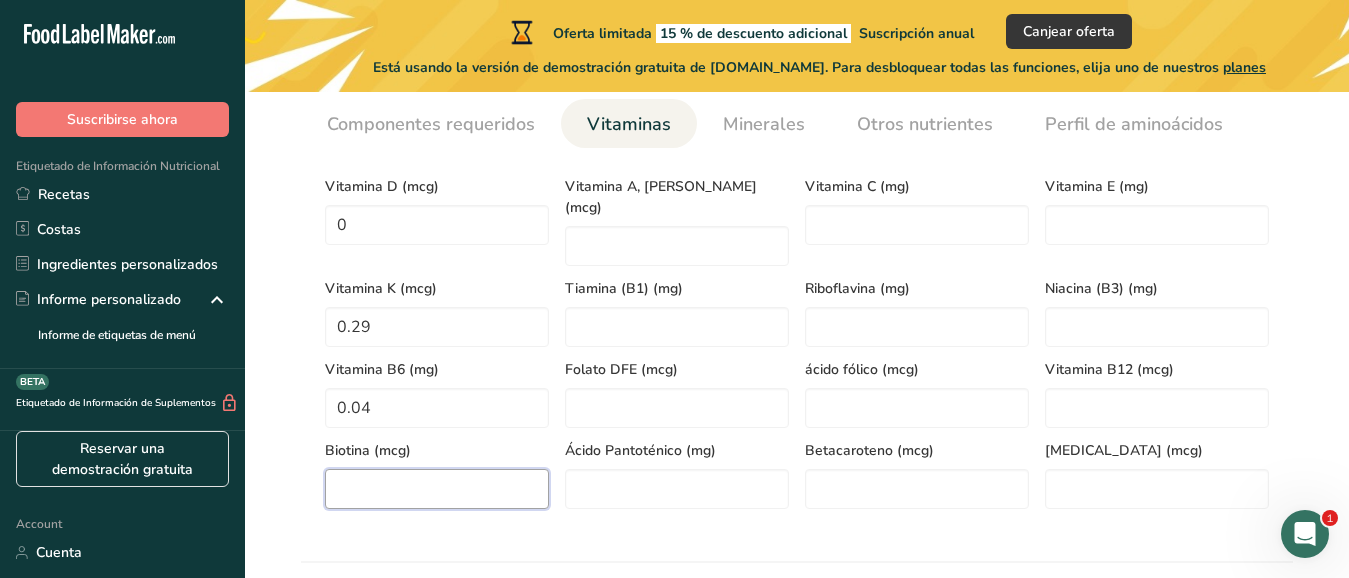 click at bounding box center (437, 489) 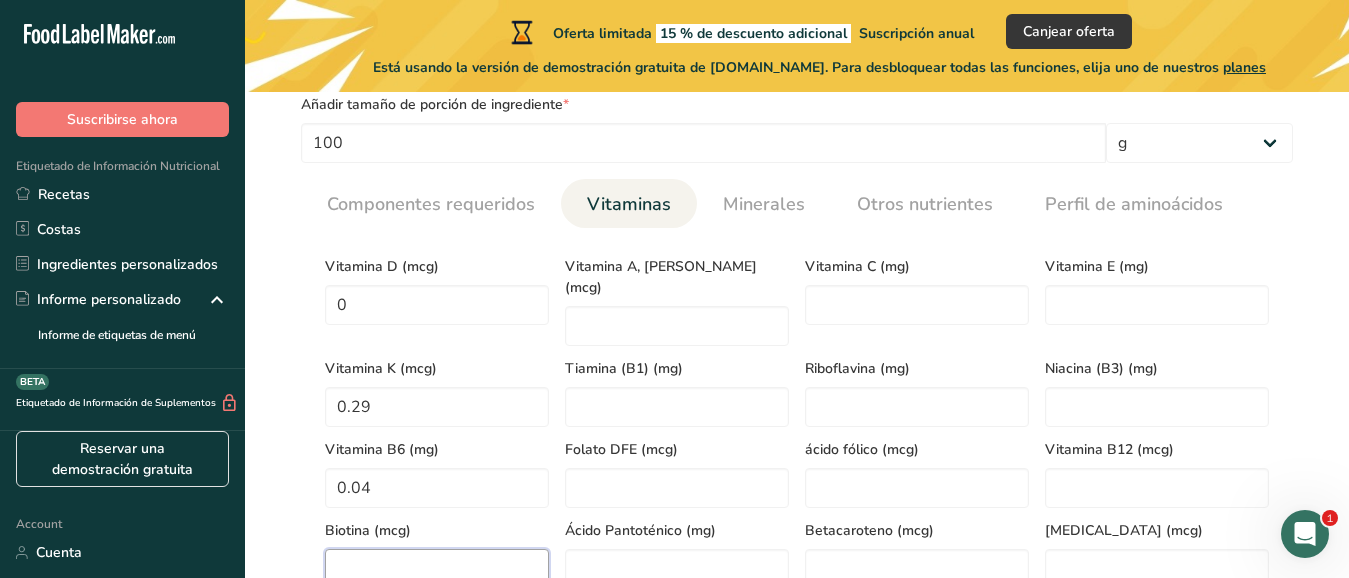 scroll, scrollTop: 867, scrollLeft: 0, axis: vertical 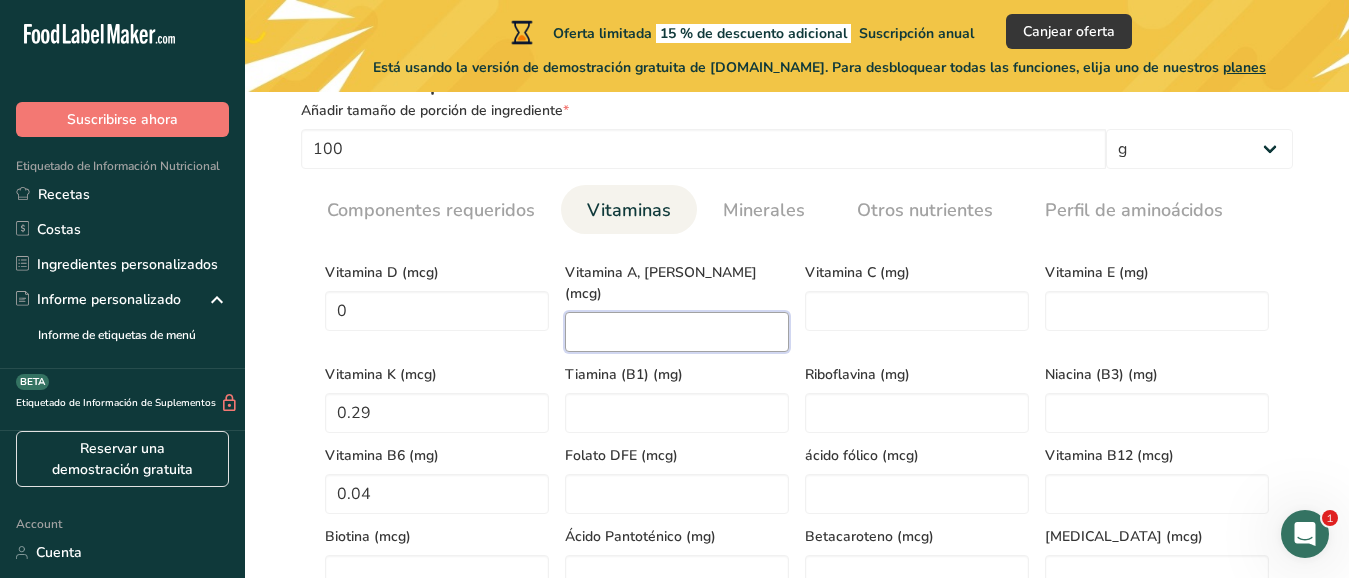 click at bounding box center (677, 332) 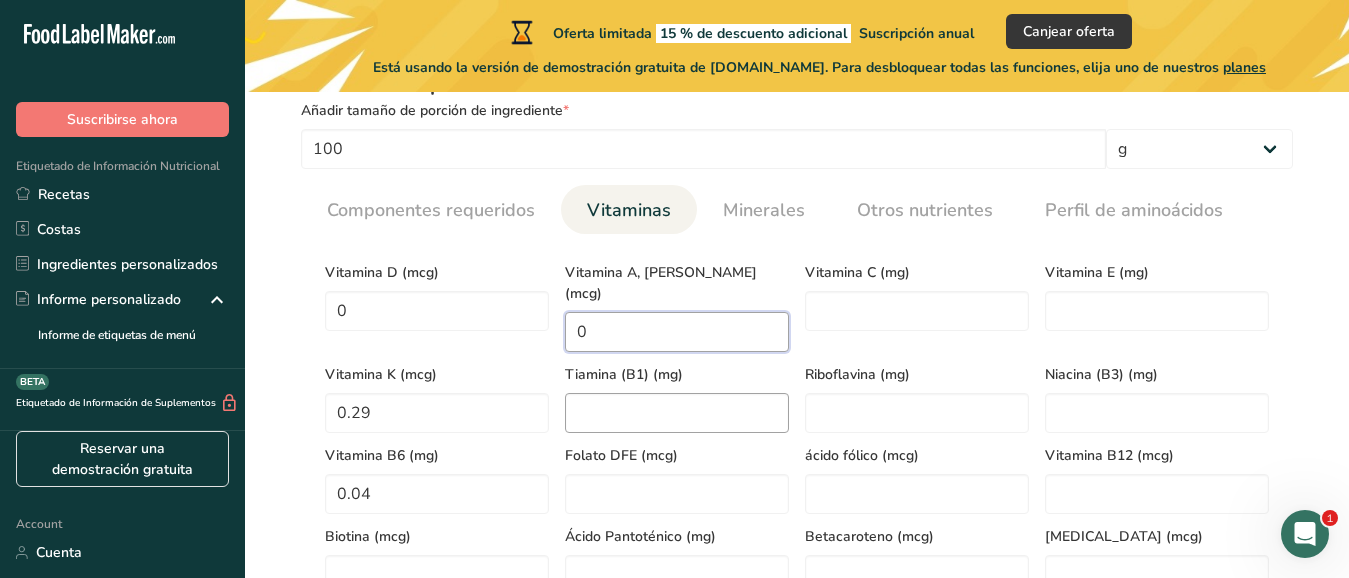 type on "0" 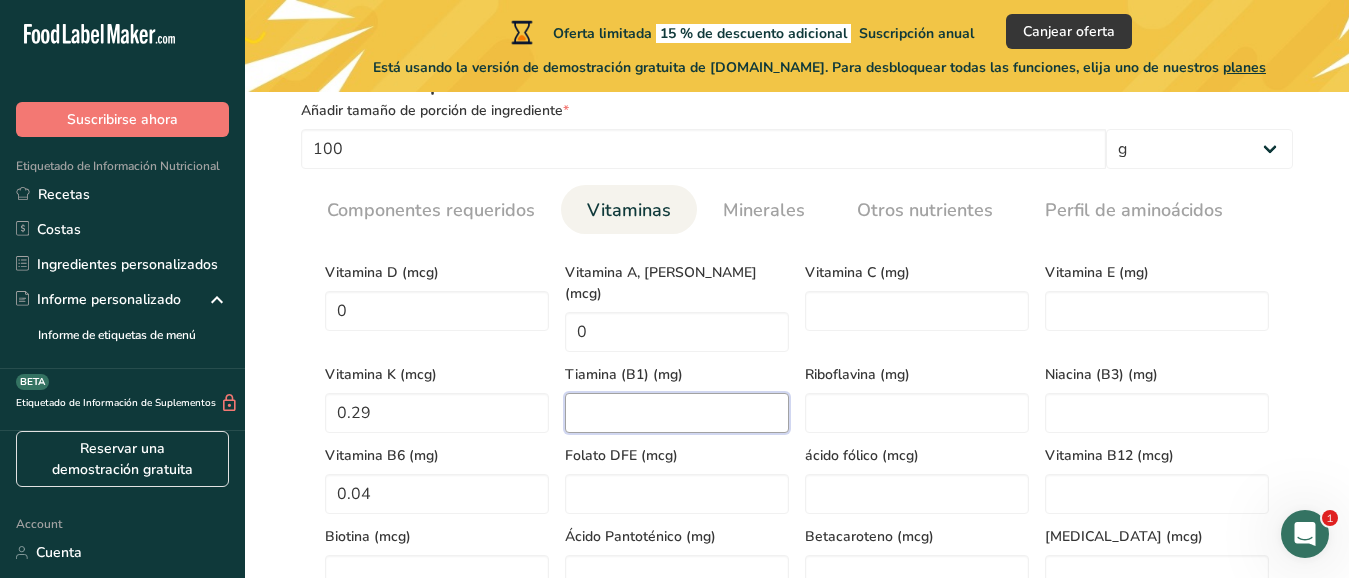 click at bounding box center (677, 413) 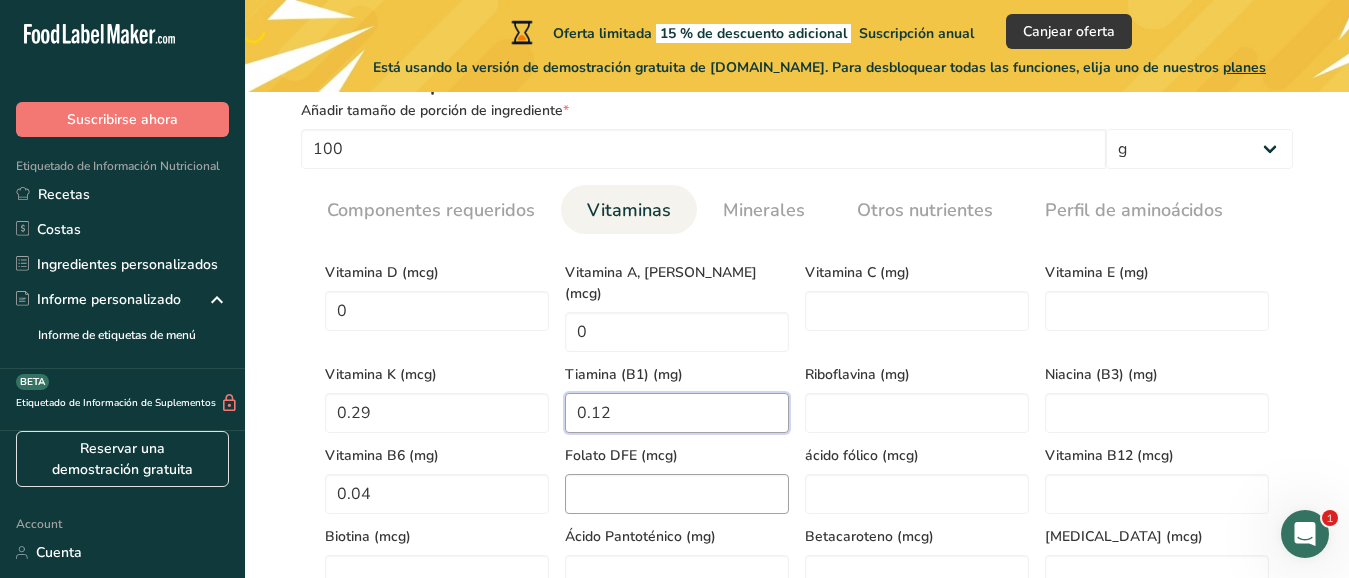 type on "0.12" 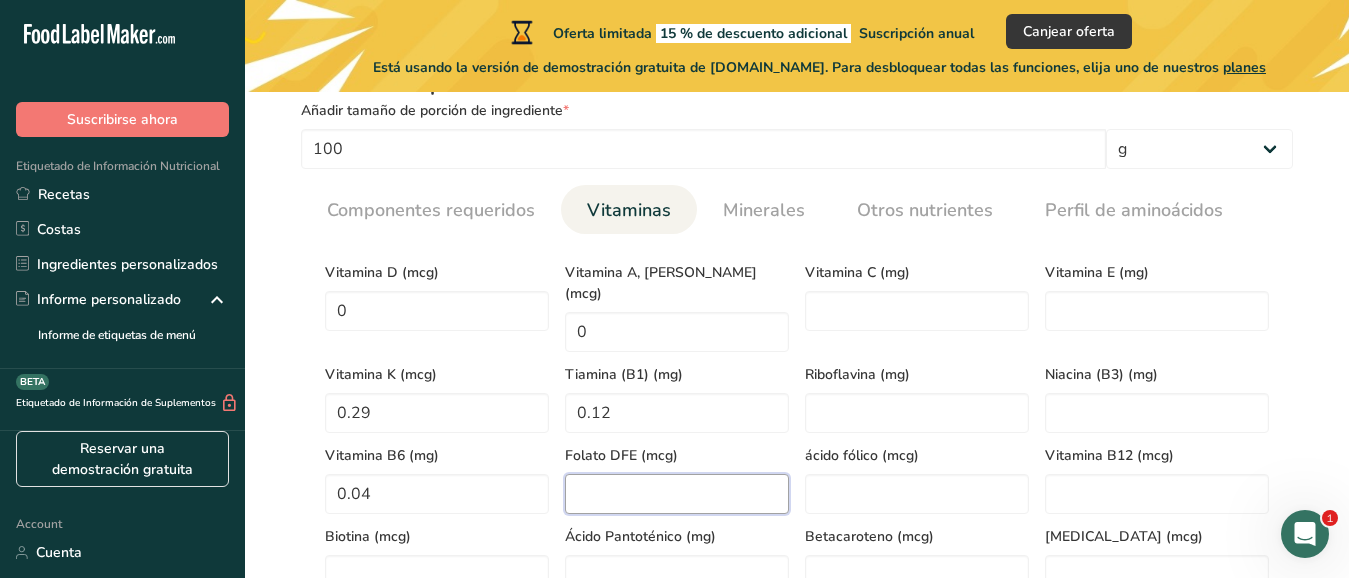 click at bounding box center (677, 494) 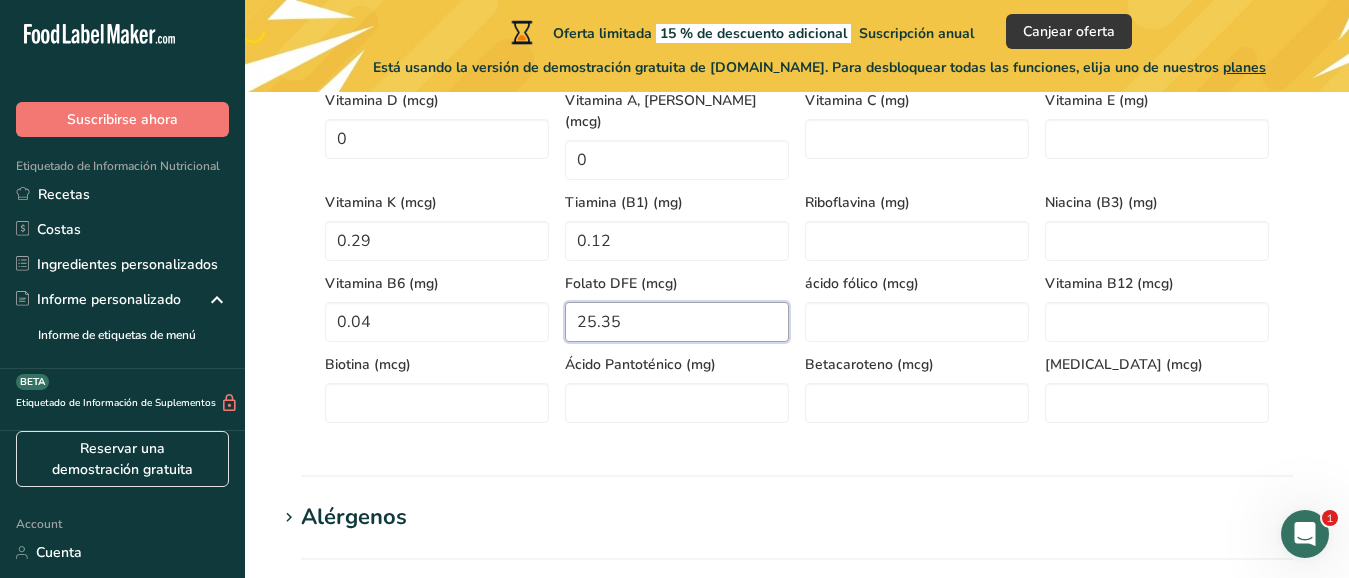 scroll, scrollTop: 1040, scrollLeft: 0, axis: vertical 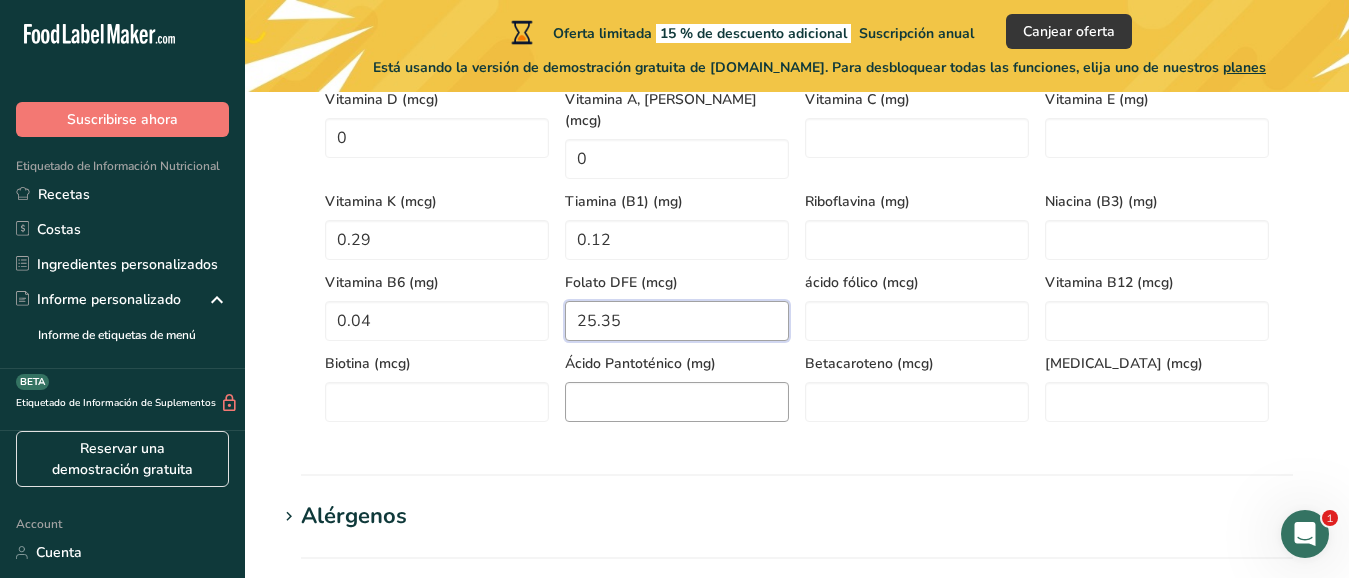 type on "25.35" 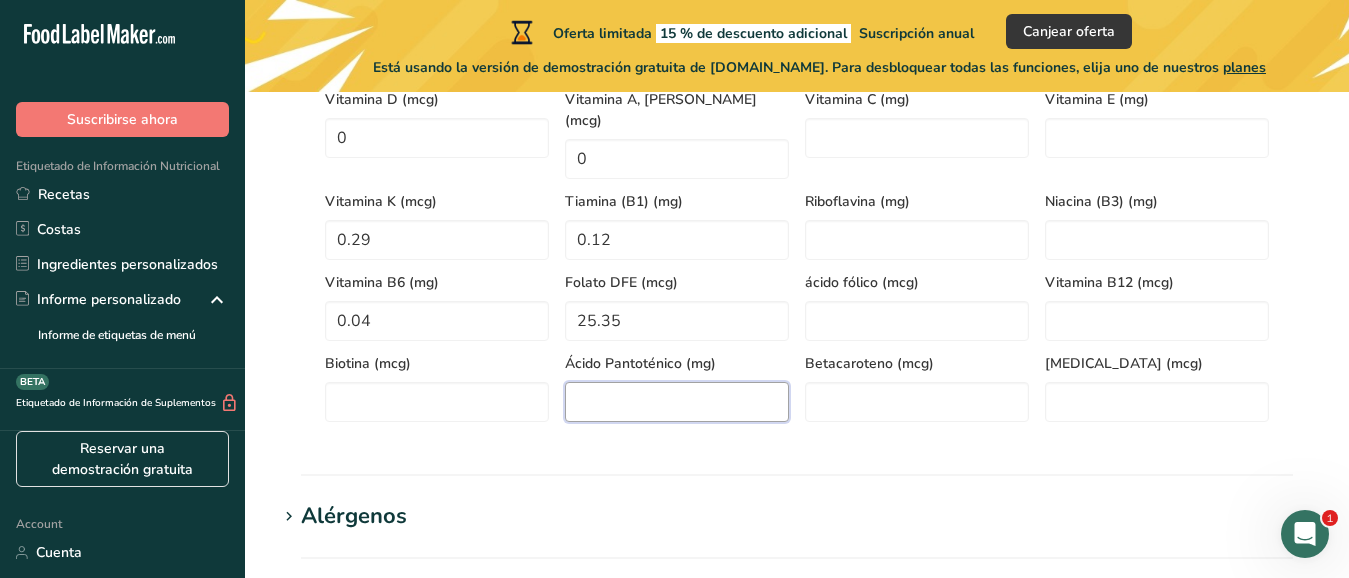 click at bounding box center [677, 402] 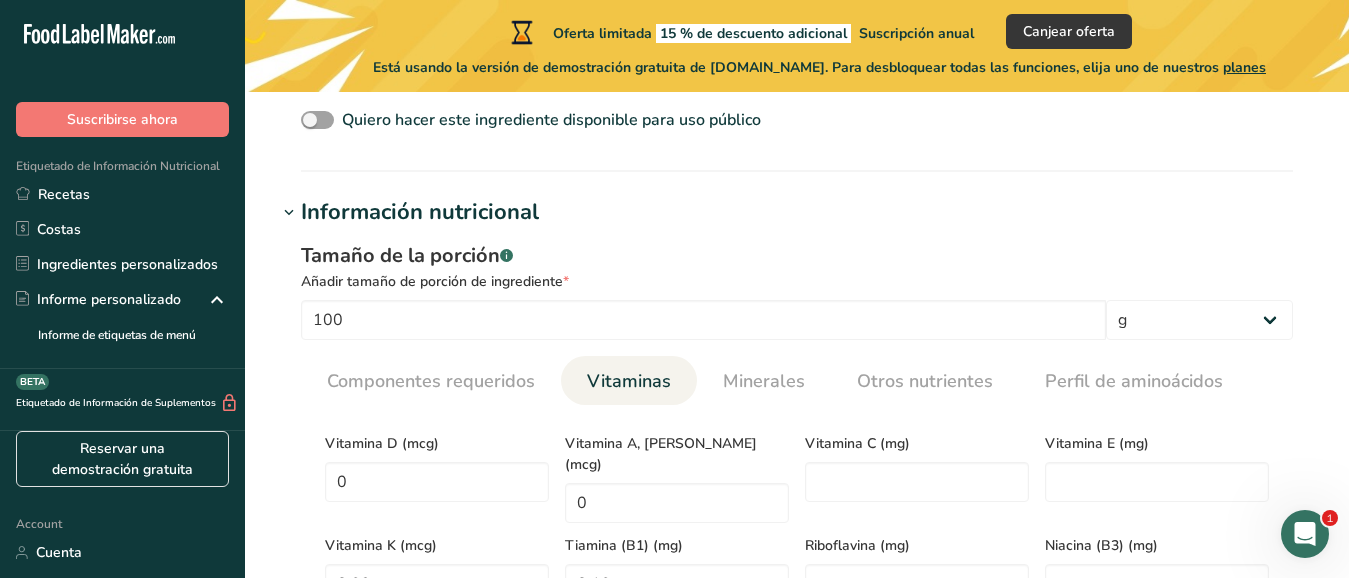 scroll, scrollTop: 693, scrollLeft: 0, axis: vertical 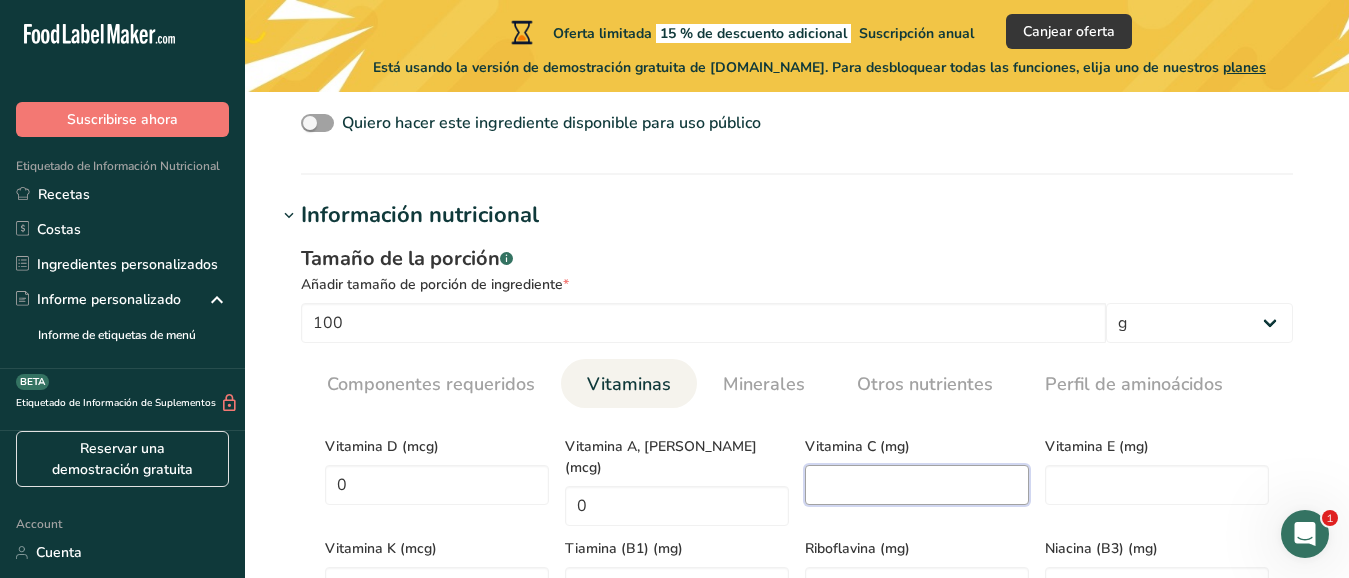 click at bounding box center [917, 485] 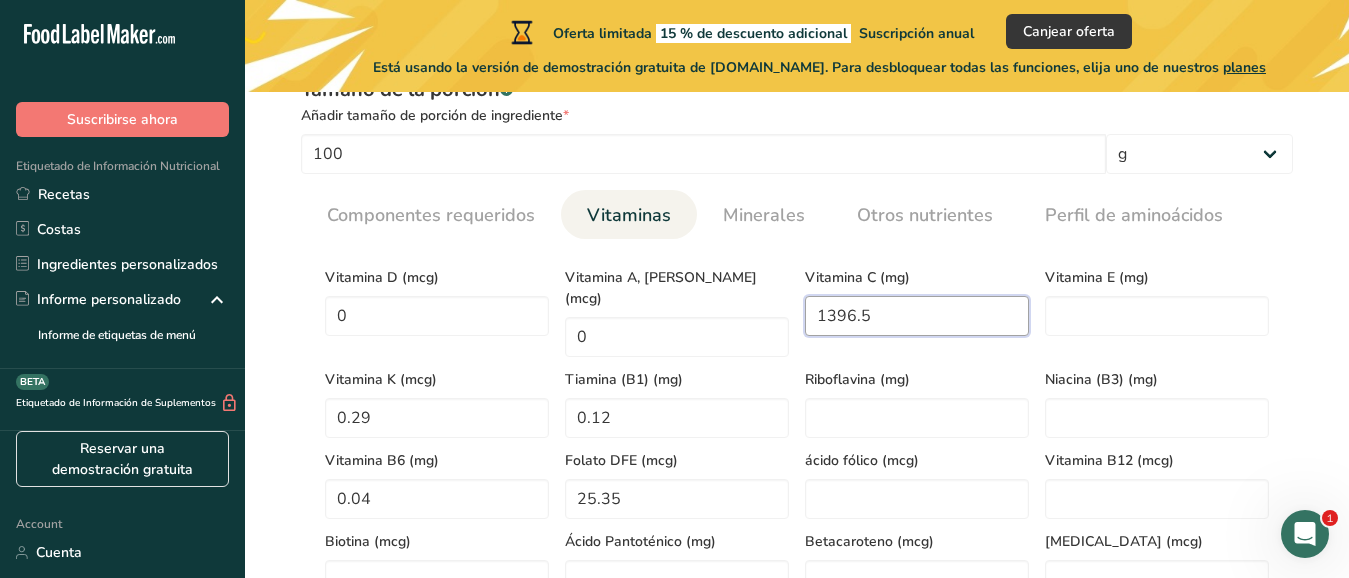 scroll, scrollTop: 867, scrollLeft: 0, axis: vertical 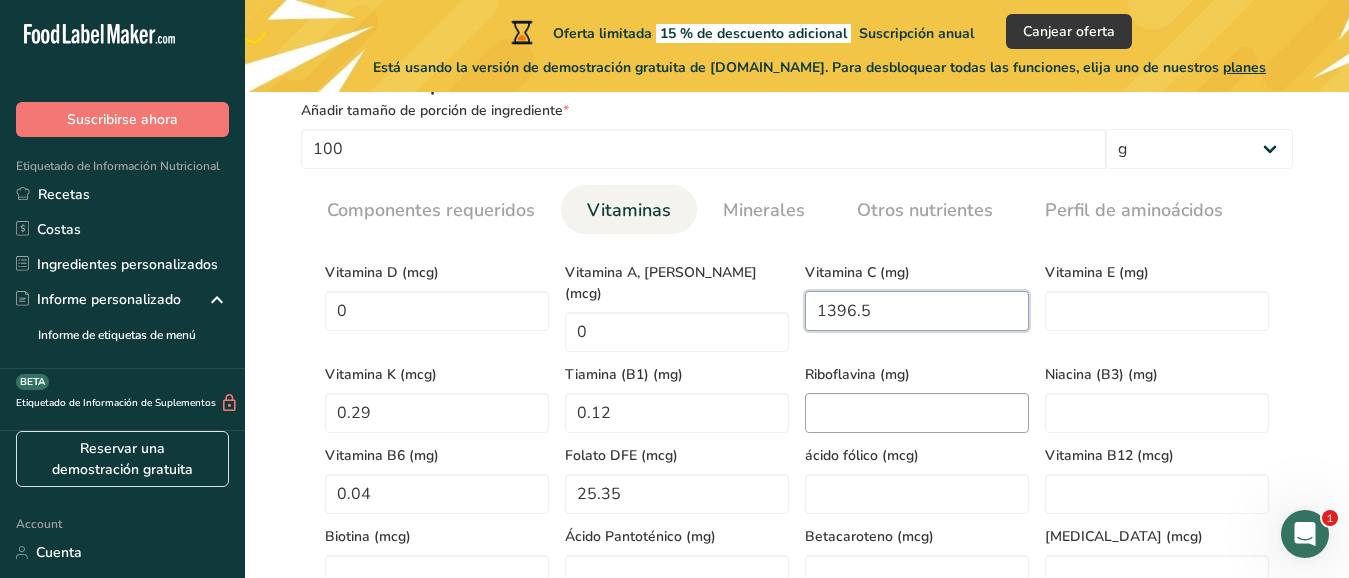 type on "1396.5" 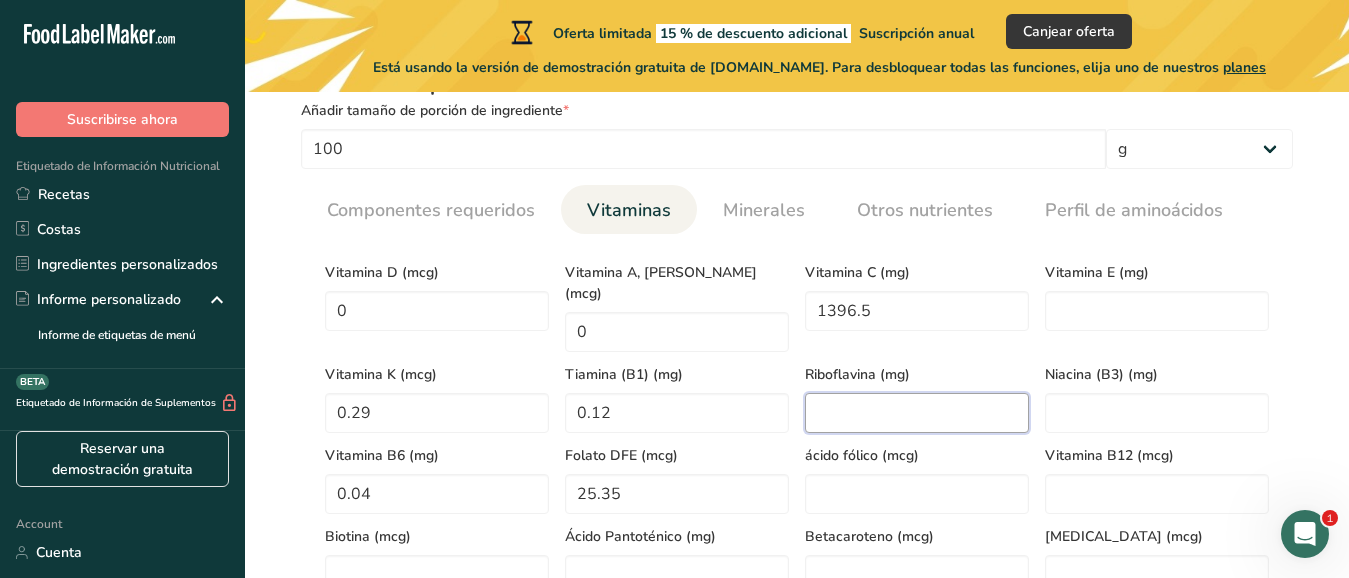 click at bounding box center [917, 413] 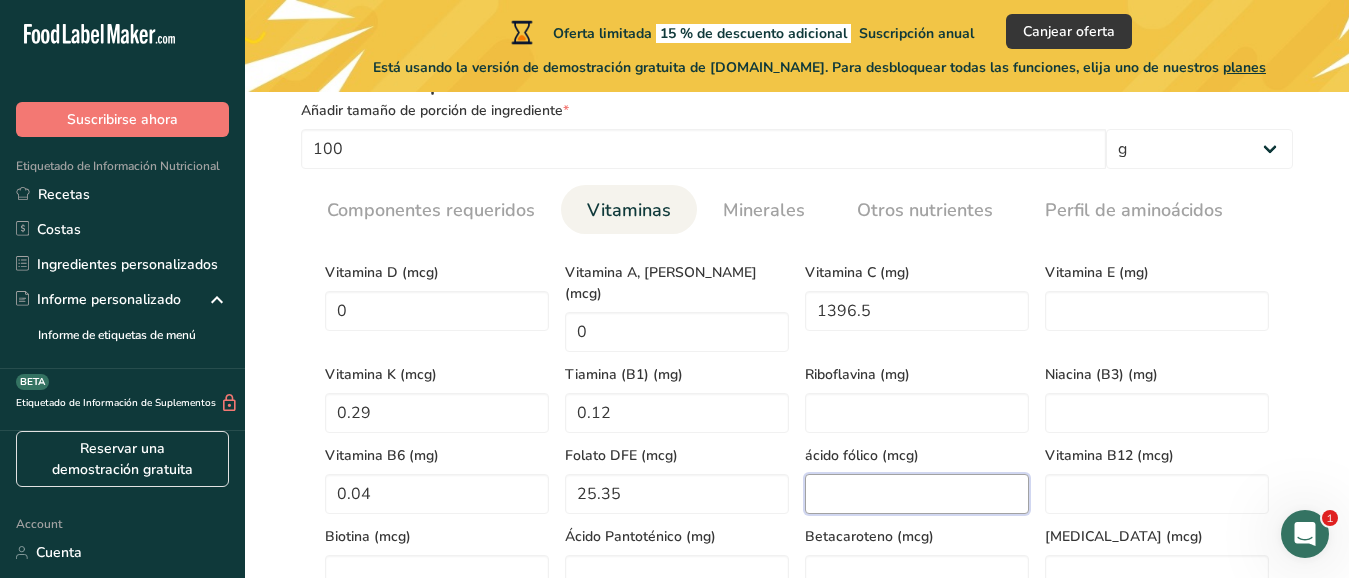 click at bounding box center (917, 494) 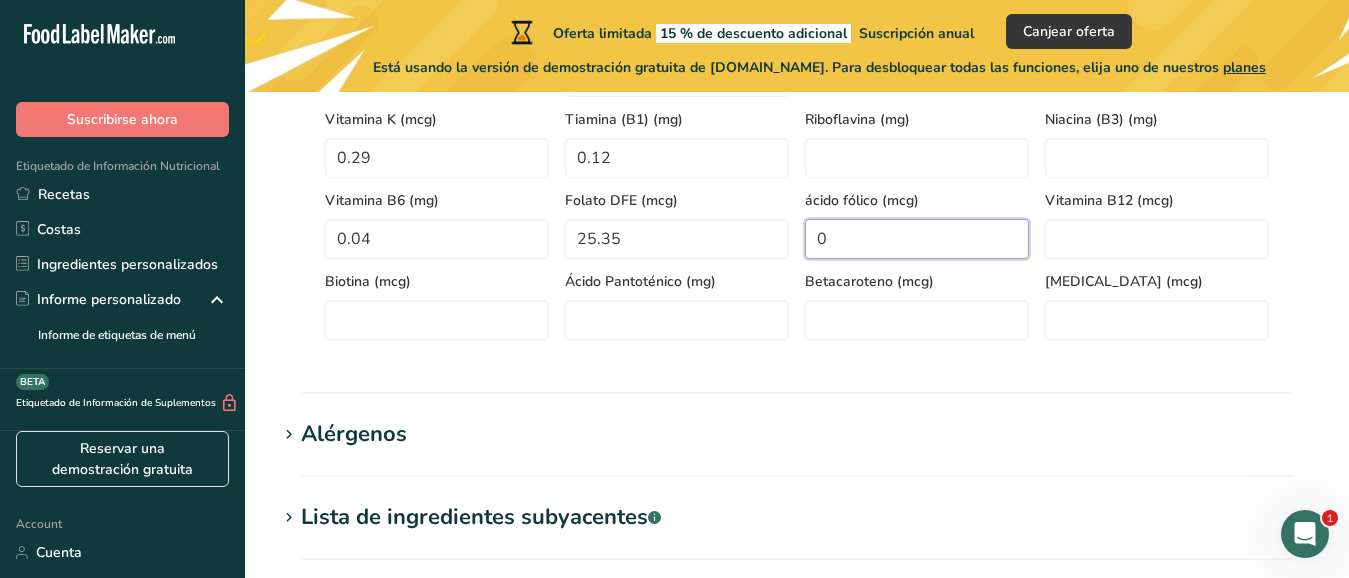 scroll, scrollTop: 1127, scrollLeft: 0, axis: vertical 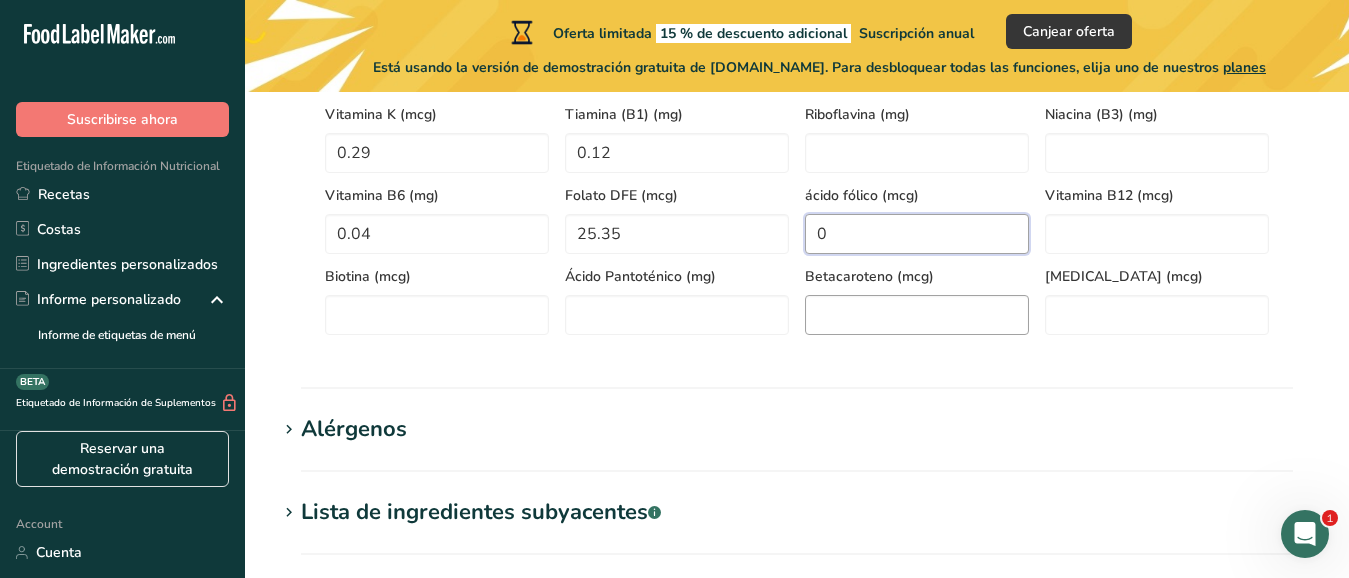 type on "0" 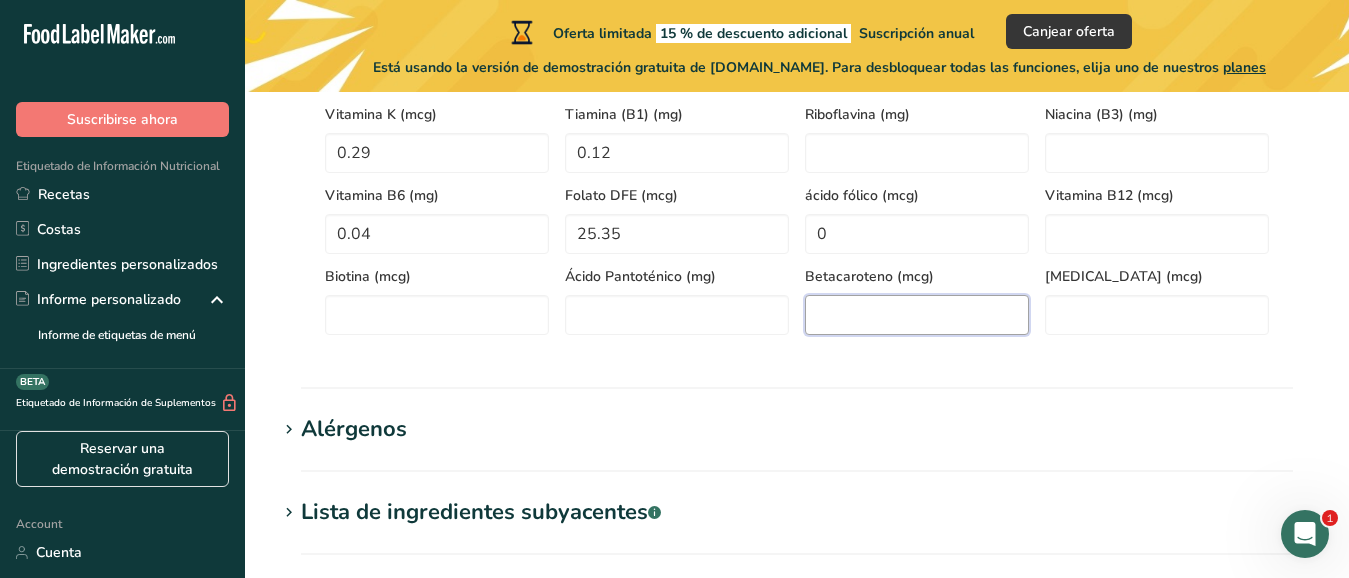 click at bounding box center (917, 315) 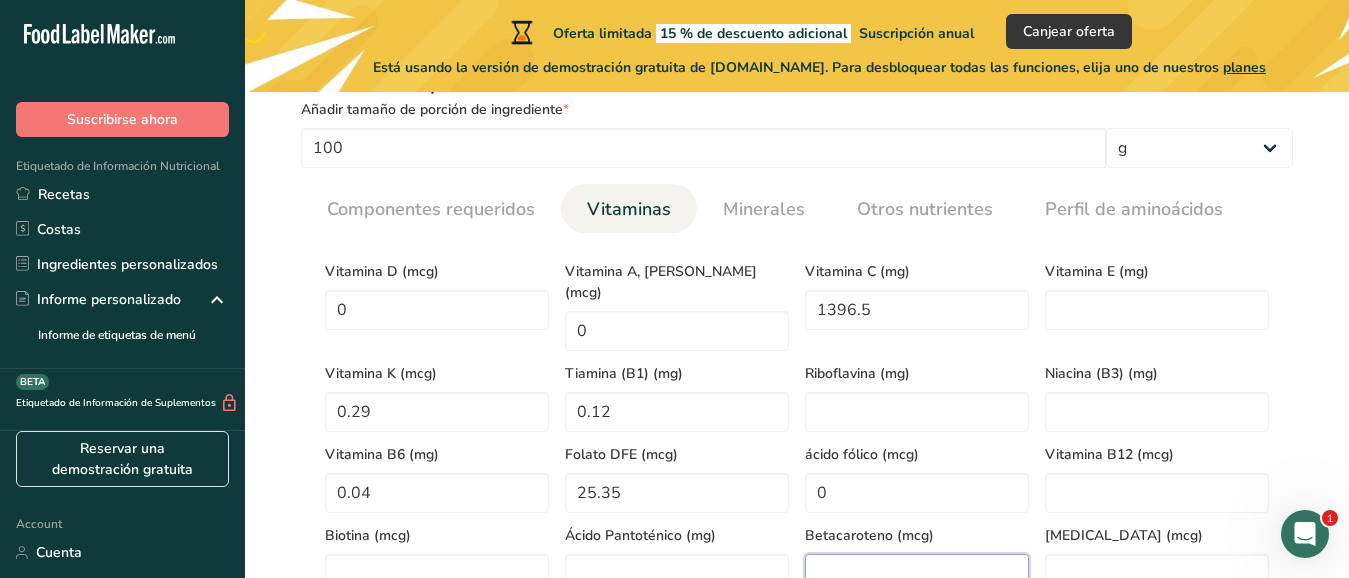scroll, scrollTop: 867, scrollLeft: 0, axis: vertical 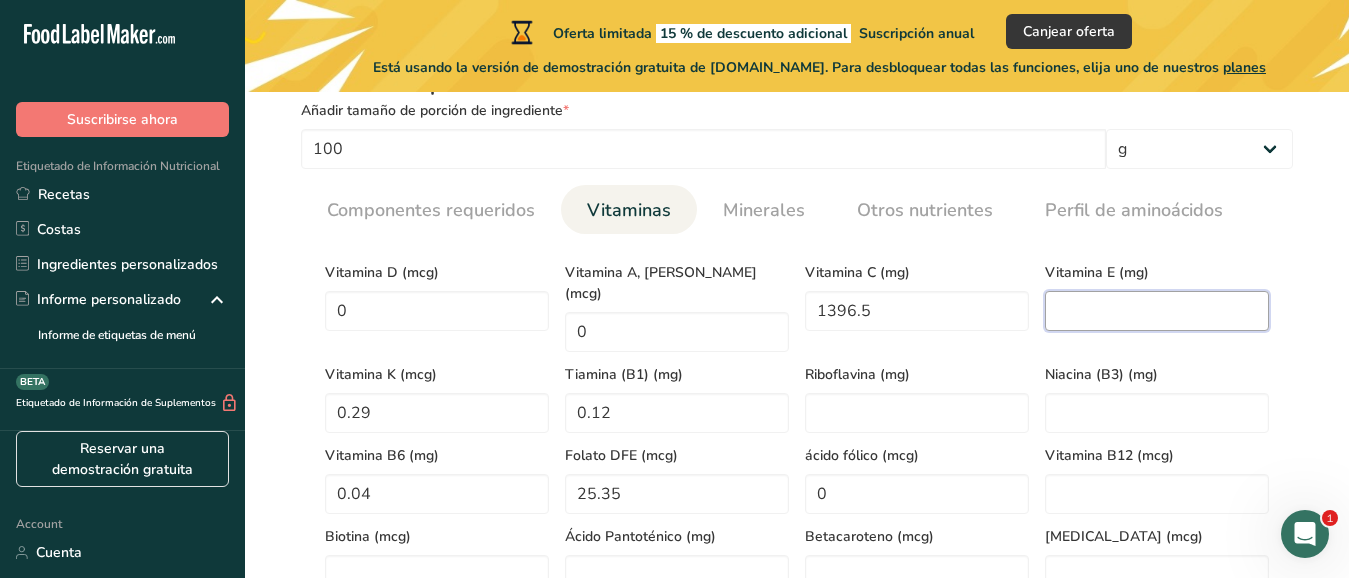 click at bounding box center [1157, 311] 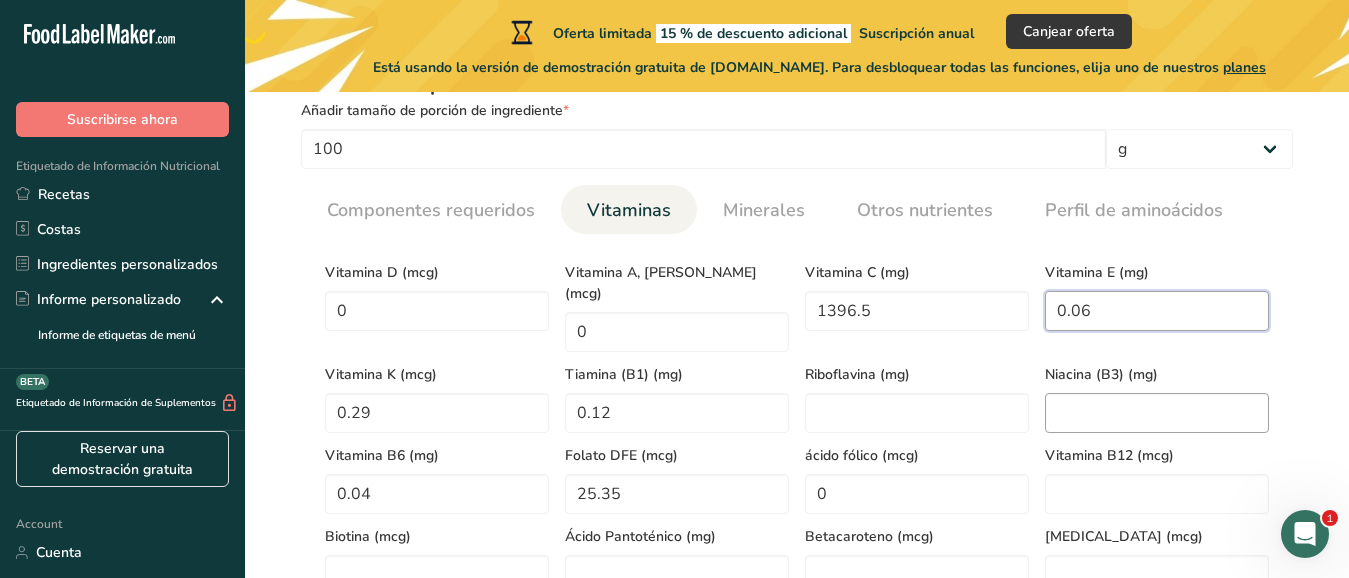 type on "0.06" 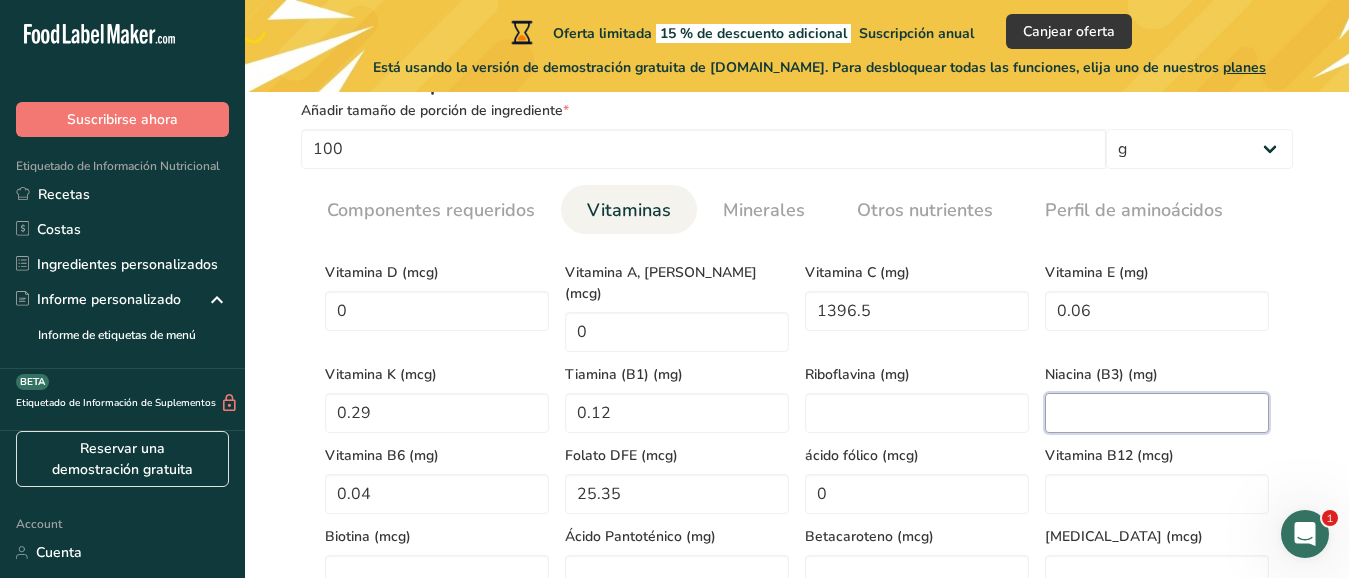 click at bounding box center [1157, 413] 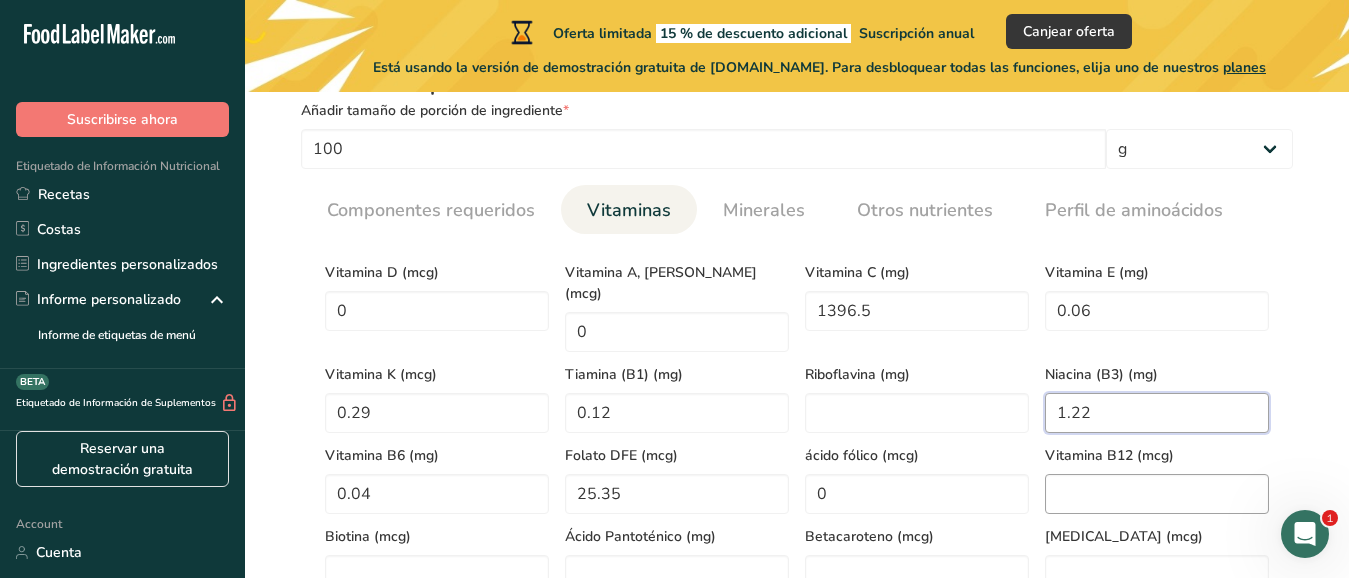 type on "1.22" 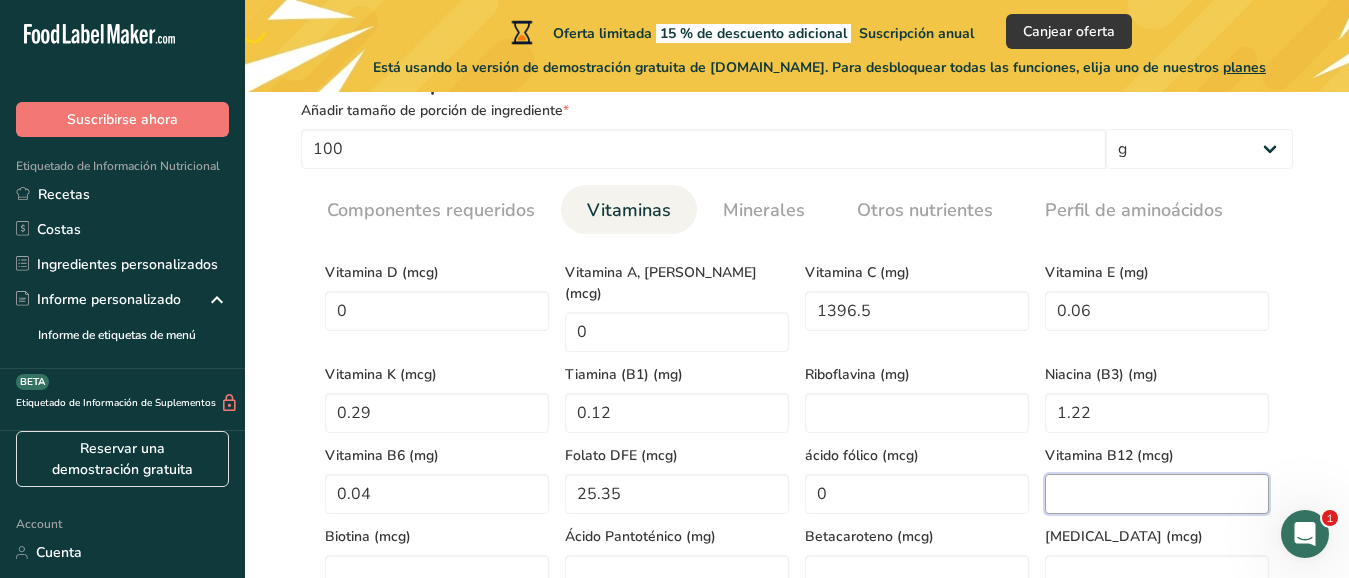 click at bounding box center (1157, 494) 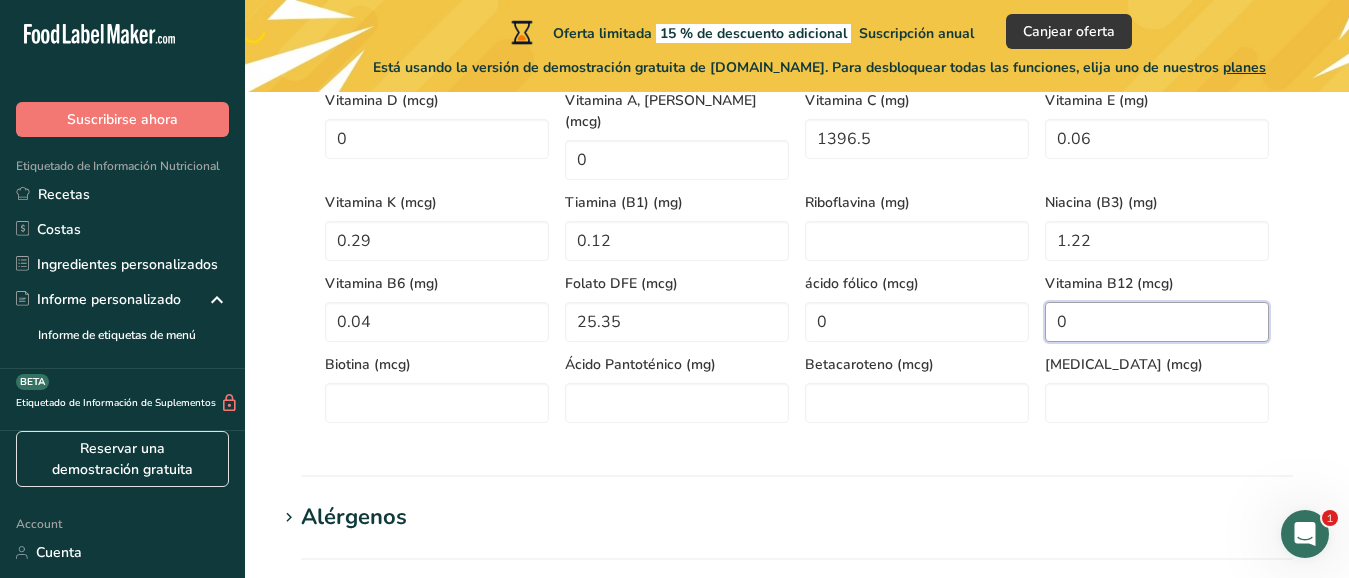 scroll, scrollTop: 1040, scrollLeft: 0, axis: vertical 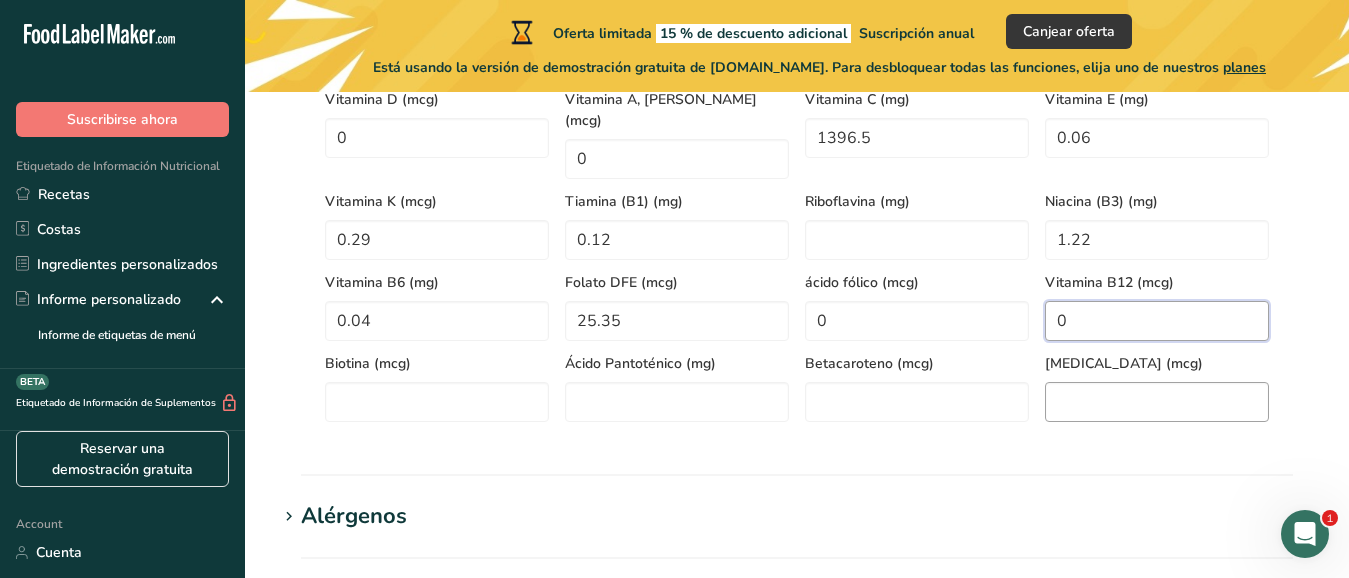 type on "0" 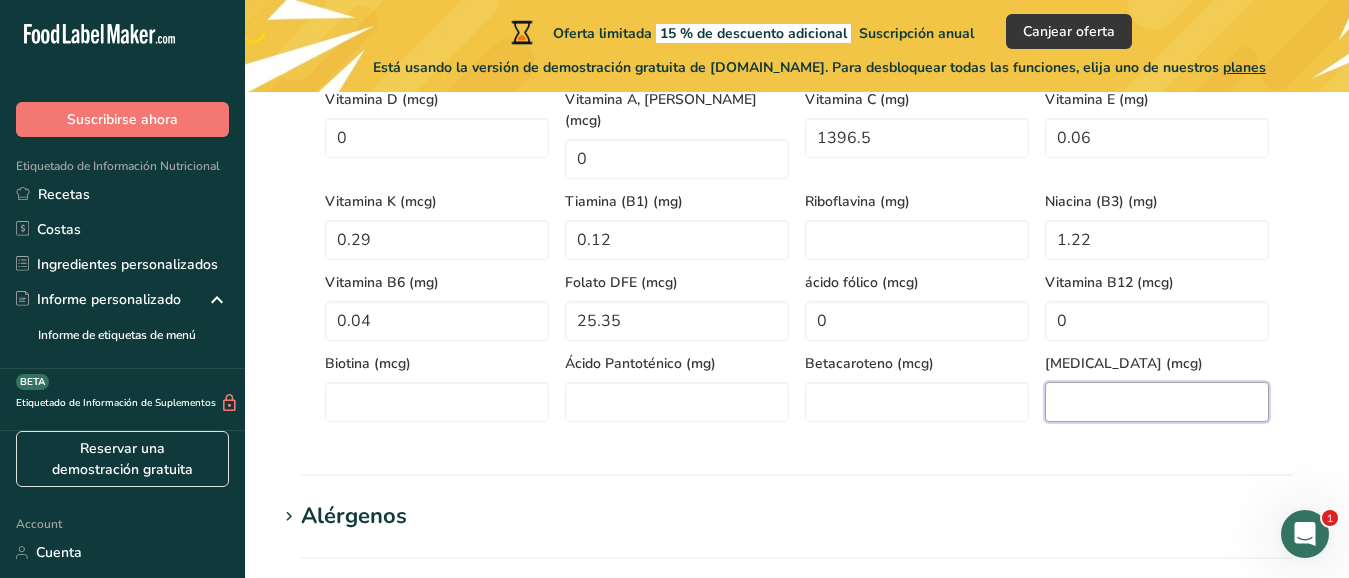 click at bounding box center (1157, 402) 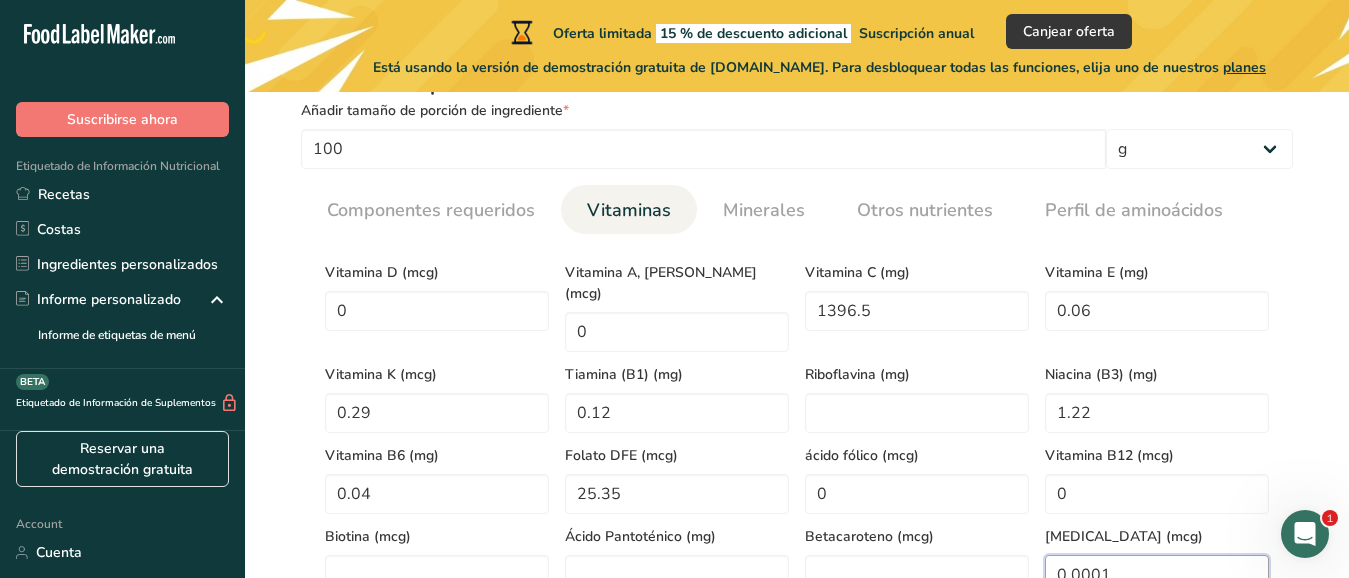 scroll, scrollTop: 867, scrollLeft: 0, axis: vertical 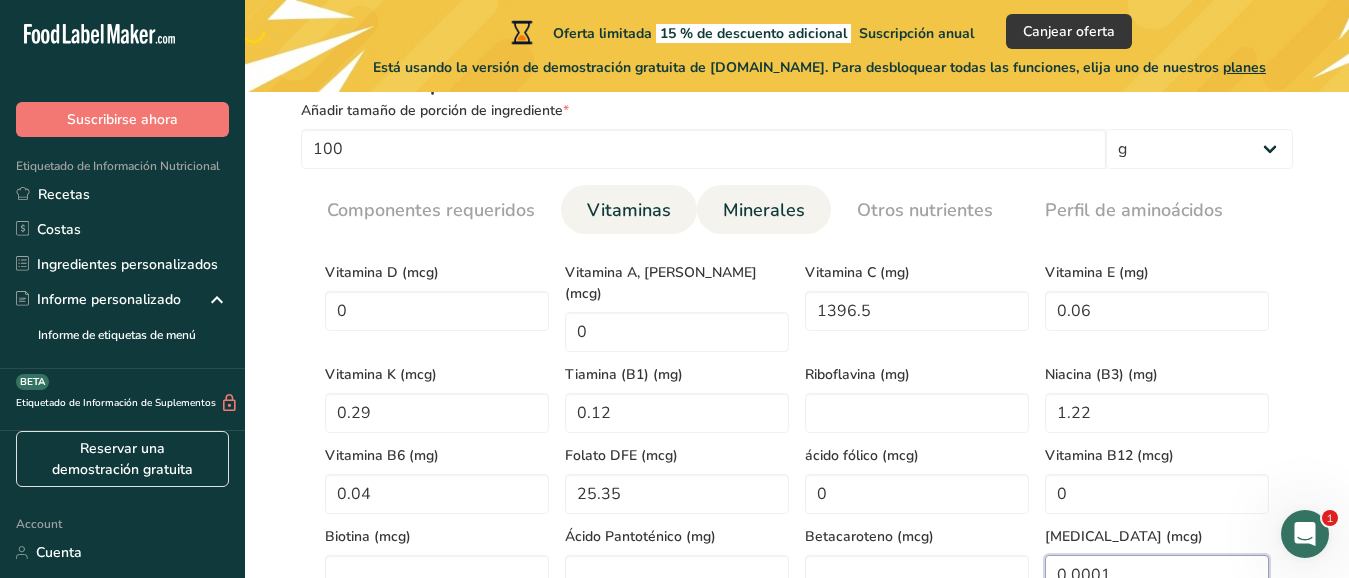 type on "0.0001" 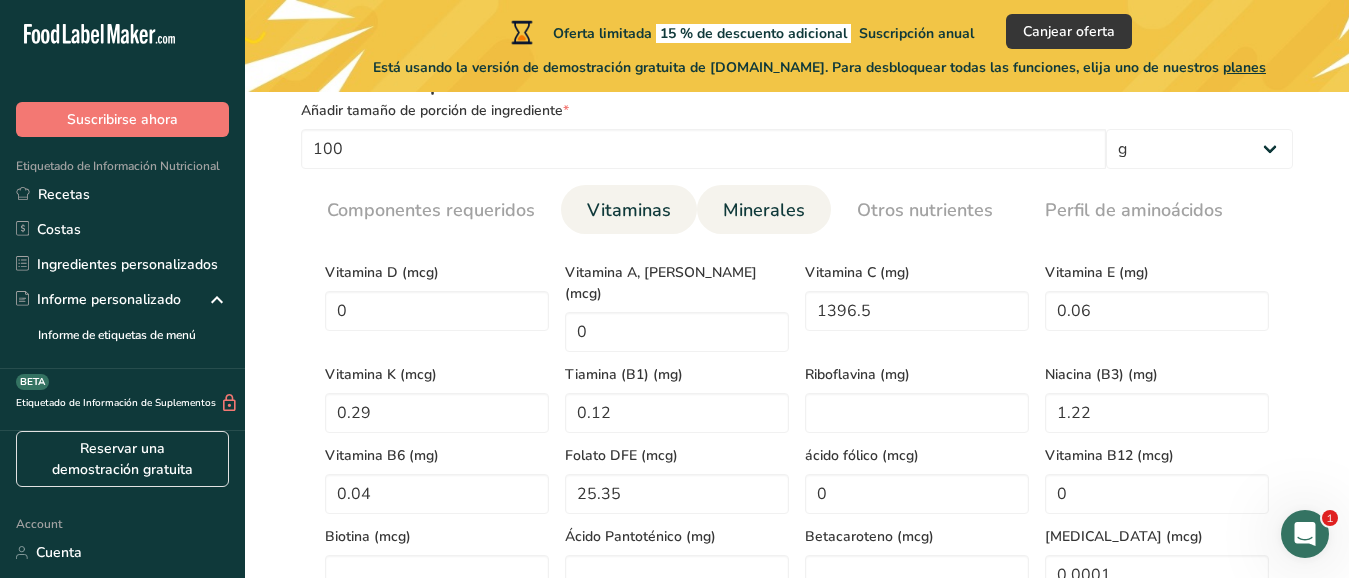 click on "Minerales" at bounding box center (764, 210) 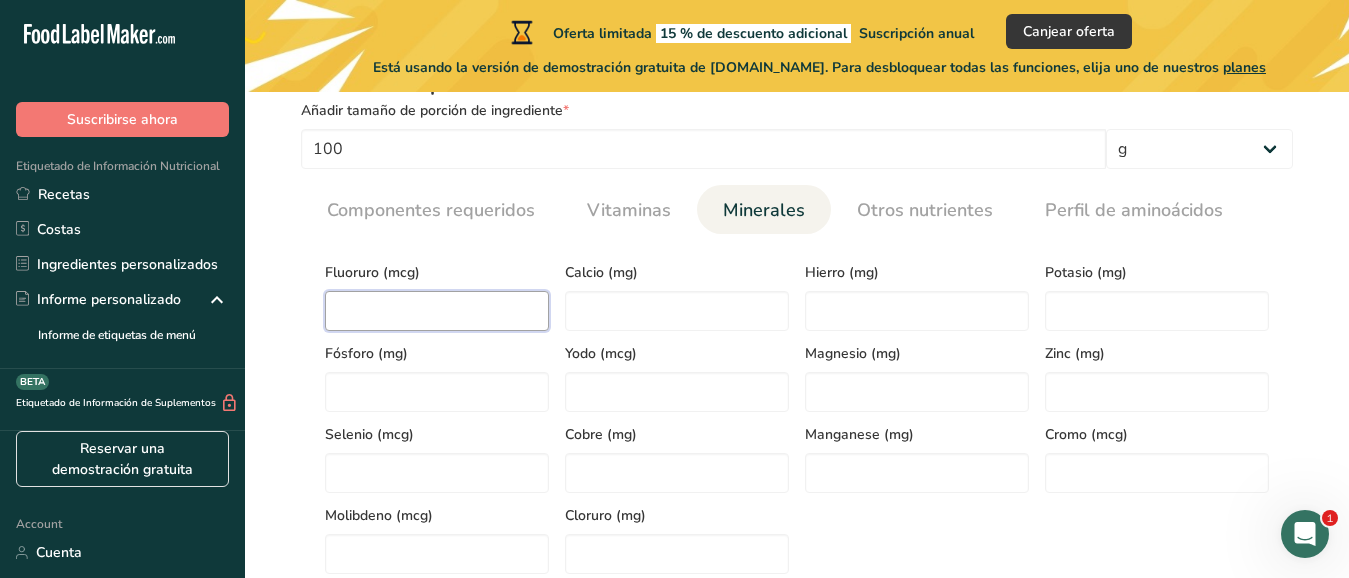 click at bounding box center (437, 311) 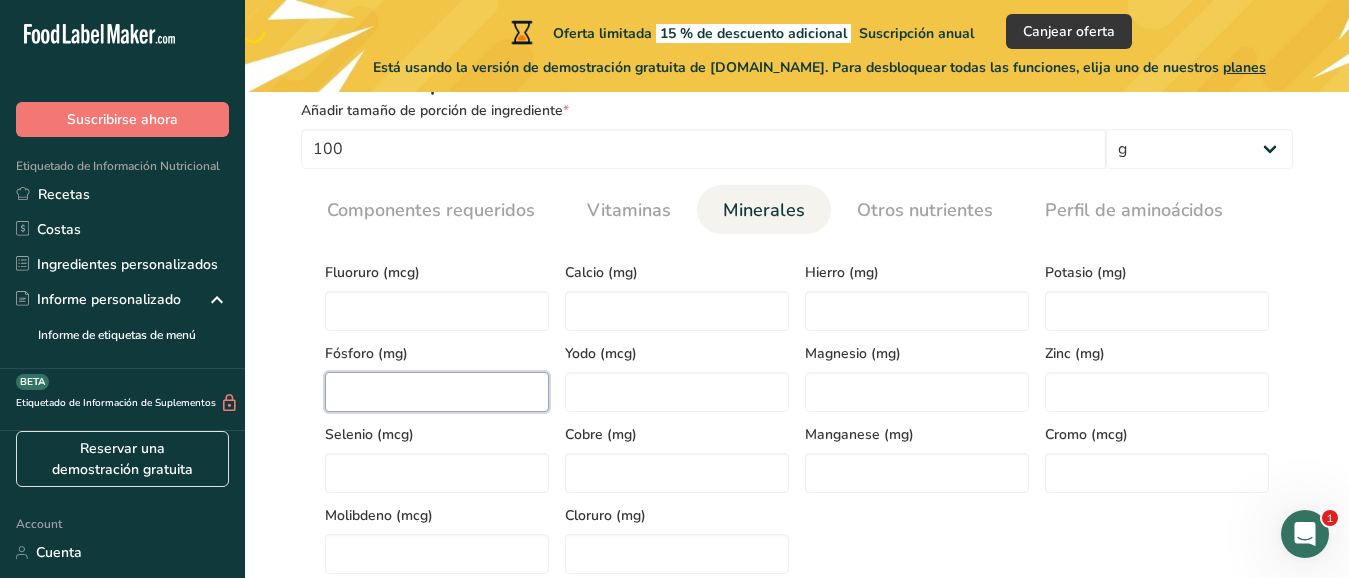click at bounding box center (437, 392) 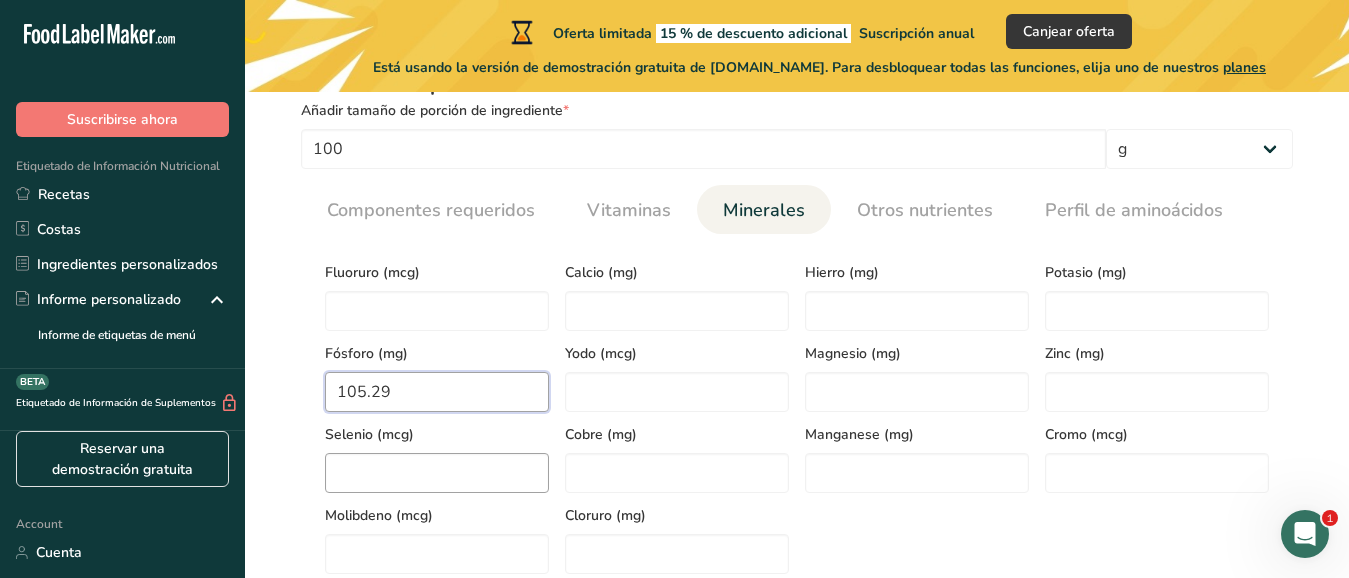 type on "105.29" 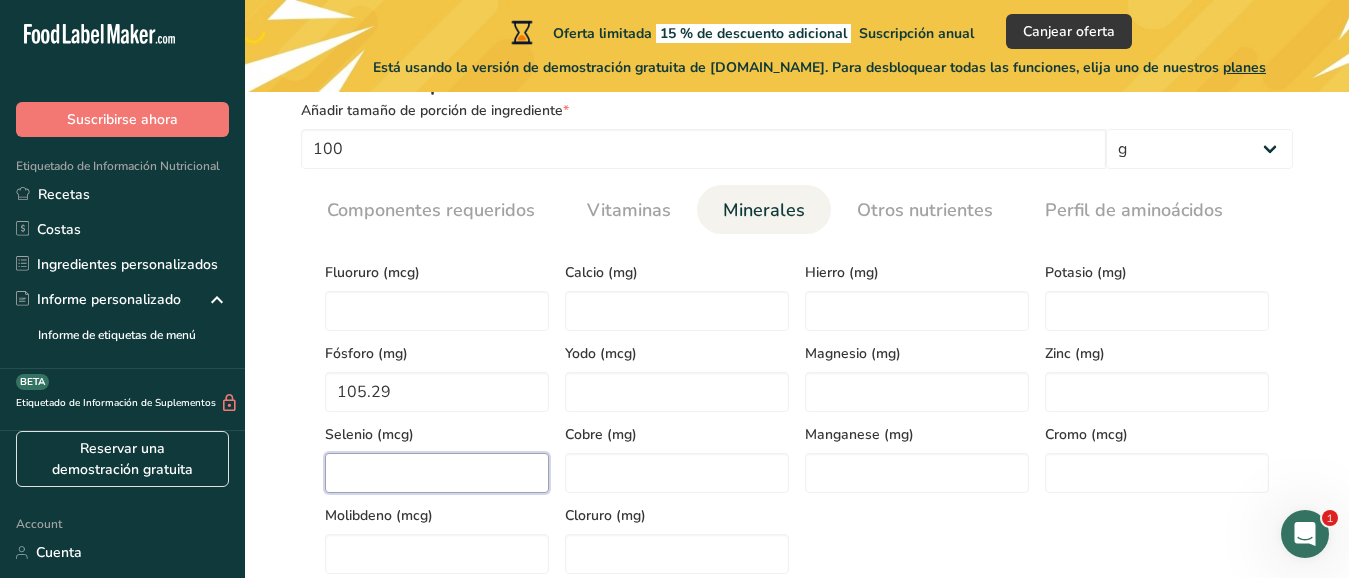 click at bounding box center (437, 473) 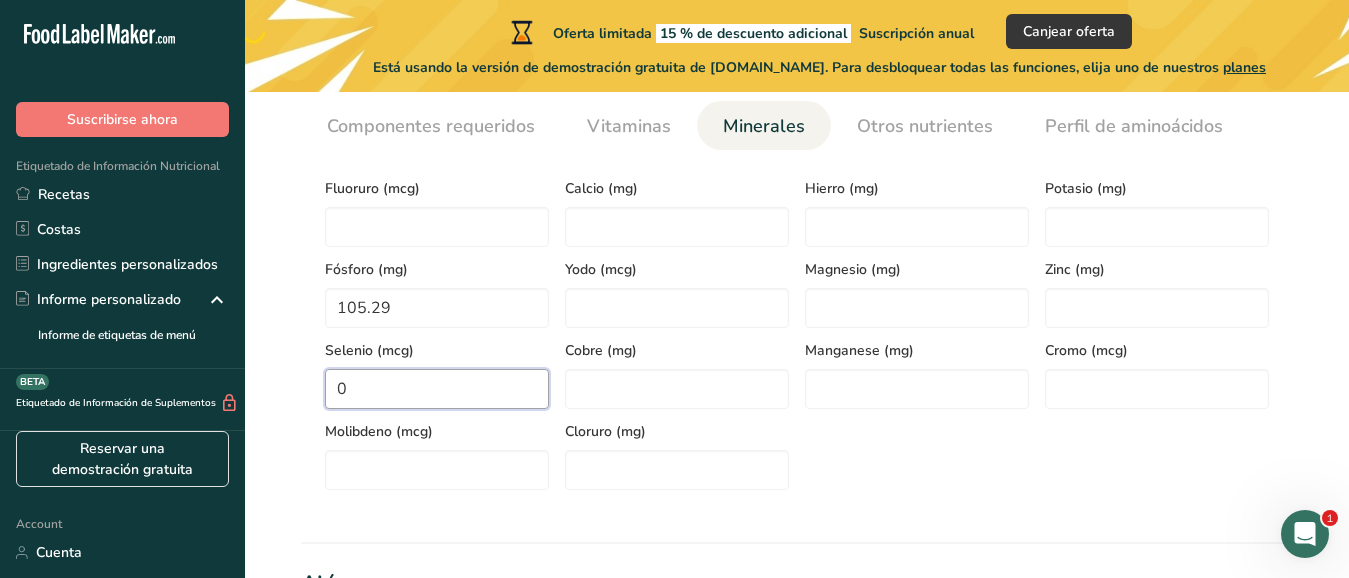 scroll, scrollTop: 953, scrollLeft: 0, axis: vertical 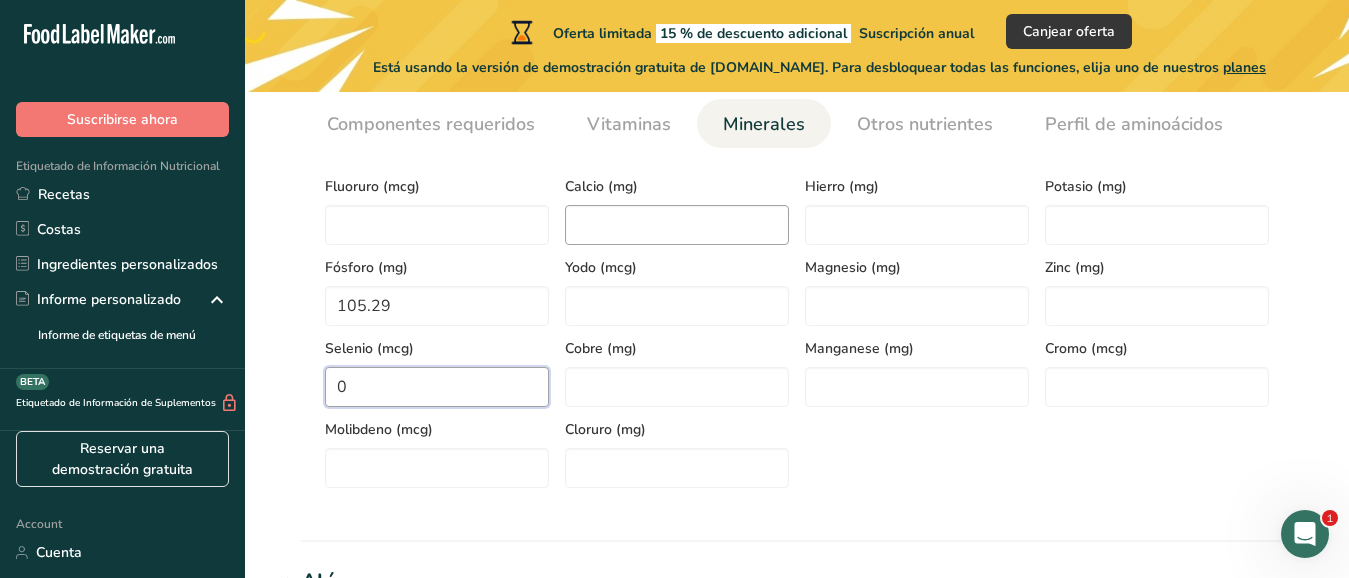 type on "0" 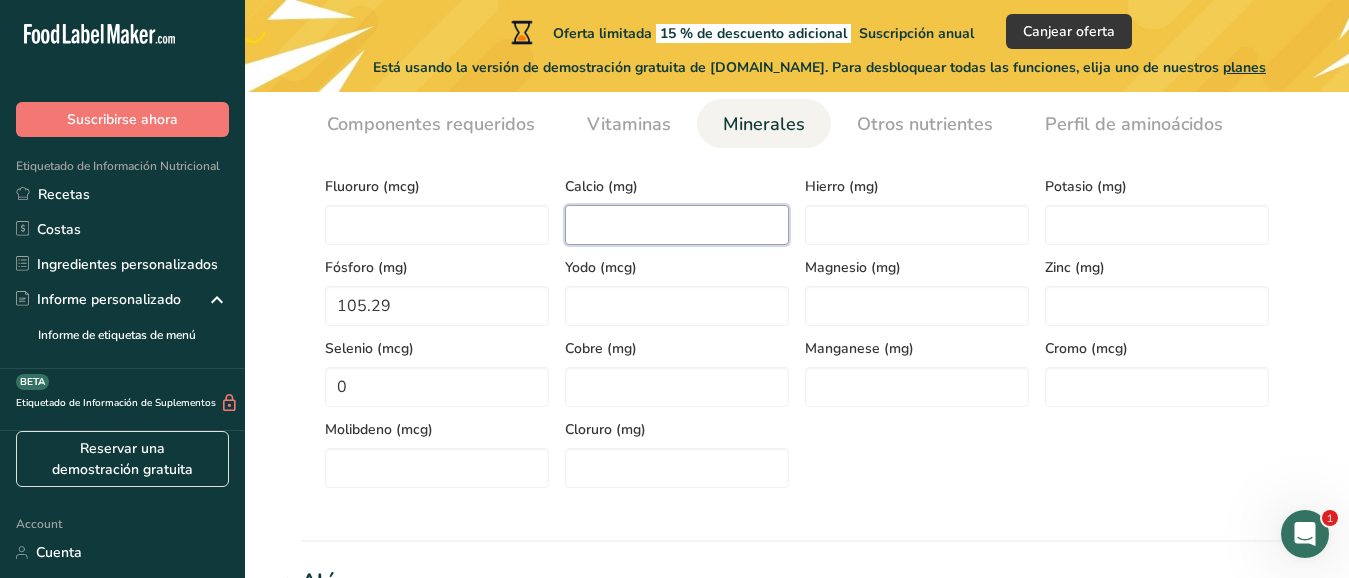 click at bounding box center [677, 225] 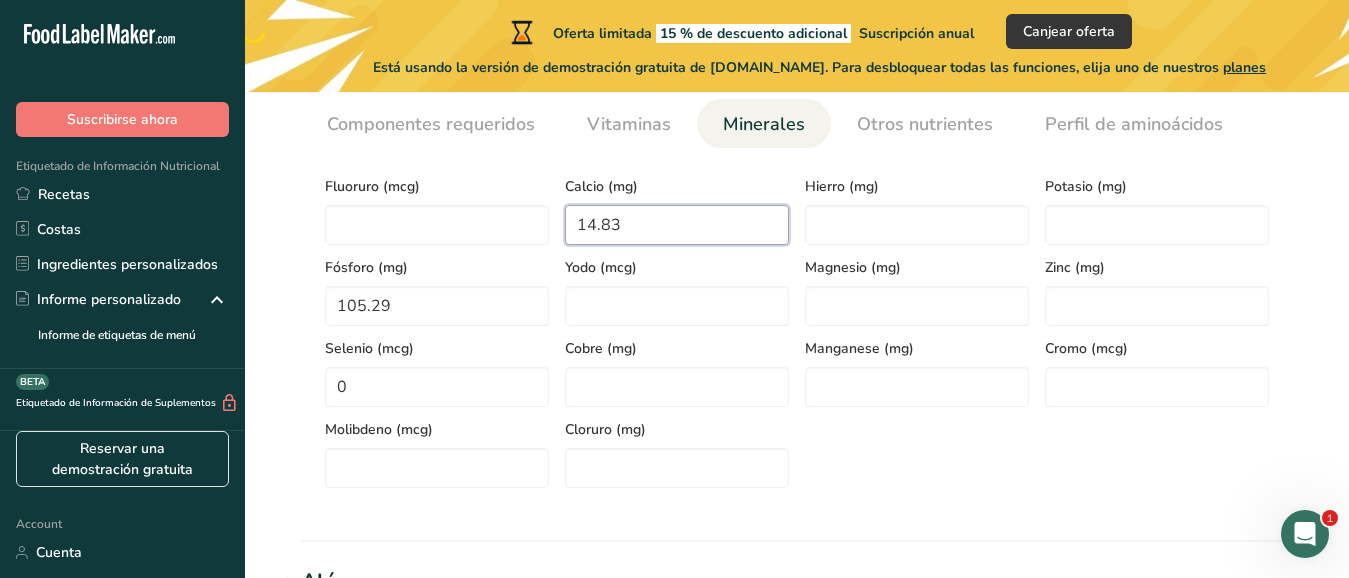 type on "14.83" 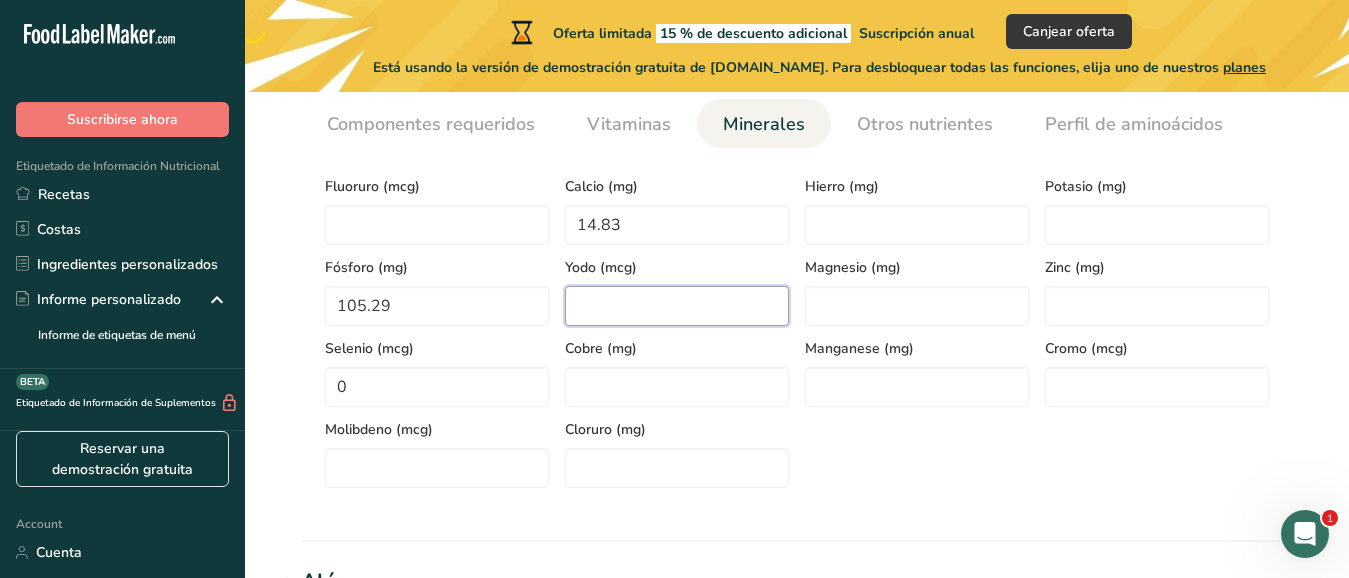 click at bounding box center [677, 306] 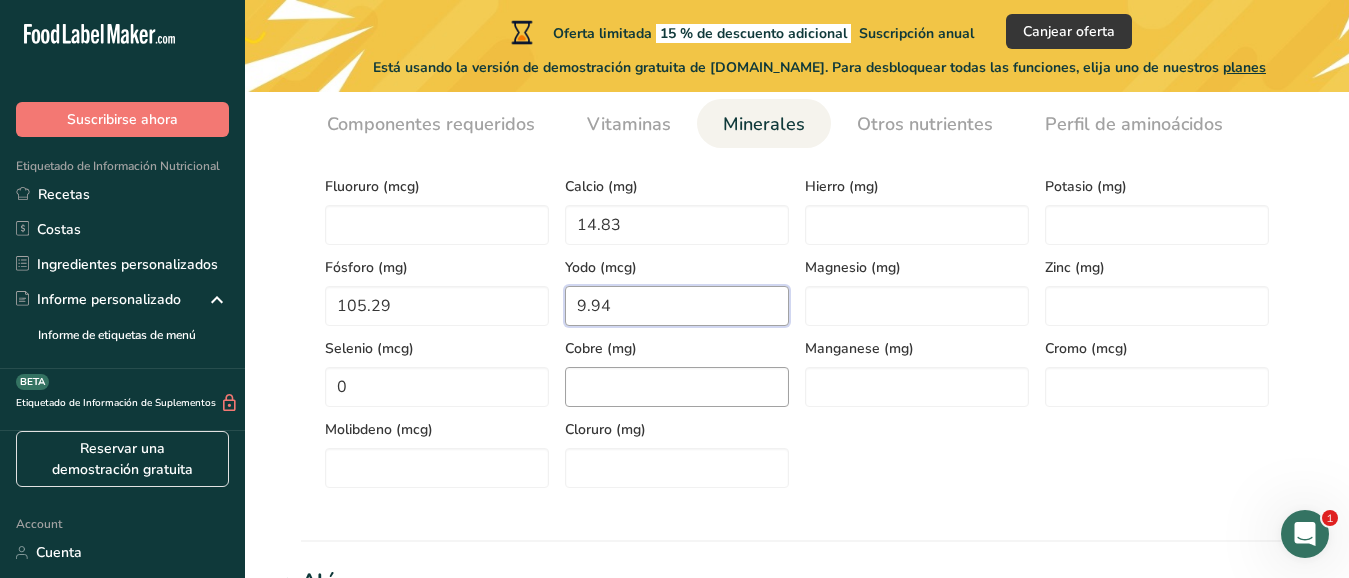 type on "9.94" 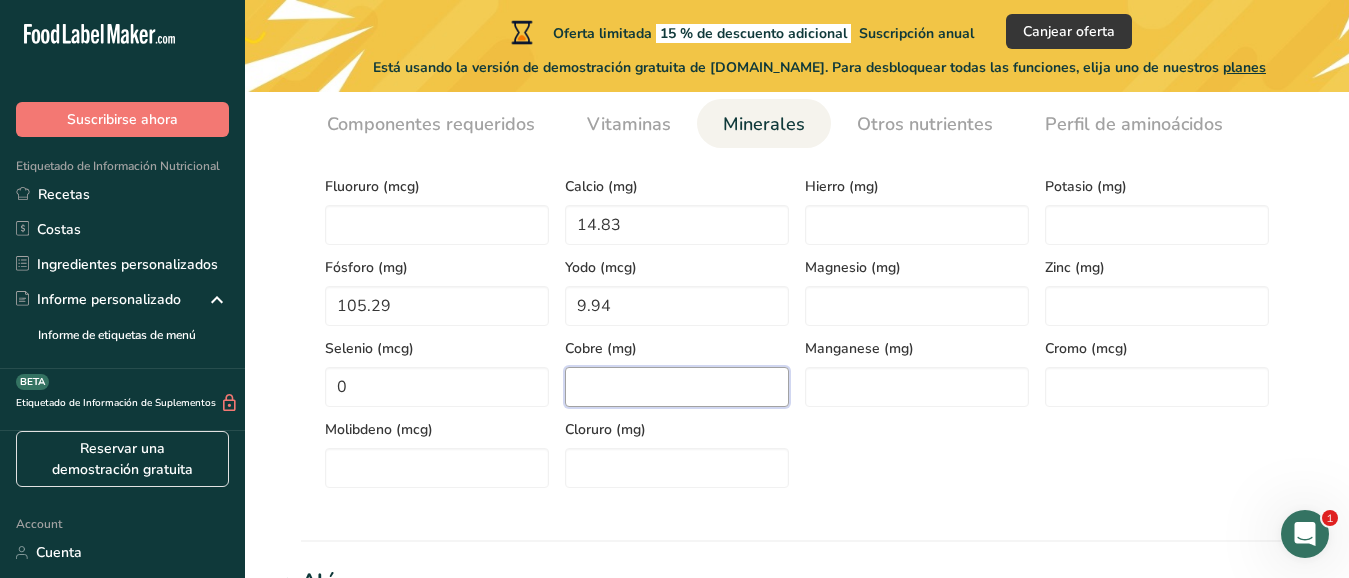 click at bounding box center [677, 387] 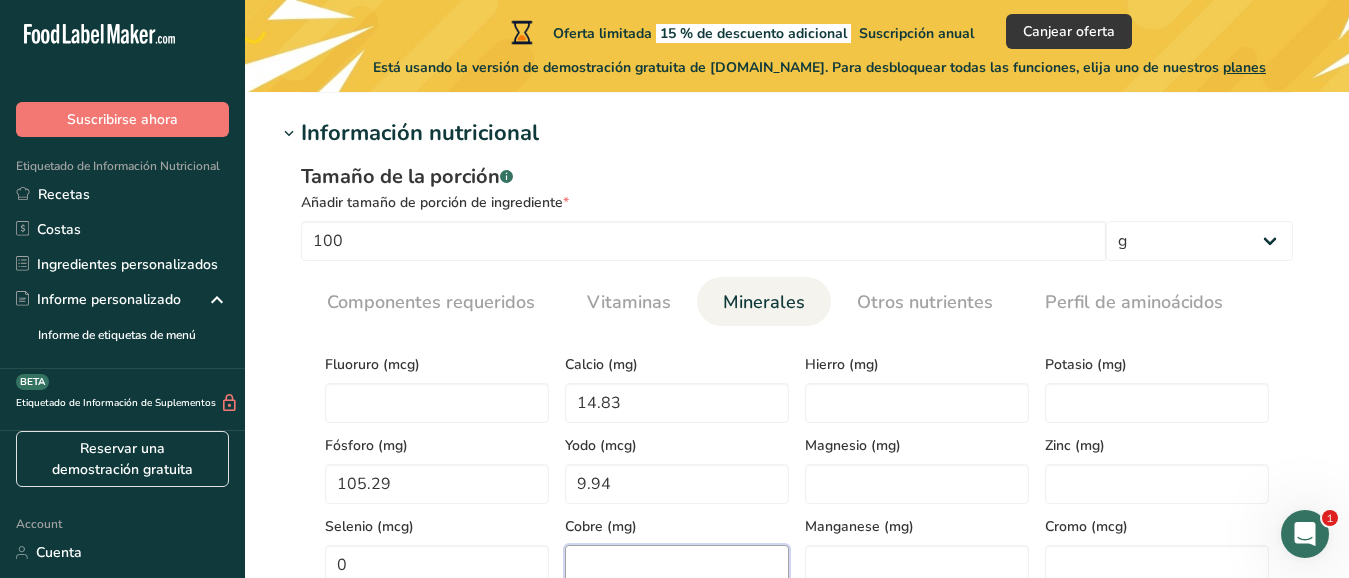 scroll, scrollTop: 780, scrollLeft: 0, axis: vertical 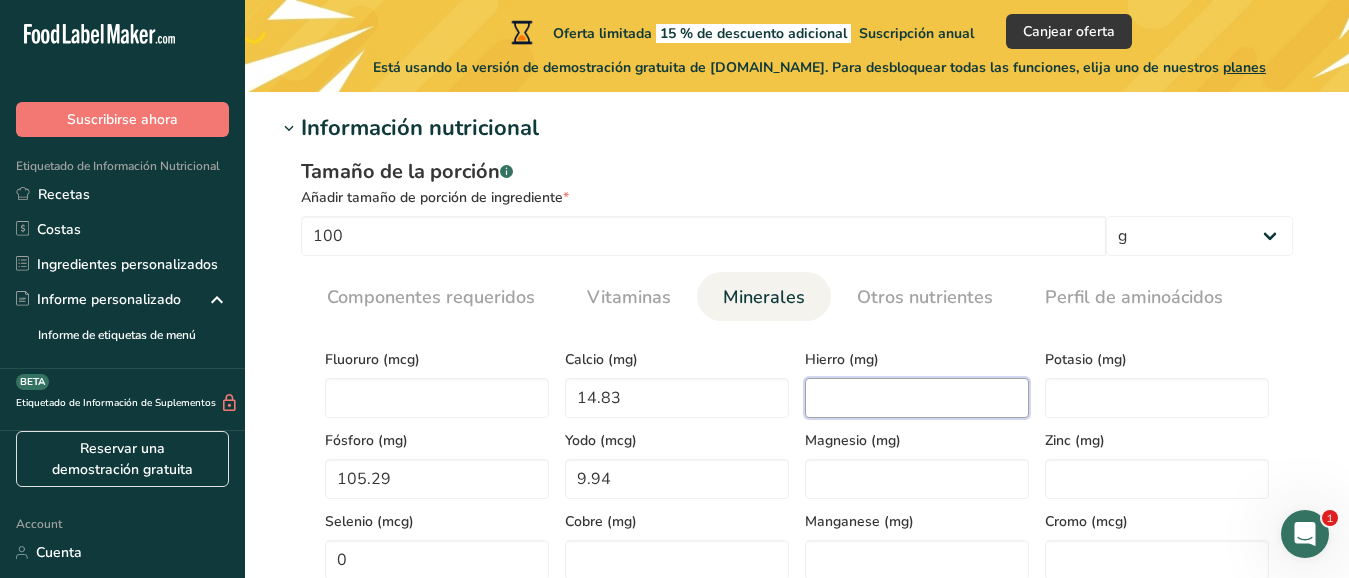 click at bounding box center (917, 398) 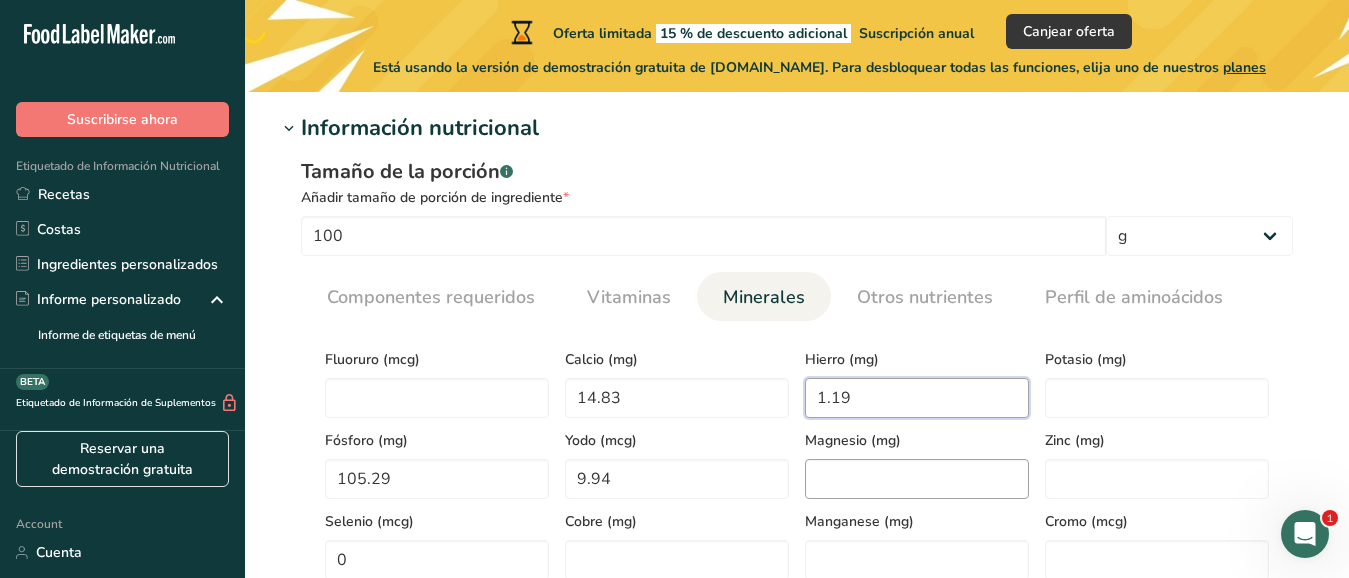type on "1.19" 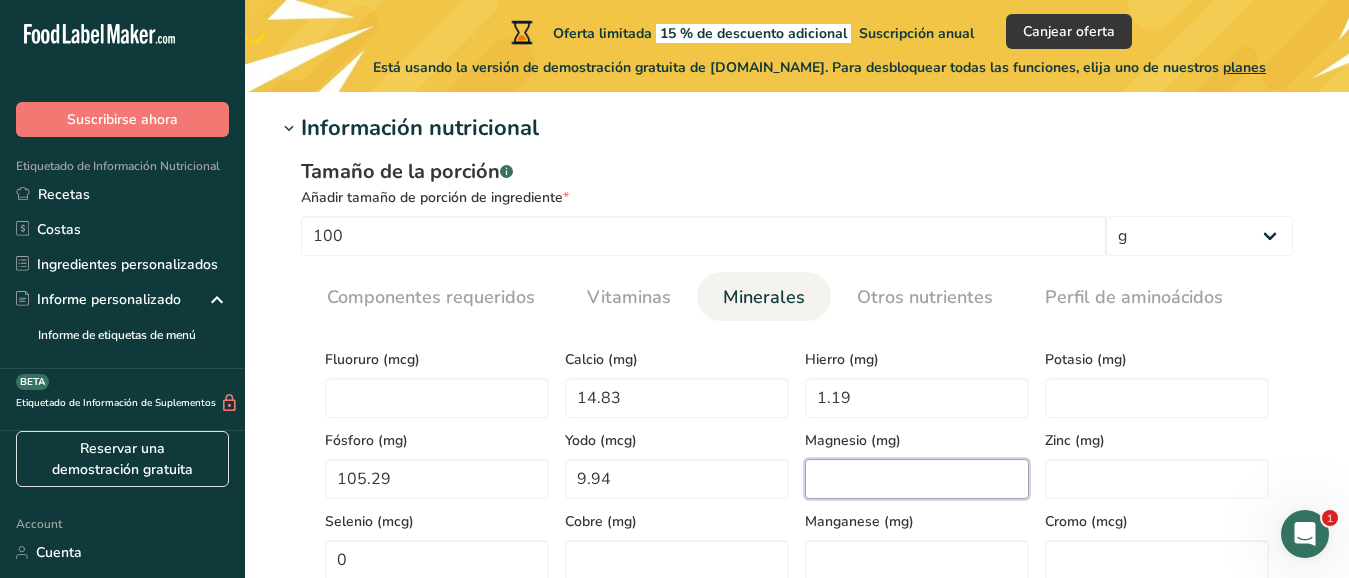 click at bounding box center [917, 479] 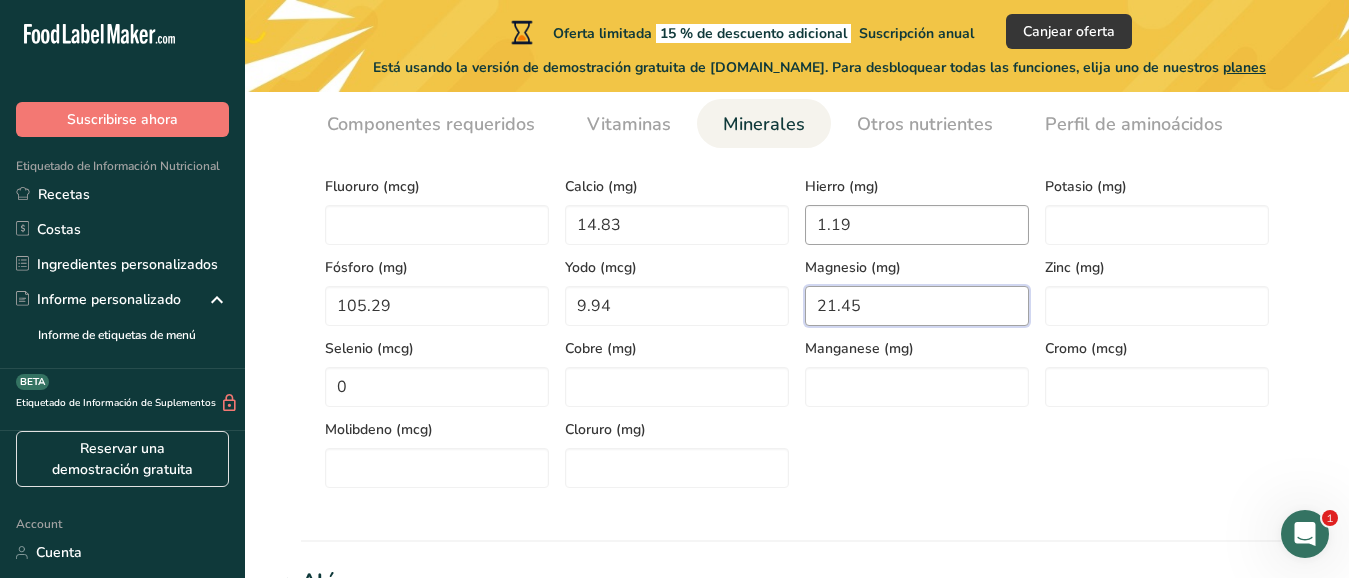 scroll, scrollTop: 953, scrollLeft: 0, axis: vertical 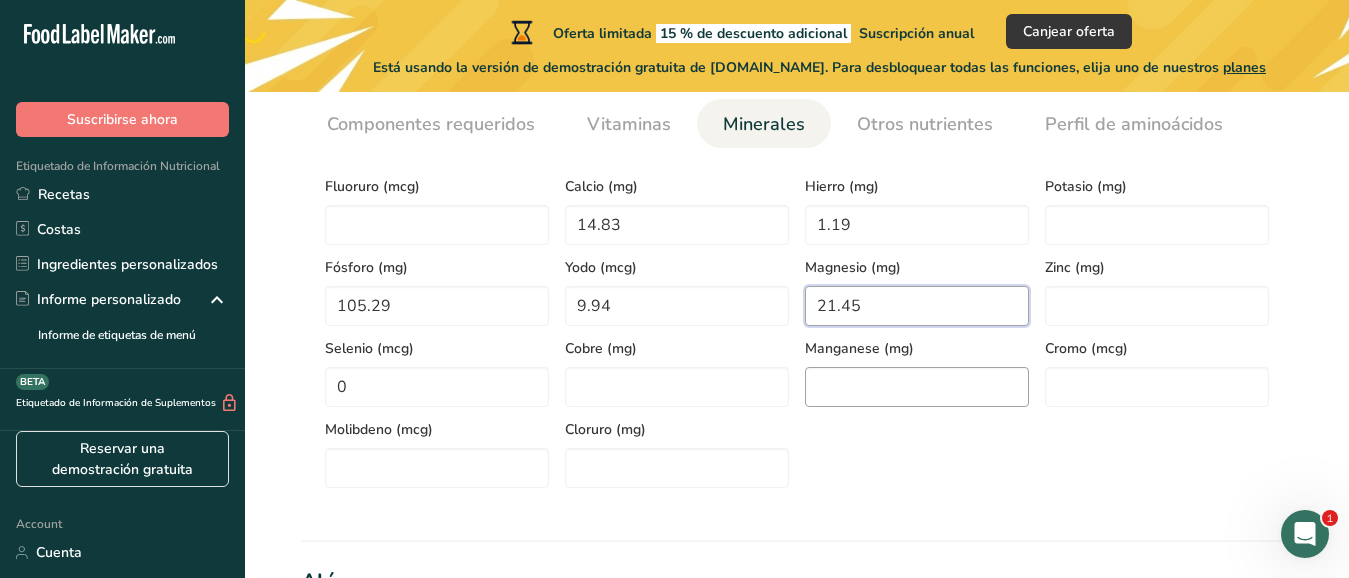 type on "21.45" 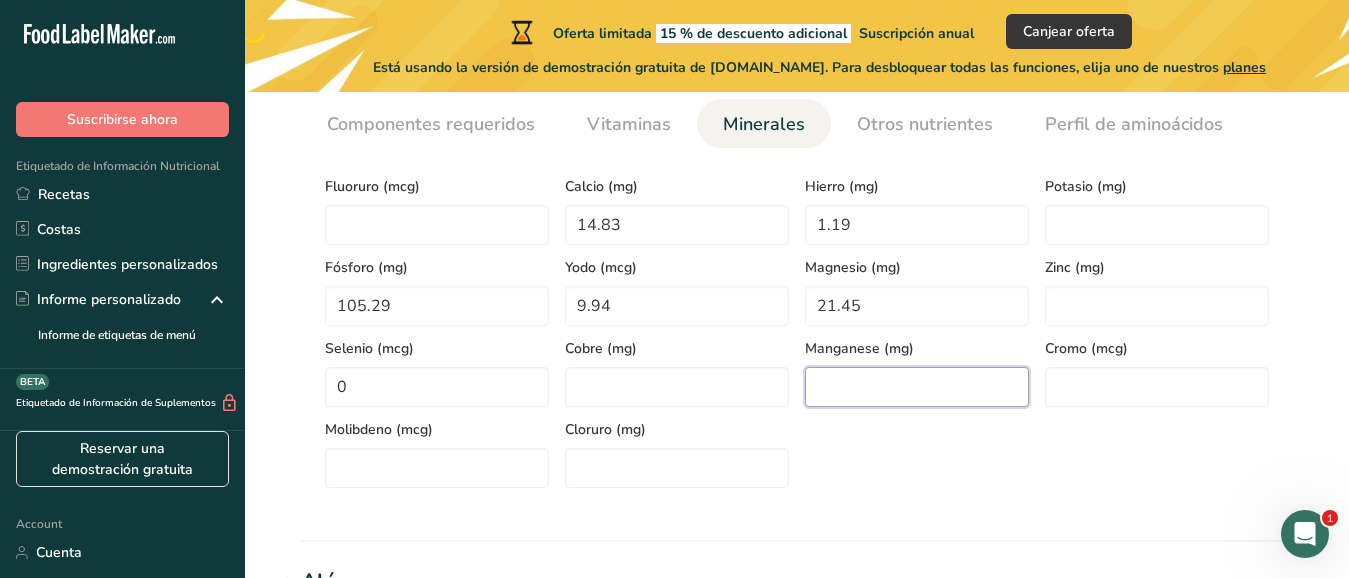 click at bounding box center (917, 387) 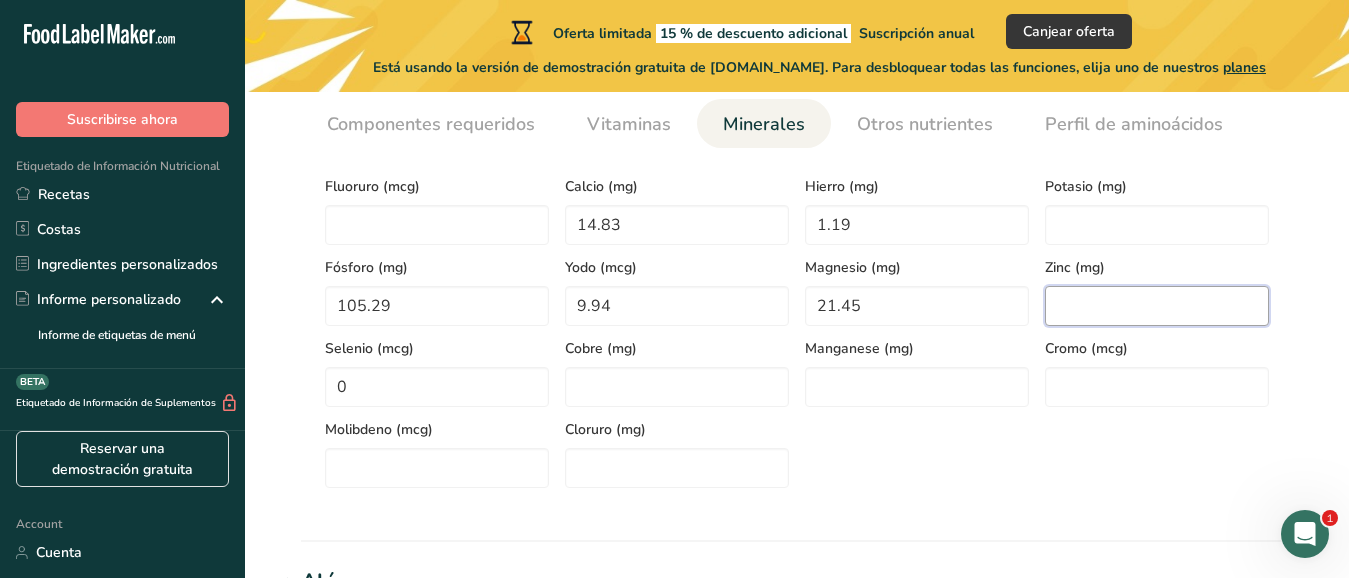 click at bounding box center (1157, 306) 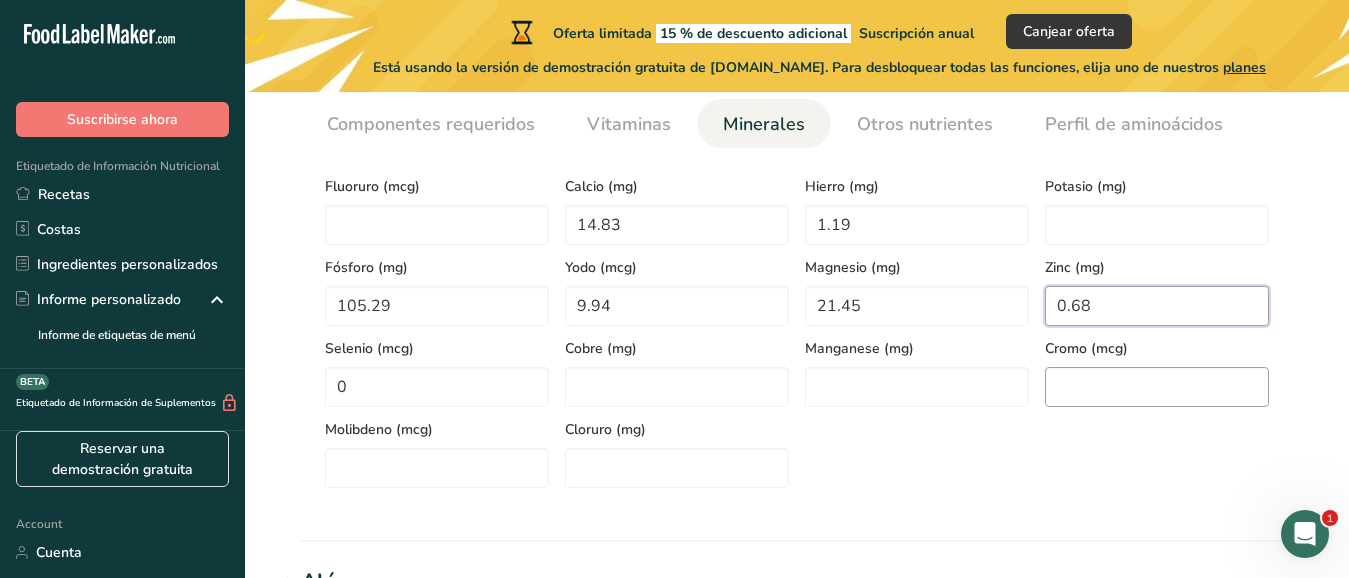 type on "0.68" 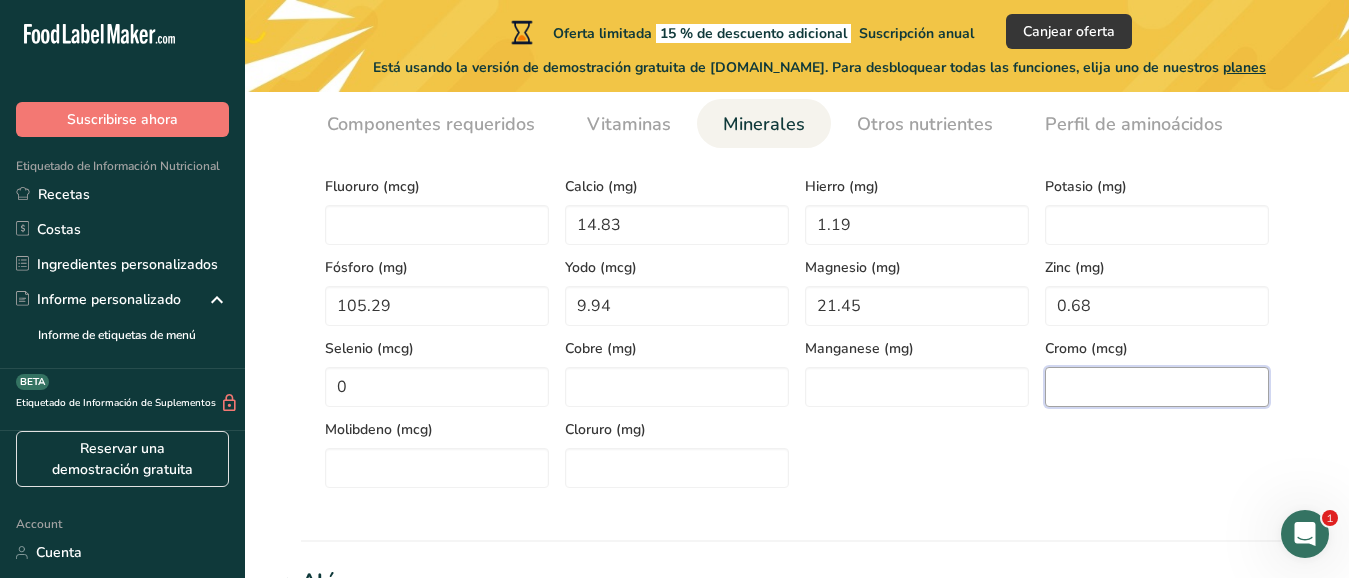 click at bounding box center [1157, 387] 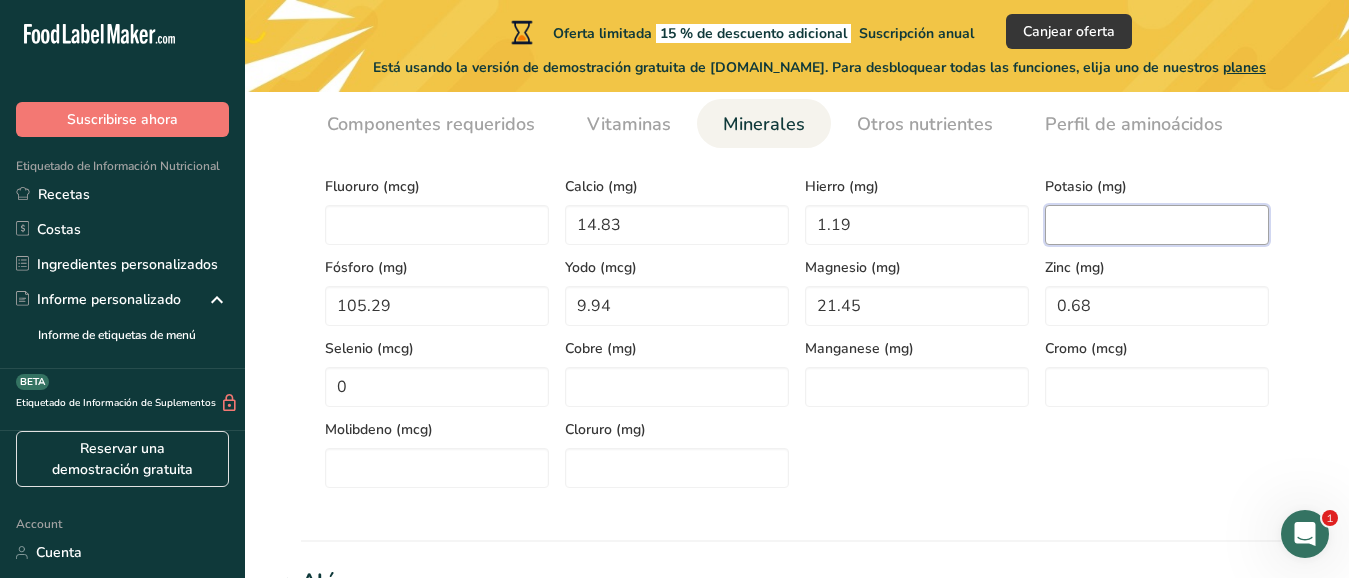 click at bounding box center [1157, 225] 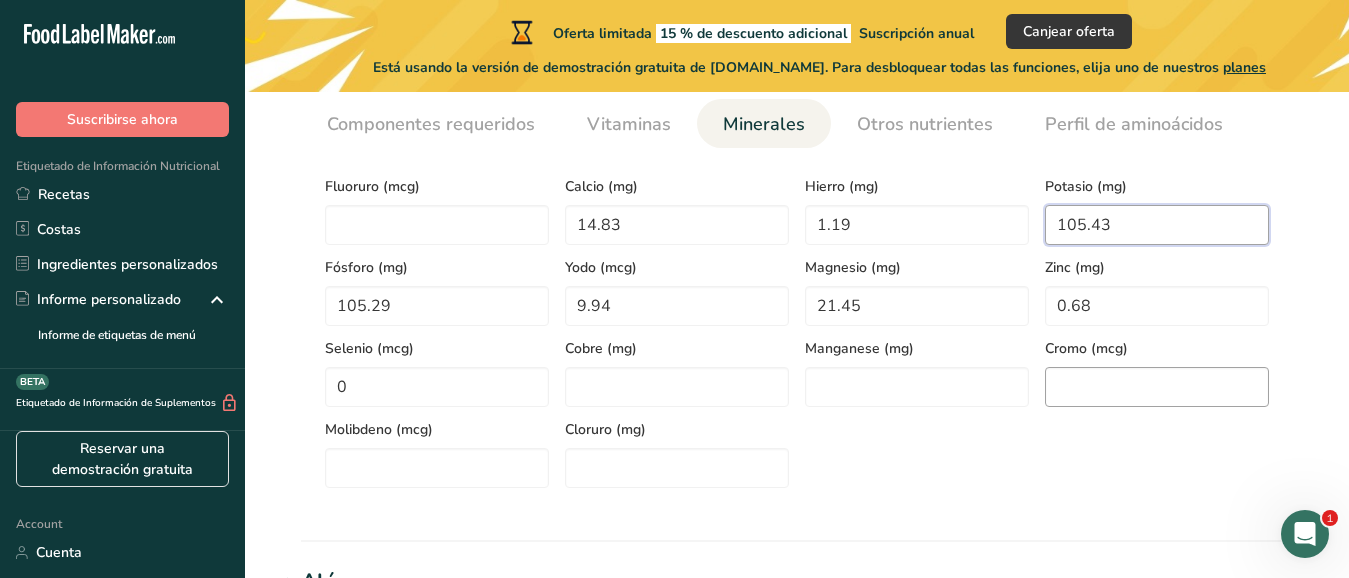 type on "105.43" 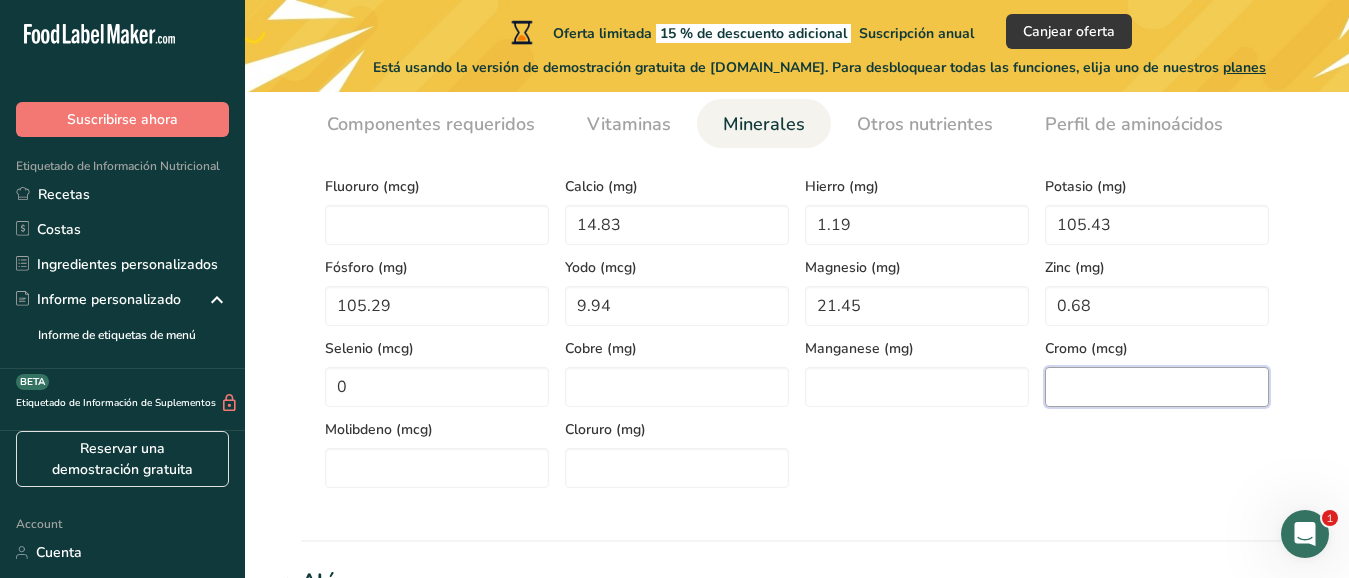 click at bounding box center (1157, 387) 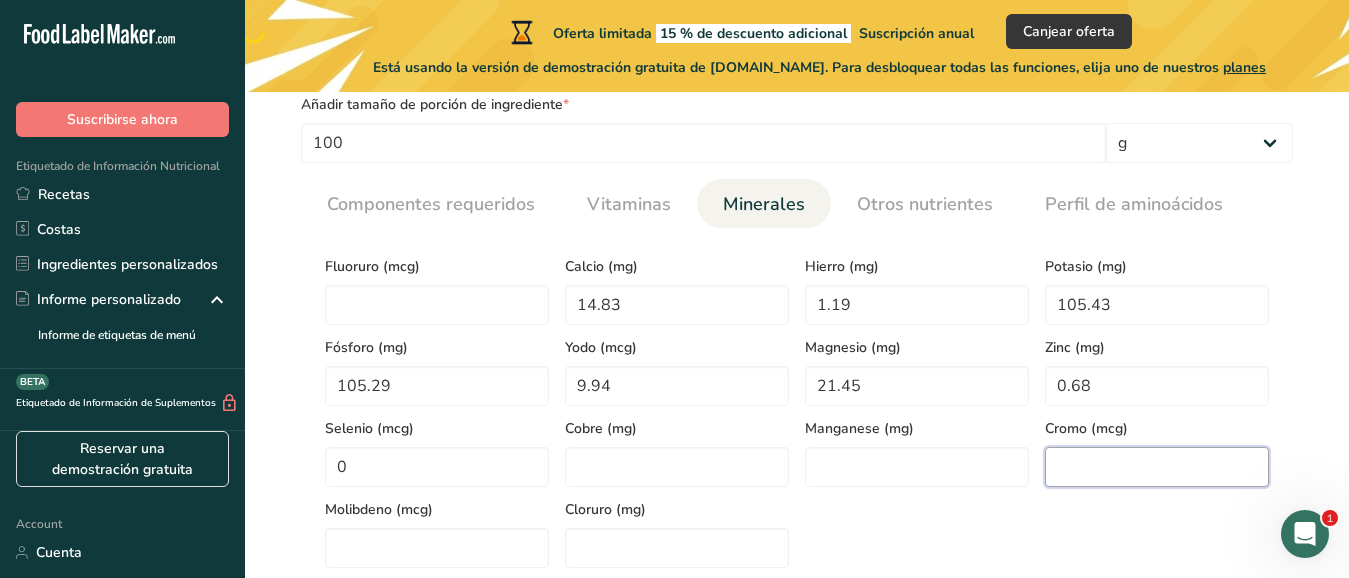 scroll, scrollTop: 867, scrollLeft: 0, axis: vertical 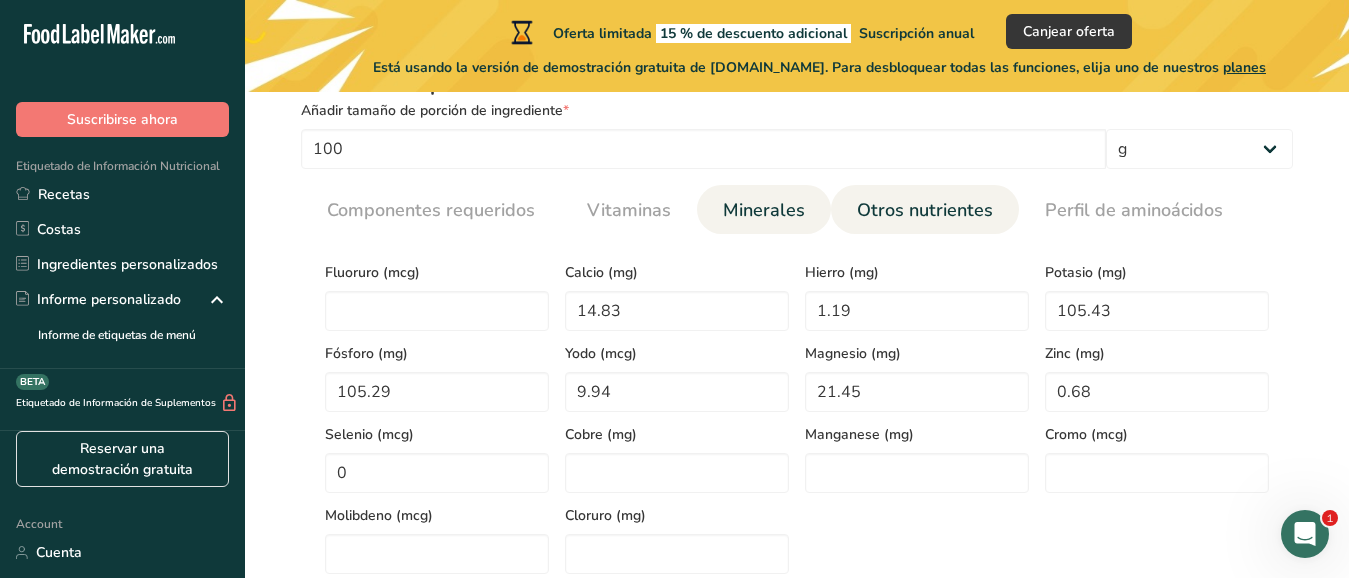 click on "Otros nutrientes" at bounding box center (925, 210) 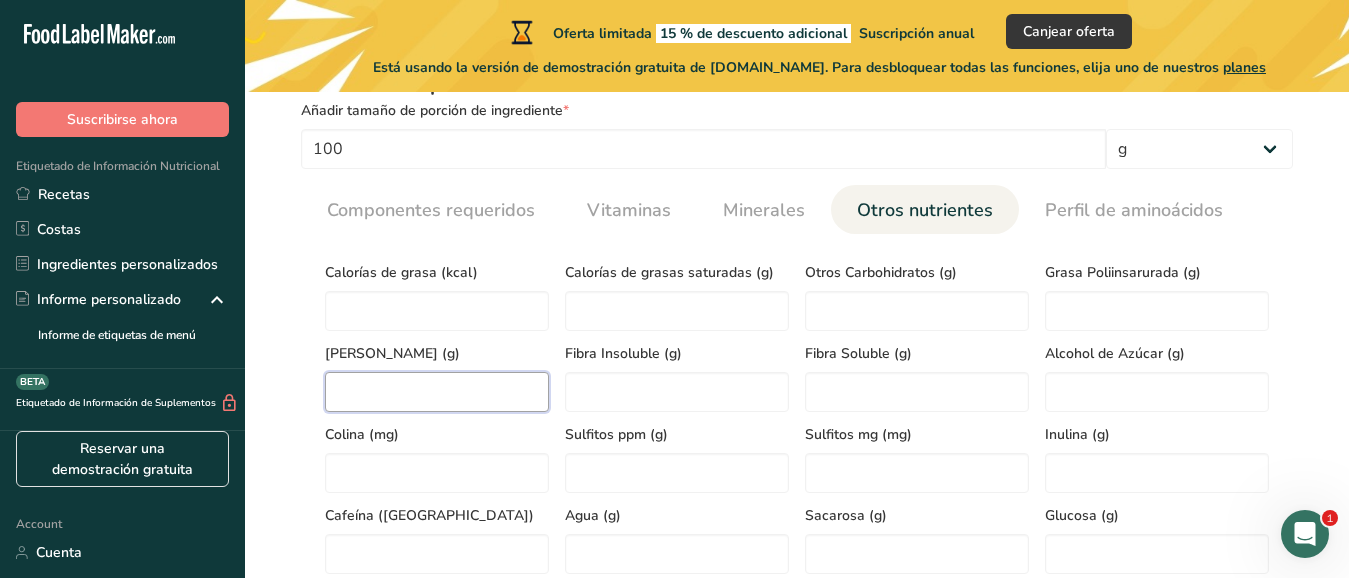 click at bounding box center (437, 392) 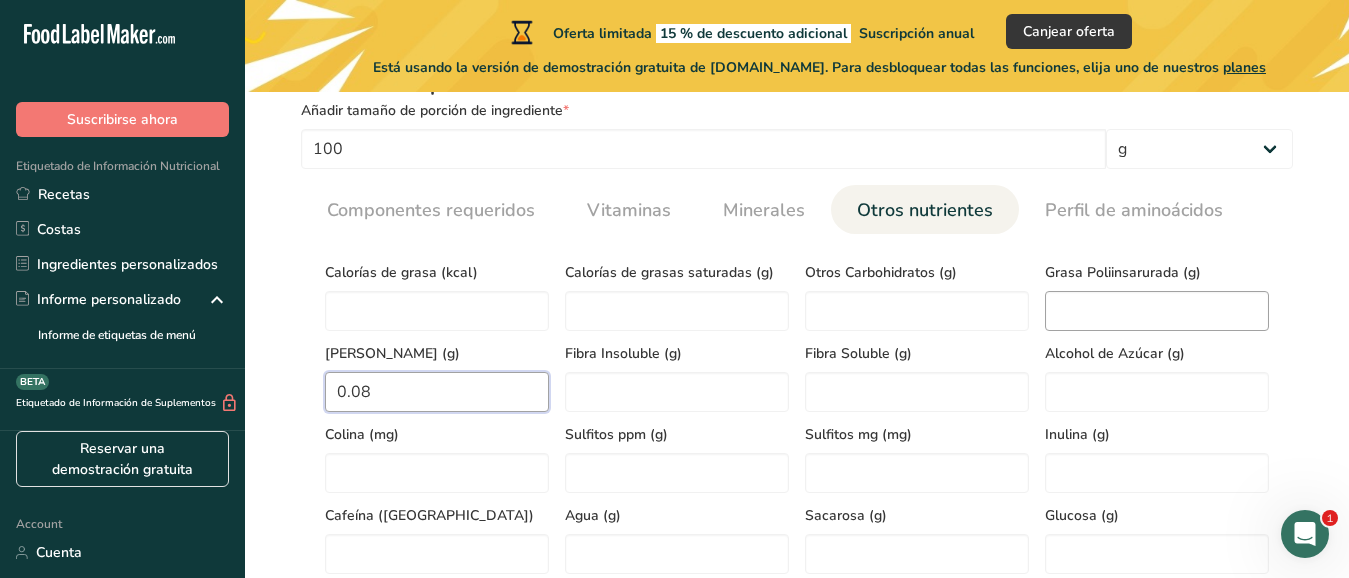 type on "0.08" 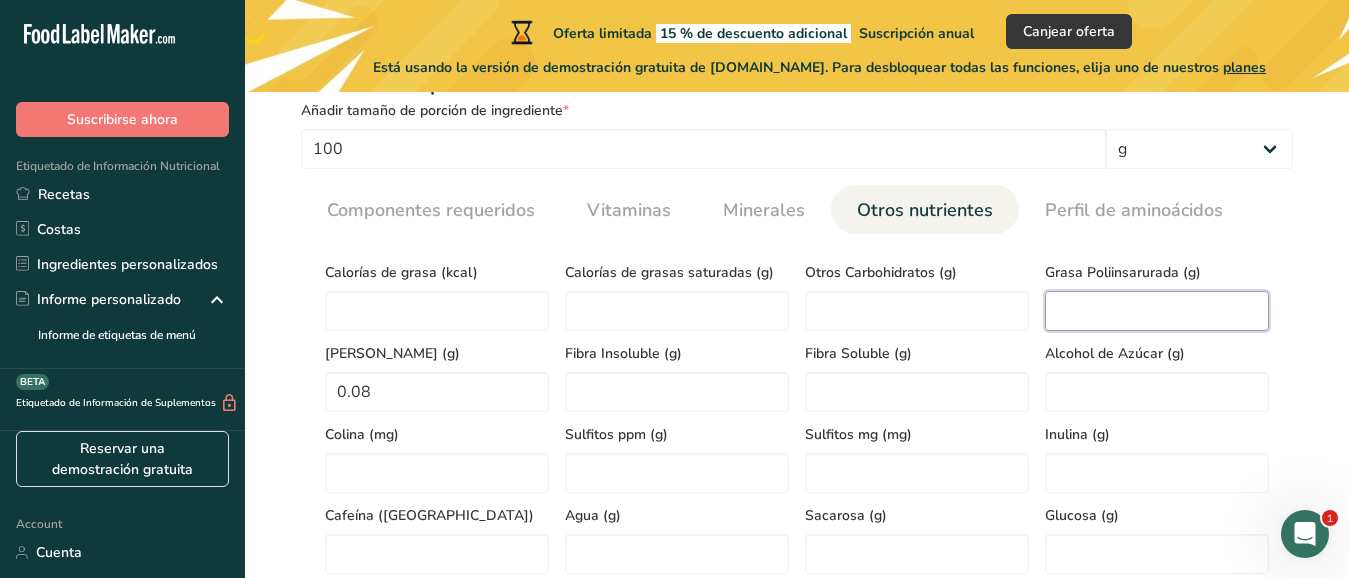 click at bounding box center (1157, 311) 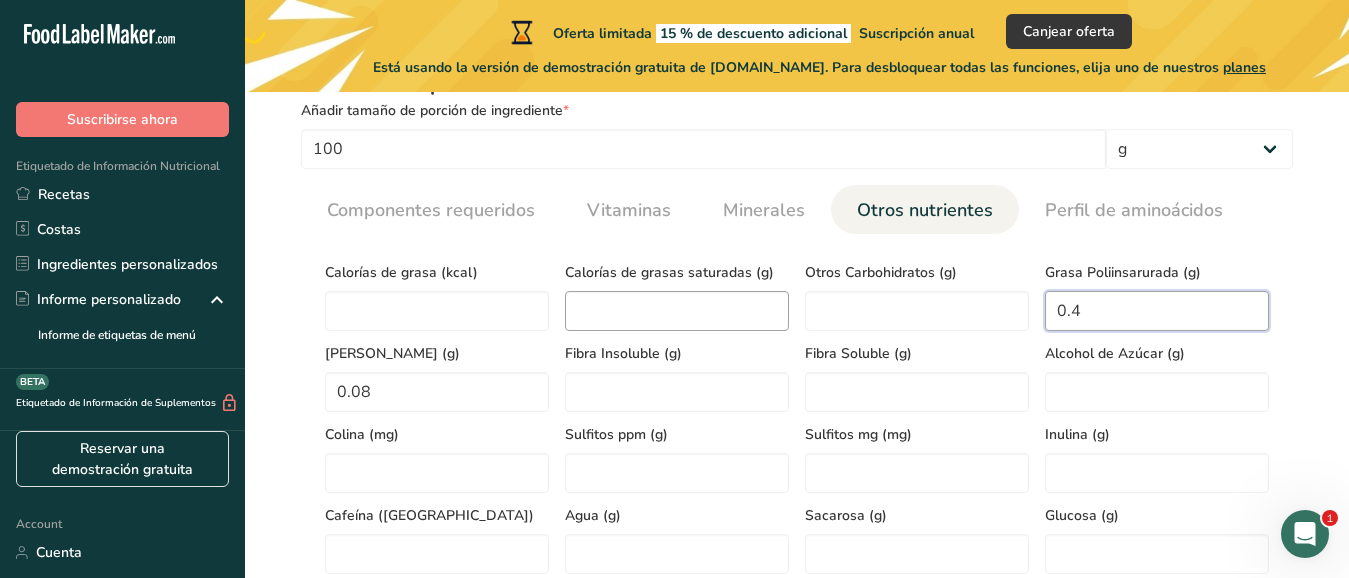 type on "0.4" 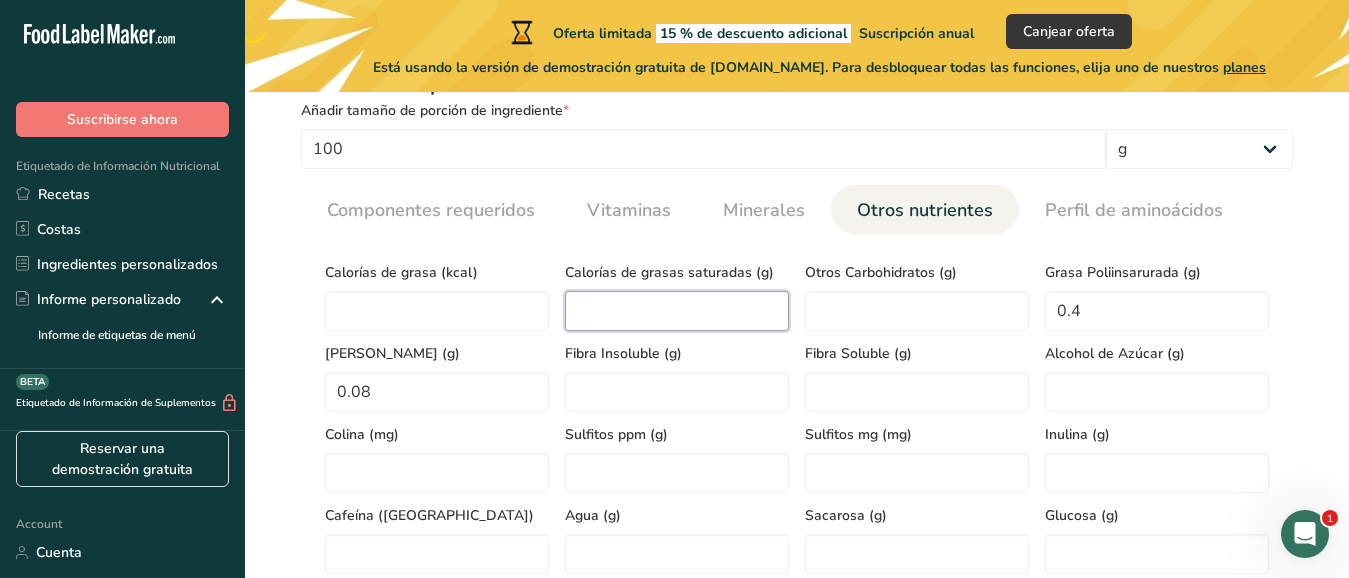 click at bounding box center [677, 311] 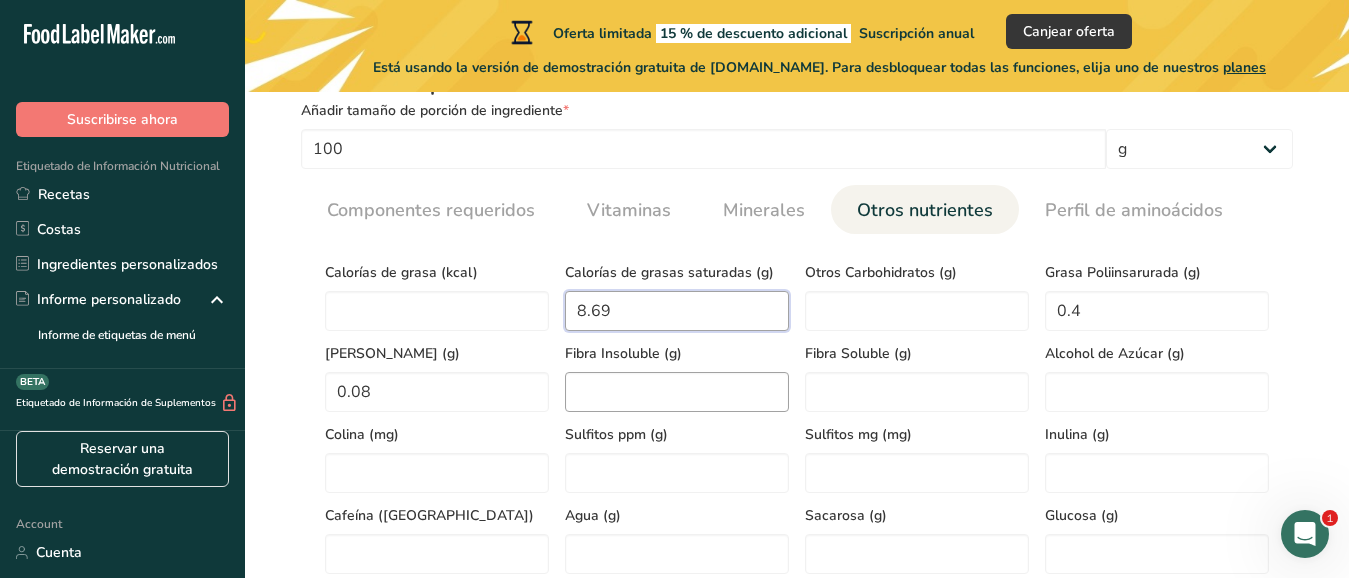 type on "8.69" 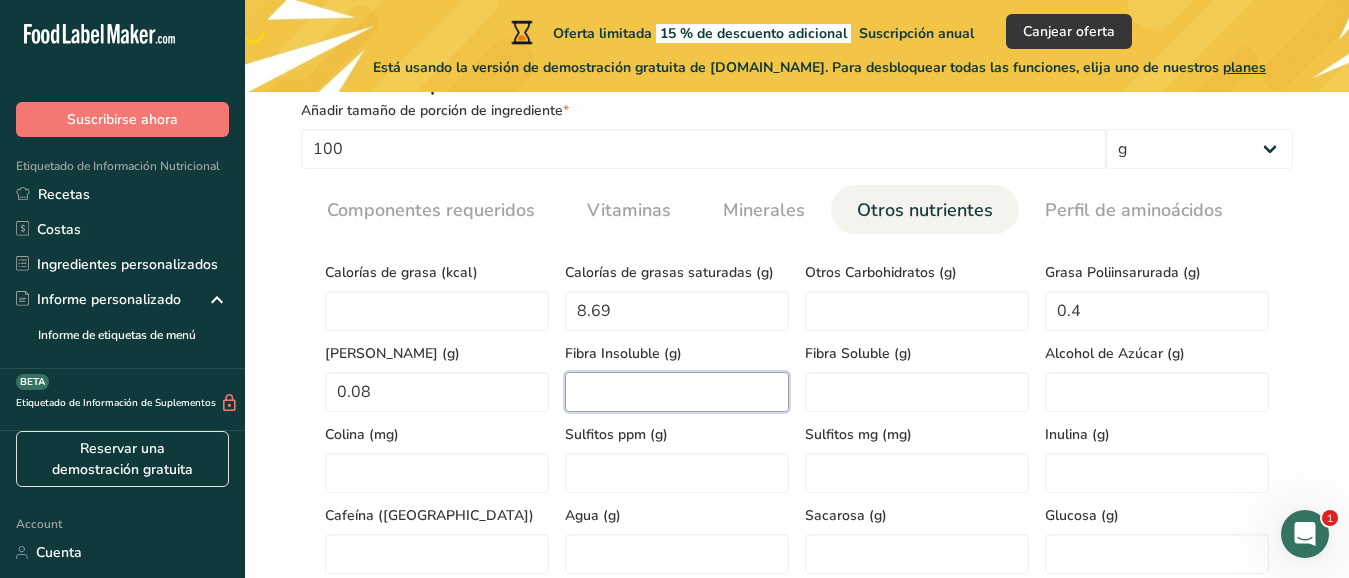 click at bounding box center (677, 392) 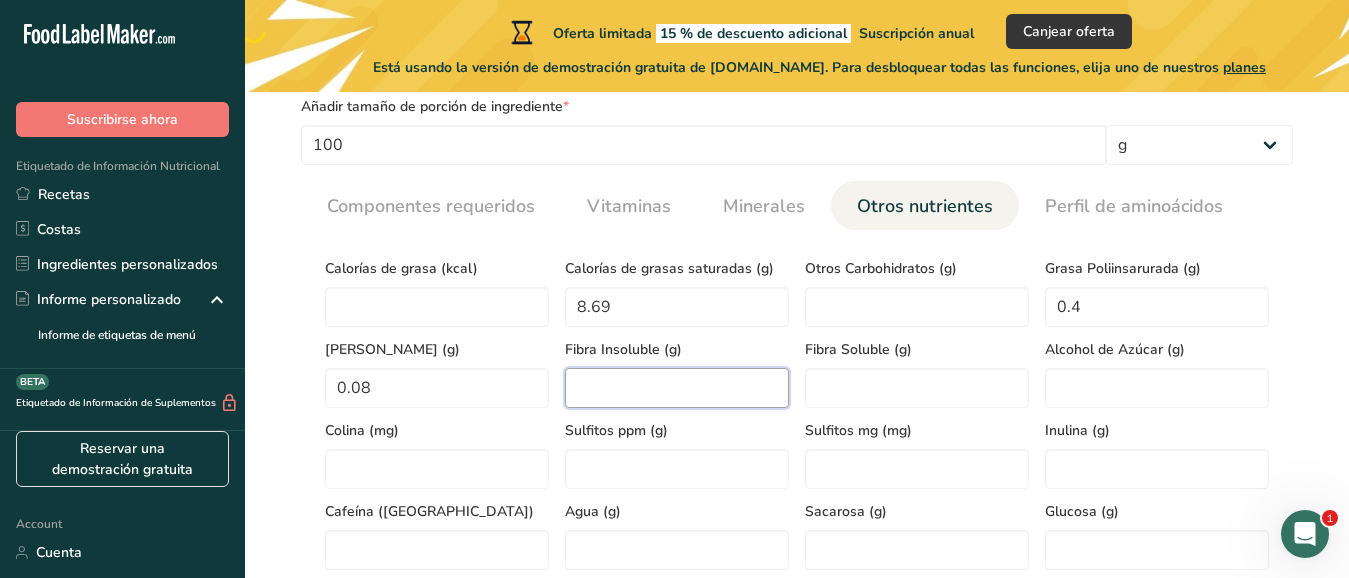 scroll, scrollTop: 867, scrollLeft: 0, axis: vertical 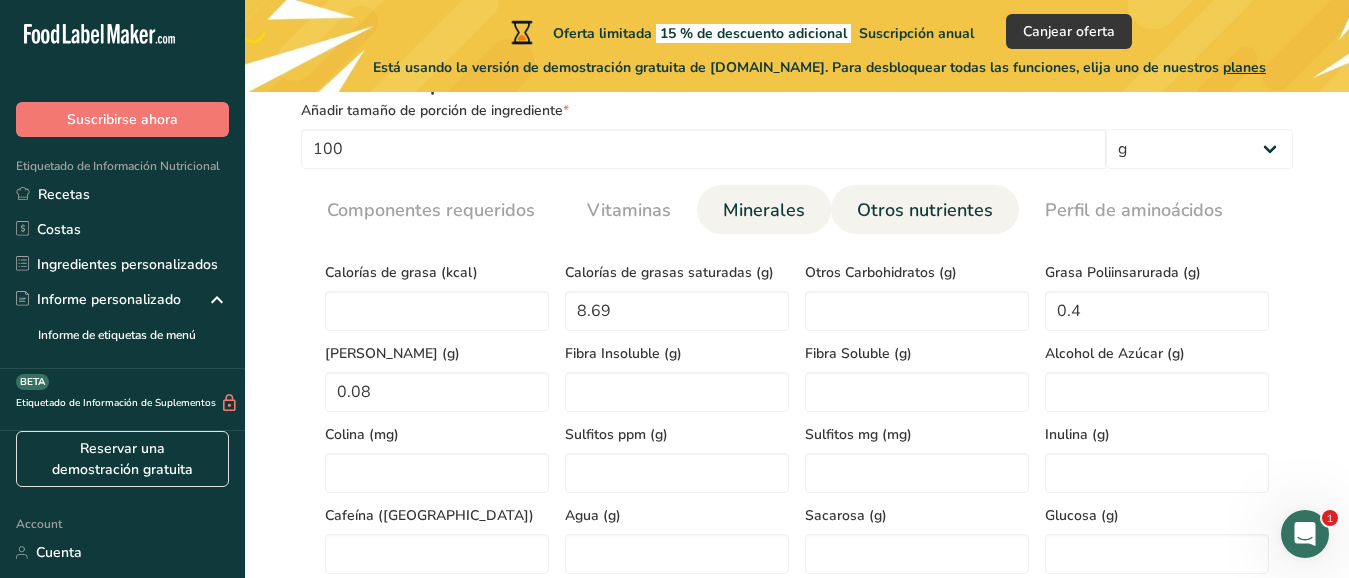 click on "Minerales" at bounding box center [764, 210] 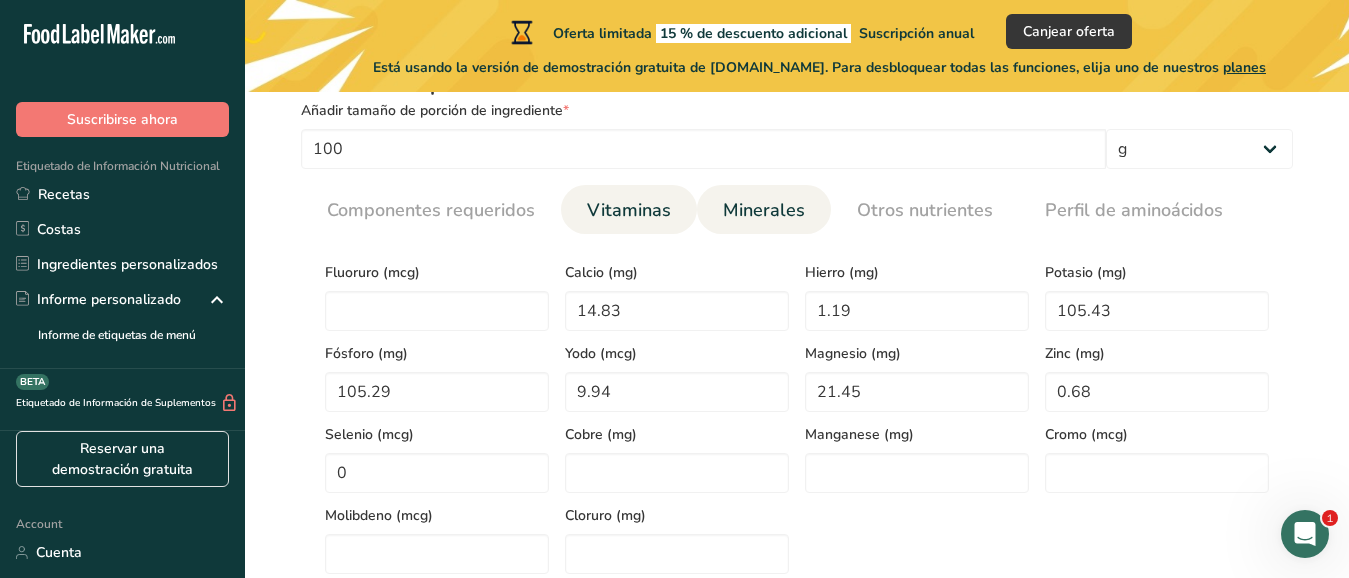 click on "Vitaminas" at bounding box center (629, 210) 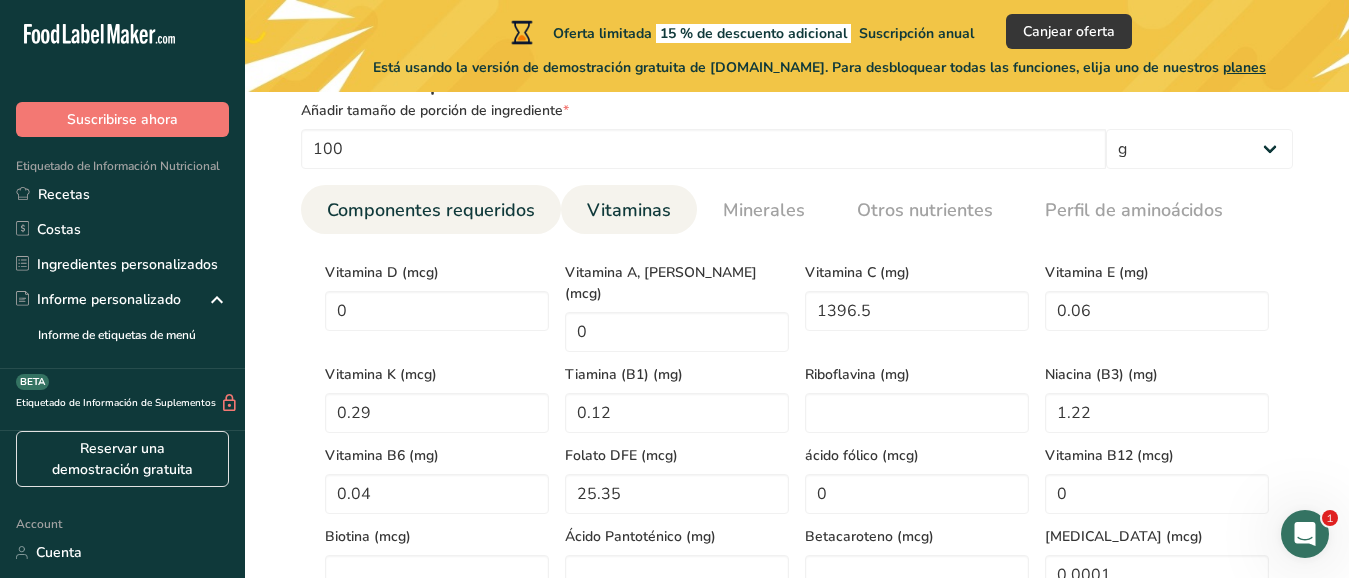 click on "Componentes requeridos" at bounding box center [431, 210] 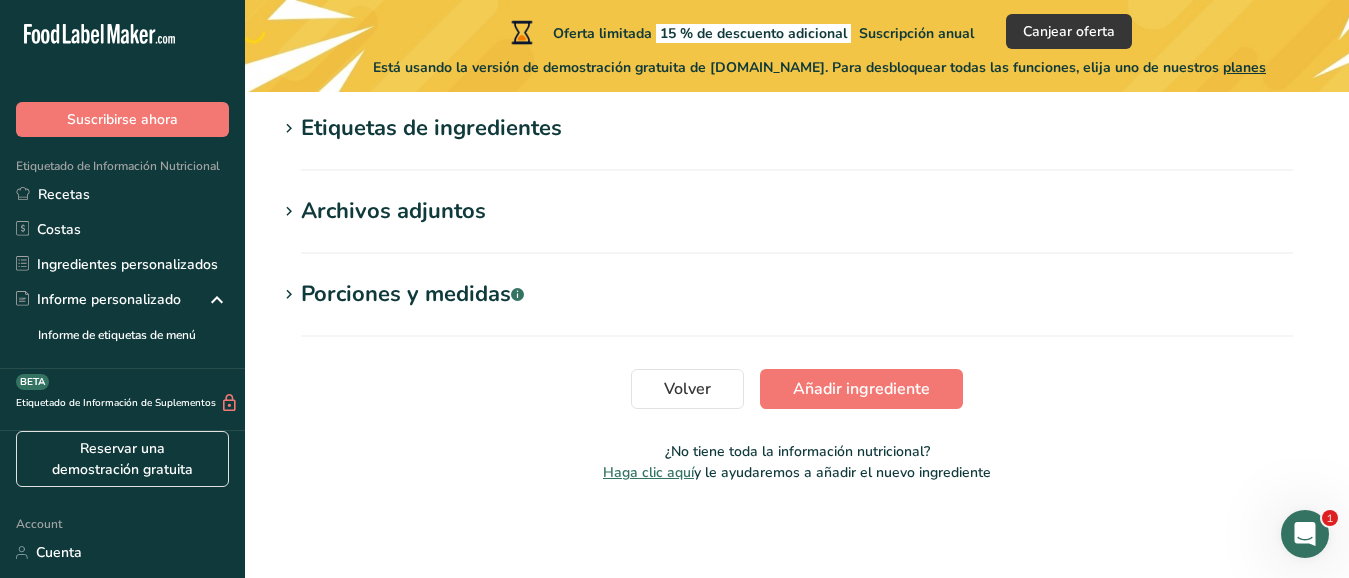 scroll, scrollTop: 1576, scrollLeft: 0, axis: vertical 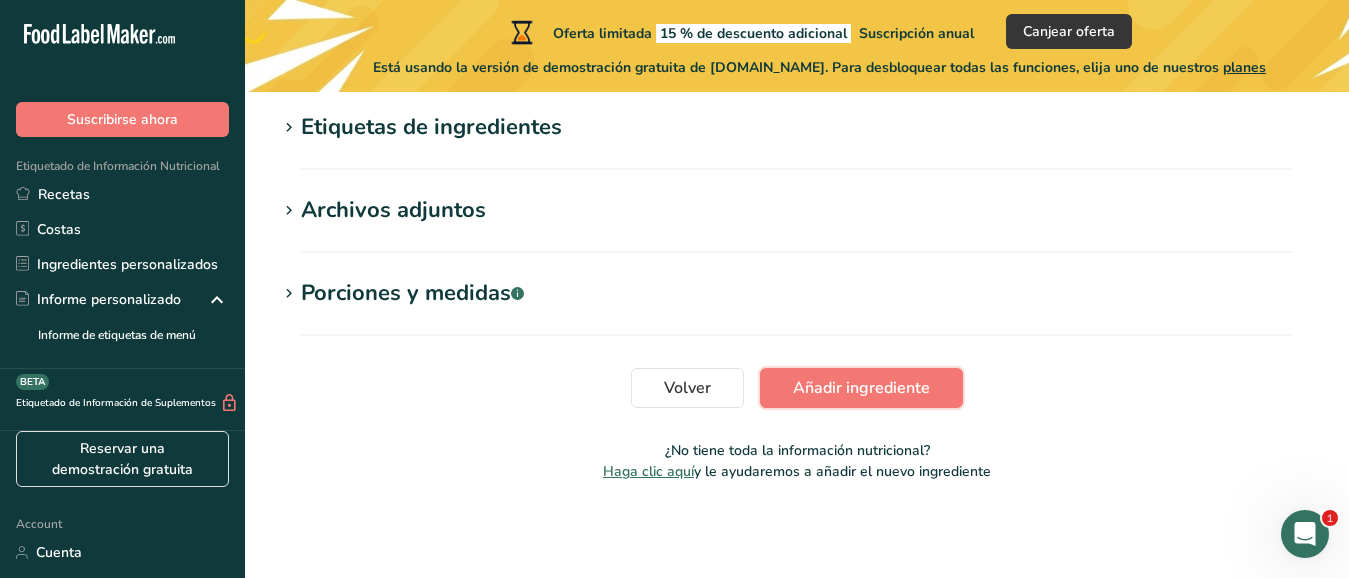 click on "Añadir ingrediente" at bounding box center (861, 388) 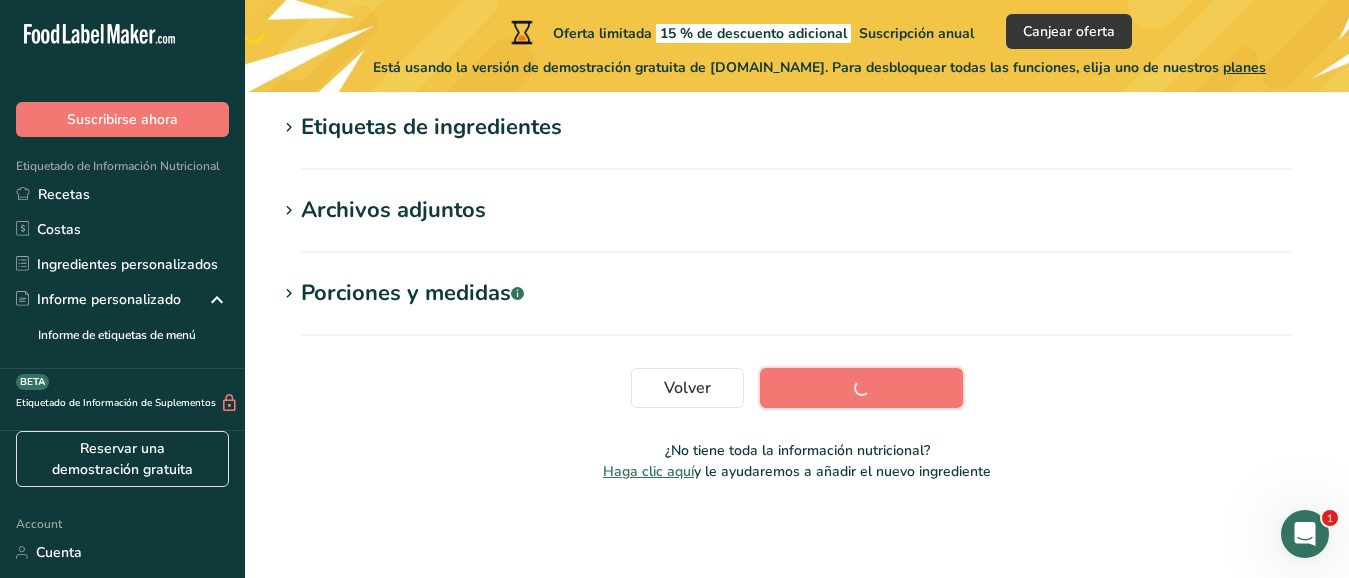 scroll, scrollTop: 572, scrollLeft: 0, axis: vertical 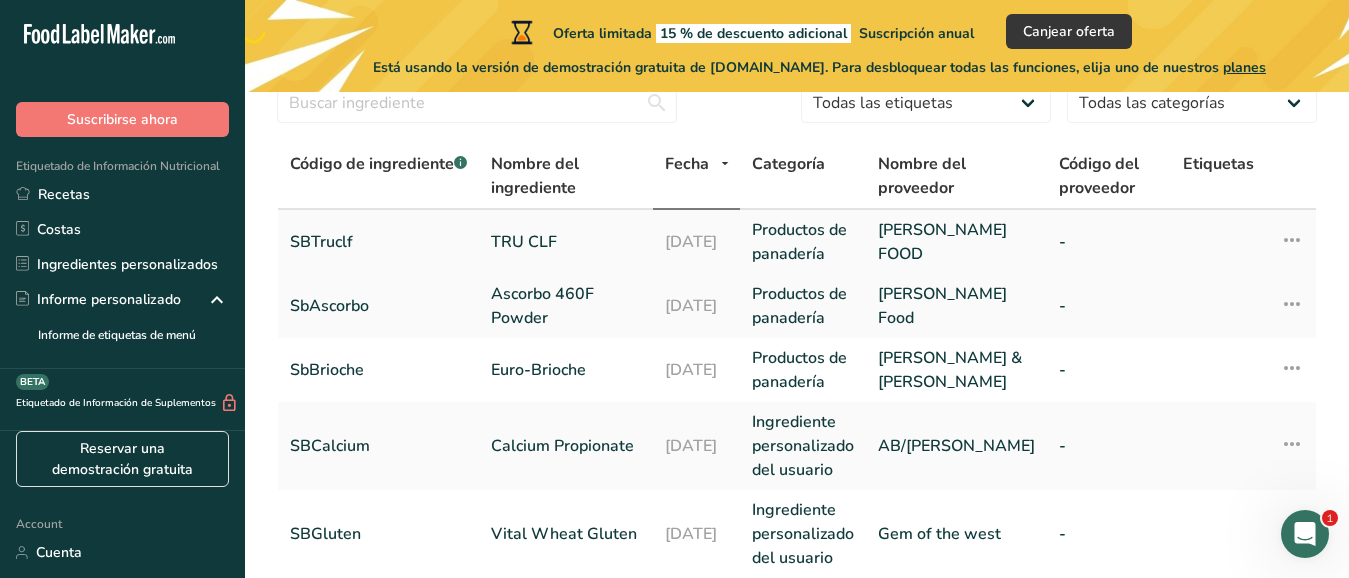 click on "[PERSON_NAME] FOOD" at bounding box center [956, 242] 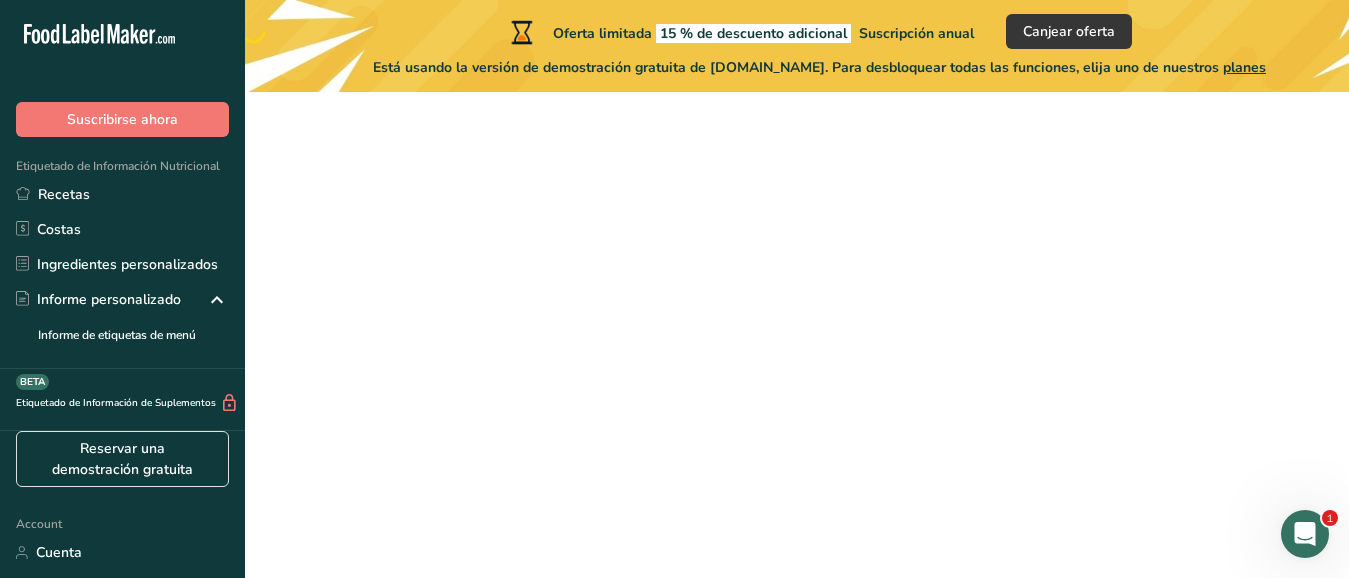 click on "[PERSON_NAME] FOOD" at bounding box center [956, 242] 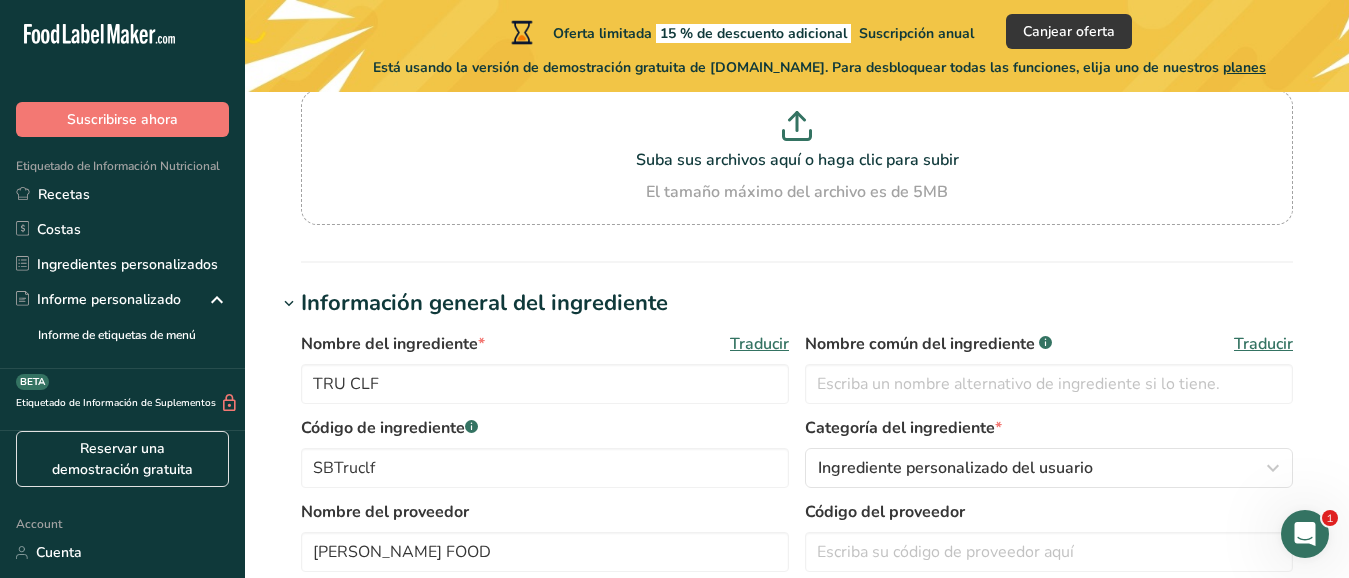 scroll, scrollTop: 203, scrollLeft: 0, axis: vertical 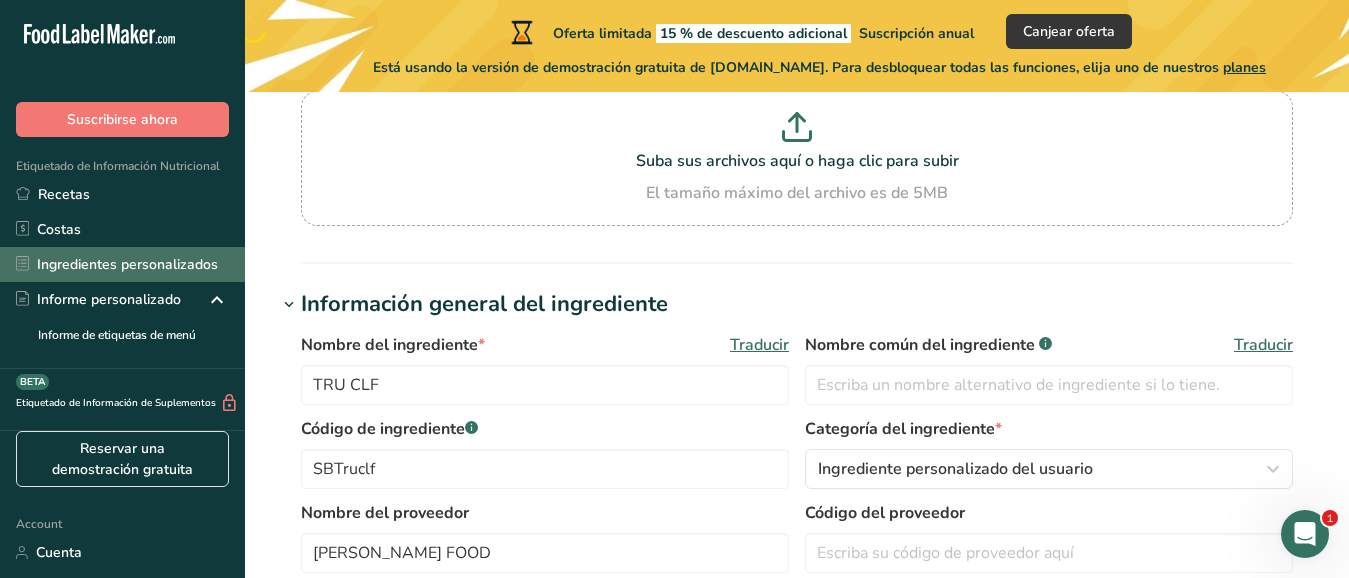 click on "Ingredientes personalizados" at bounding box center [122, 264] 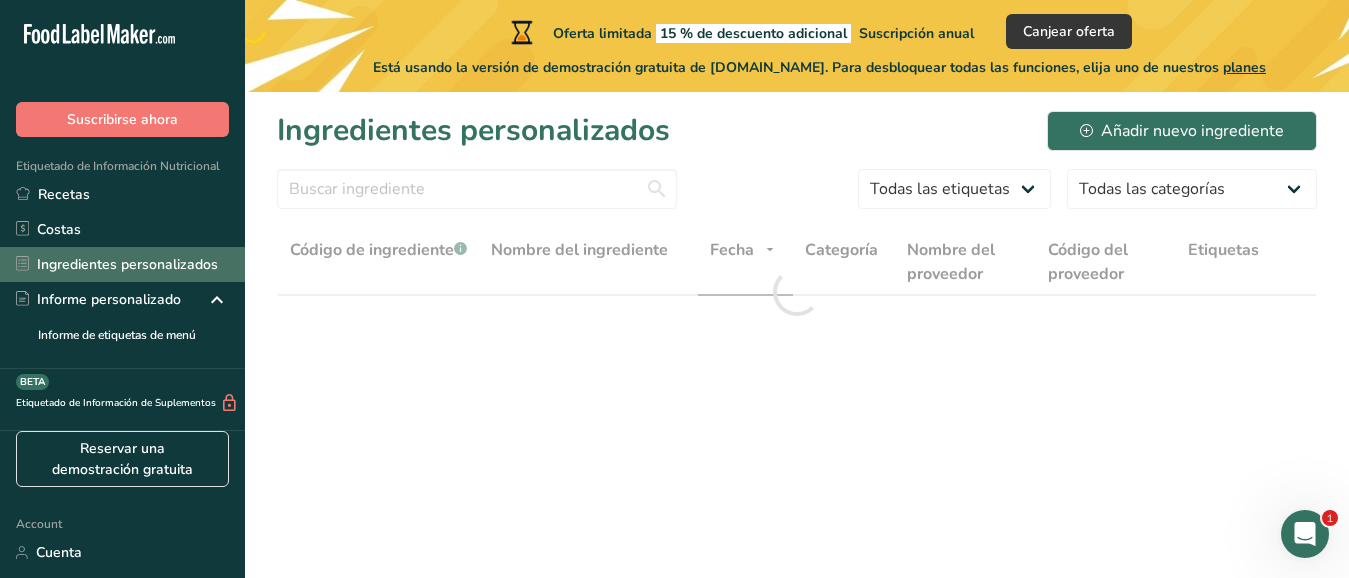 scroll, scrollTop: 0, scrollLeft: 0, axis: both 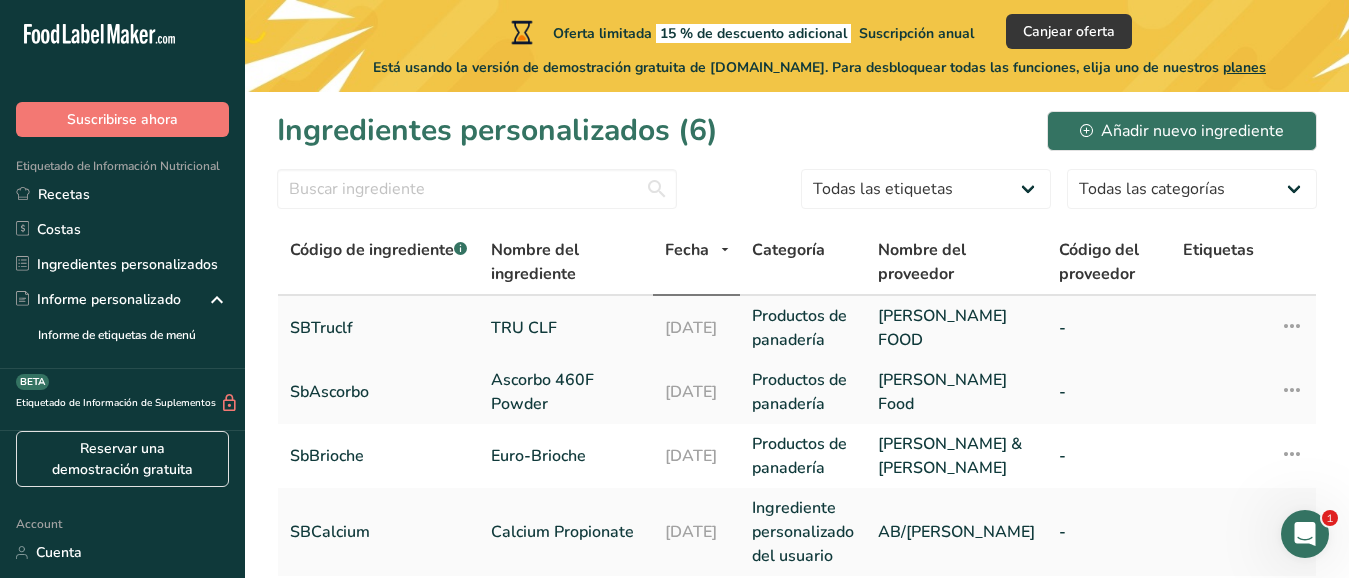 click on "TRU CLF" at bounding box center (566, 328) 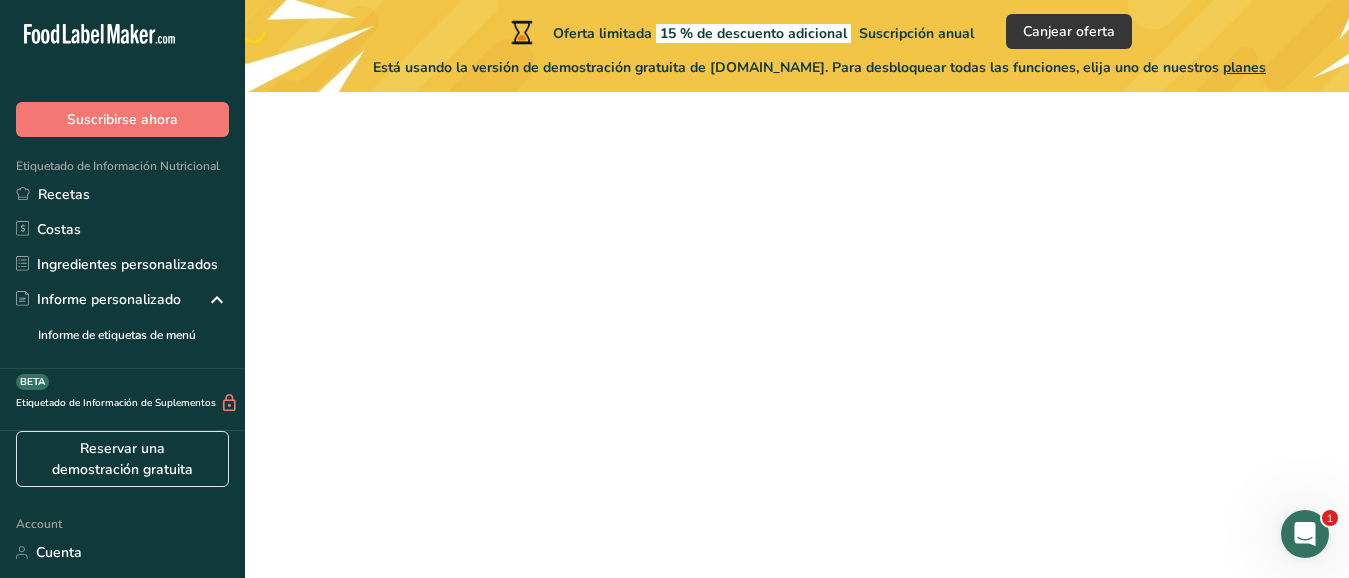 click on "TRU CLF" at bounding box center [566, 328] 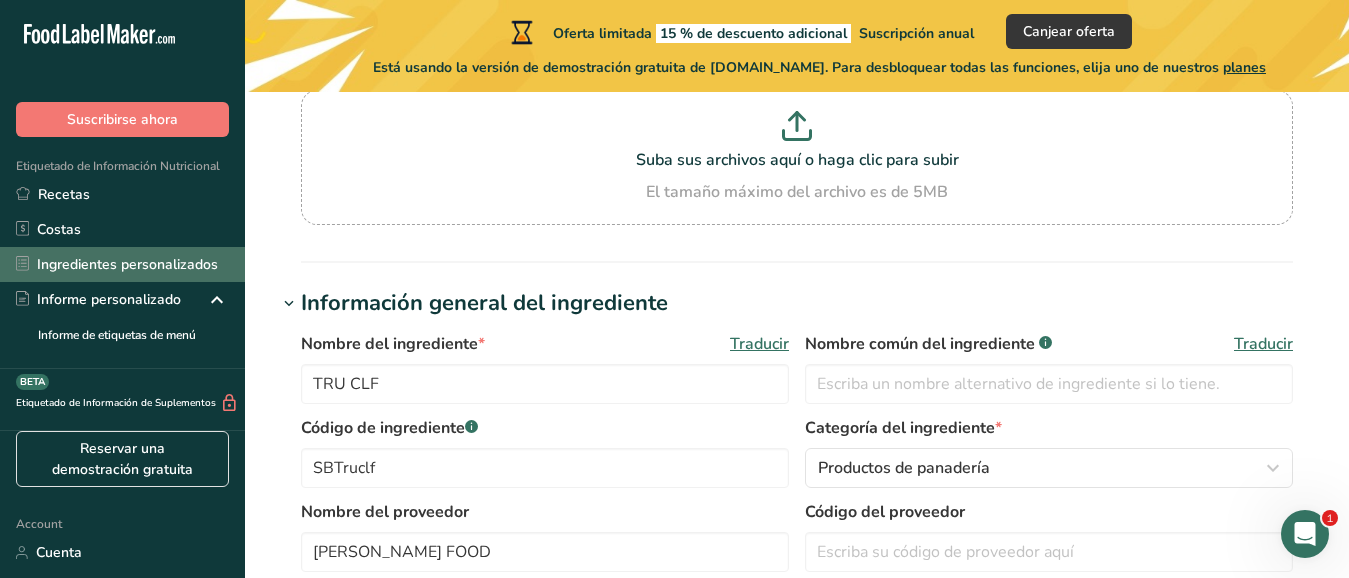 scroll, scrollTop: 203, scrollLeft: 0, axis: vertical 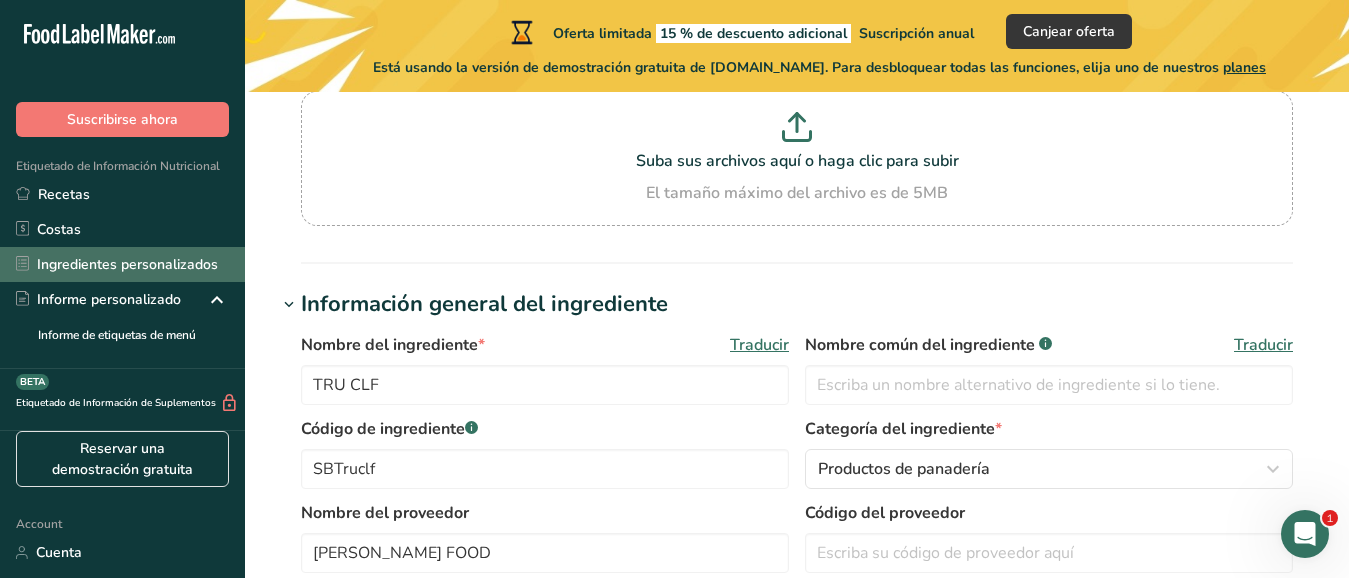 click on "Ingredientes personalizados" at bounding box center (122, 264) 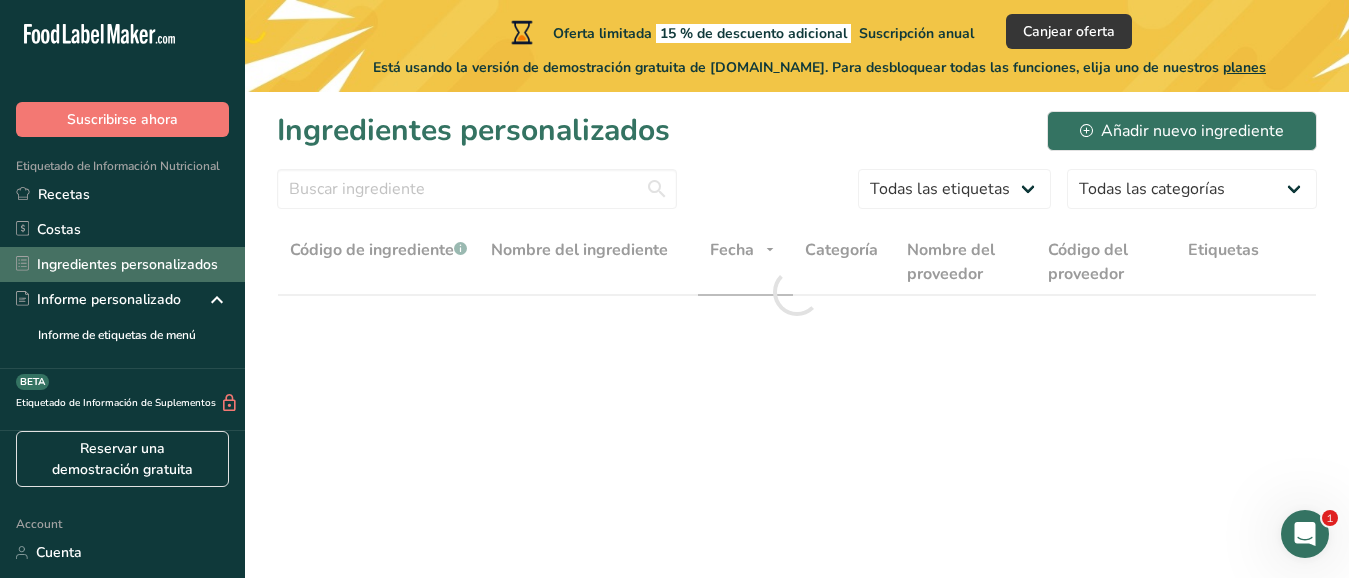scroll, scrollTop: 0, scrollLeft: 0, axis: both 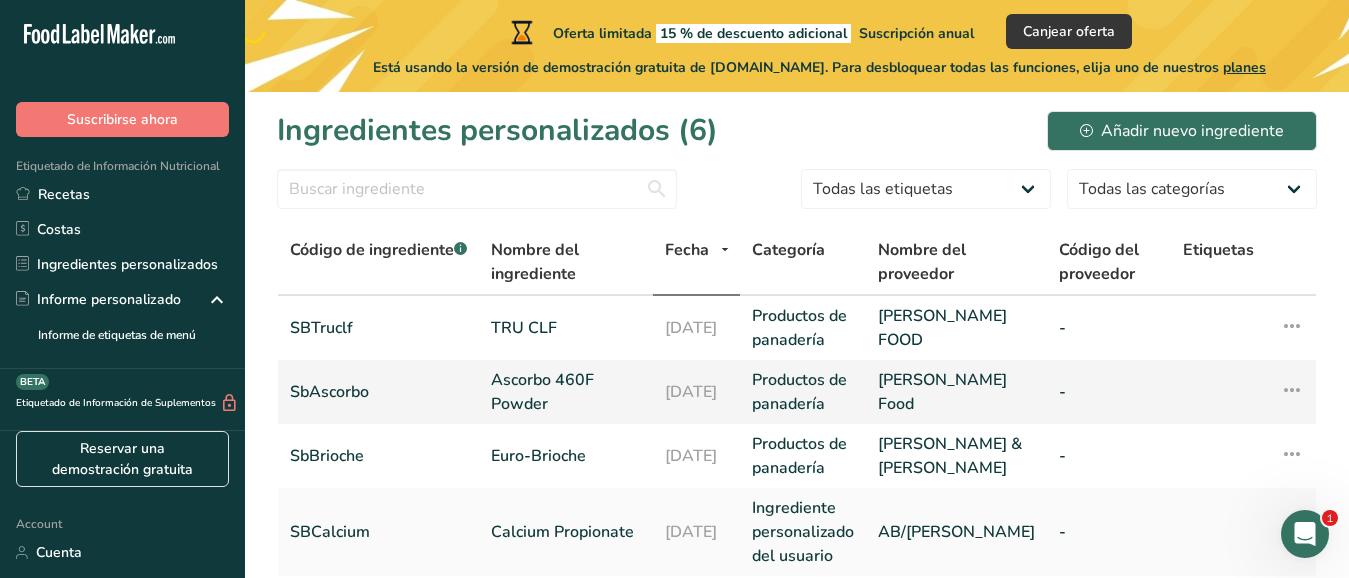 drag, startPoint x: 541, startPoint y: 257, endPoint x: 1146, endPoint y: 373, distance: 616.02026 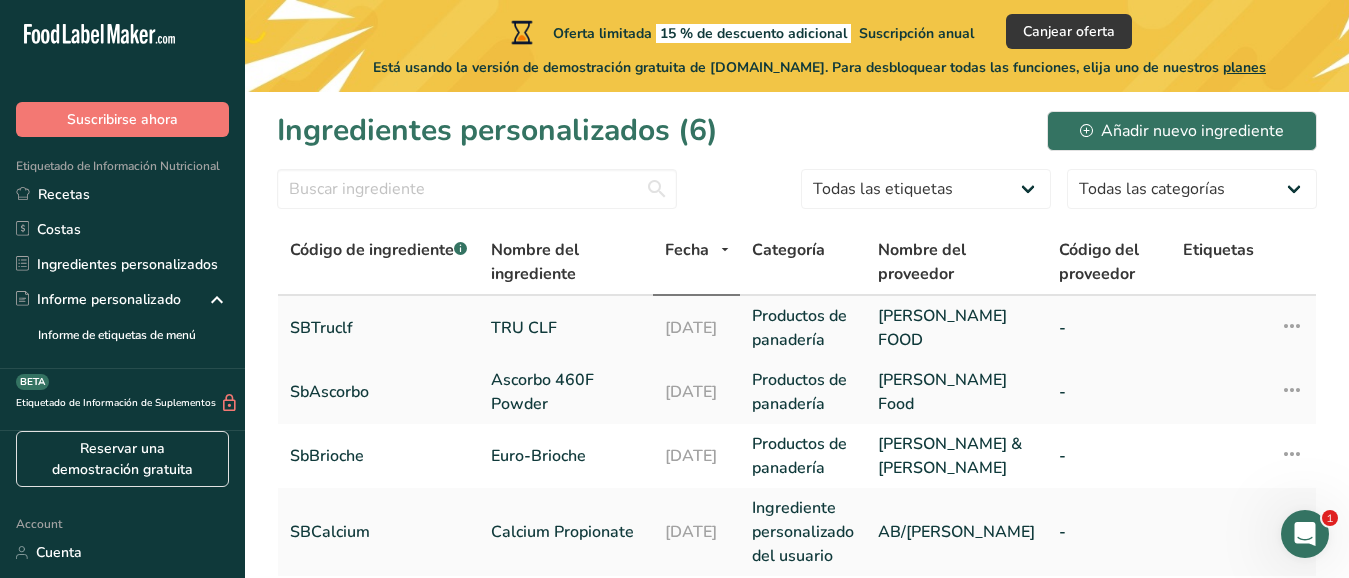 drag, startPoint x: 306, startPoint y: 328, endPoint x: 671, endPoint y: 358, distance: 366.2308 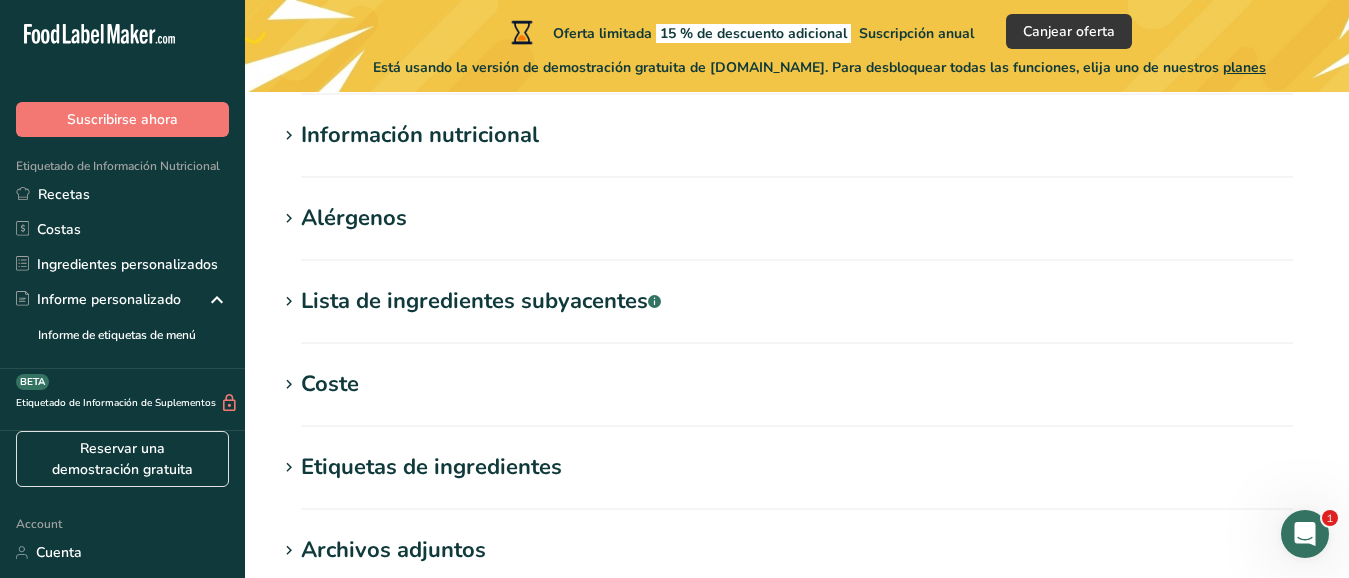 scroll, scrollTop: 724, scrollLeft: 0, axis: vertical 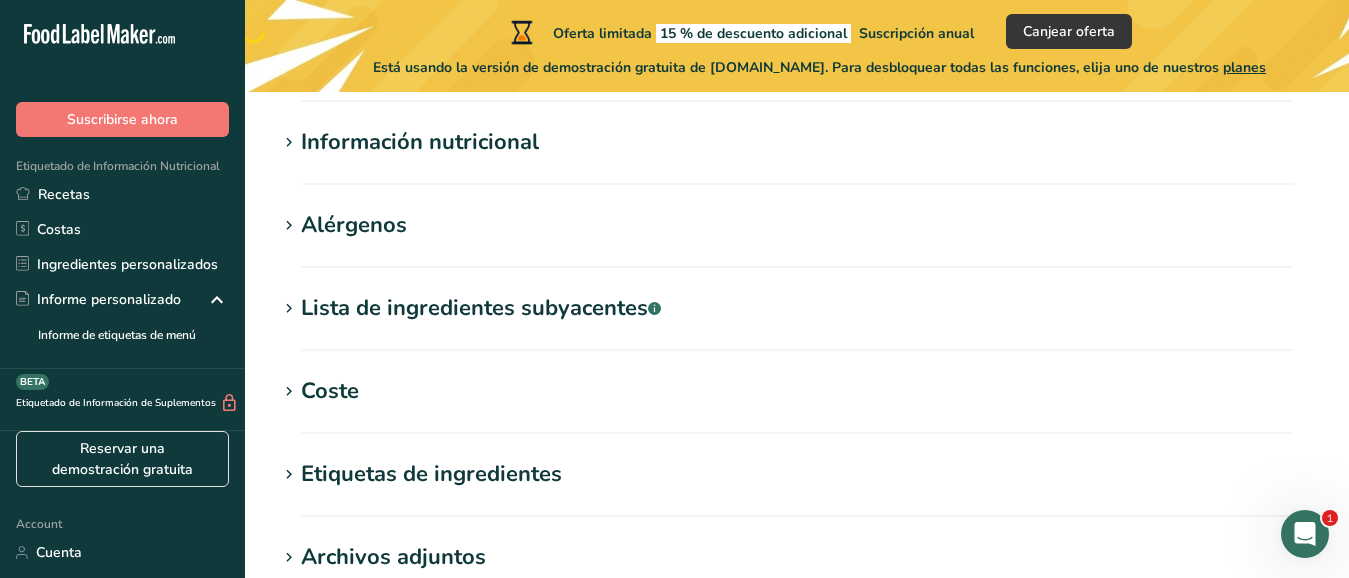 click on "Información nutricional" at bounding box center [420, 142] 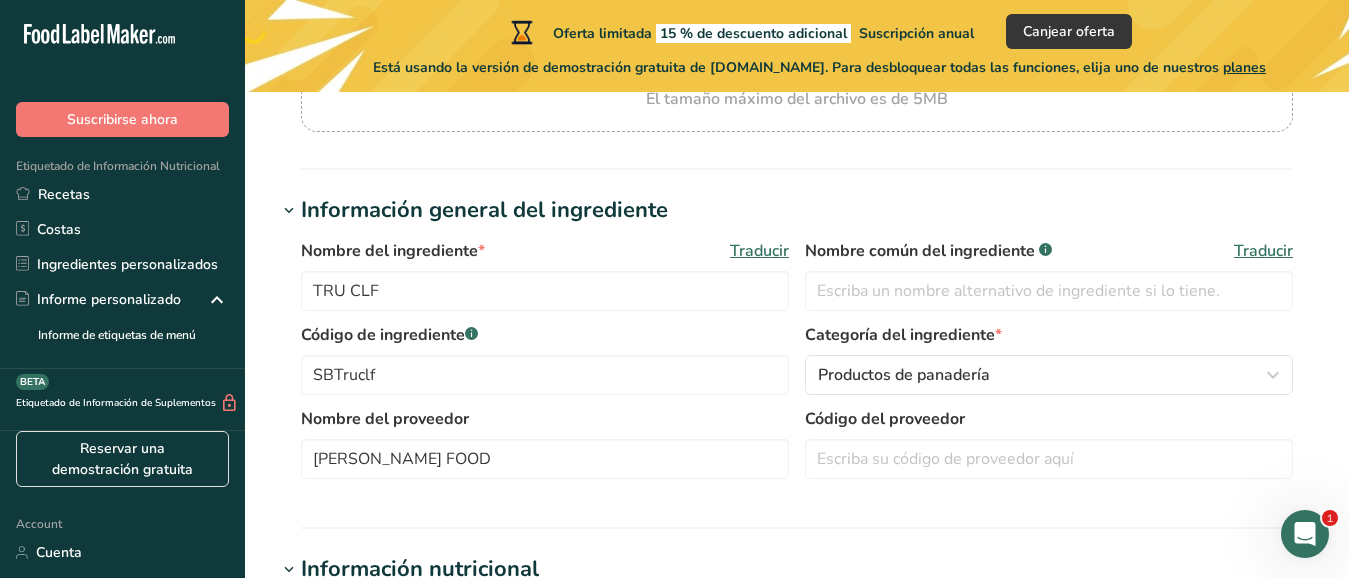 scroll, scrollTop: 290, scrollLeft: 0, axis: vertical 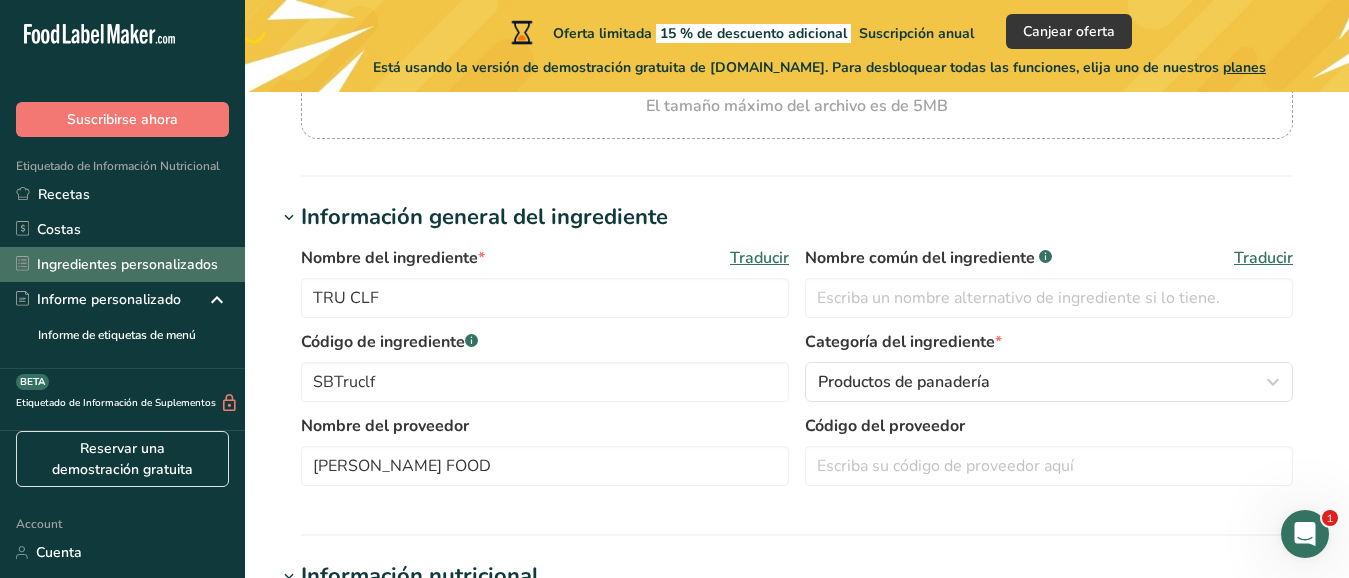 click on "Ingredientes personalizados" at bounding box center [122, 264] 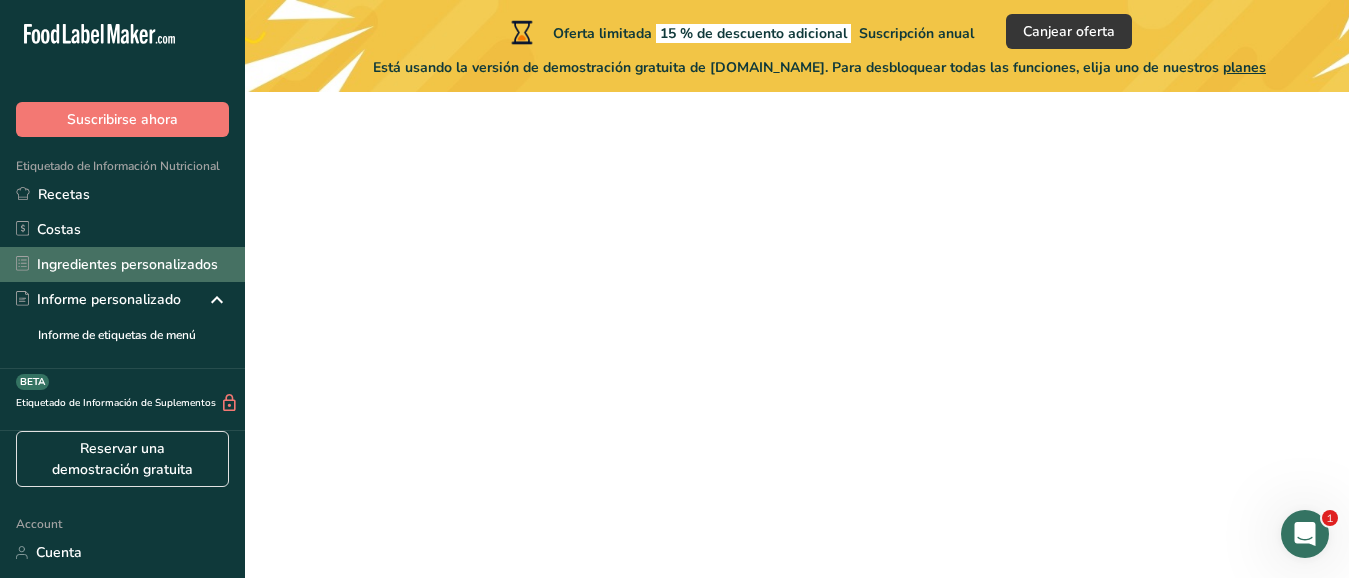 scroll, scrollTop: 0, scrollLeft: 0, axis: both 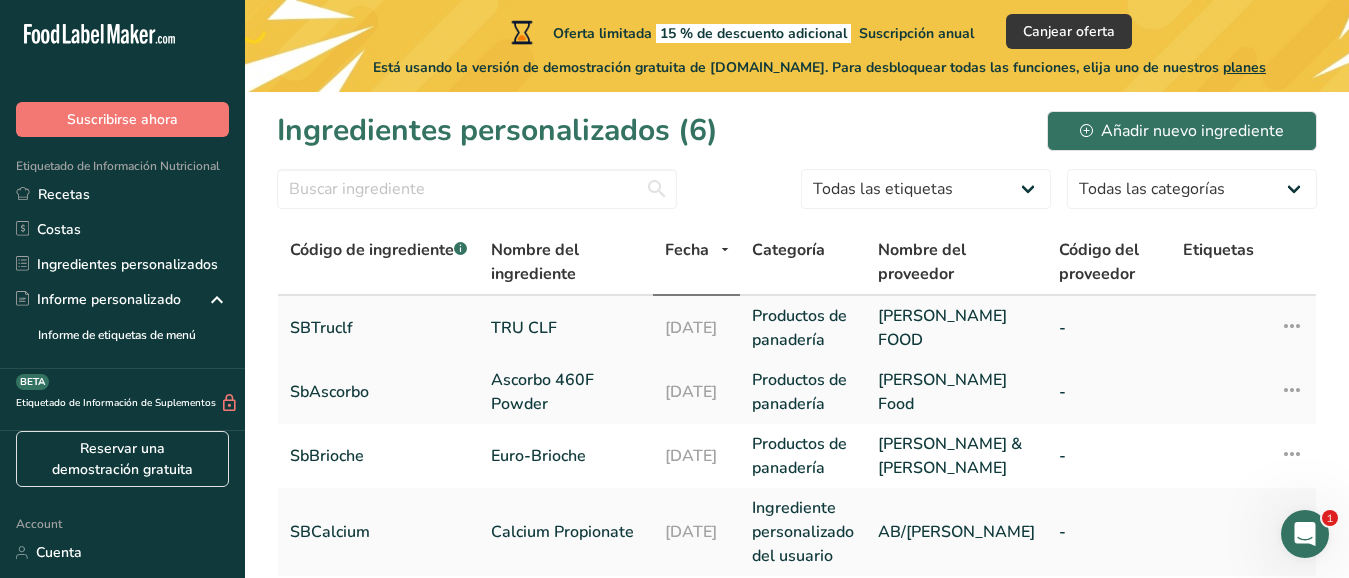 click on "SBTruclf" at bounding box center [378, 328] 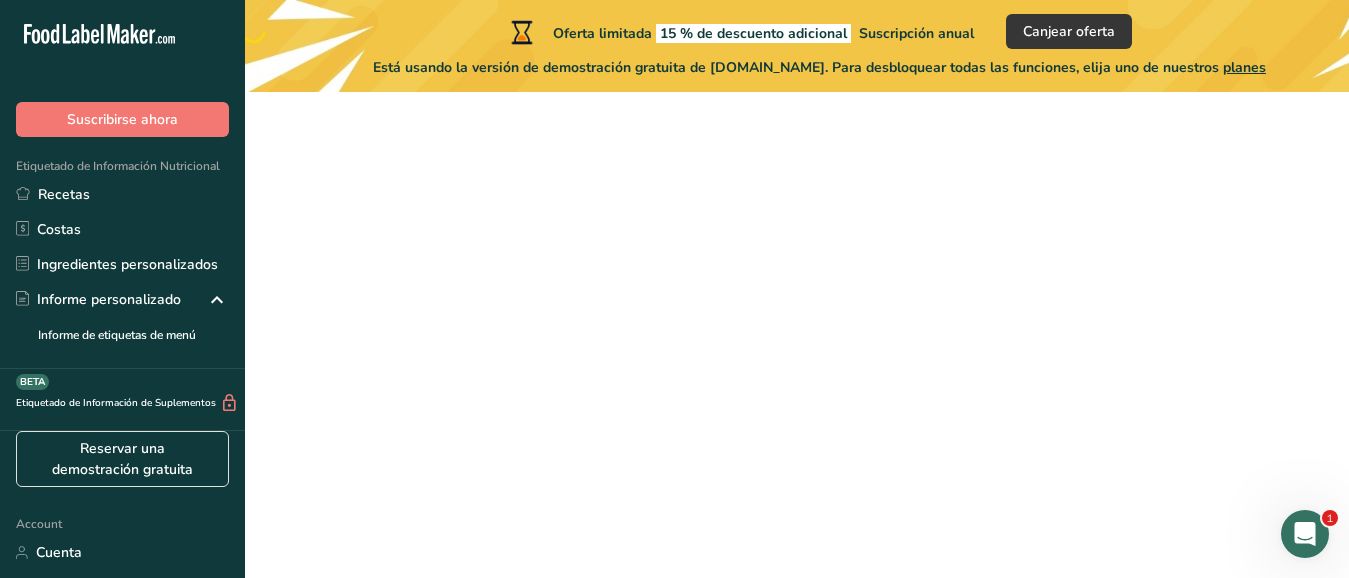click on "SBTruclf" at bounding box center [378, 328] 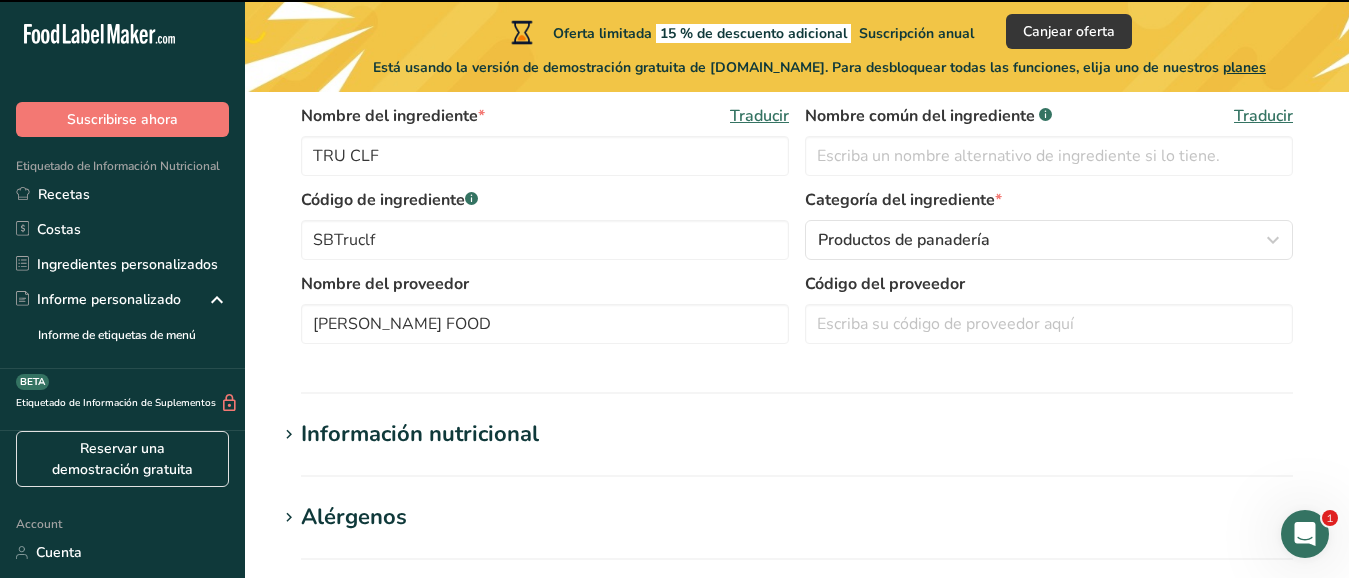 scroll, scrollTop: 433, scrollLeft: 0, axis: vertical 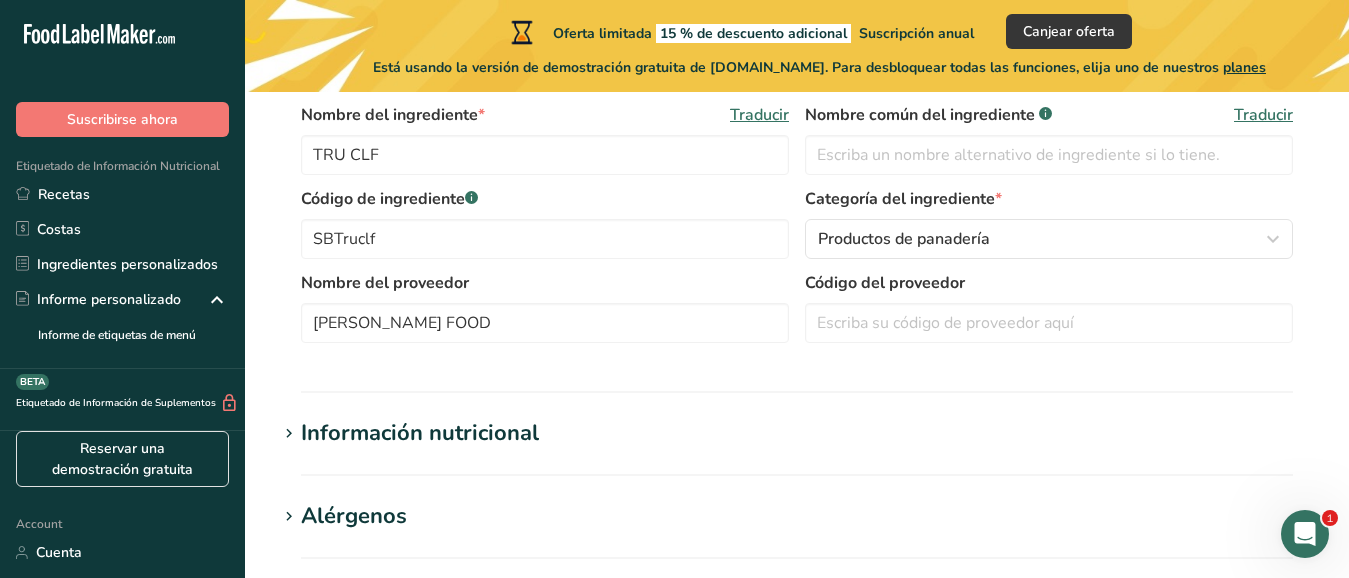 click on "Información nutricional" at bounding box center [420, 433] 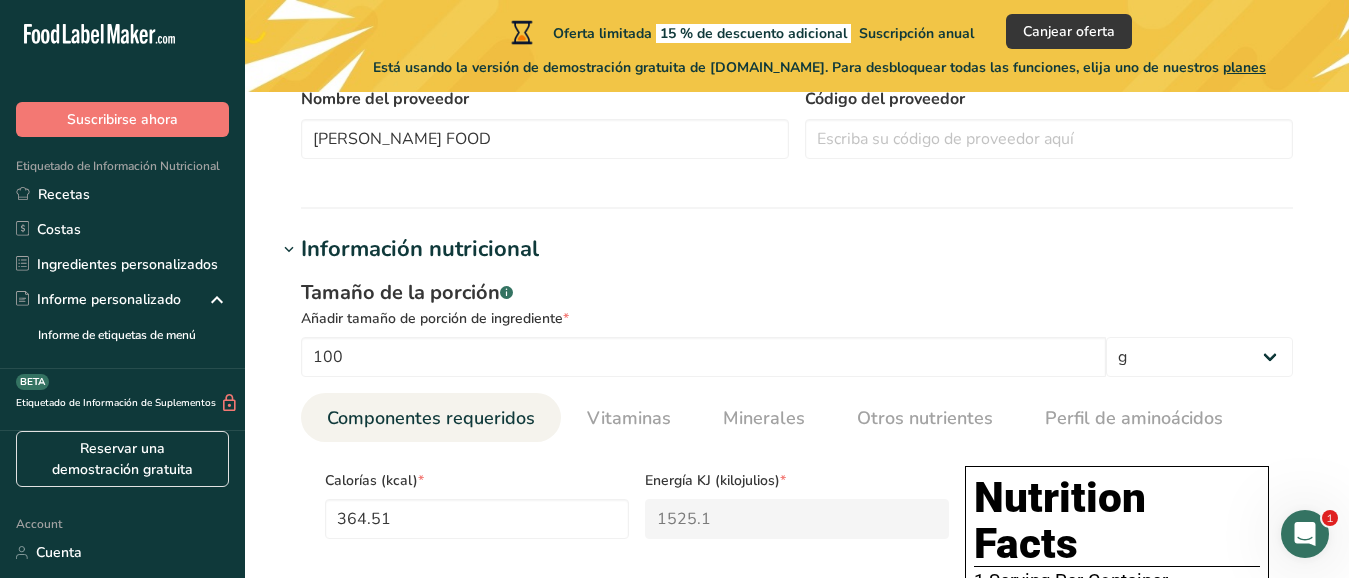 scroll, scrollTop: 606, scrollLeft: 0, axis: vertical 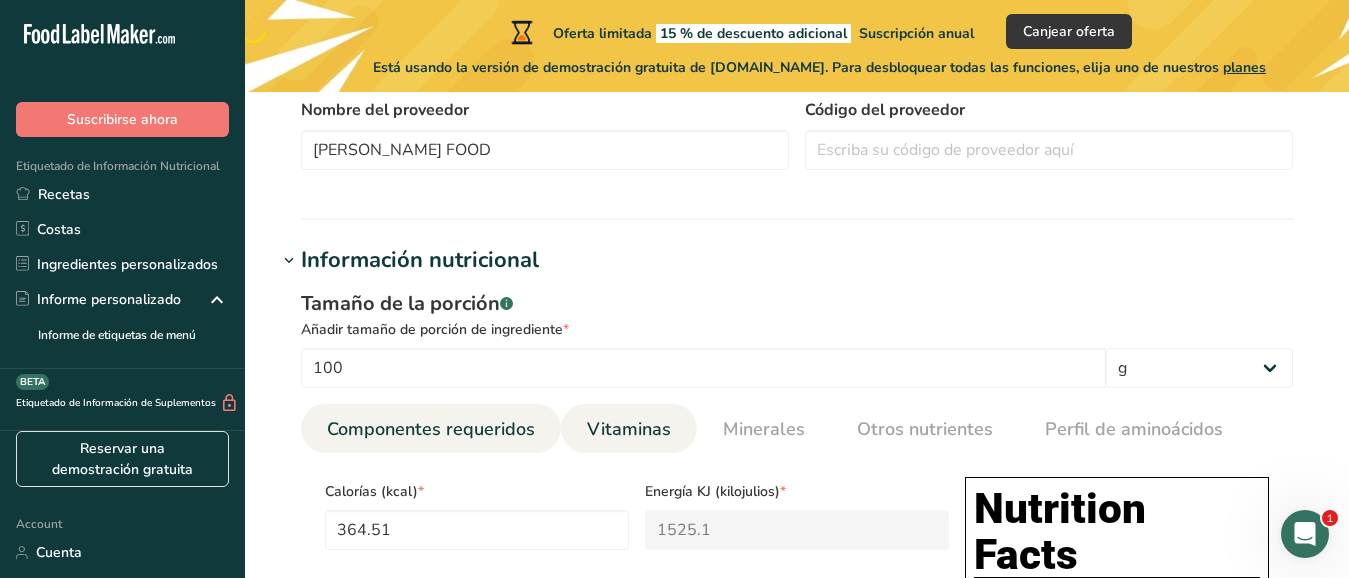 click on "Vitaminas" at bounding box center [629, 429] 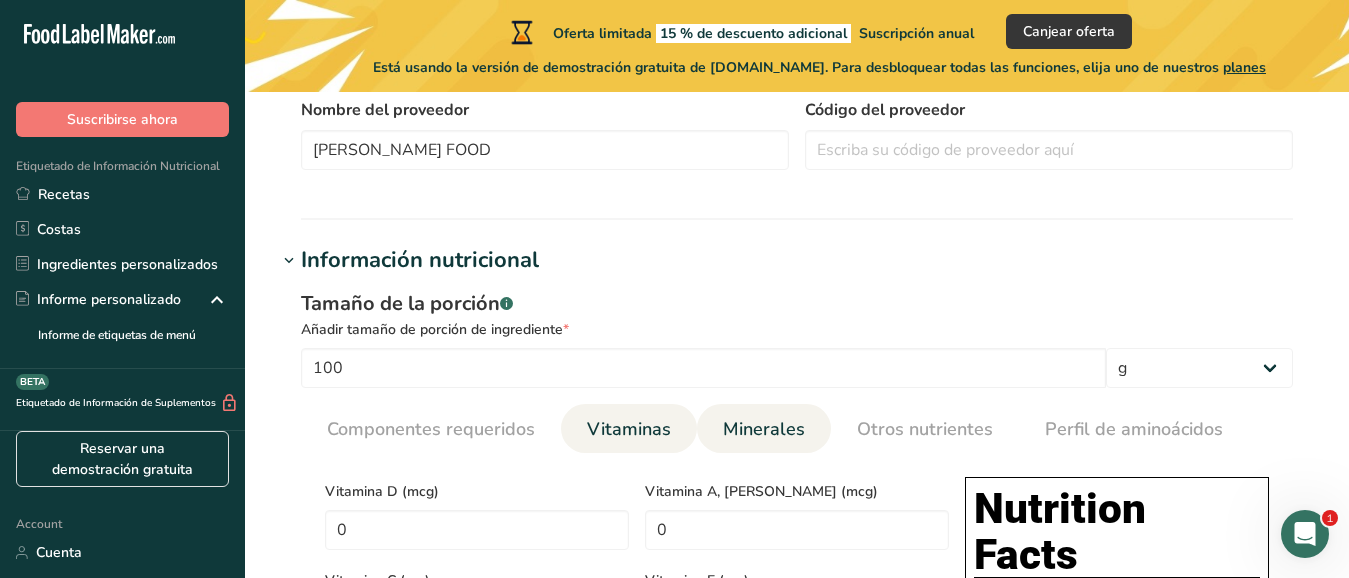 click on "Minerales" at bounding box center [764, 429] 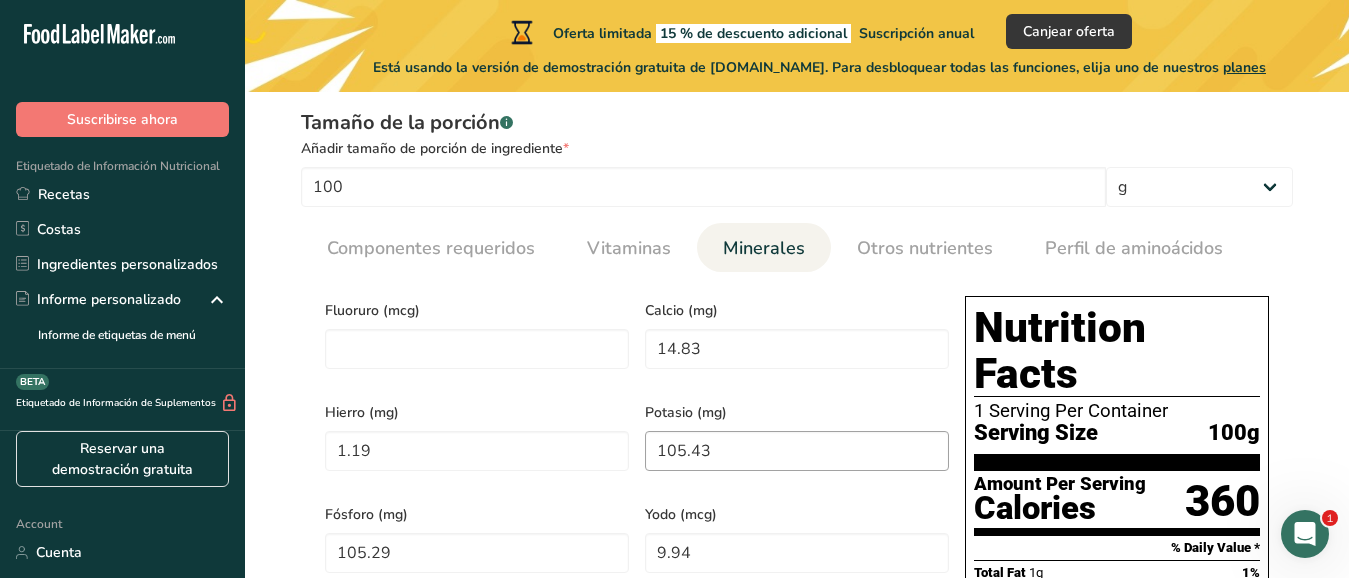 scroll, scrollTop: 780, scrollLeft: 0, axis: vertical 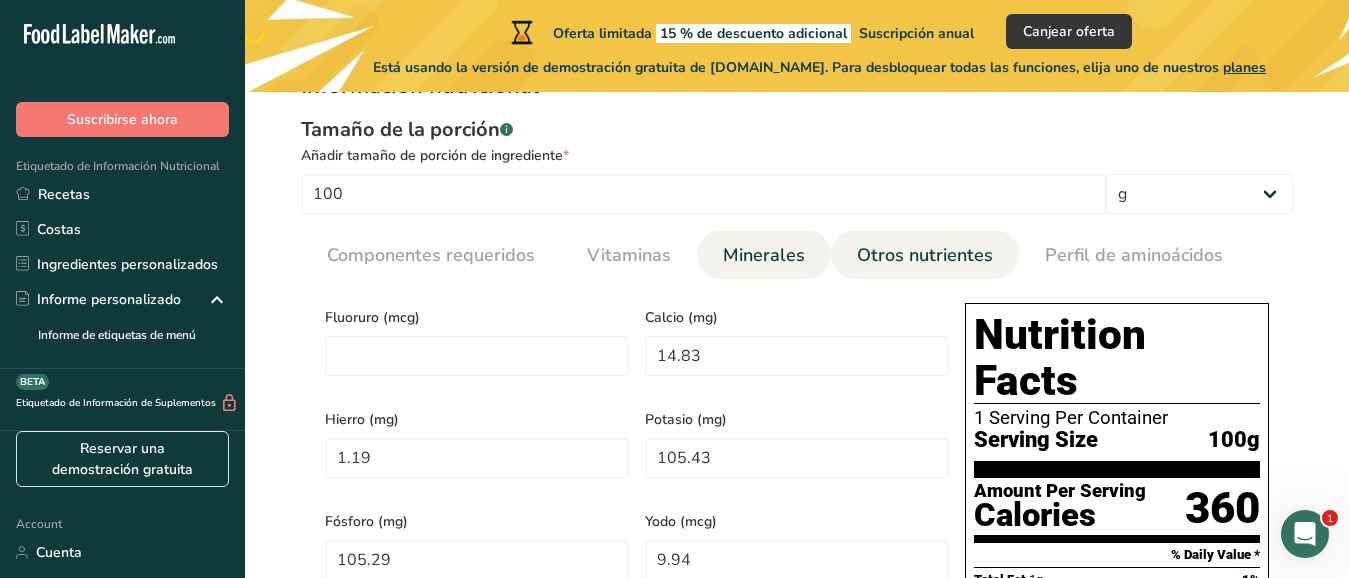 click on "Otros nutrientes" at bounding box center (925, 255) 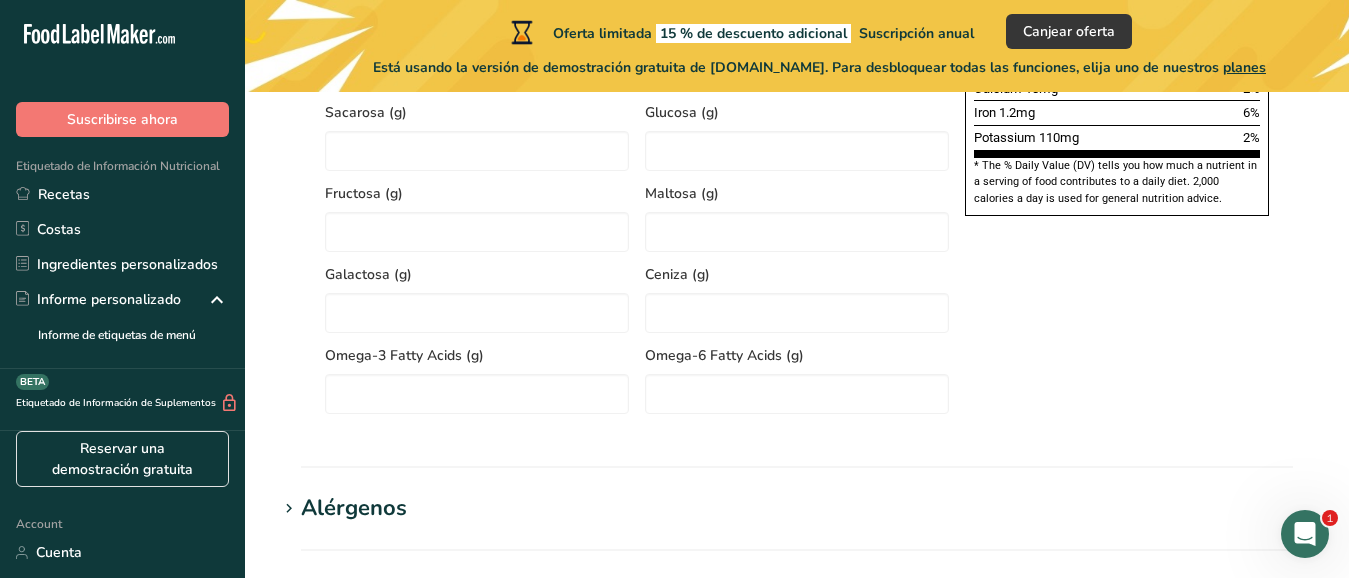 scroll, scrollTop: 1560, scrollLeft: 0, axis: vertical 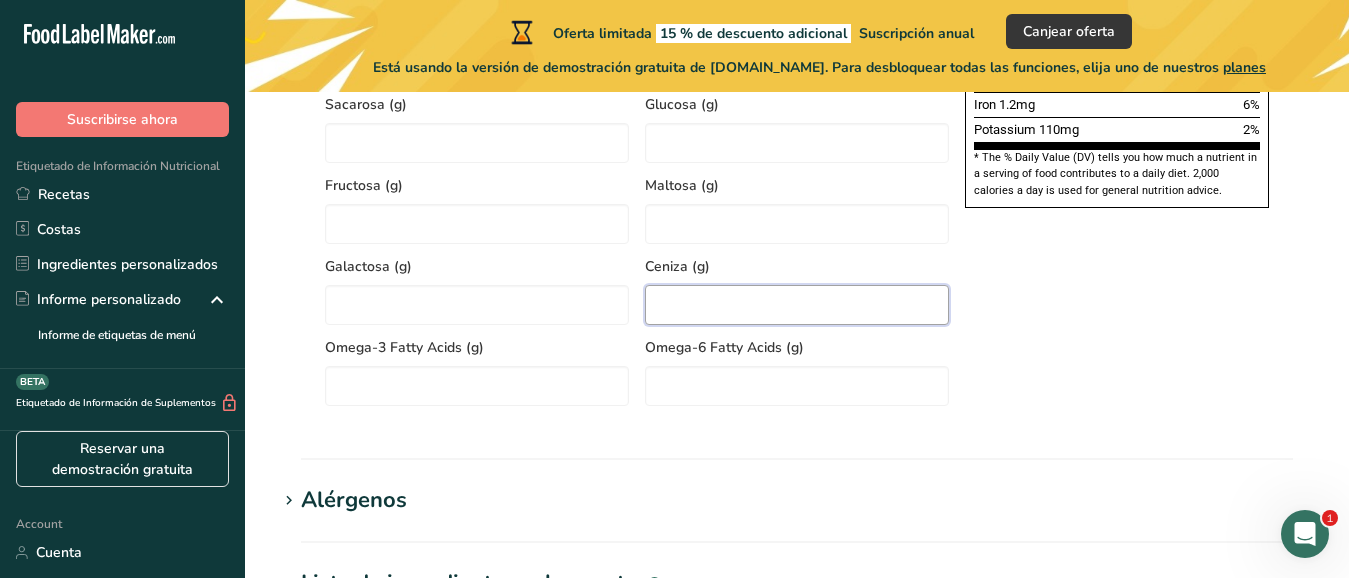 click at bounding box center [797, 305] 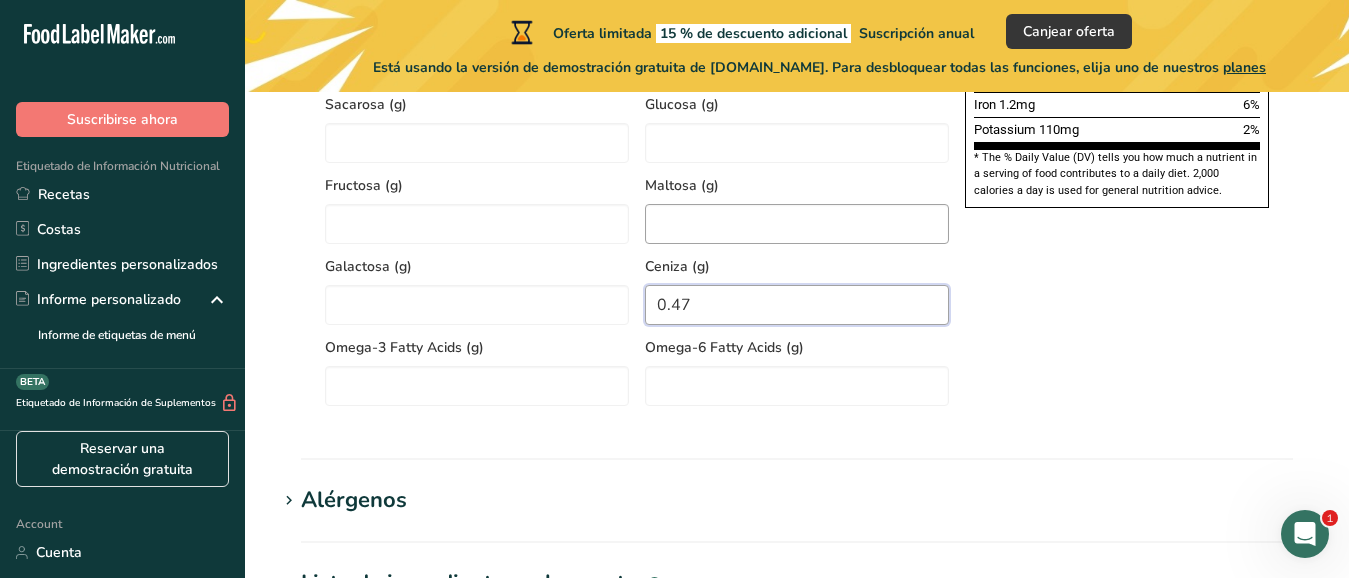 type on "0.47" 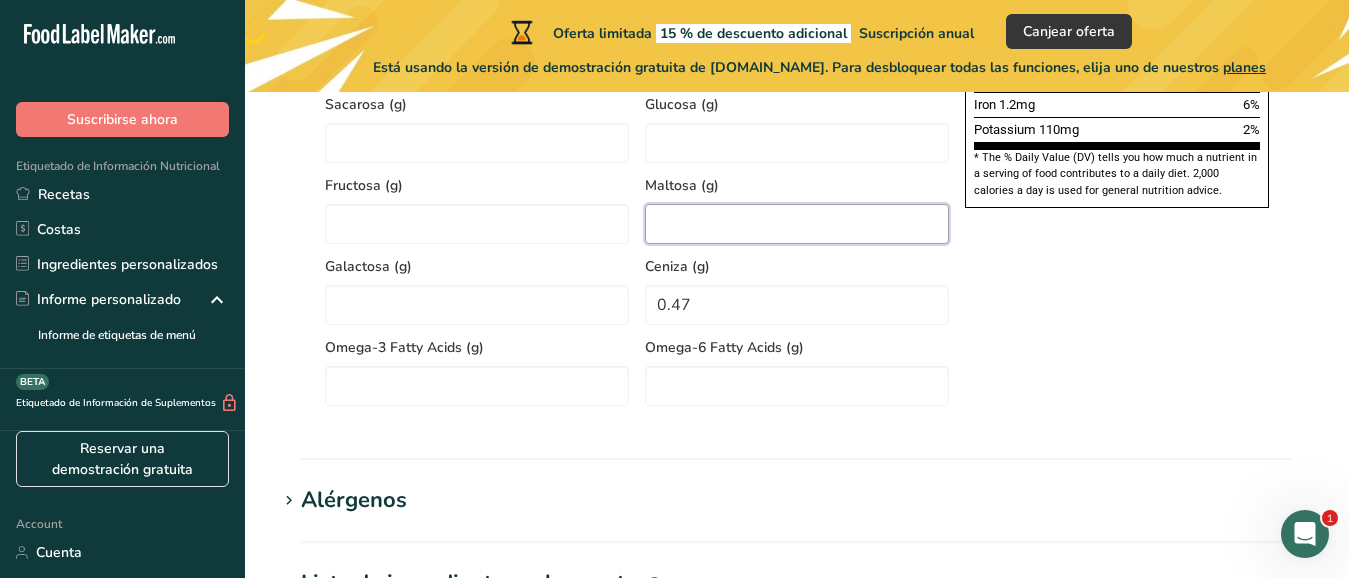 click at bounding box center (797, 224) 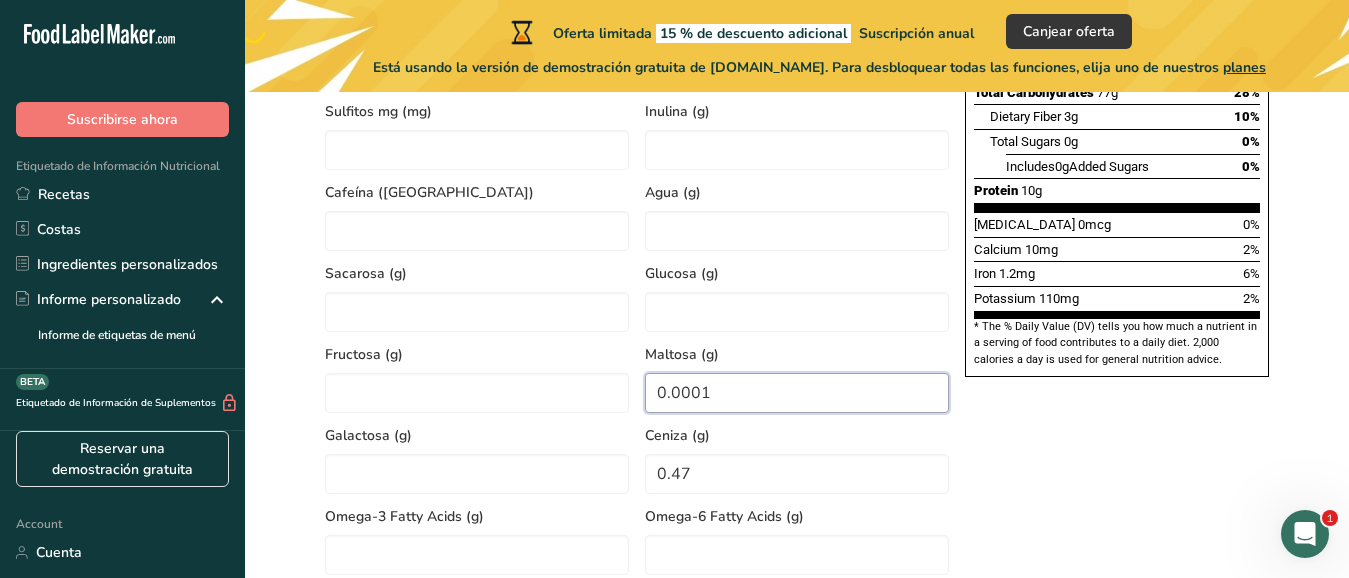 scroll, scrollTop: 1387, scrollLeft: 0, axis: vertical 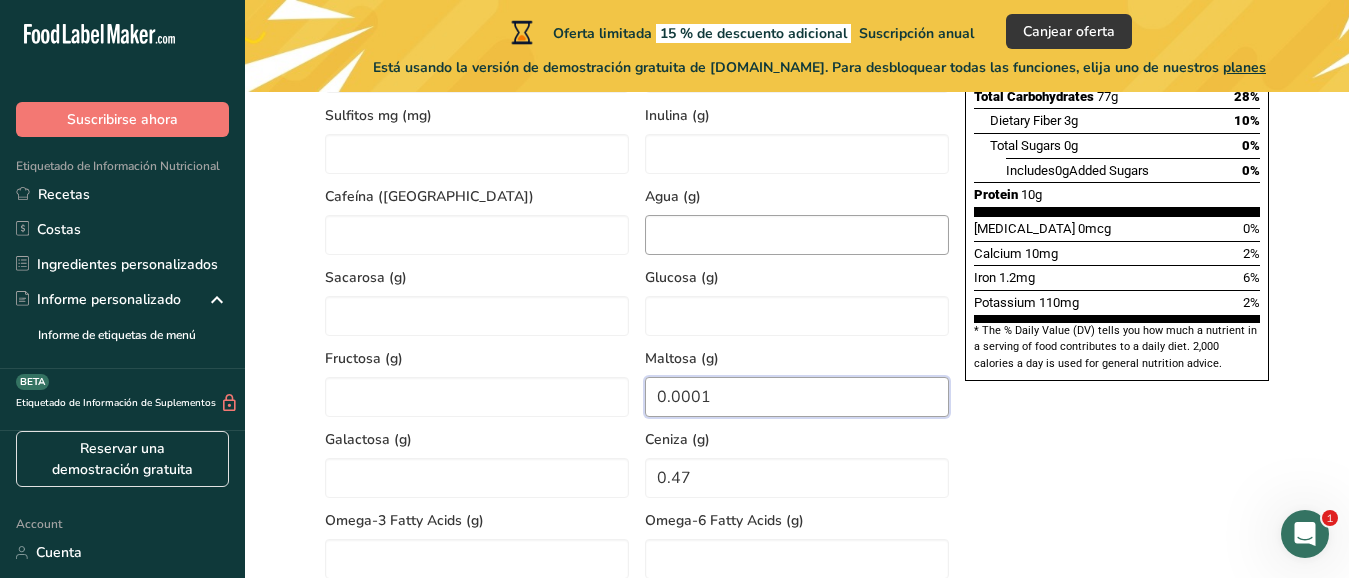 type on "0.0001" 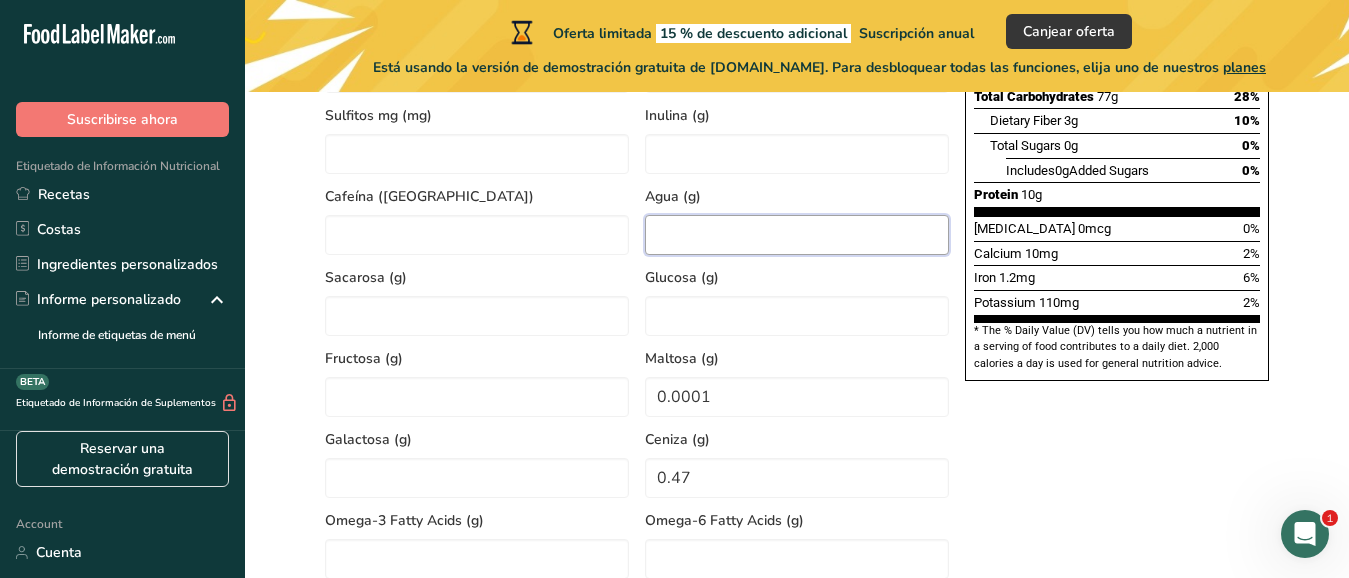 click at bounding box center (797, 235) 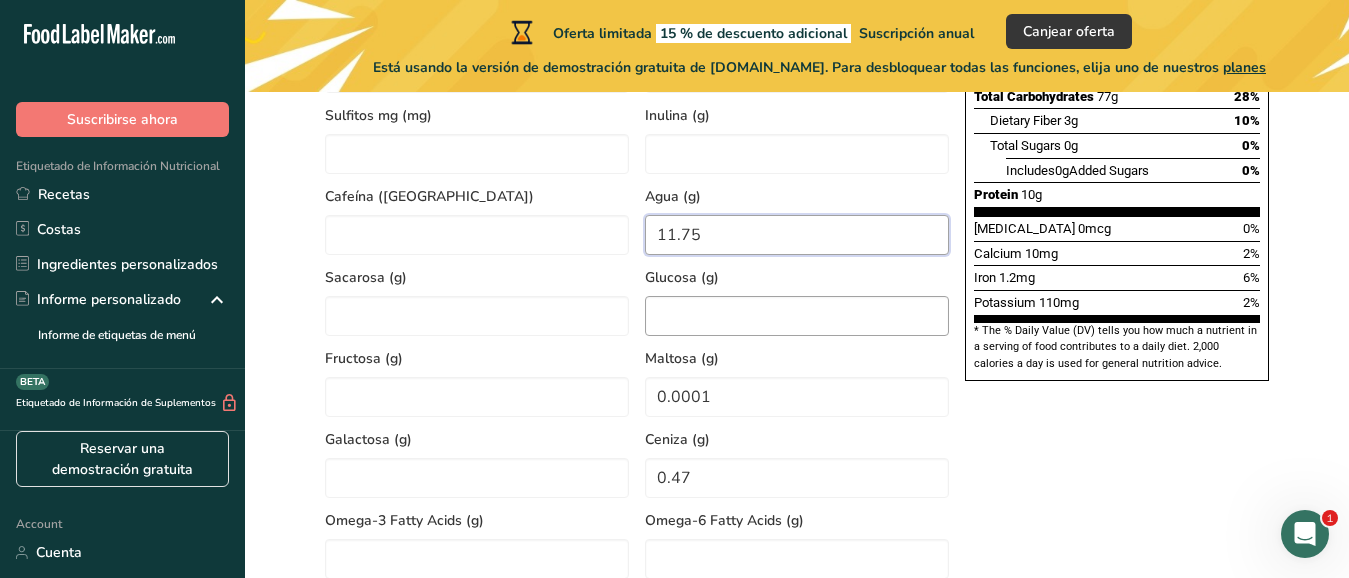 type on "11.75" 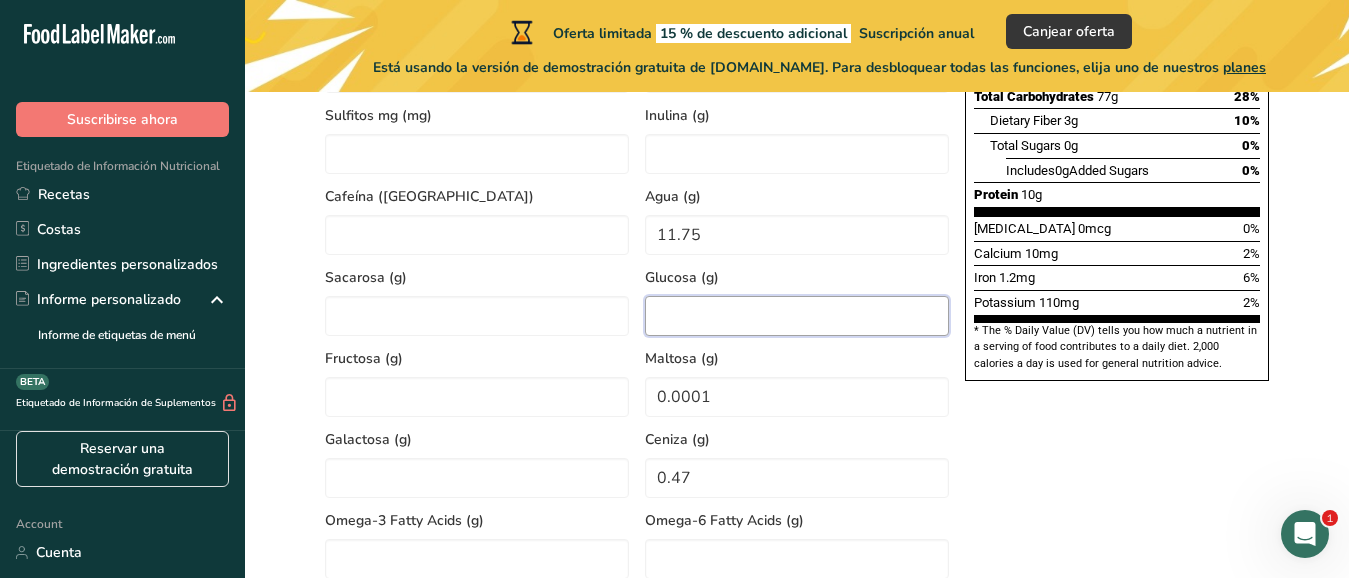 click at bounding box center (797, 316) 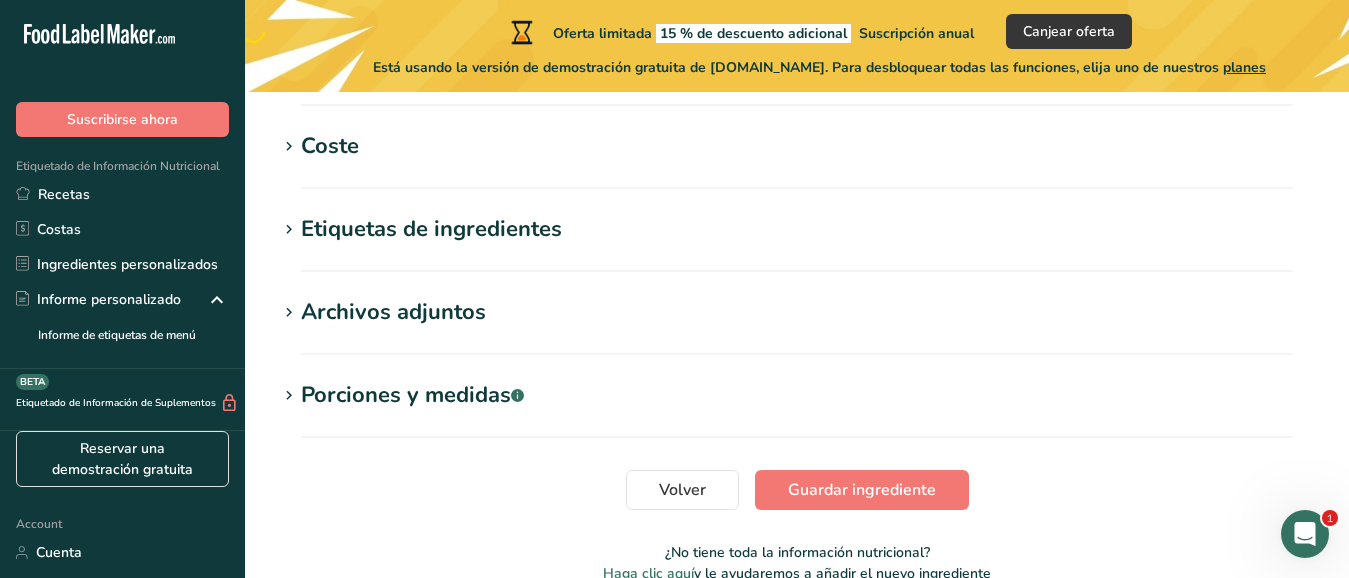scroll, scrollTop: 2080, scrollLeft: 0, axis: vertical 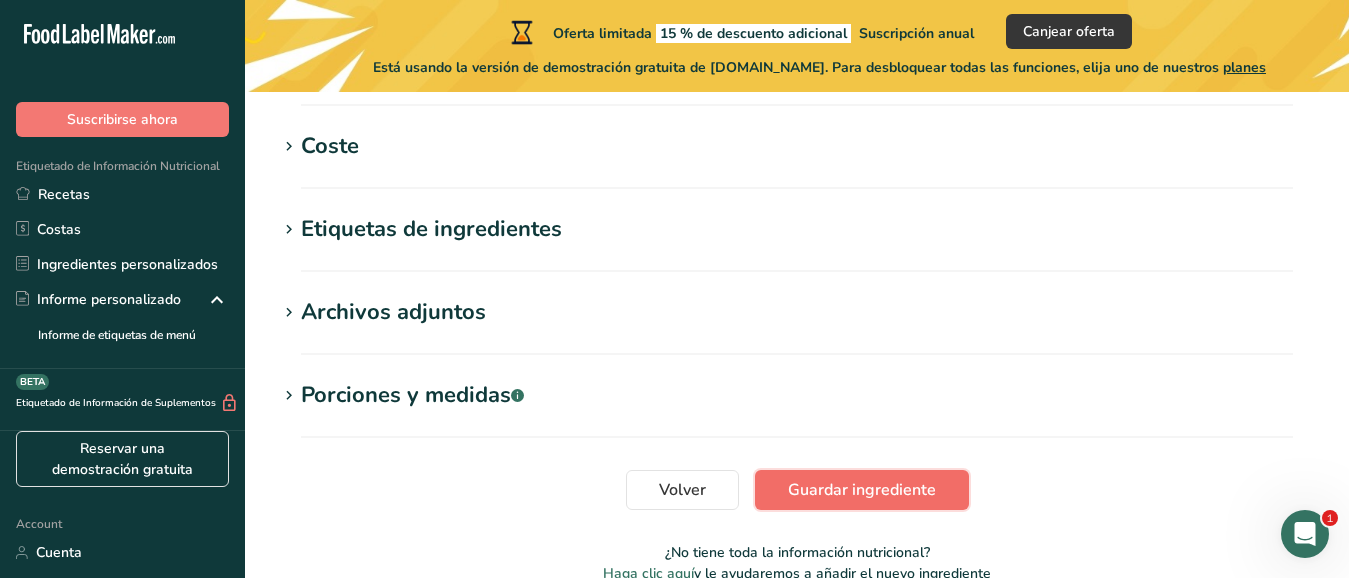 click on "Guardar ingrediente" at bounding box center (862, 490) 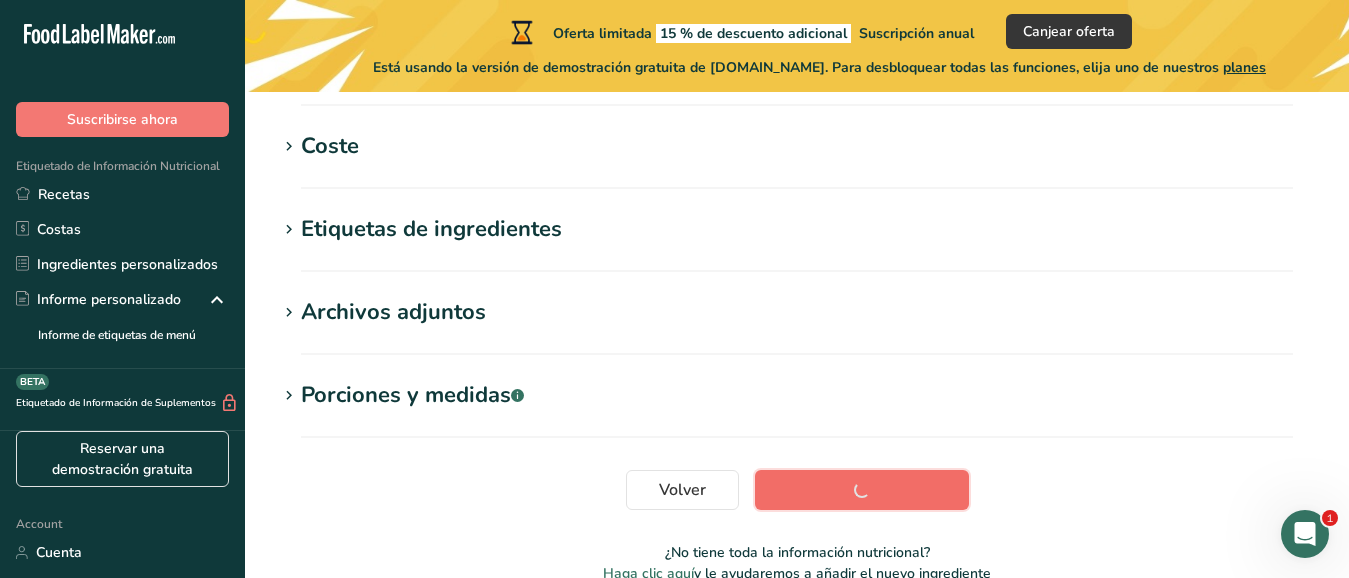 scroll, scrollTop: 471, scrollLeft: 0, axis: vertical 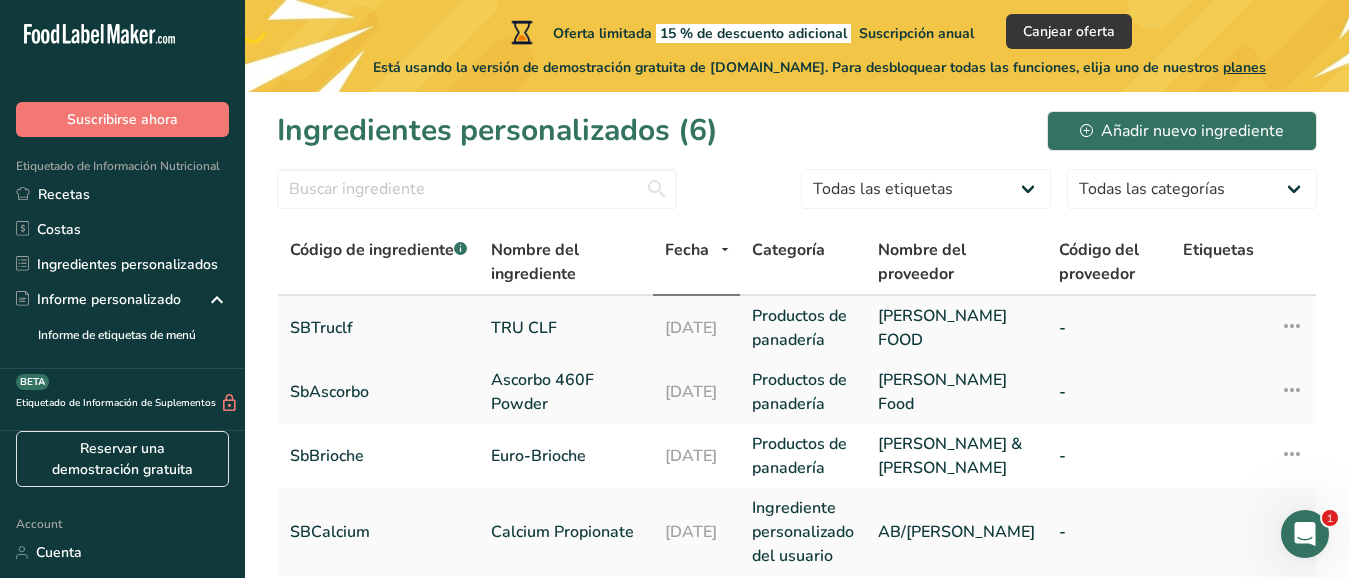 click on "TRU CLF" at bounding box center [566, 328] 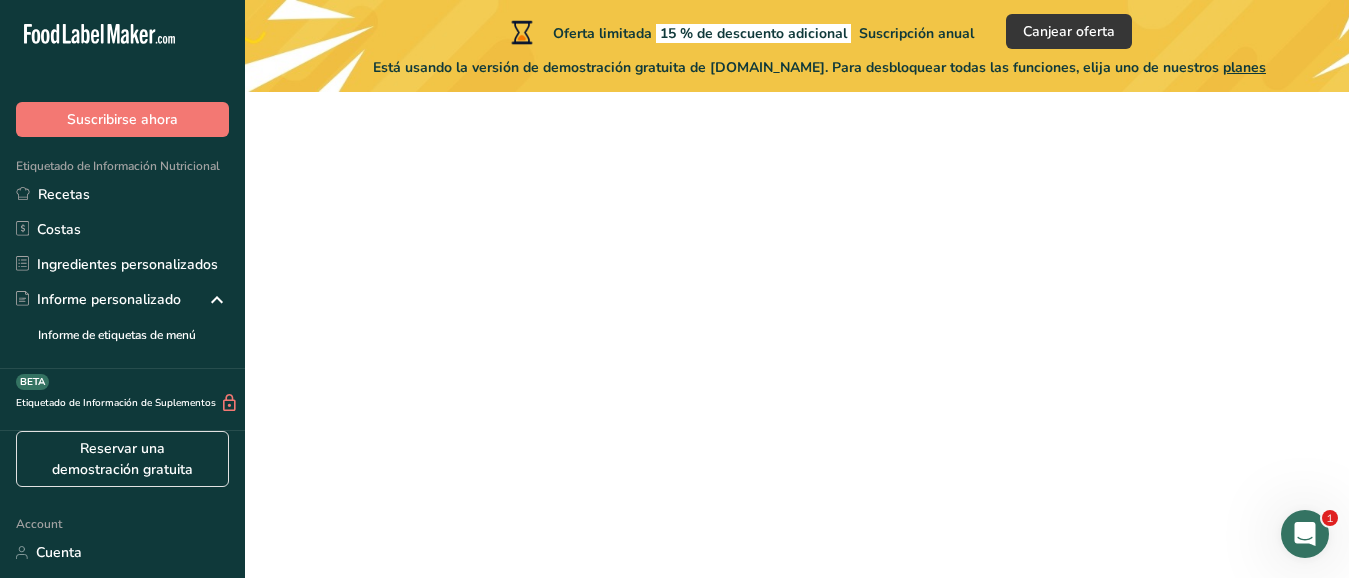 click on "TRU CLF" at bounding box center [566, 328] 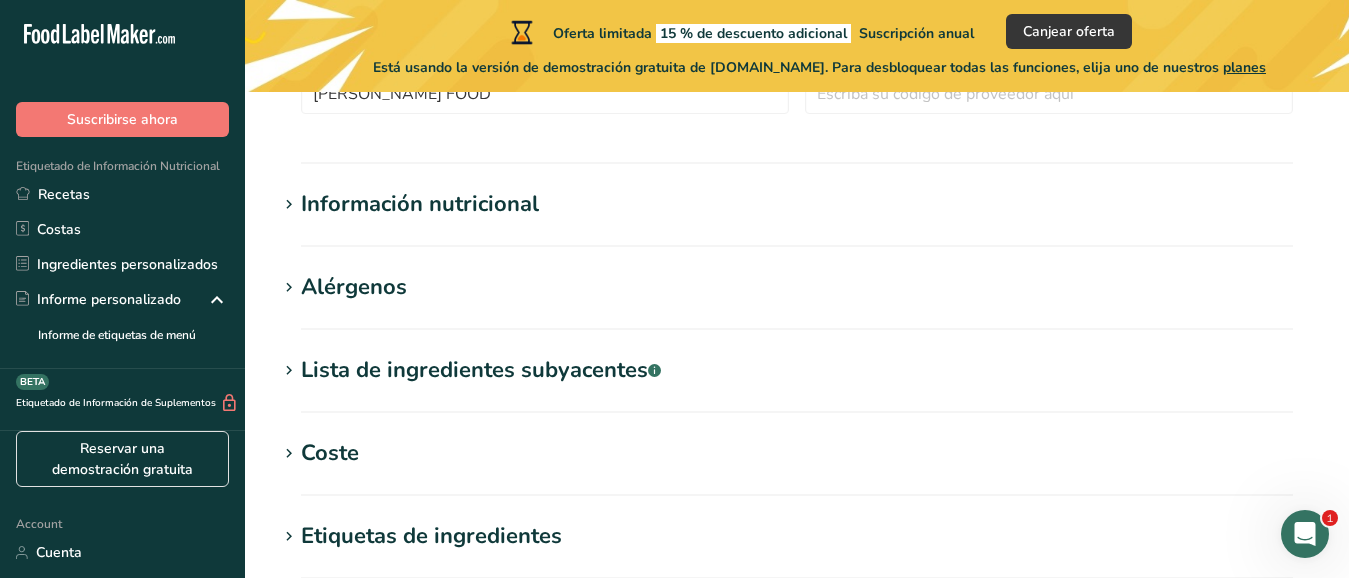 scroll, scrollTop: 606, scrollLeft: 0, axis: vertical 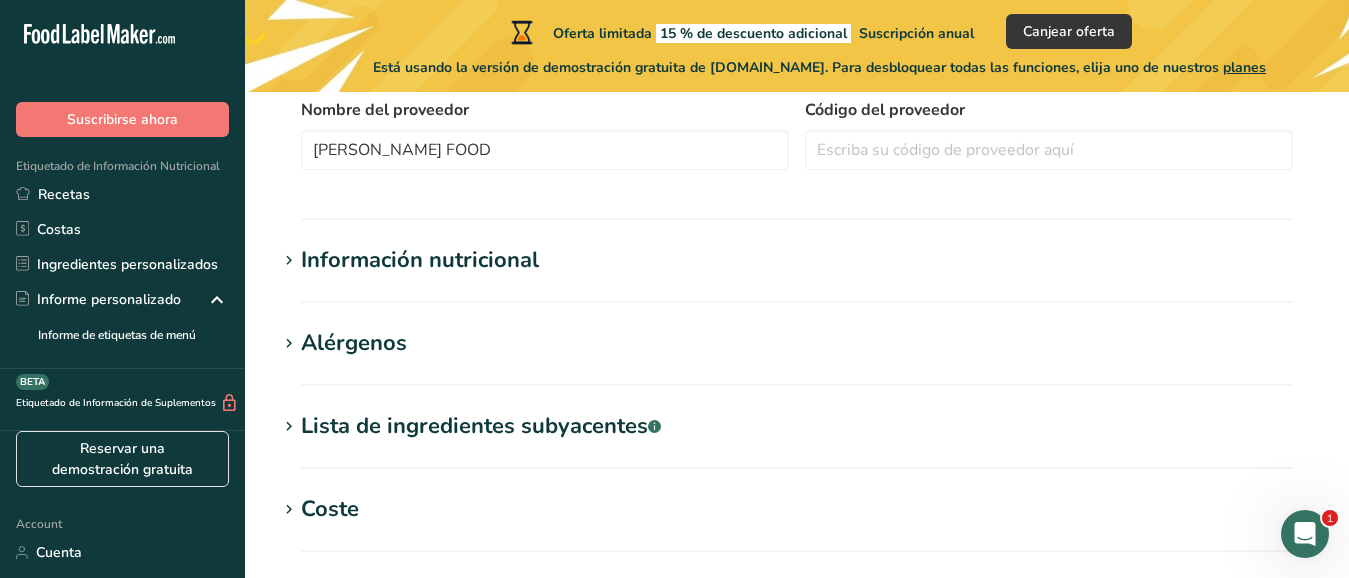 click on "Información nutricional" at bounding box center (420, 260) 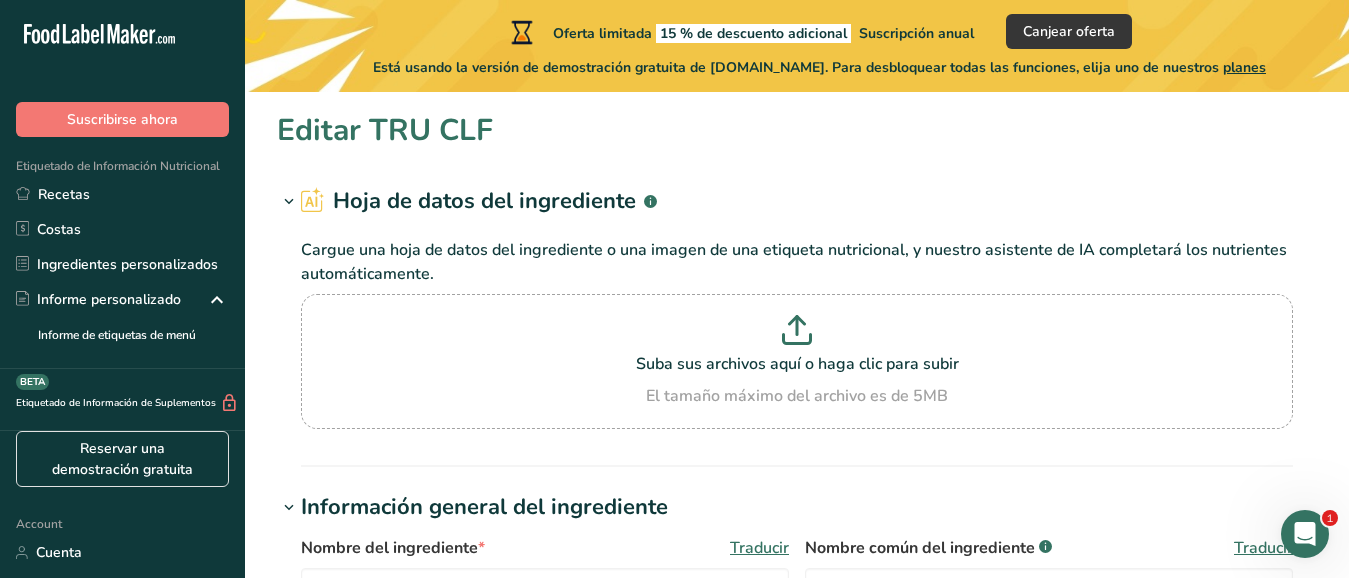 scroll, scrollTop: 0, scrollLeft: 0, axis: both 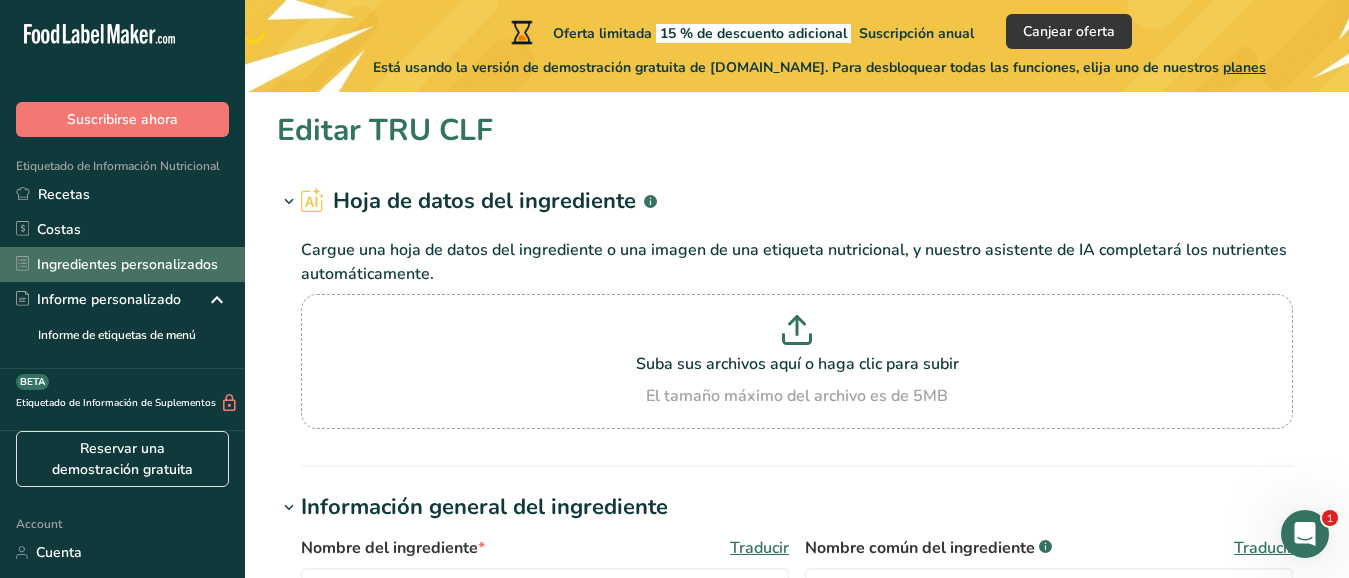 click on "Ingredientes personalizados" at bounding box center [122, 264] 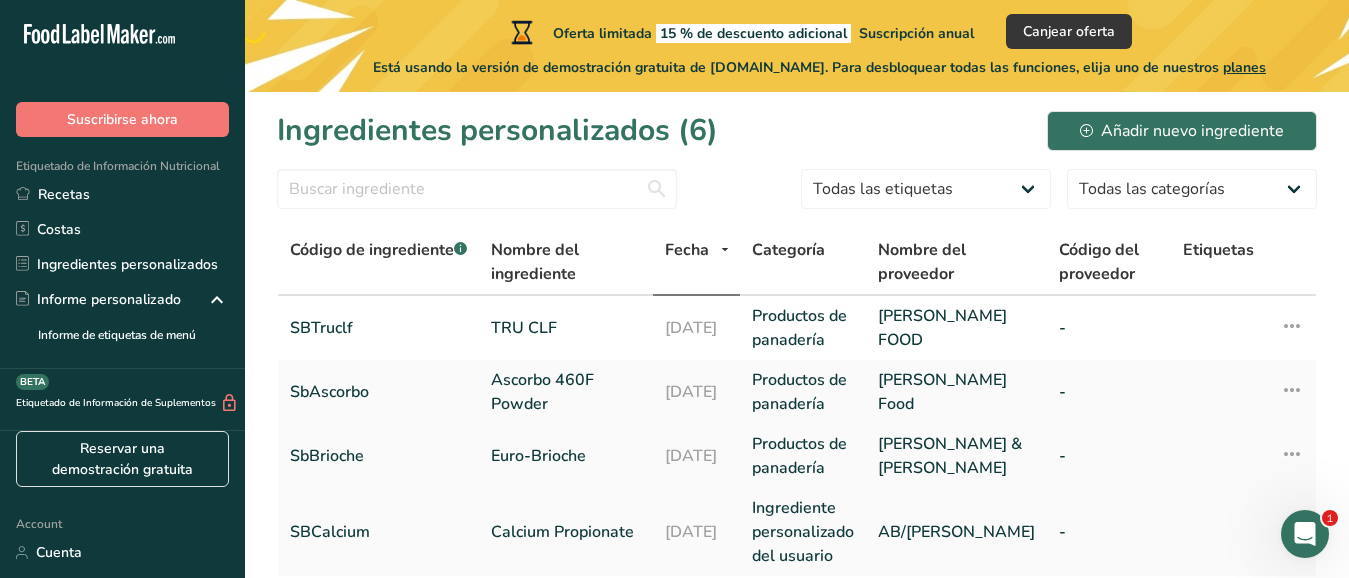click on "Euro-Brioche" at bounding box center (566, 456) 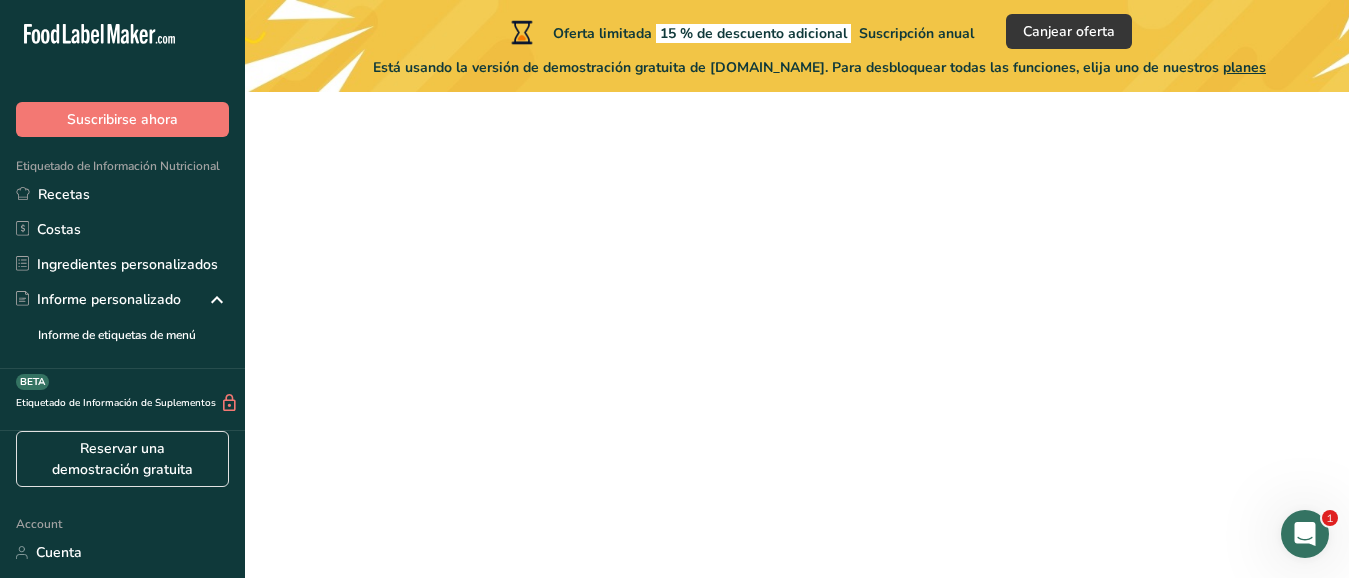click on "Euro-Brioche" at bounding box center [566, 456] 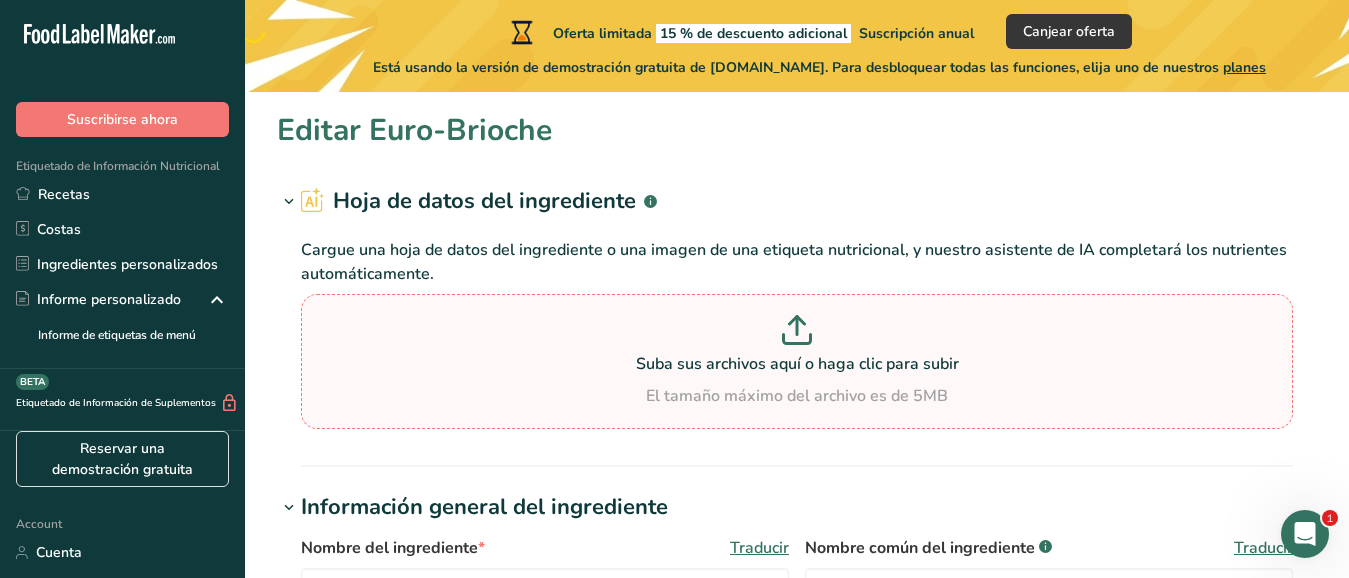 type on "Euro-Brioche" 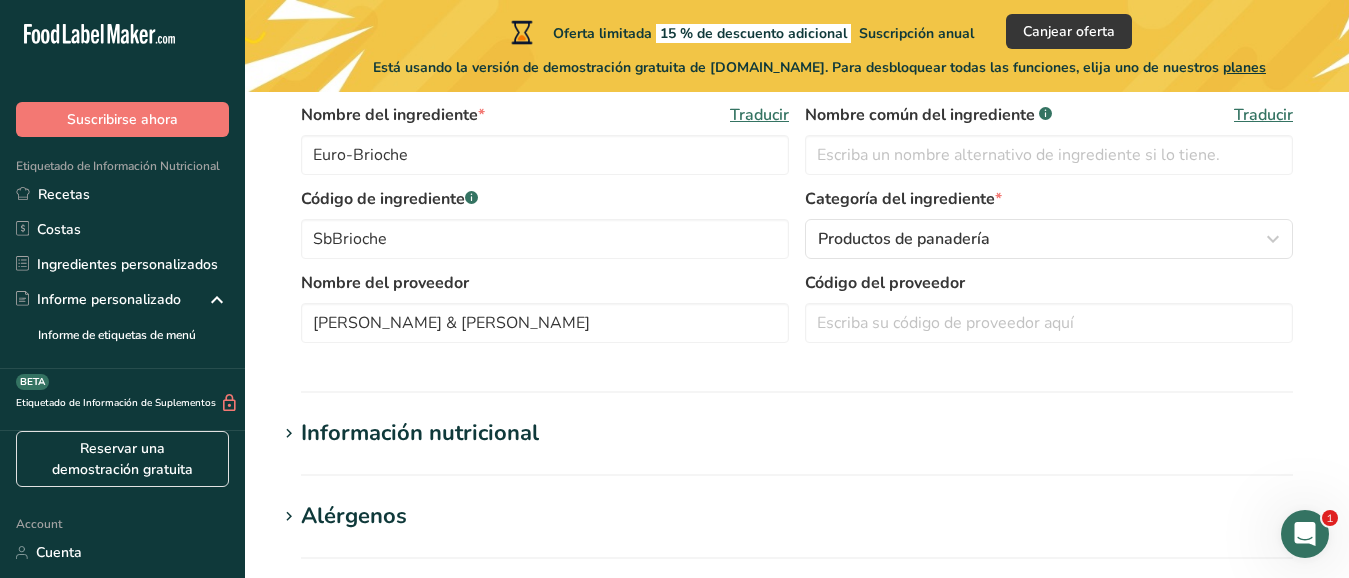 scroll, scrollTop: 433, scrollLeft: 0, axis: vertical 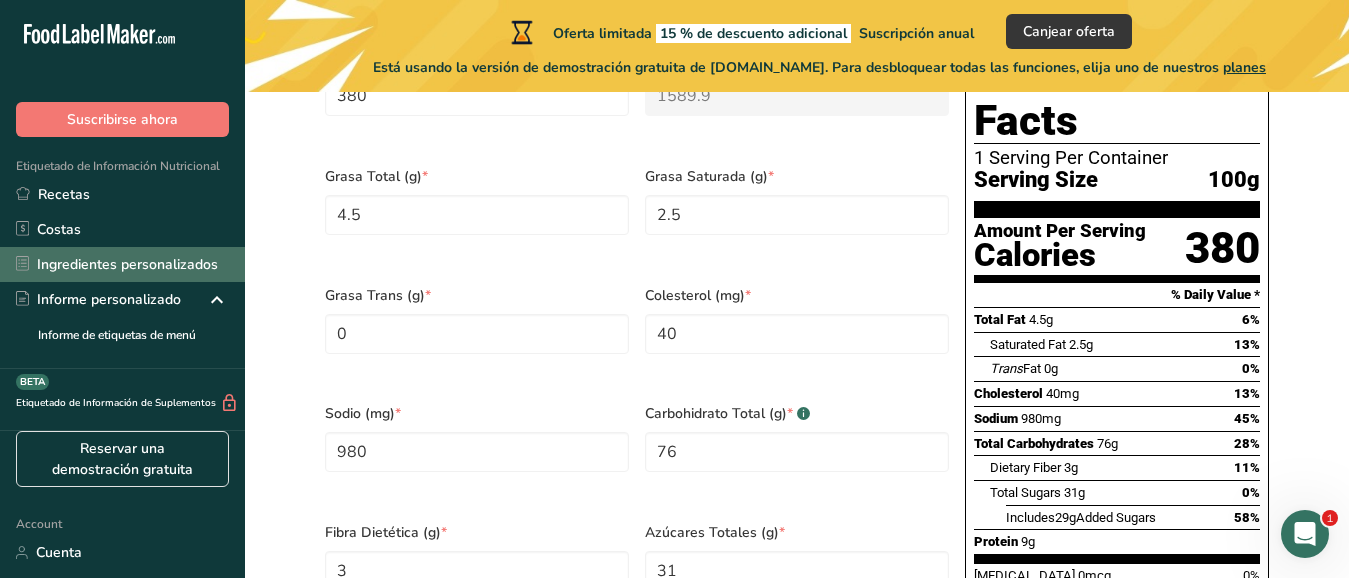 click on "Ingredientes personalizados" at bounding box center (122, 264) 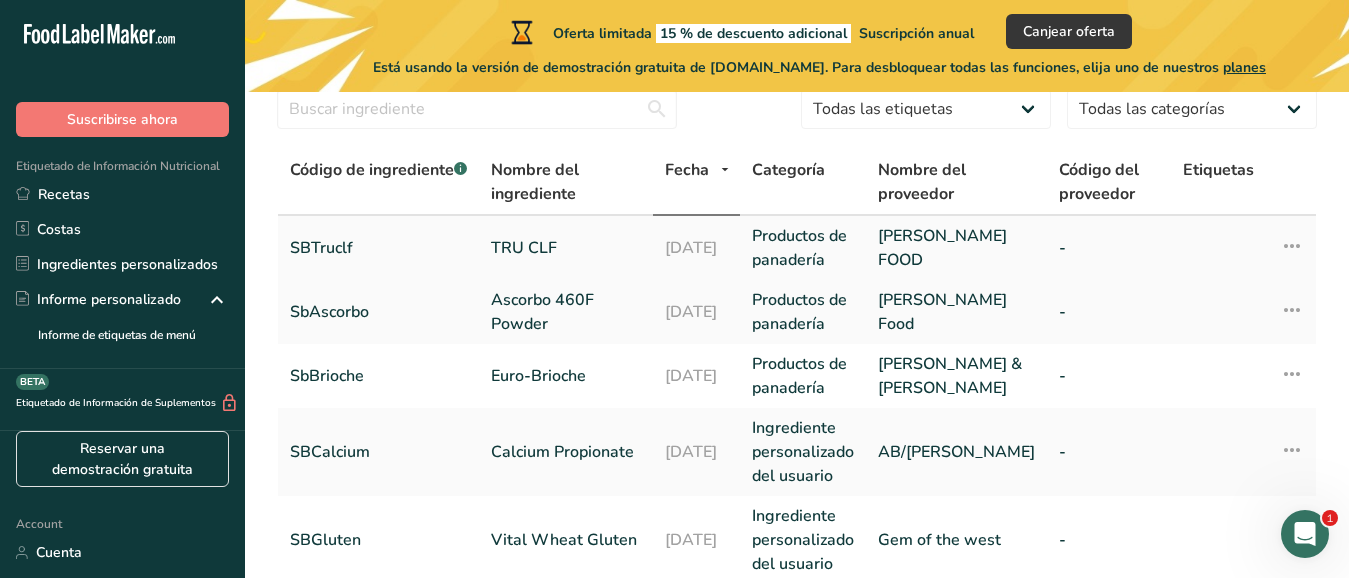 scroll, scrollTop: 173, scrollLeft: 0, axis: vertical 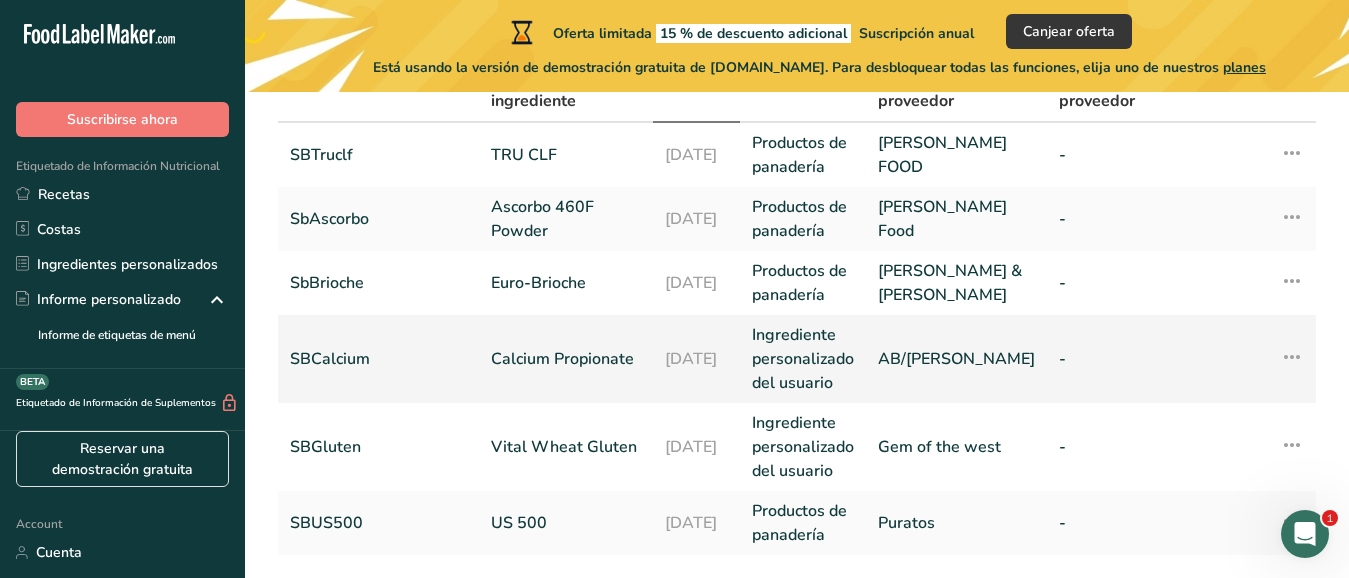 click on "SBCalcium" at bounding box center [378, 359] 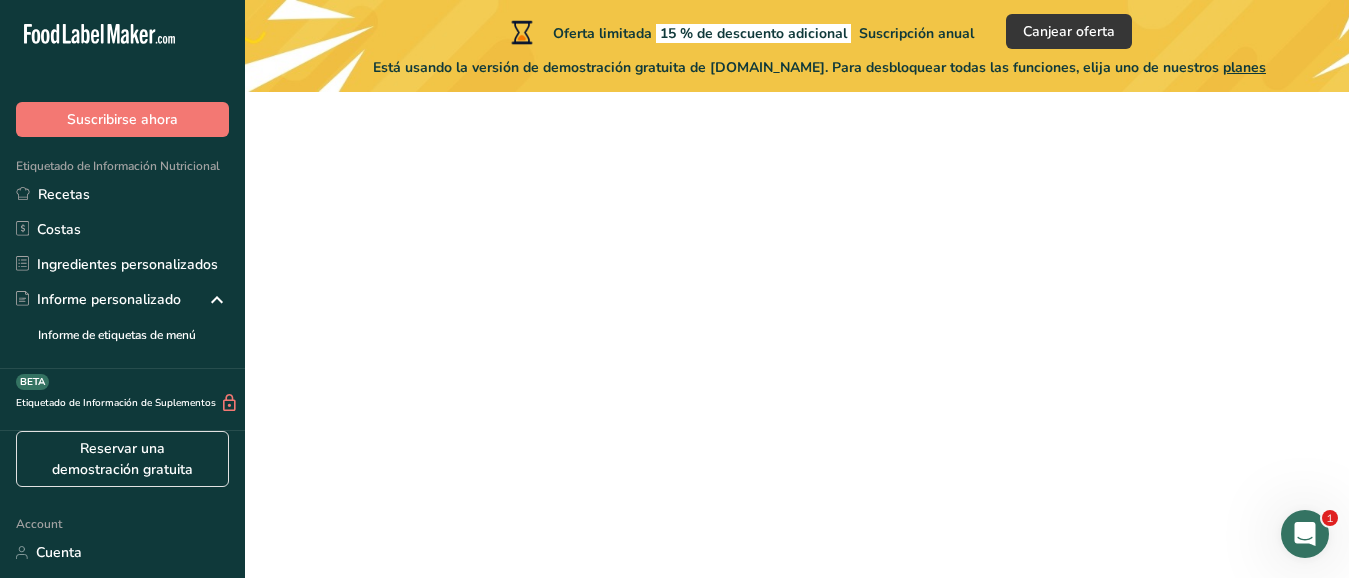 scroll, scrollTop: 0, scrollLeft: 0, axis: both 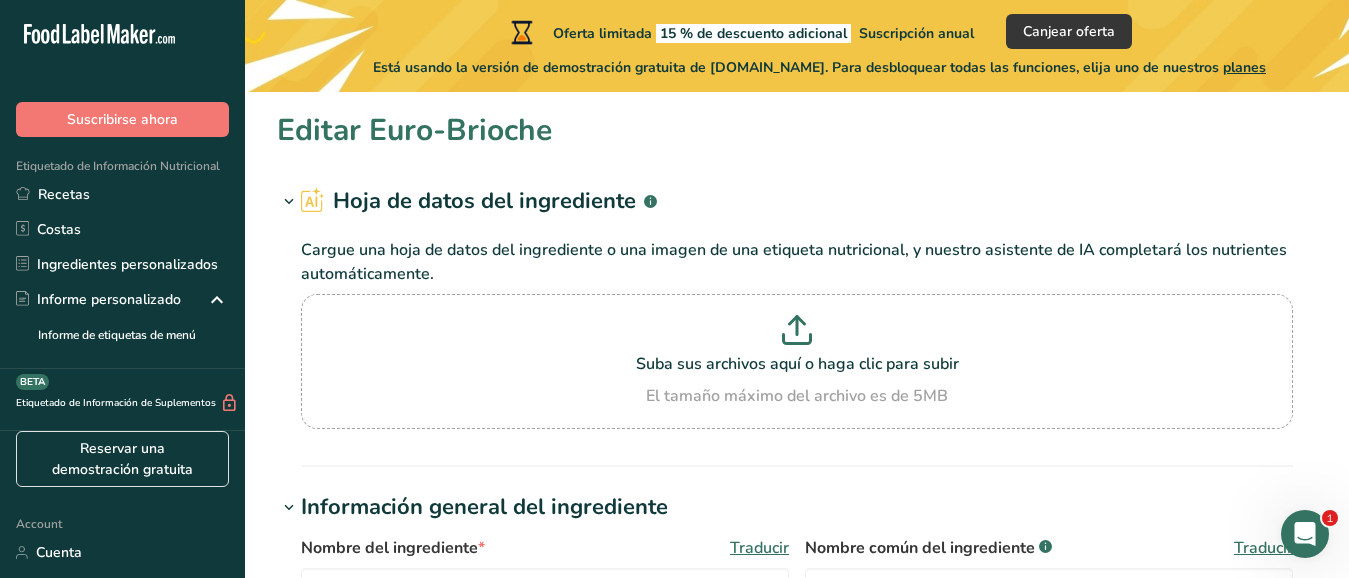 type on "Calcium Propionate" 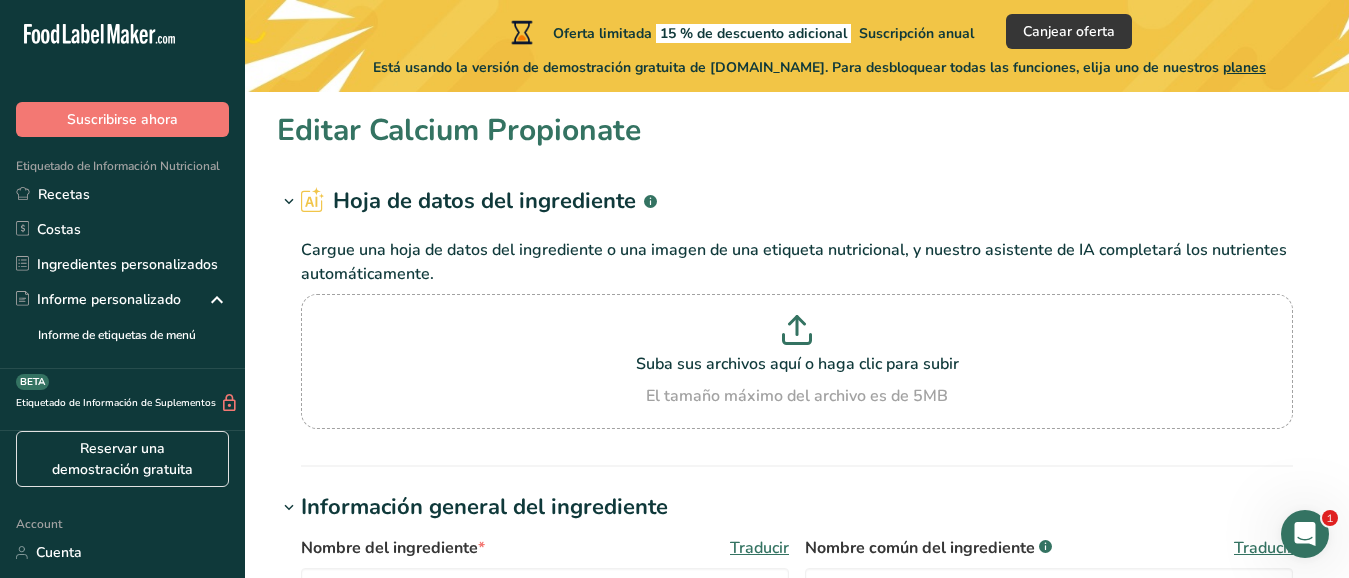 type on "0" 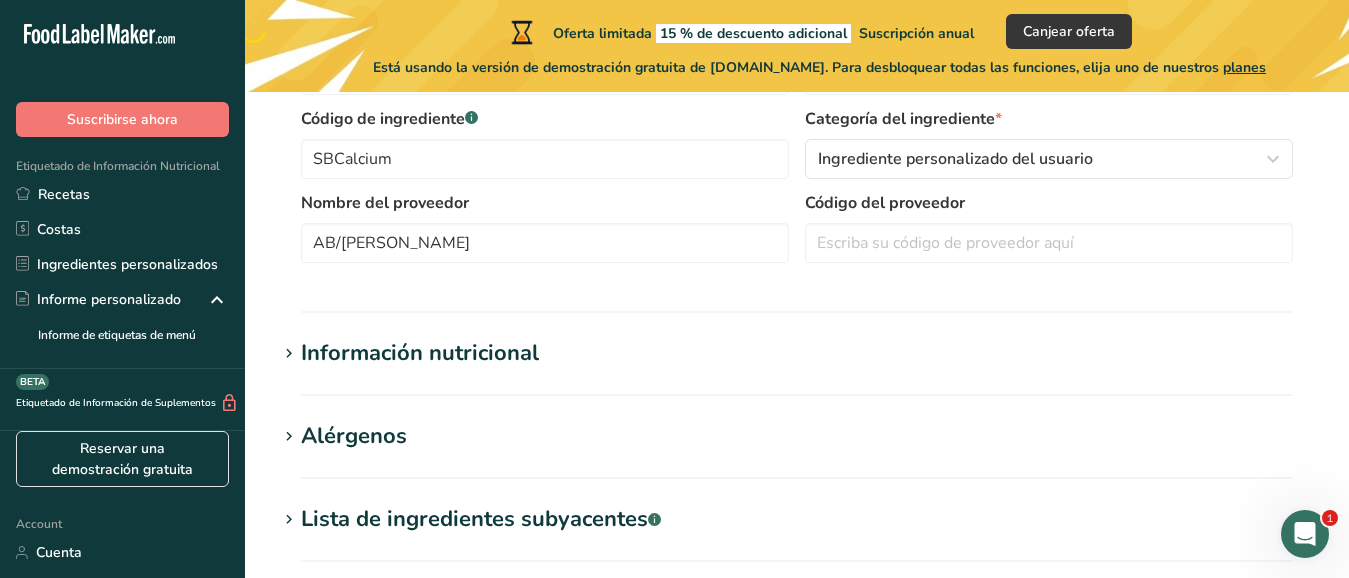 scroll, scrollTop: 520, scrollLeft: 0, axis: vertical 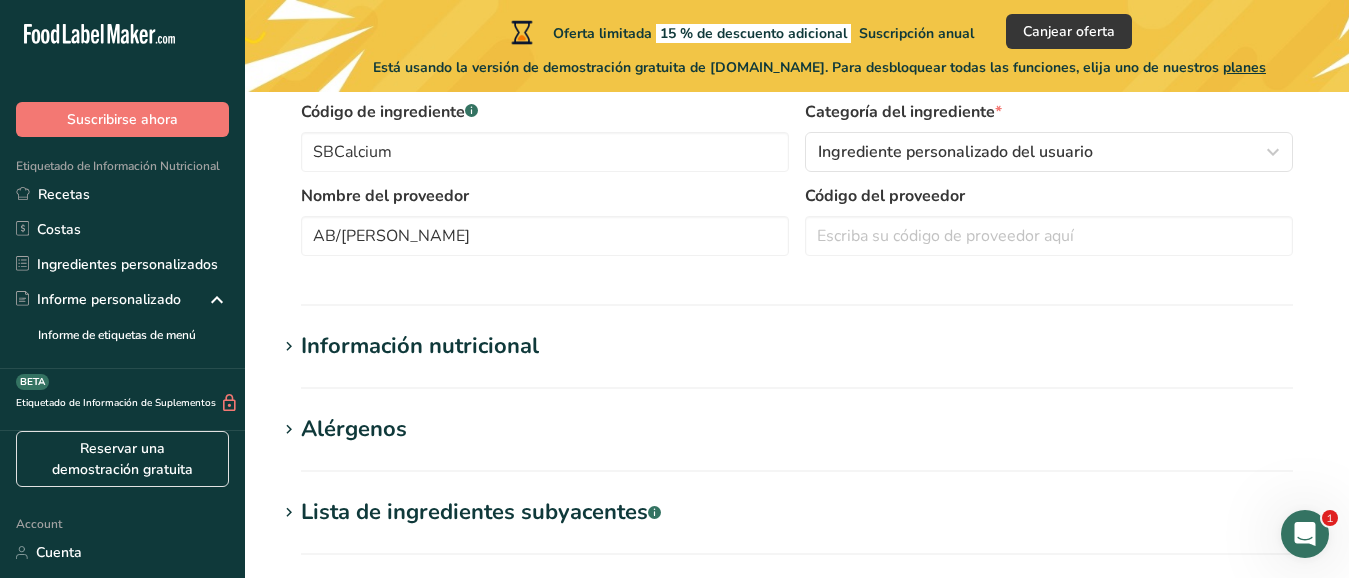 click on "Información nutricional" at bounding box center (420, 346) 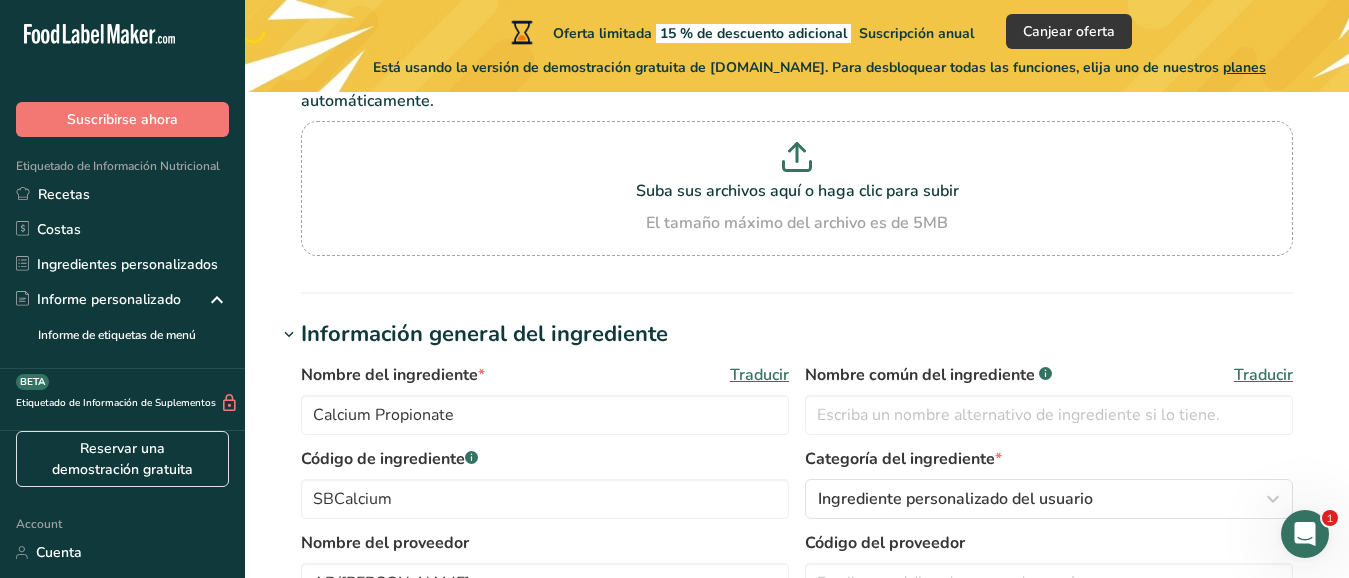 scroll, scrollTop: 173, scrollLeft: 0, axis: vertical 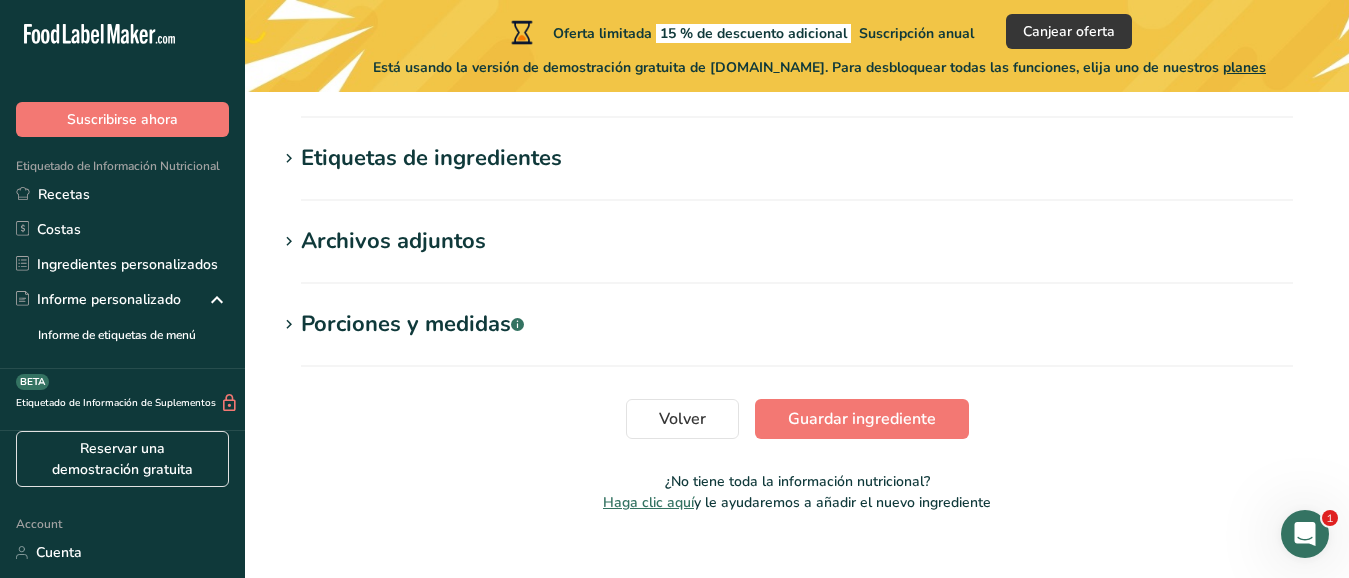 type on "Euro-Brioche" 